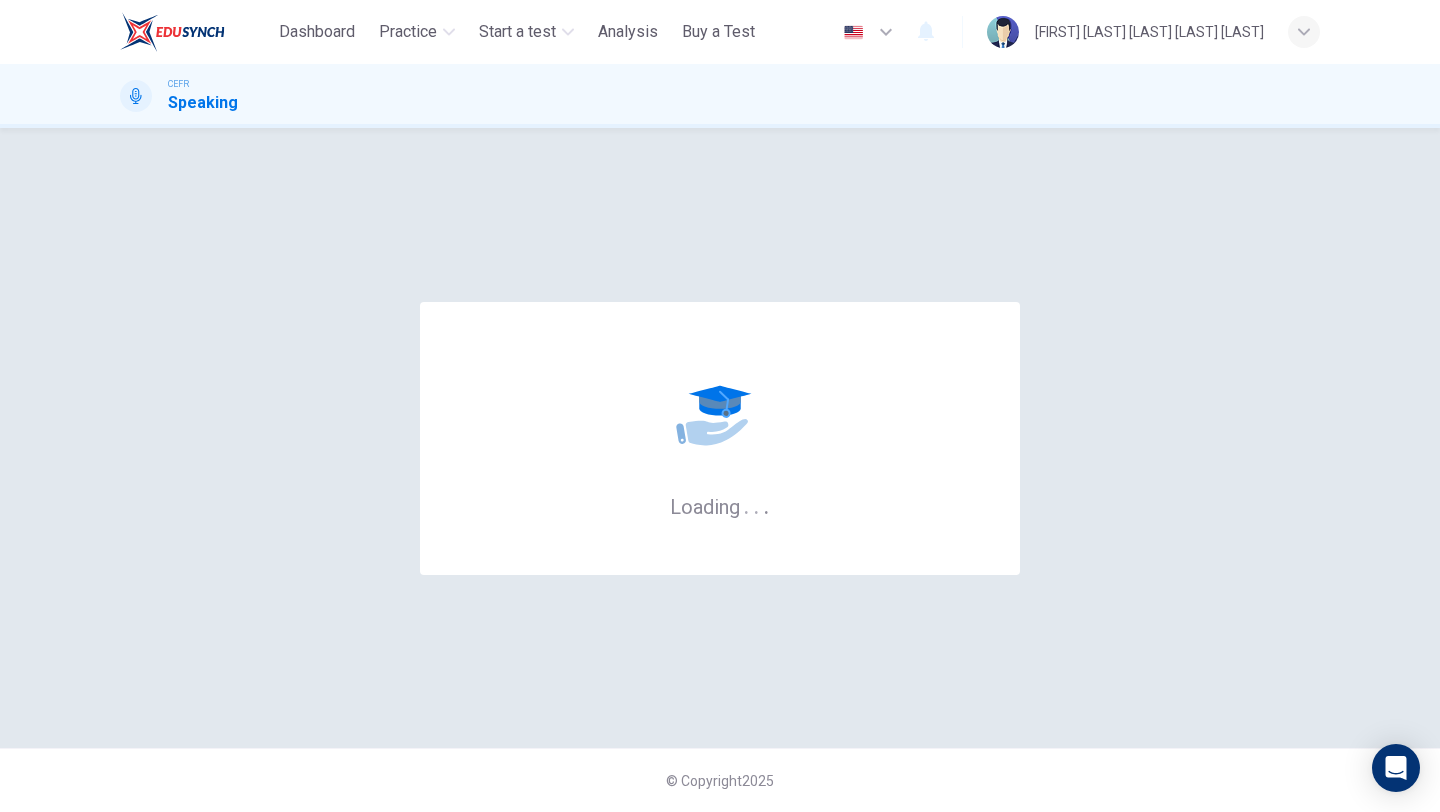 scroll, scrollTop: 0, scrollLeft: 0, axis: both 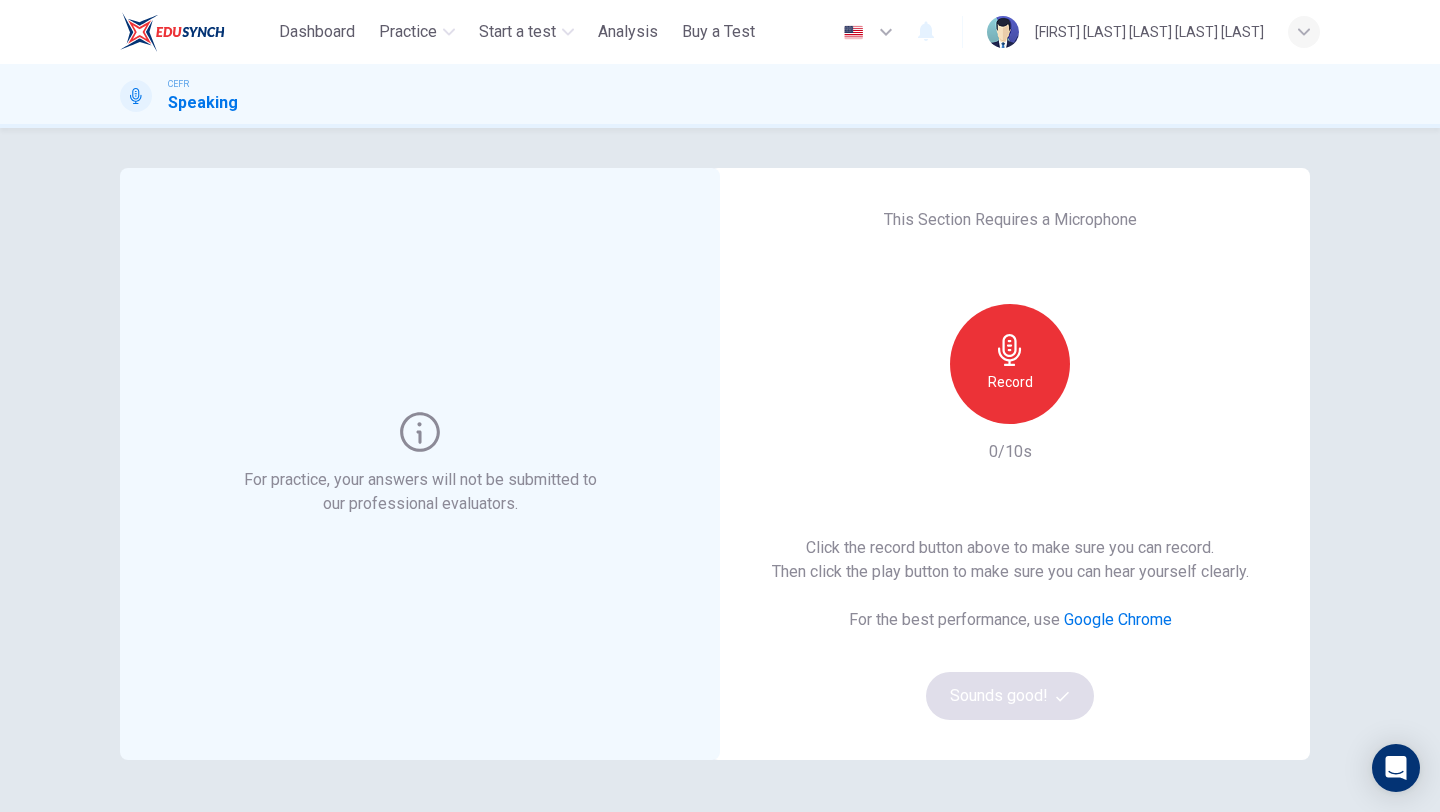 click on "Record" at bounding box center (1010, 364) 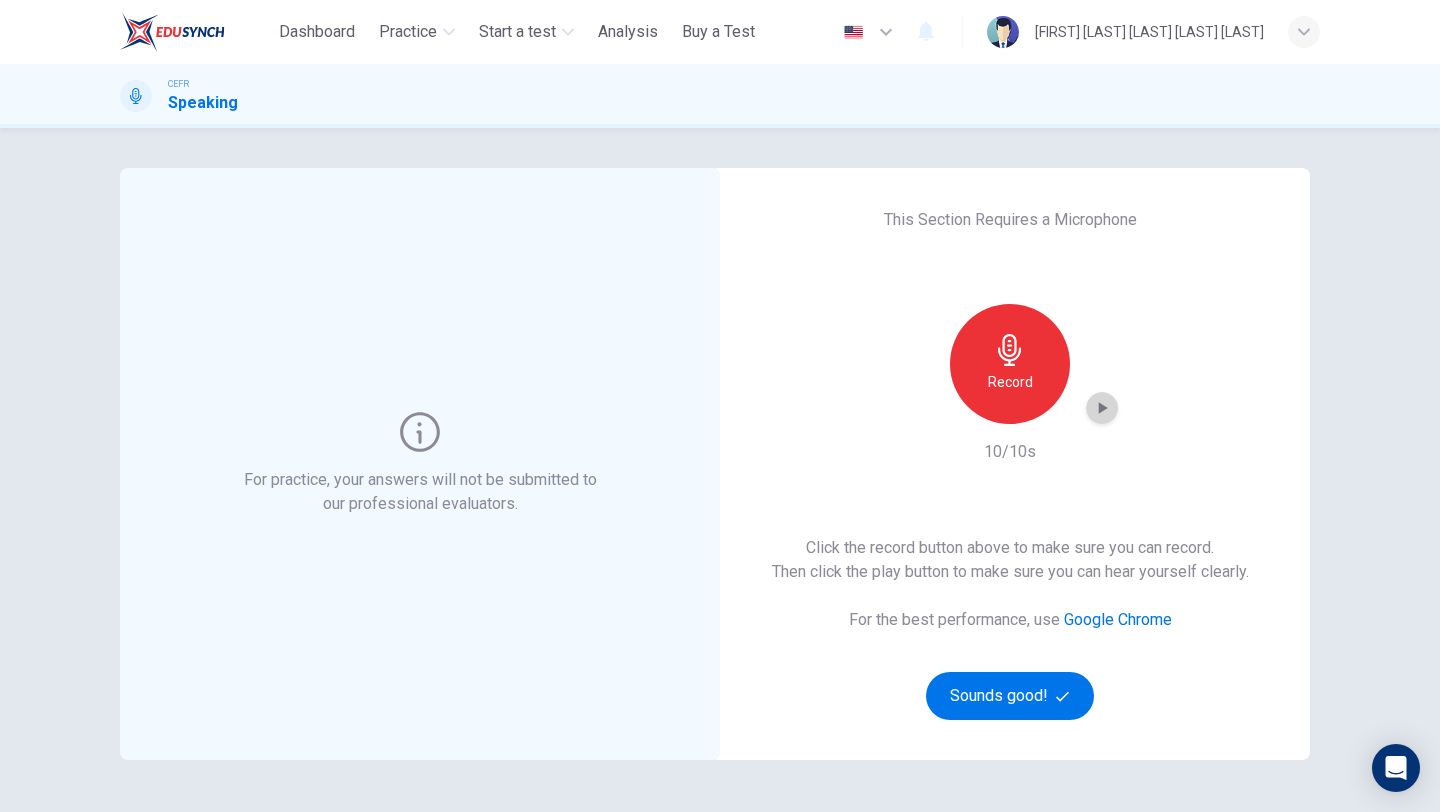 click at bounding box center [1102, 408] 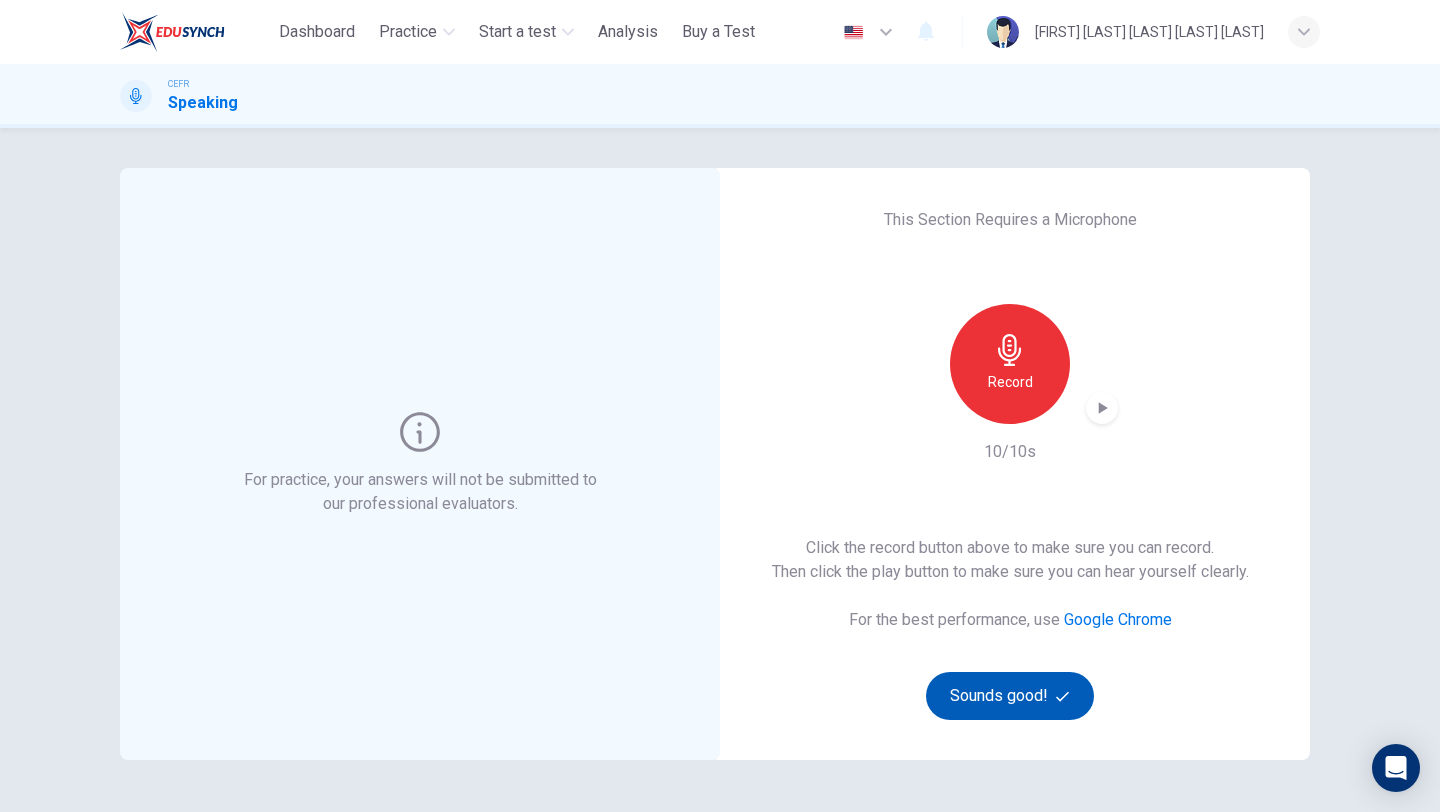 click on "Sounds good!" at bounding box center [1010, 696] 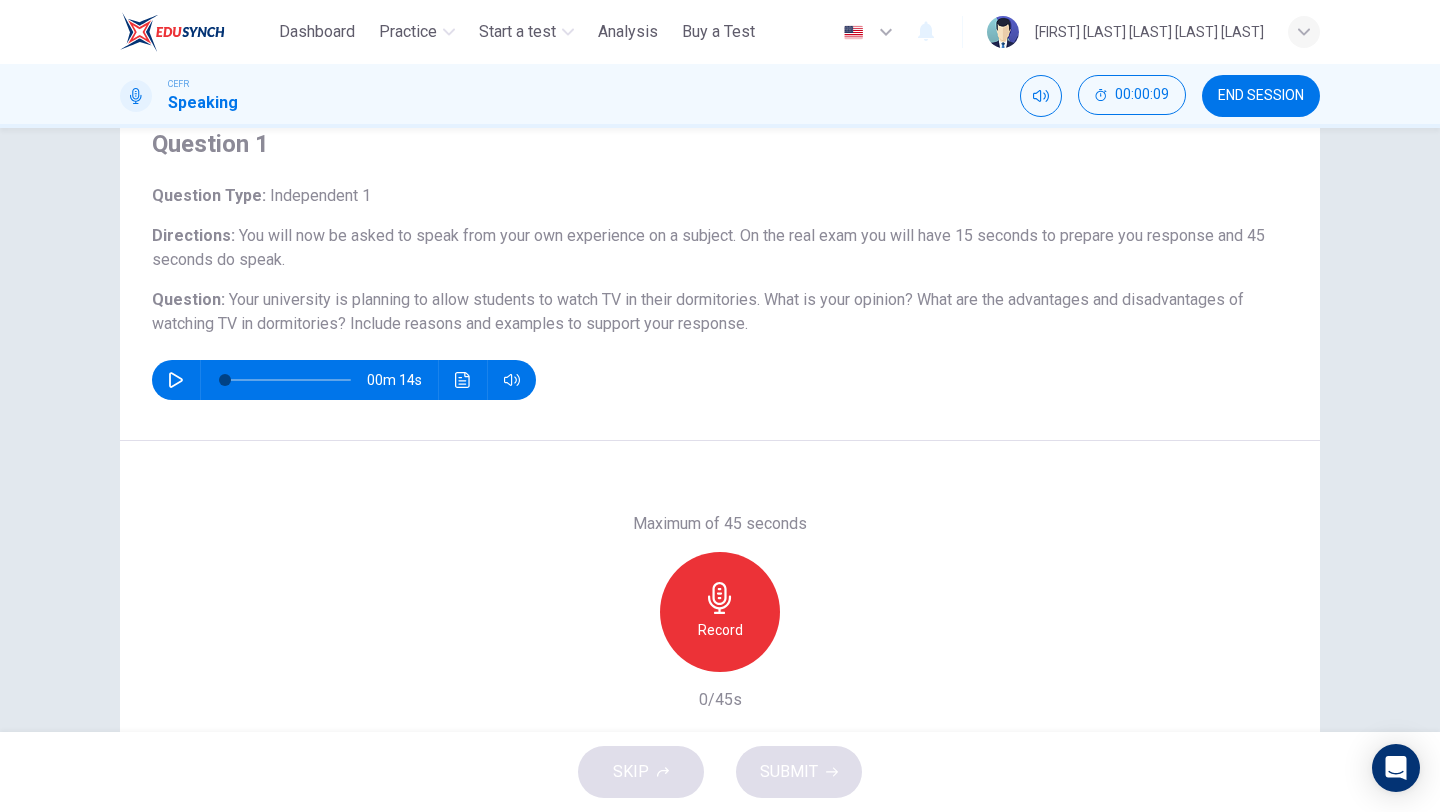 scroll, scrollTop: 72, scrollLeft: 0, axis: vertical 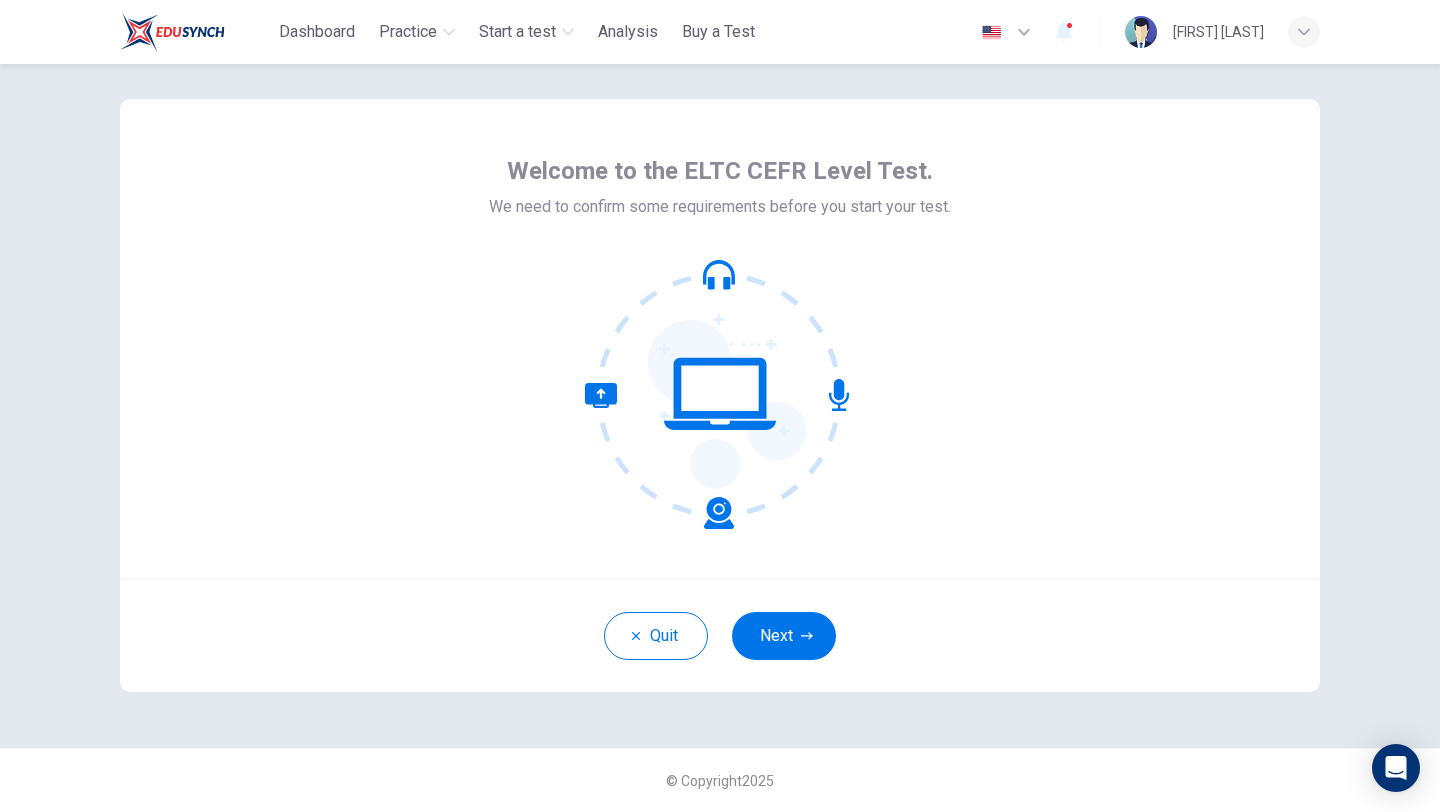 click on "Assroff Aiman" at bounding box center [1222, 32] 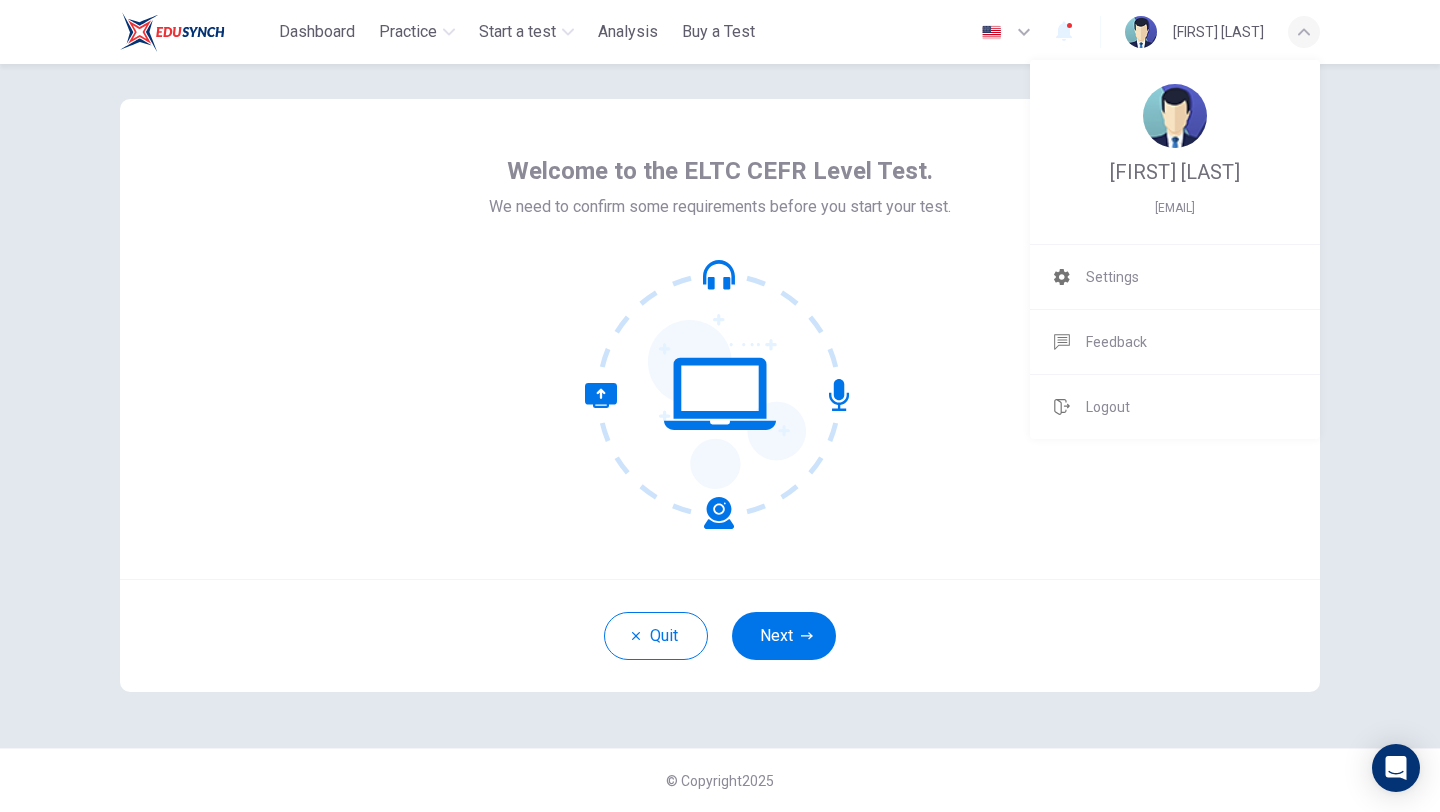 click at bounding box center (720, 406) 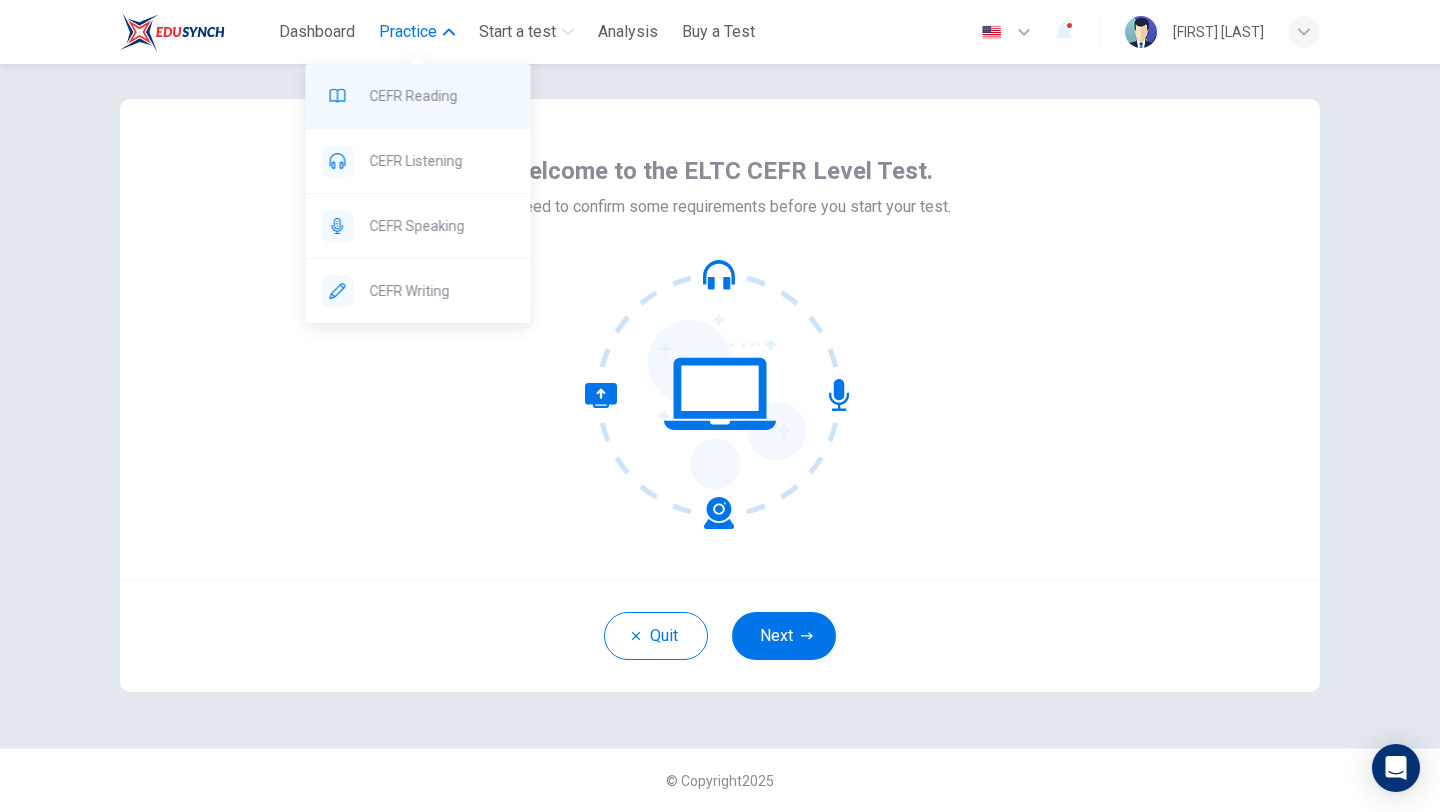 click on "CEFR Reading" at bounding box center [442, 96] 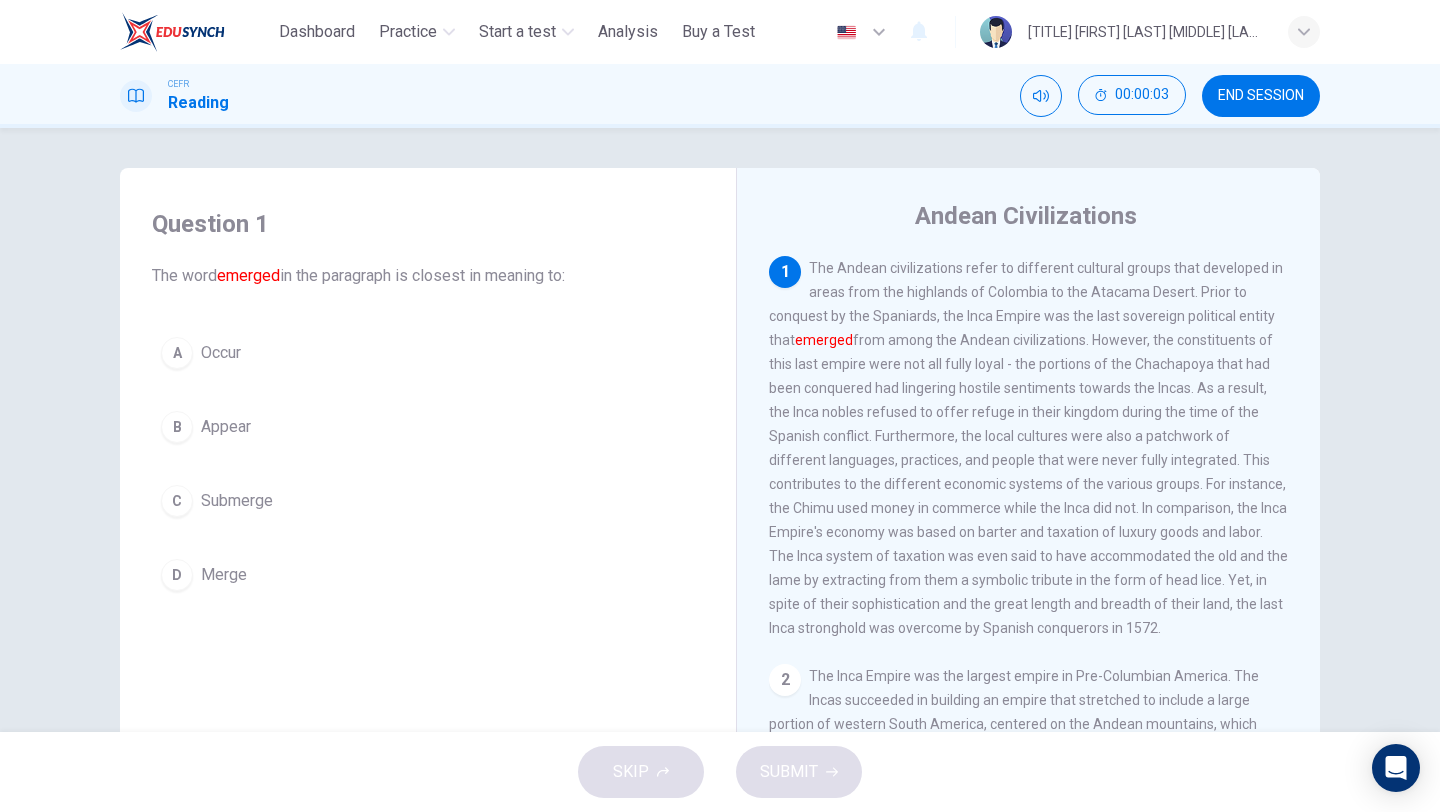 click on "END SESSION" at bounding box center [1261, 96] 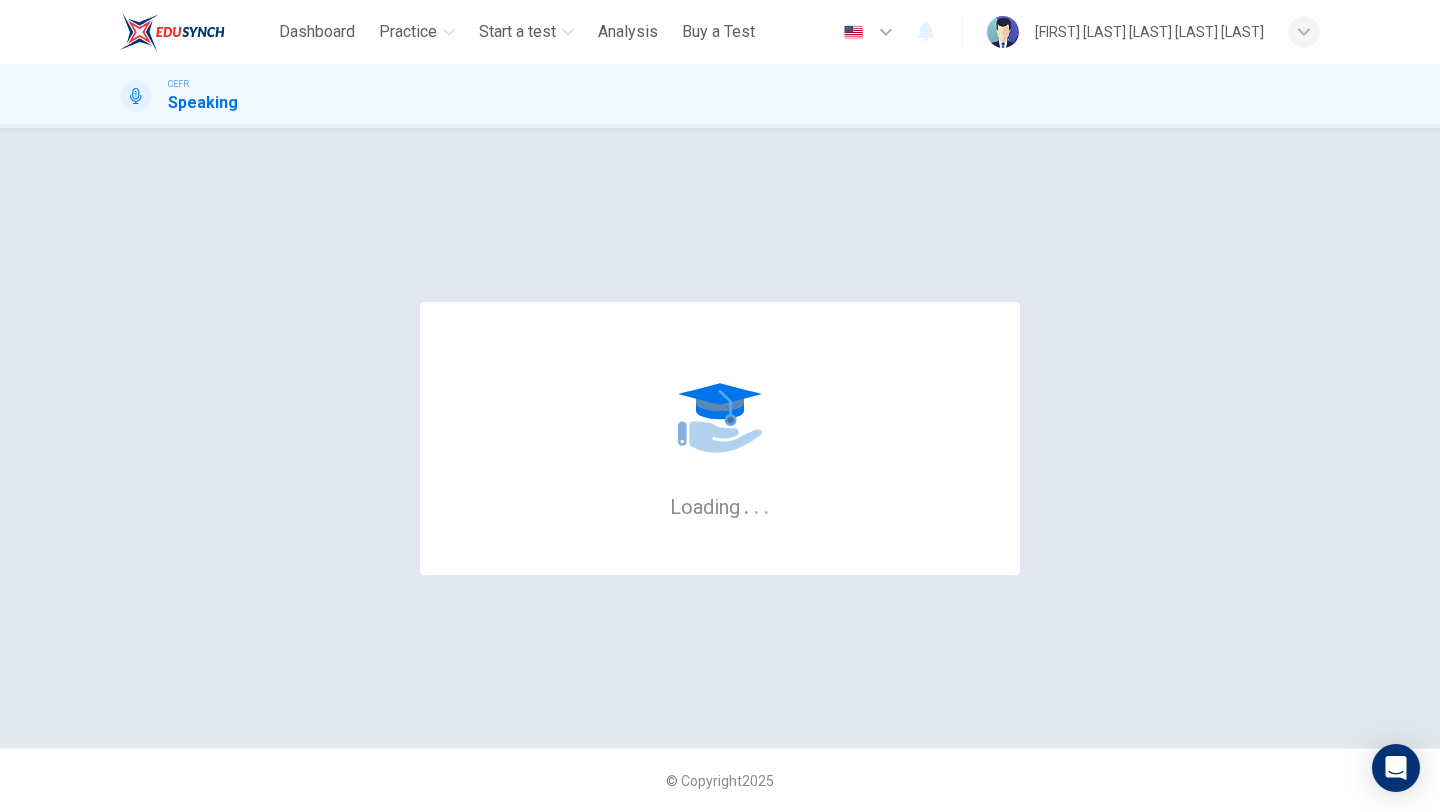 scroll, scrollTop: 0, scrollLeft: 0, axis: both 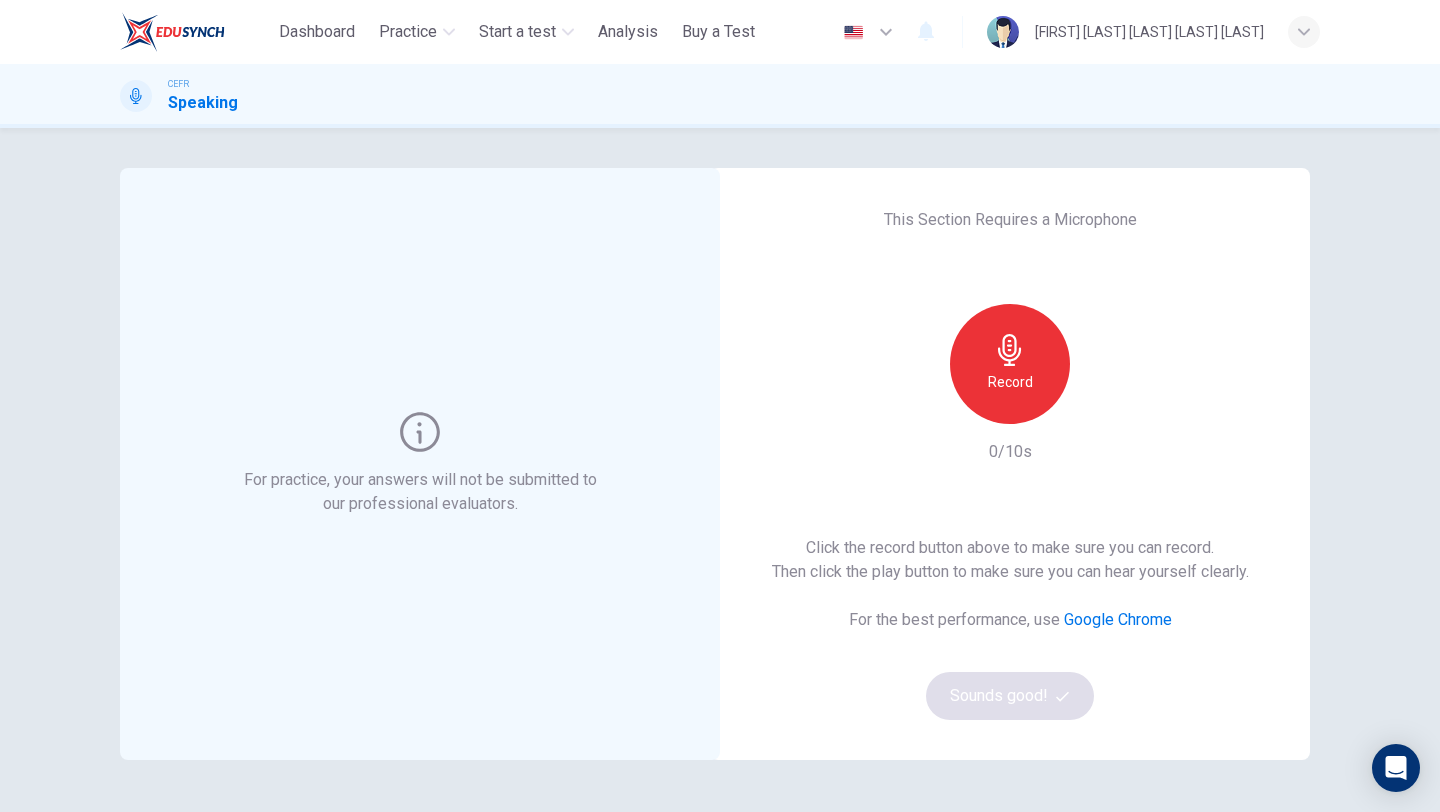 click at bounding box center [1010, 350] 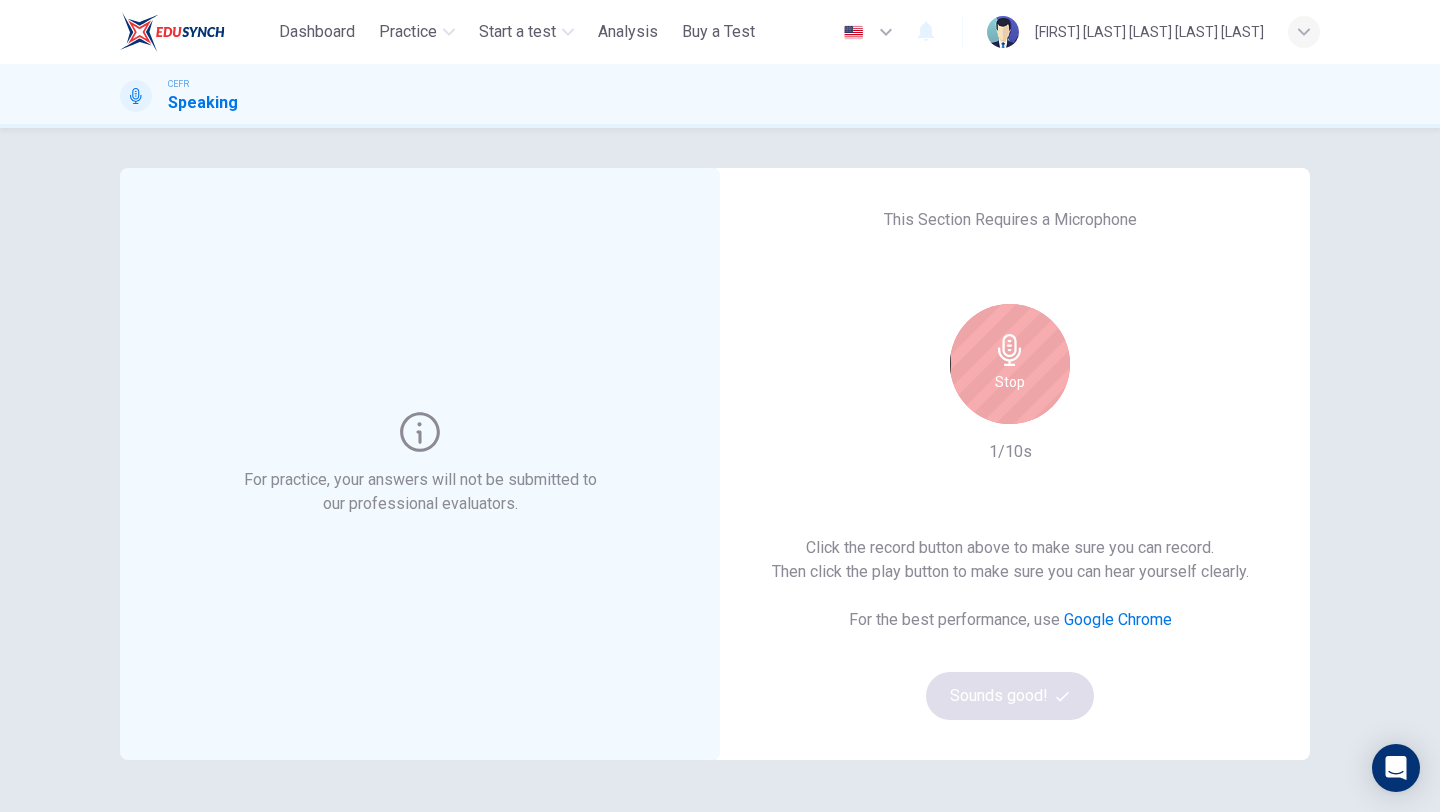 click on "Stop" at bounding box center (1010, 382) 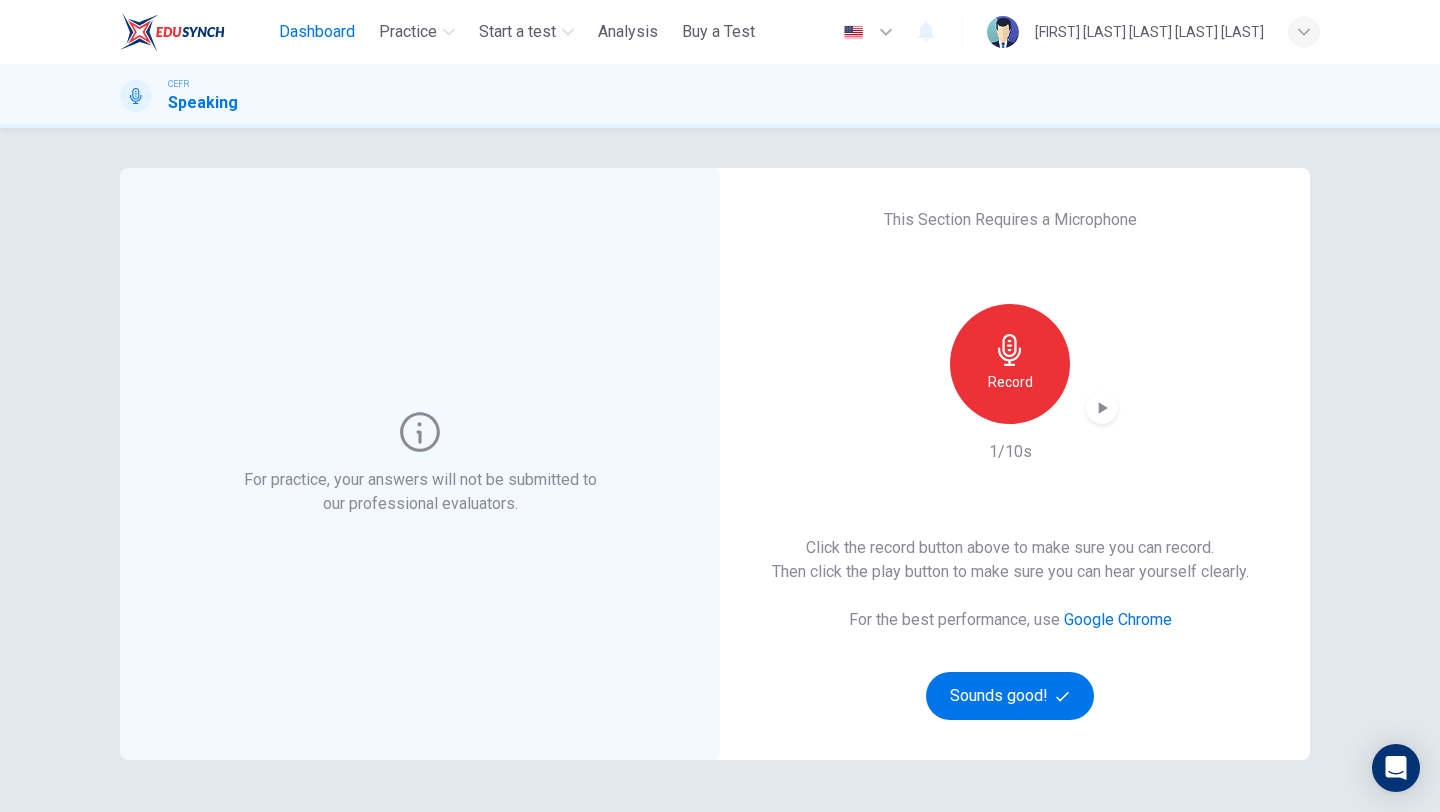 click on "Dashboard" at bounding box center (317, 32) 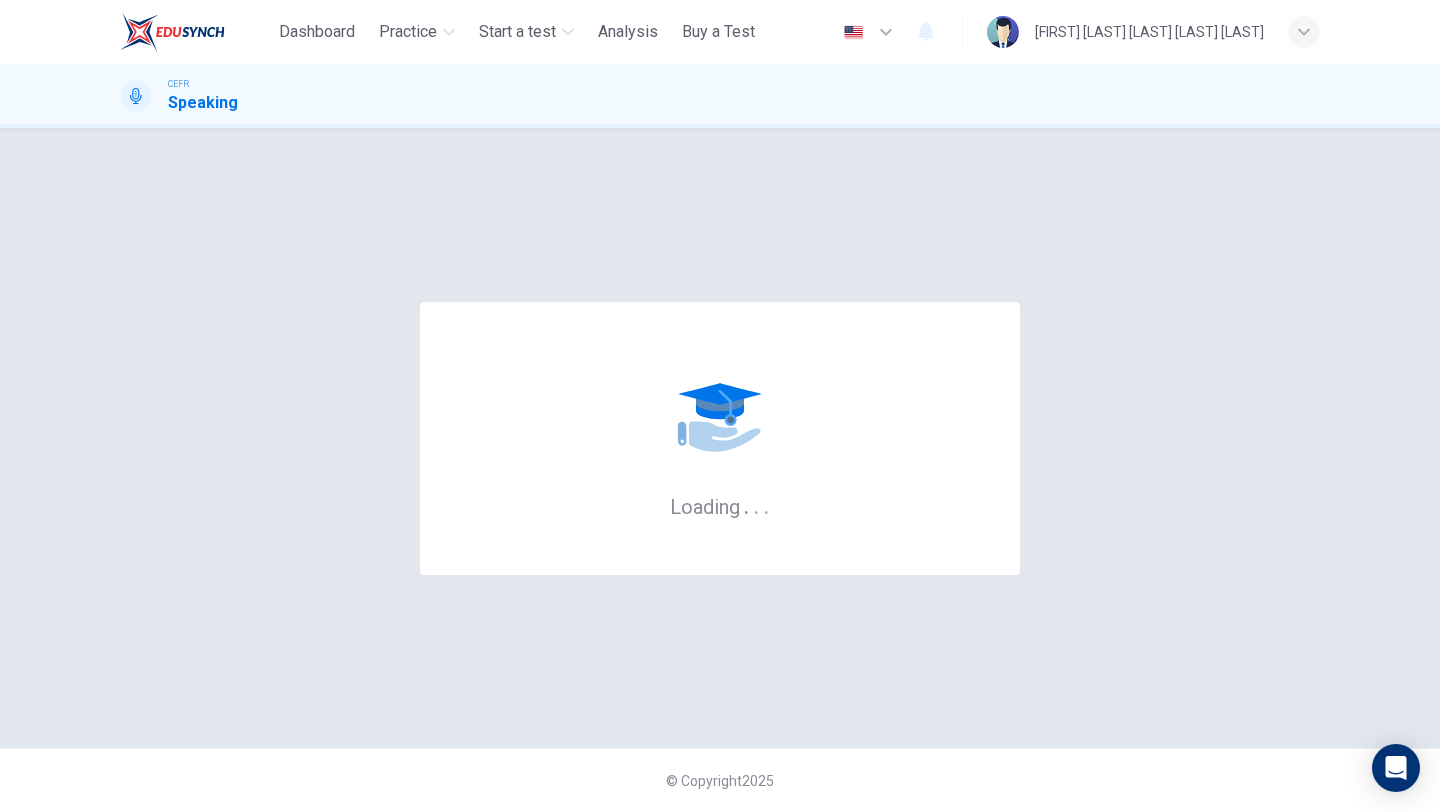 scroll, scrollTop: 0, scrollLeft: 0, axis: both 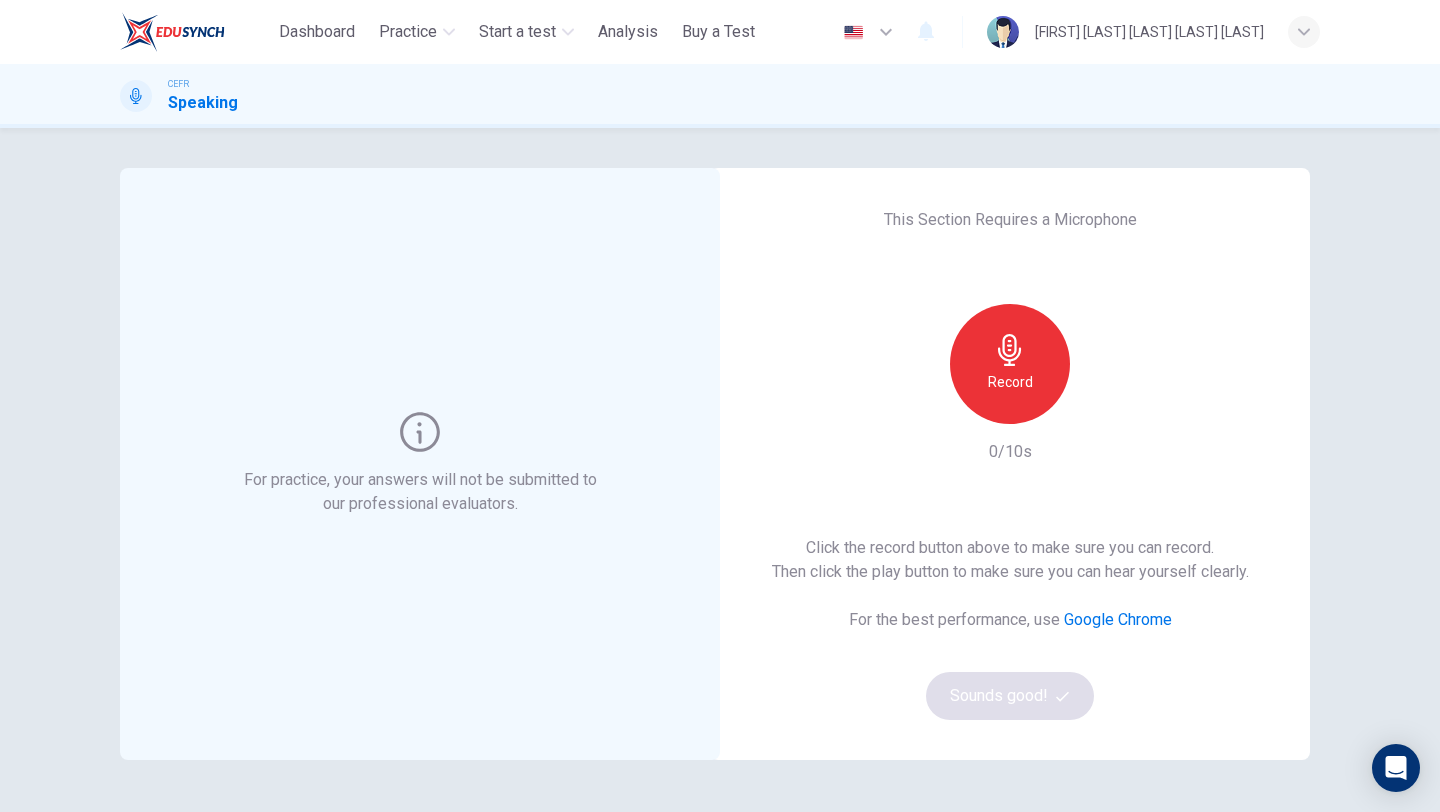 click on "Record" at bounding box center [1010, 364] 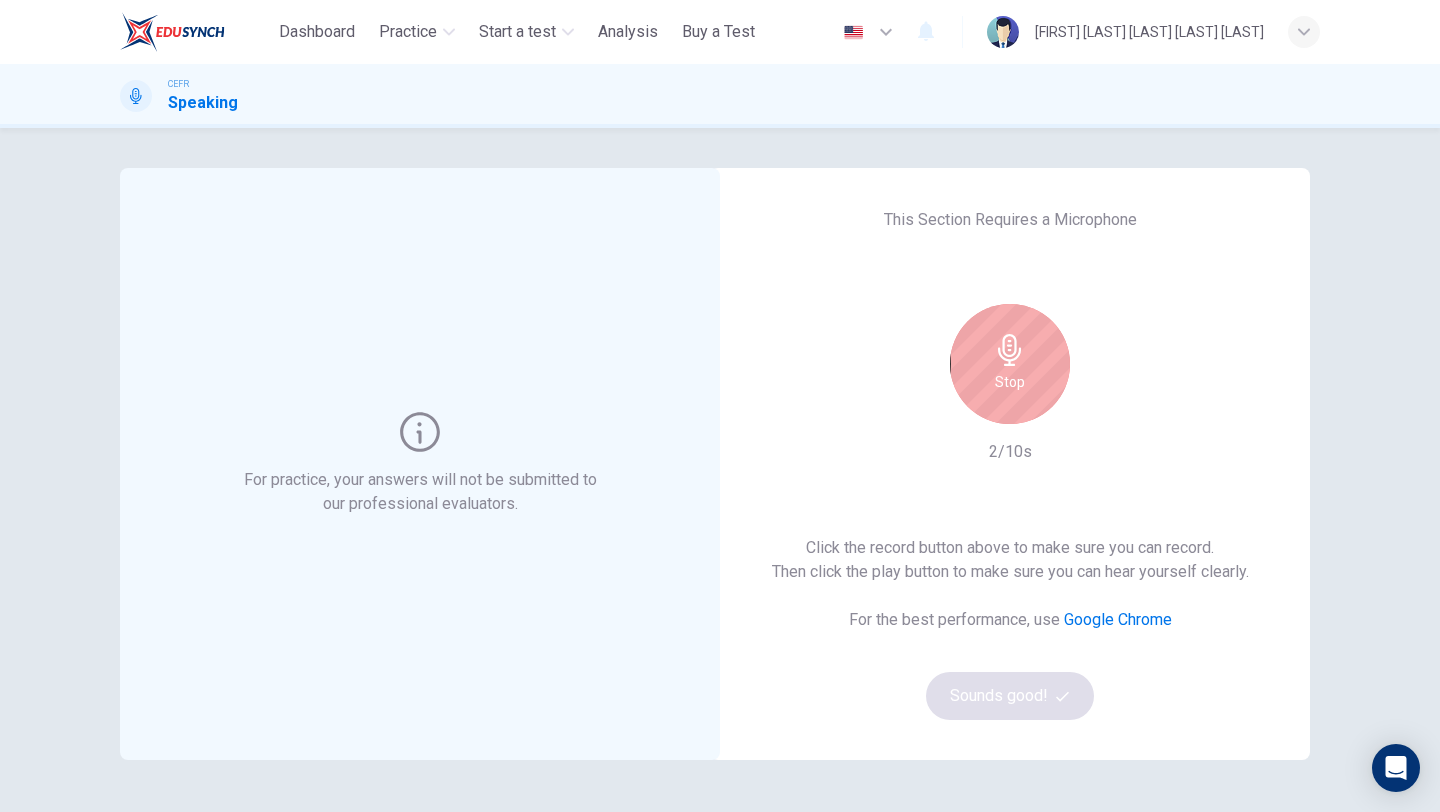 click on "Stop" at bounding box center (1010, 364) 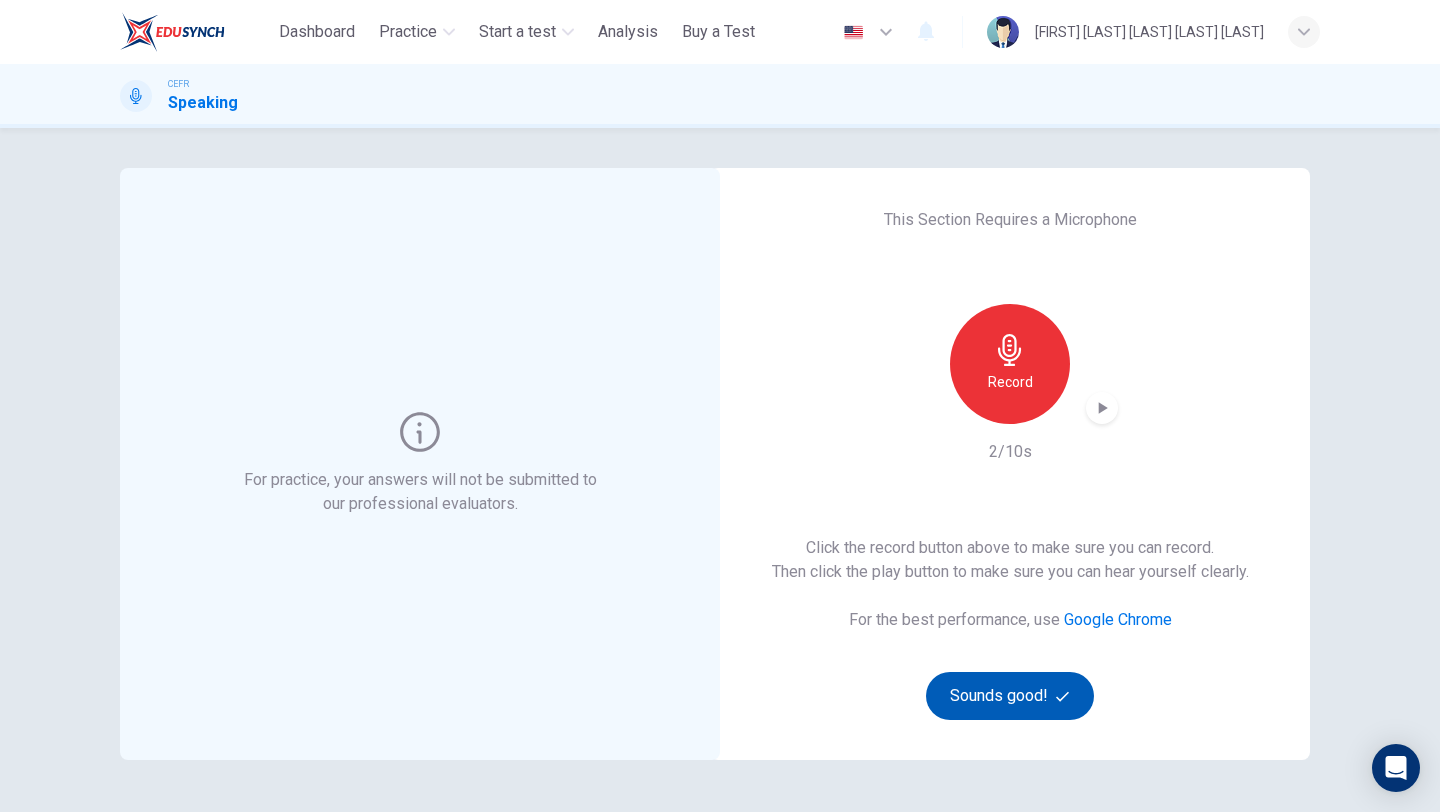 click on "Sounds good!" at bounding box center (1010, 696) 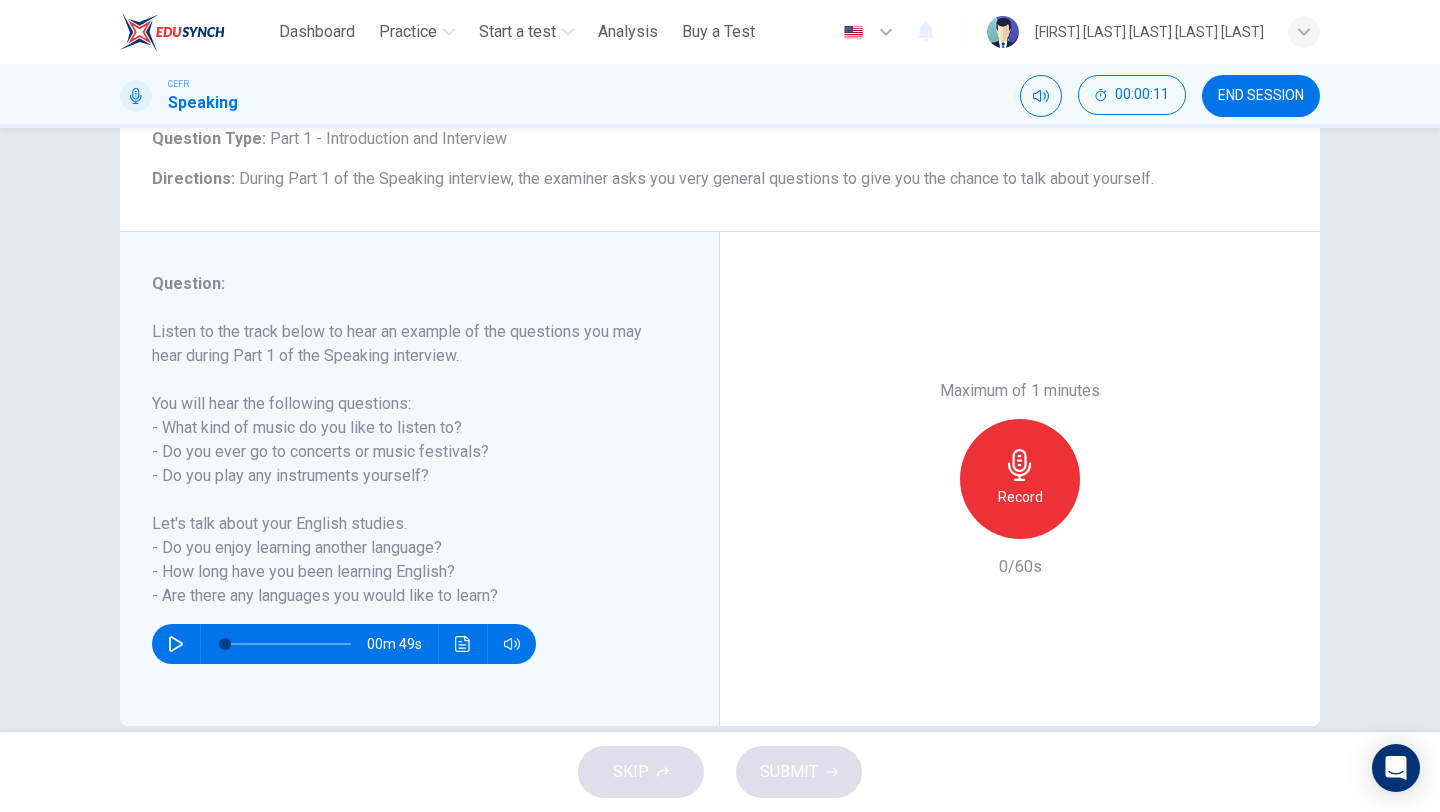 scroll, scrollTop: 139, scrollLeft: 0, axis: vertical 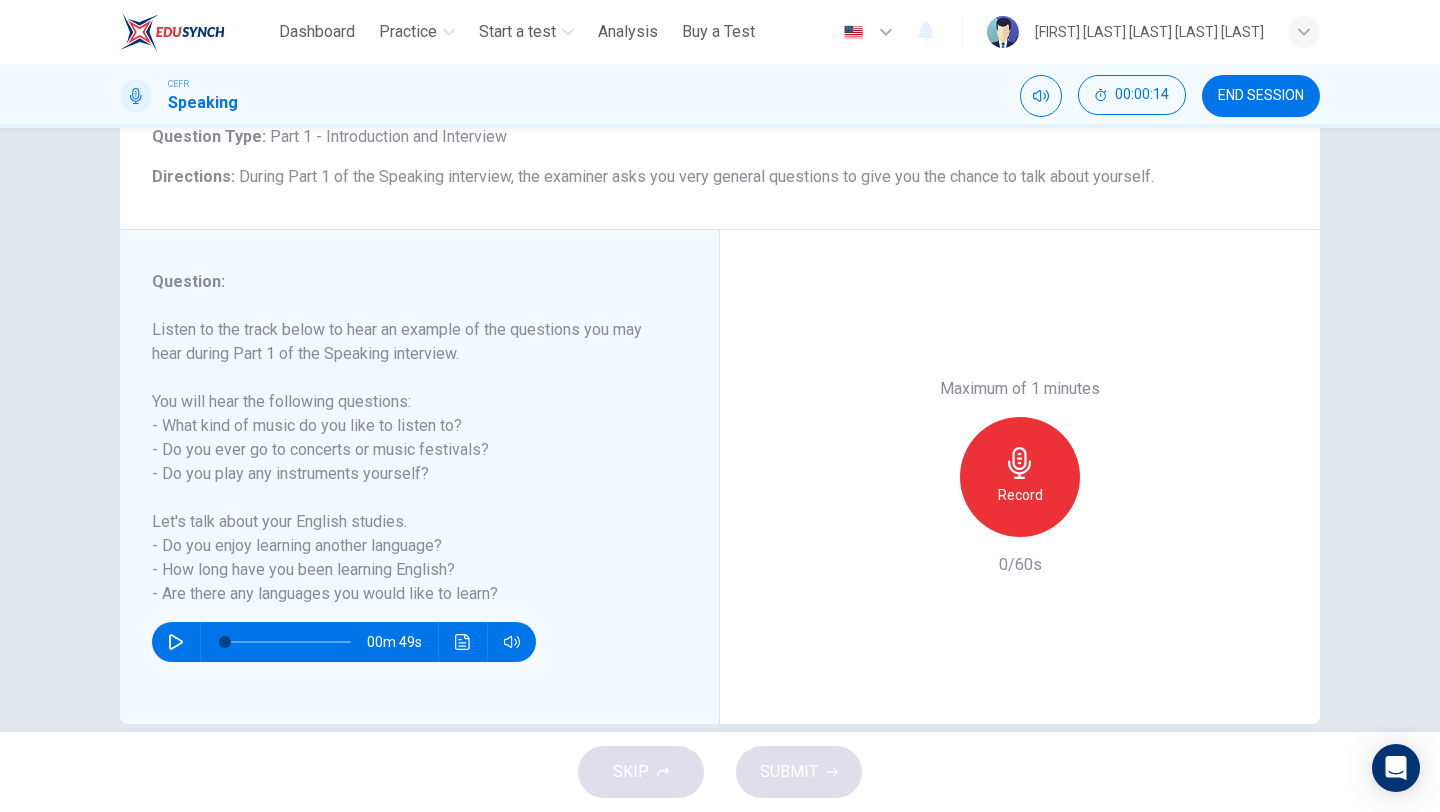 click at bounding box center (176, 642) 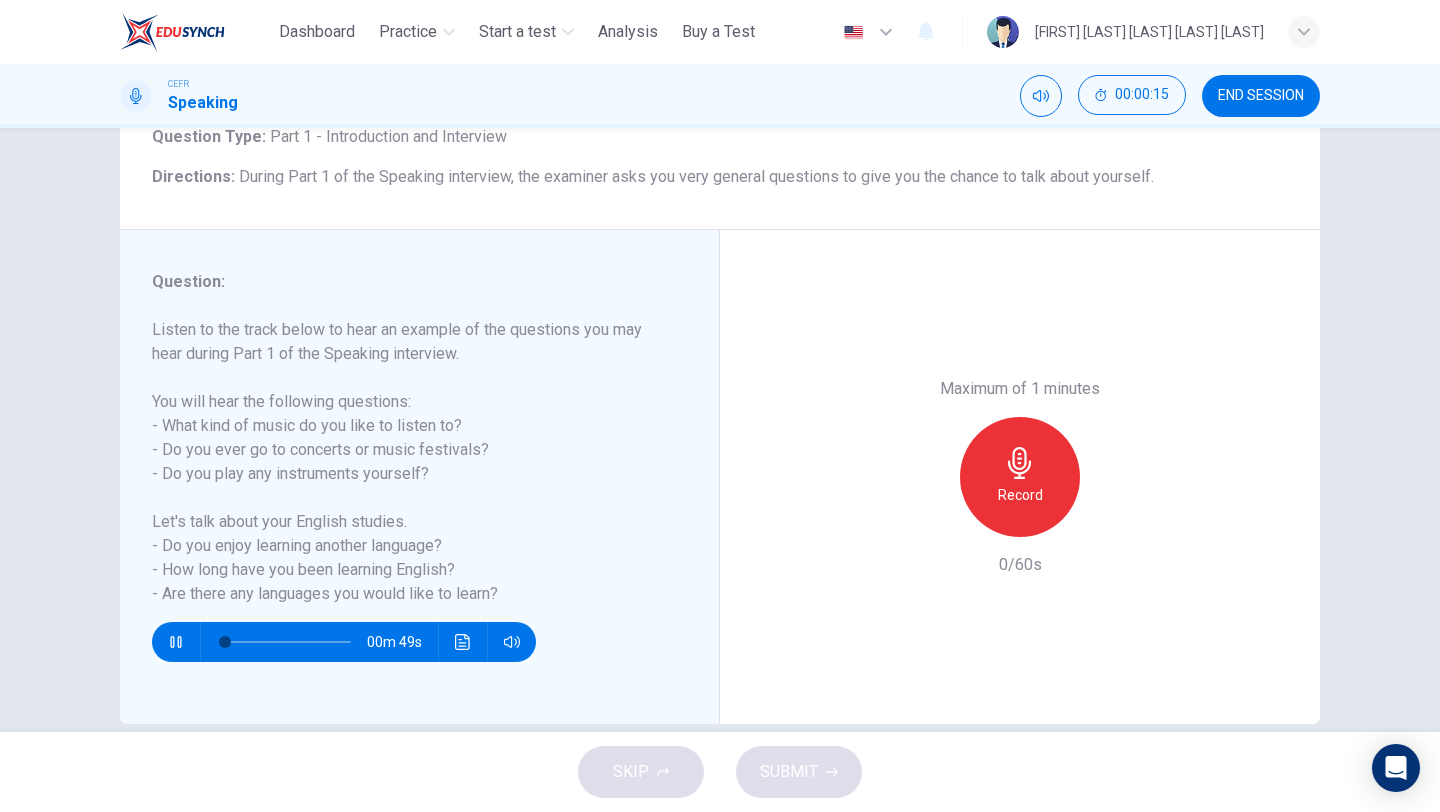 scroll, scrollTop: 171, scrollLeft: 0, axis: vertical 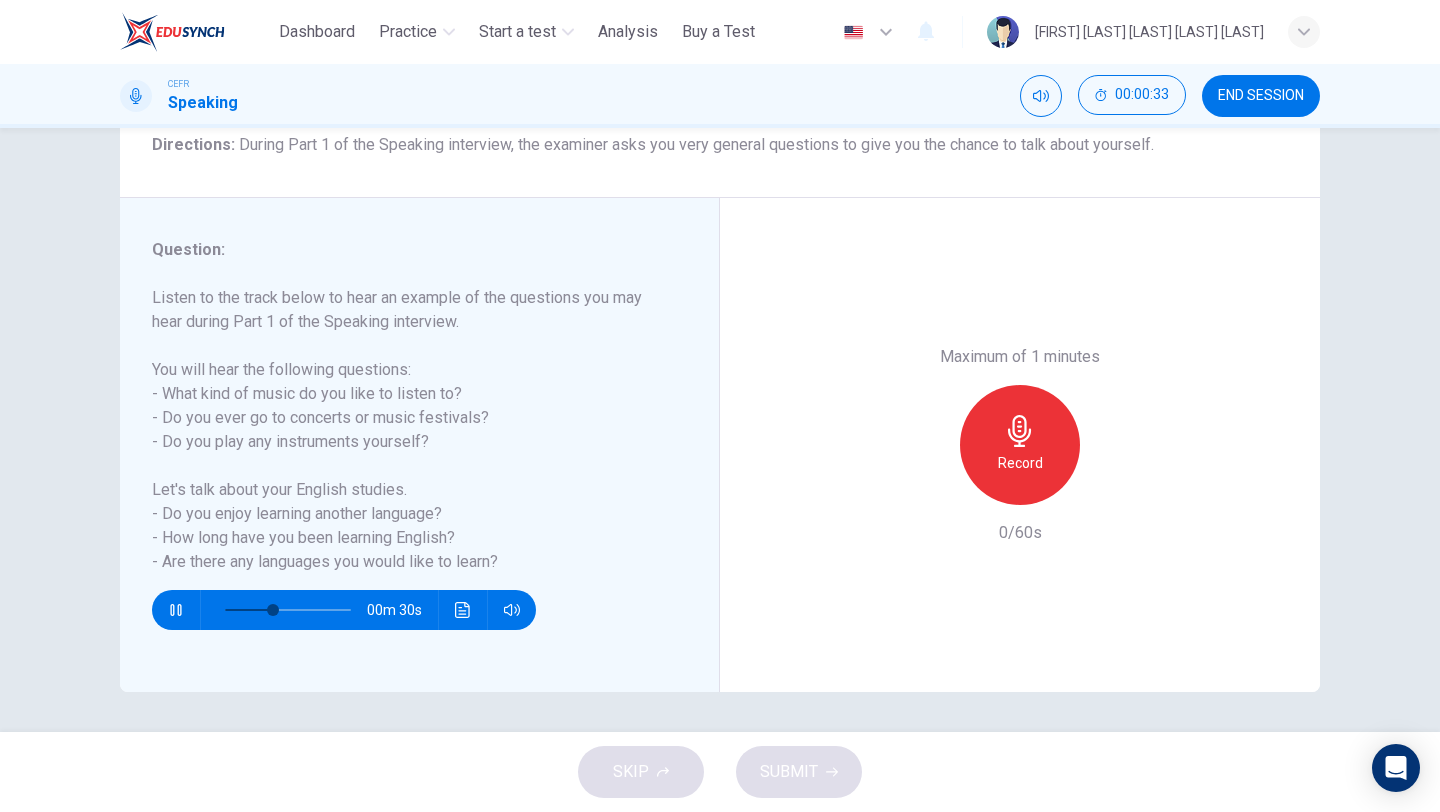 type 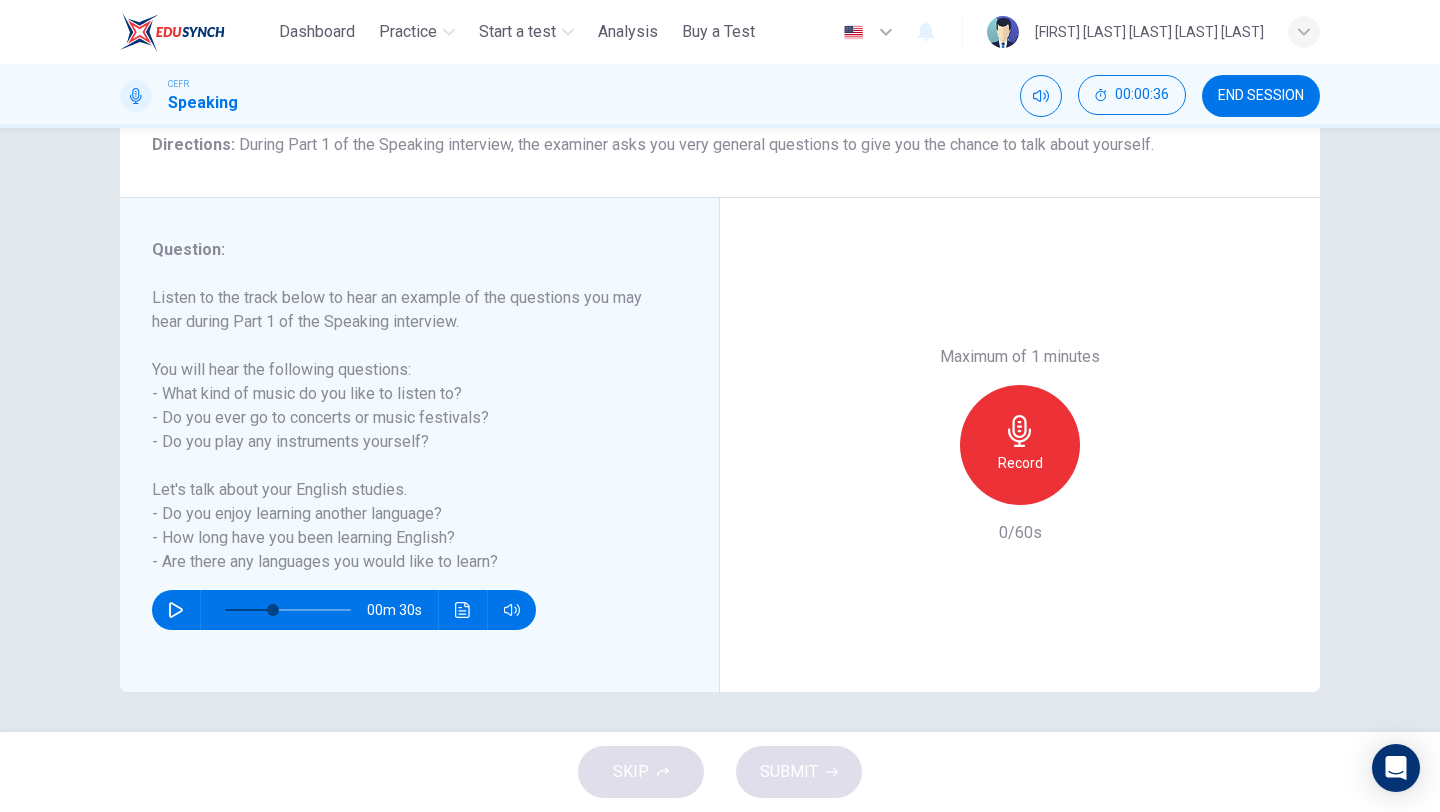 click on "END SESSION" at bounding box center (1261, 96) 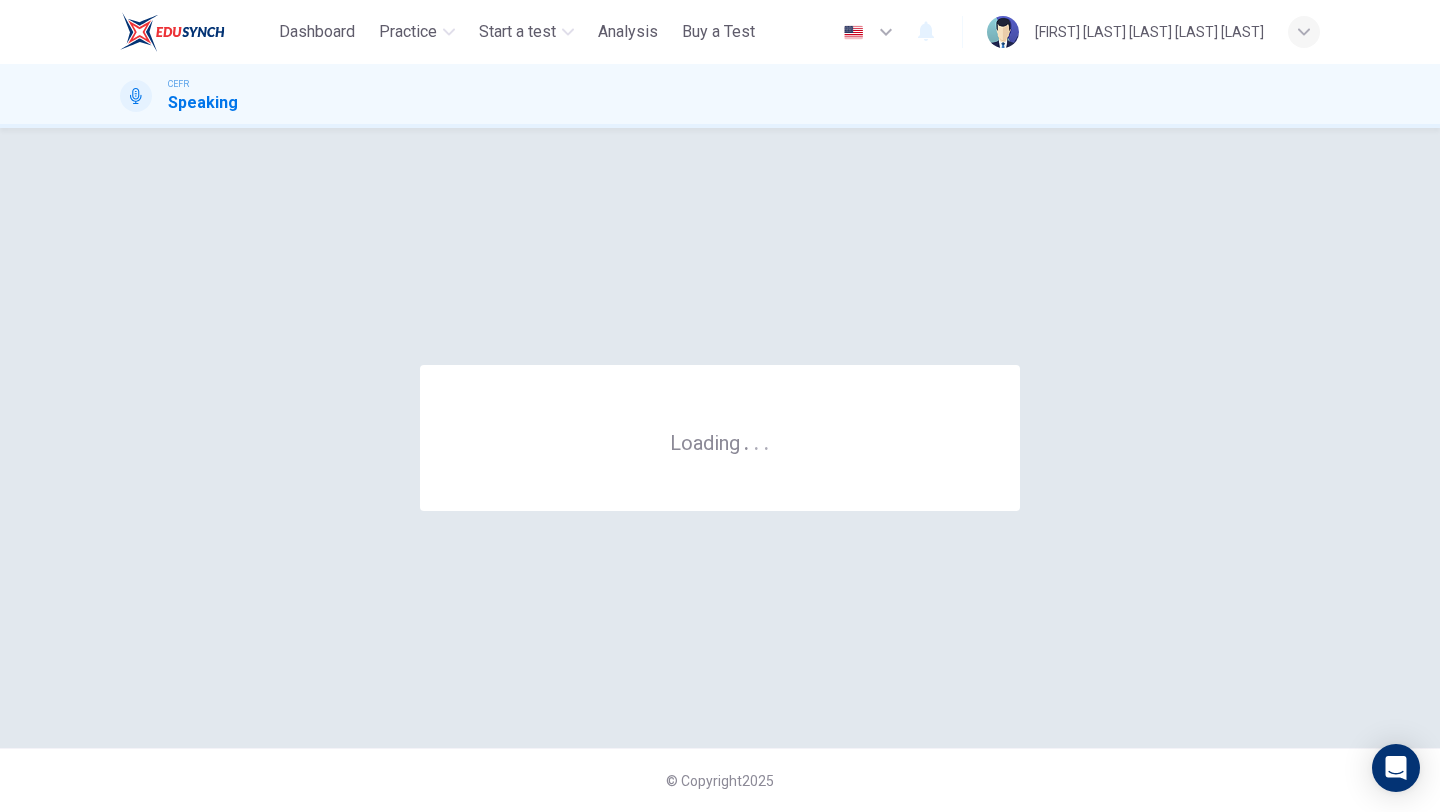 scroll, scrollTop: 0, scrollLeft: 0, axis: both 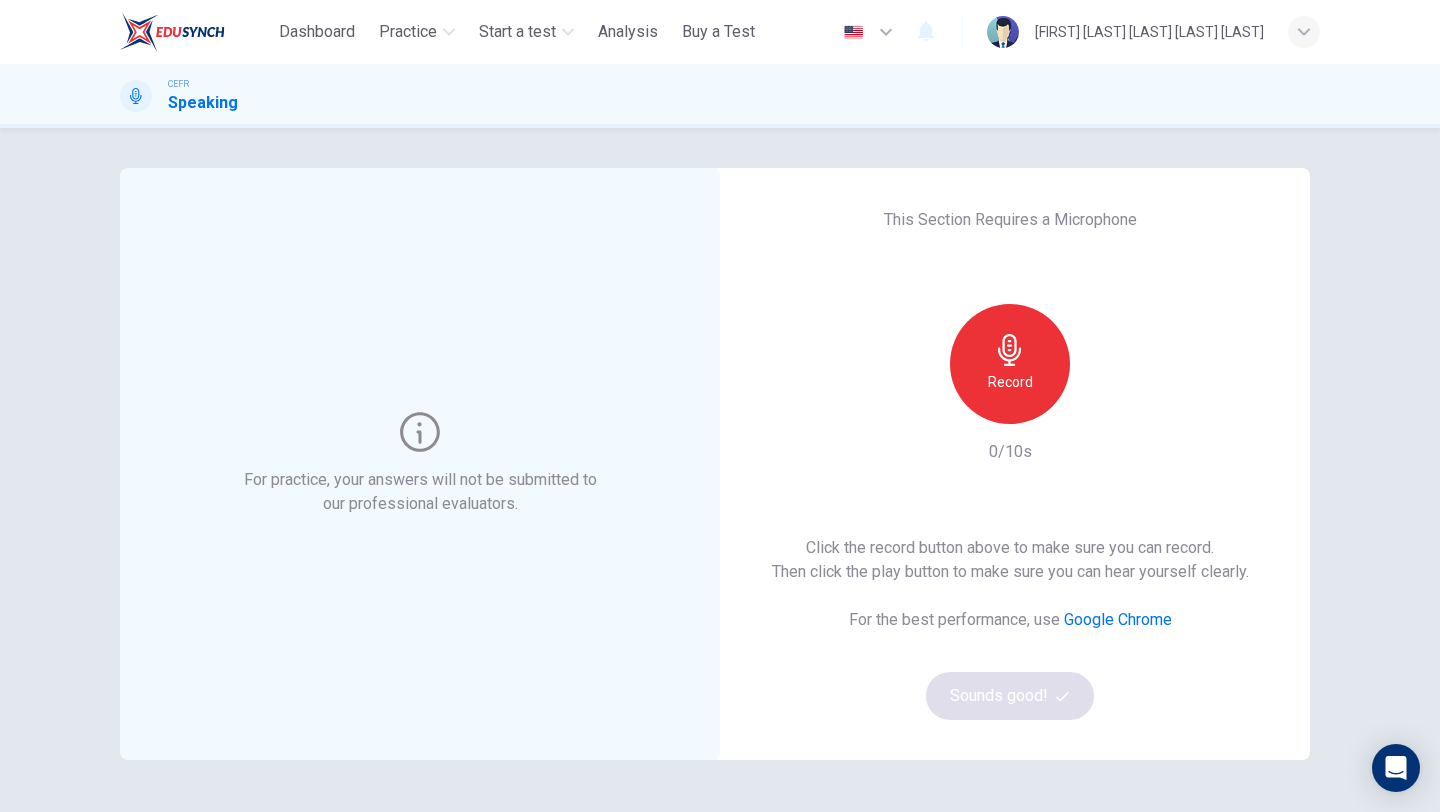click on "Record" at bounding box center (1010, 382) 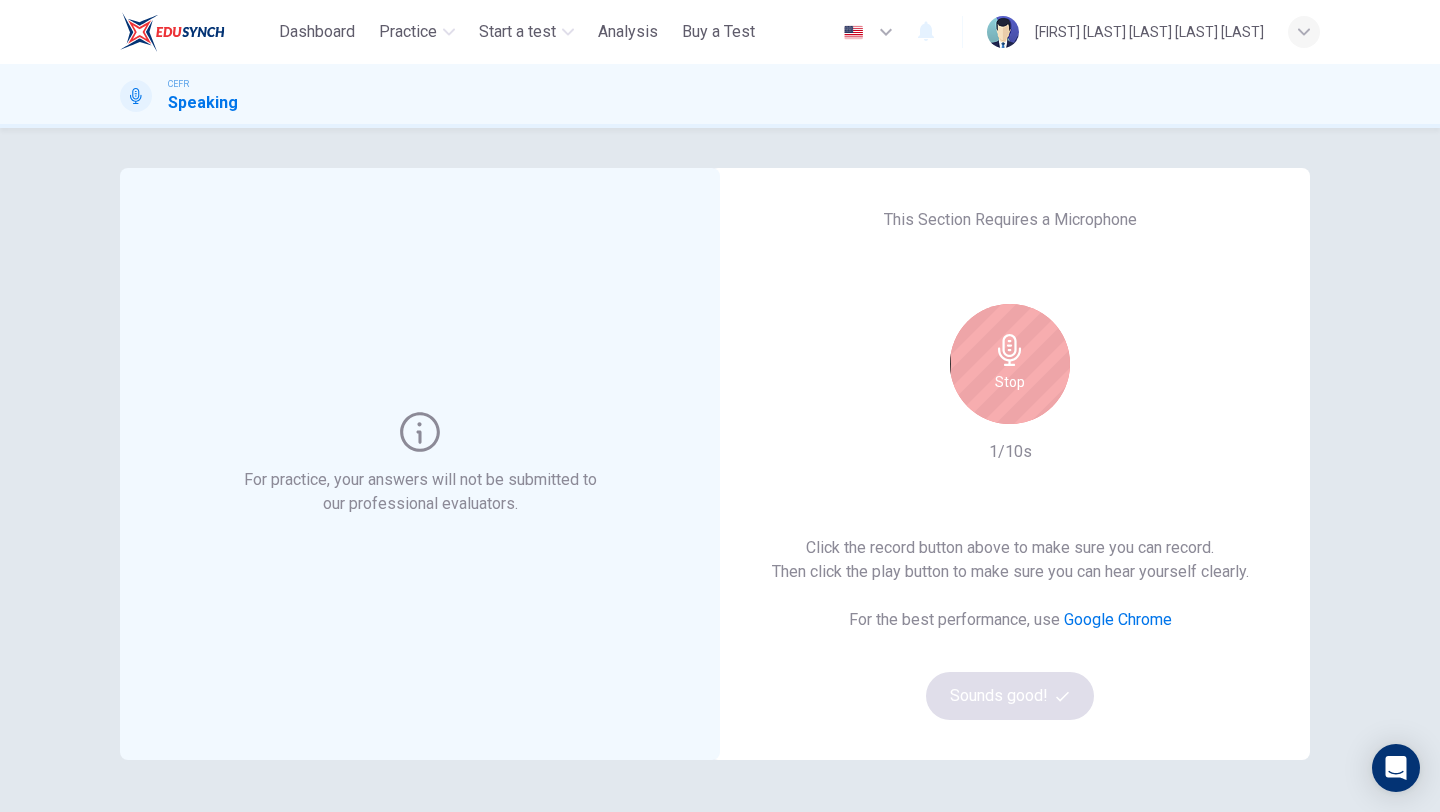 click on "Stop" at bounding box center [1010, 364] 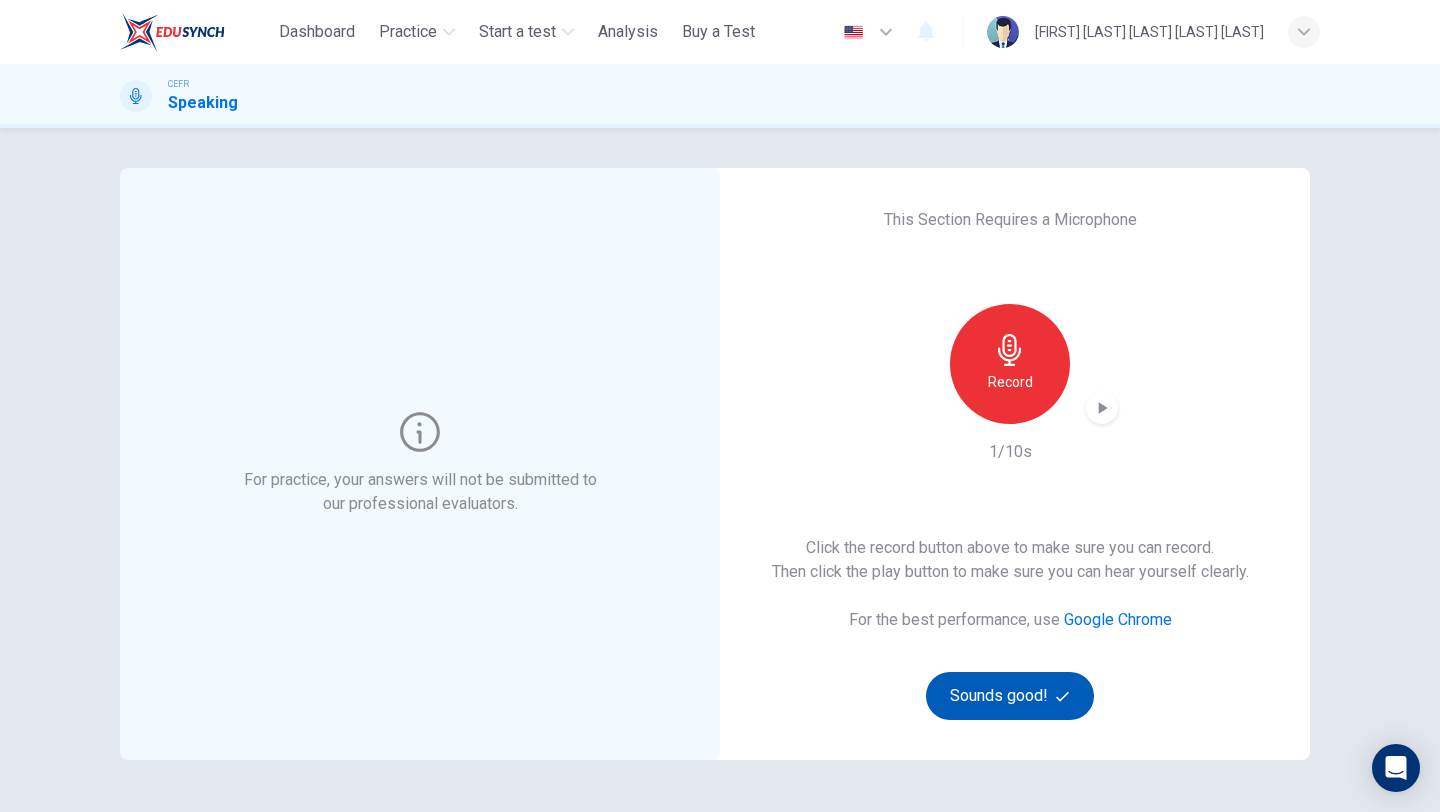 click on "Sounds good!" at bounding box center (1010, 696) 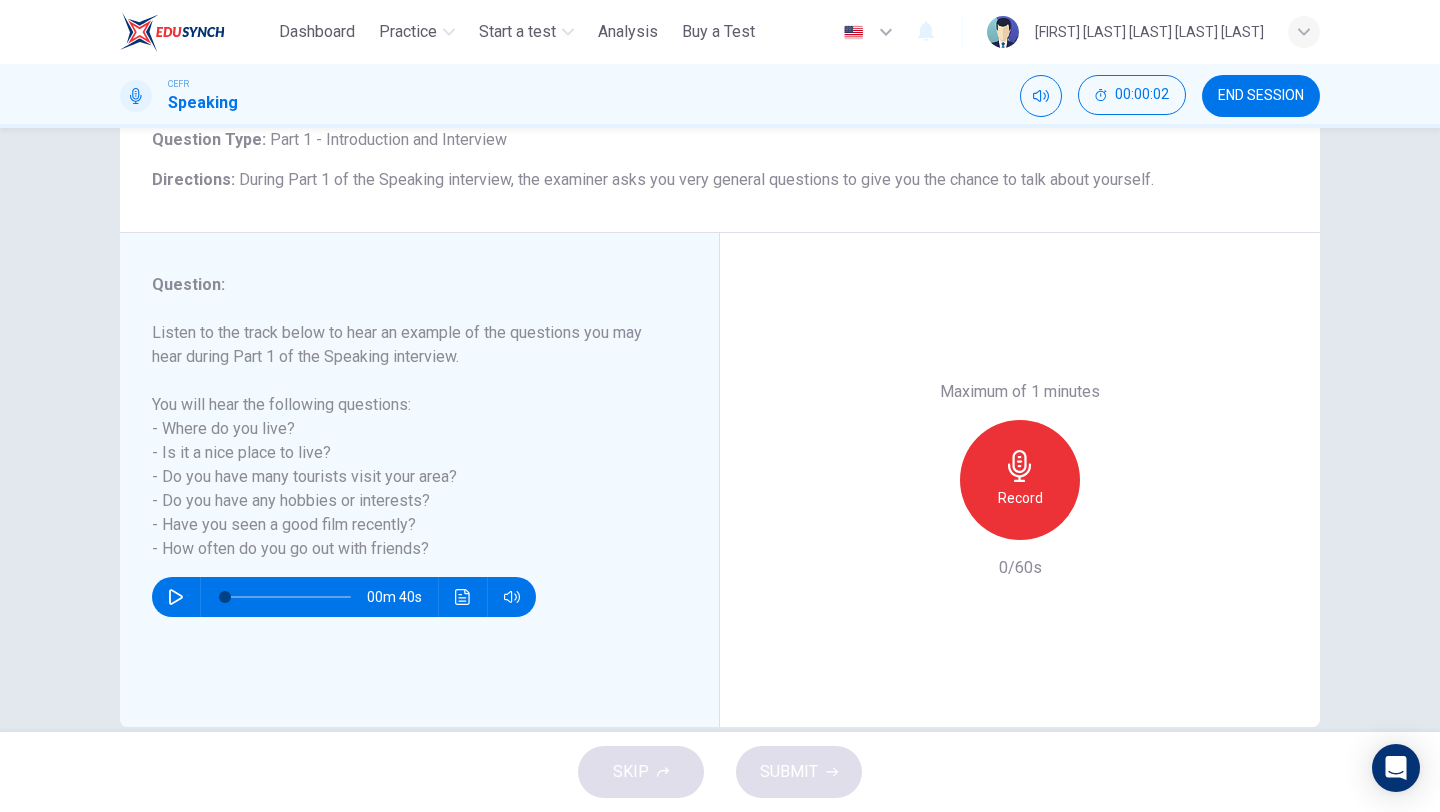 scroll, scrollTop: 137, scrollLeft: 0, axis: vertical 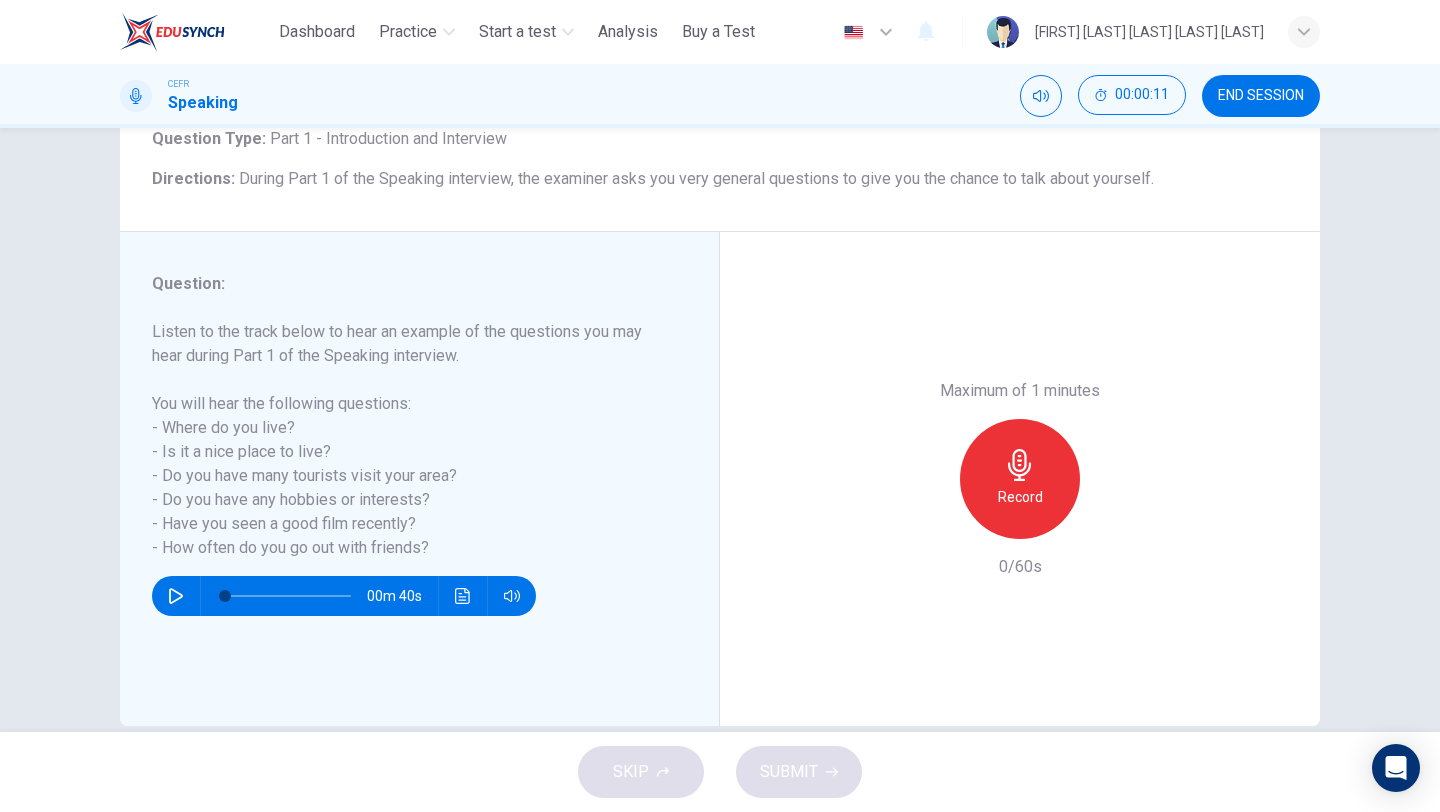 click on "END SESSION" at bounding box center (1261, 96) 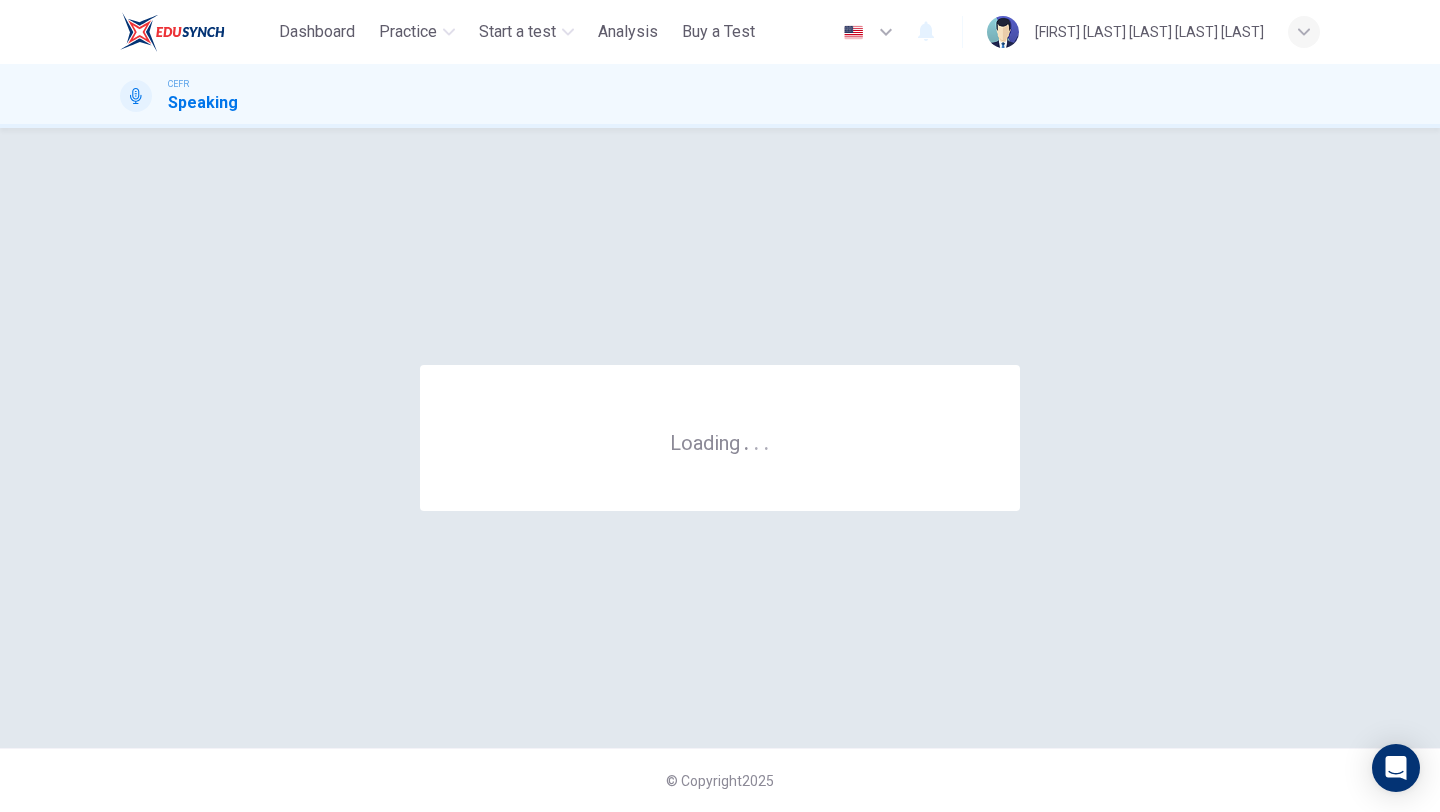 scroll, scrollTop: 0, scrollLeft: 0, axis: both 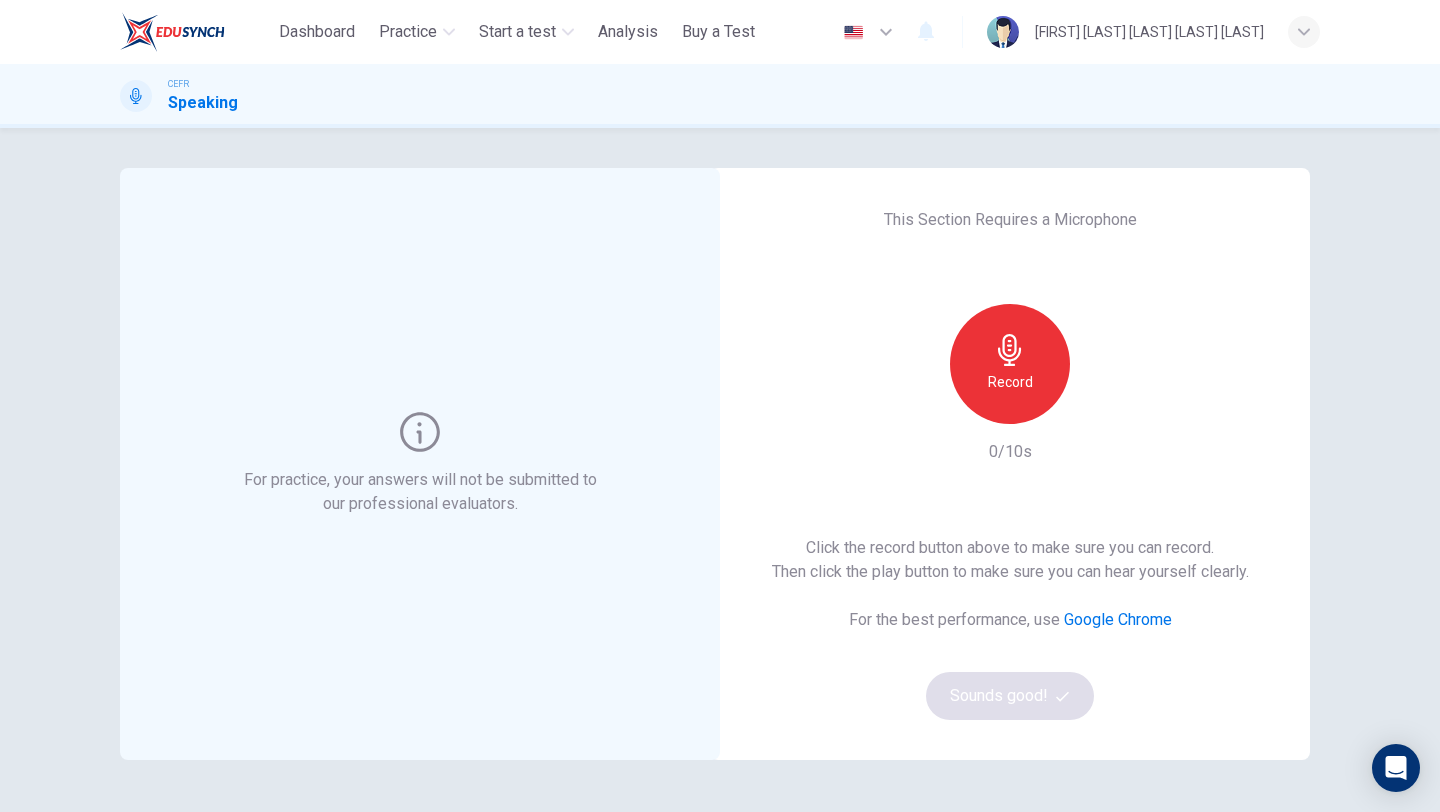 click at bounding box center [1010, 350] 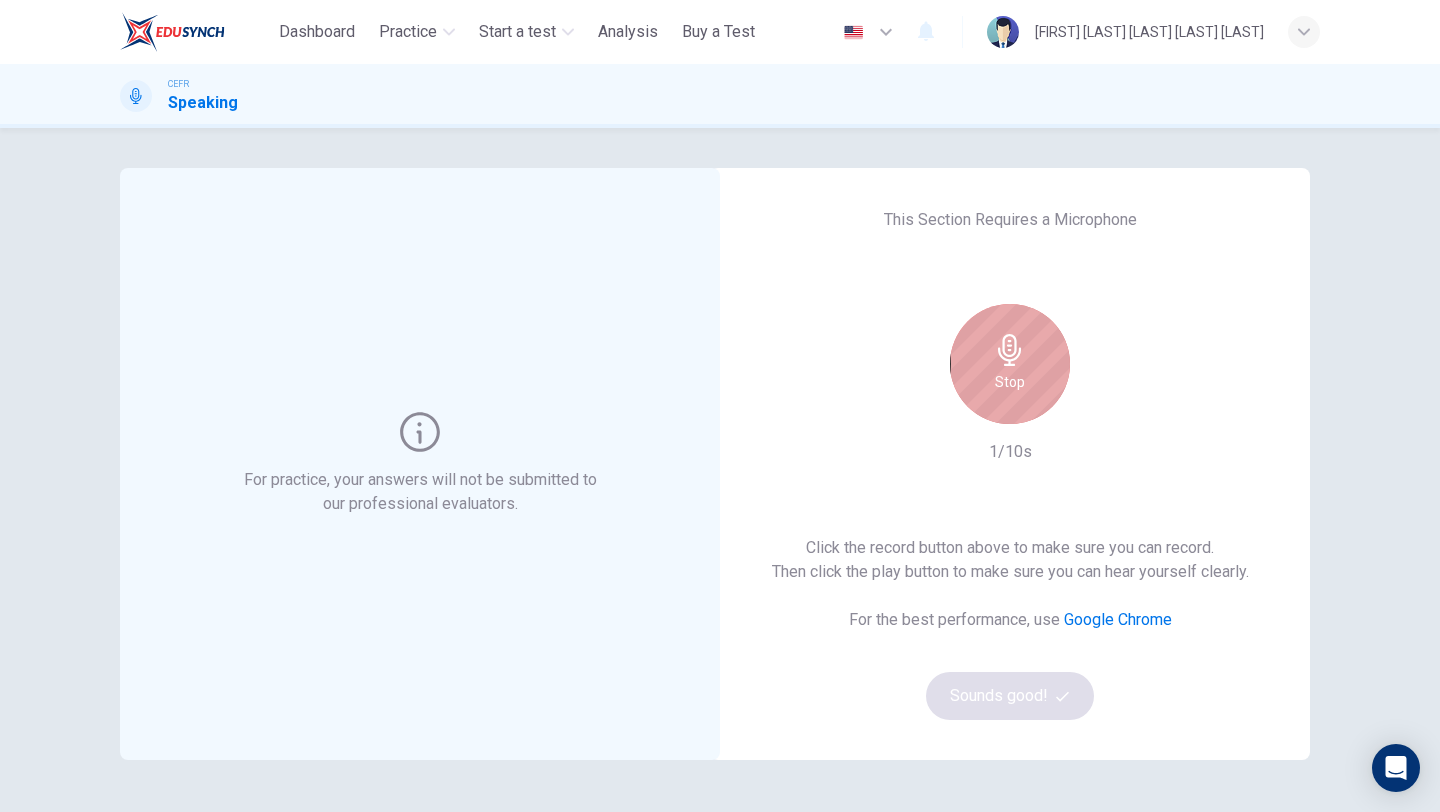 click at bounding box center (1010, 350) 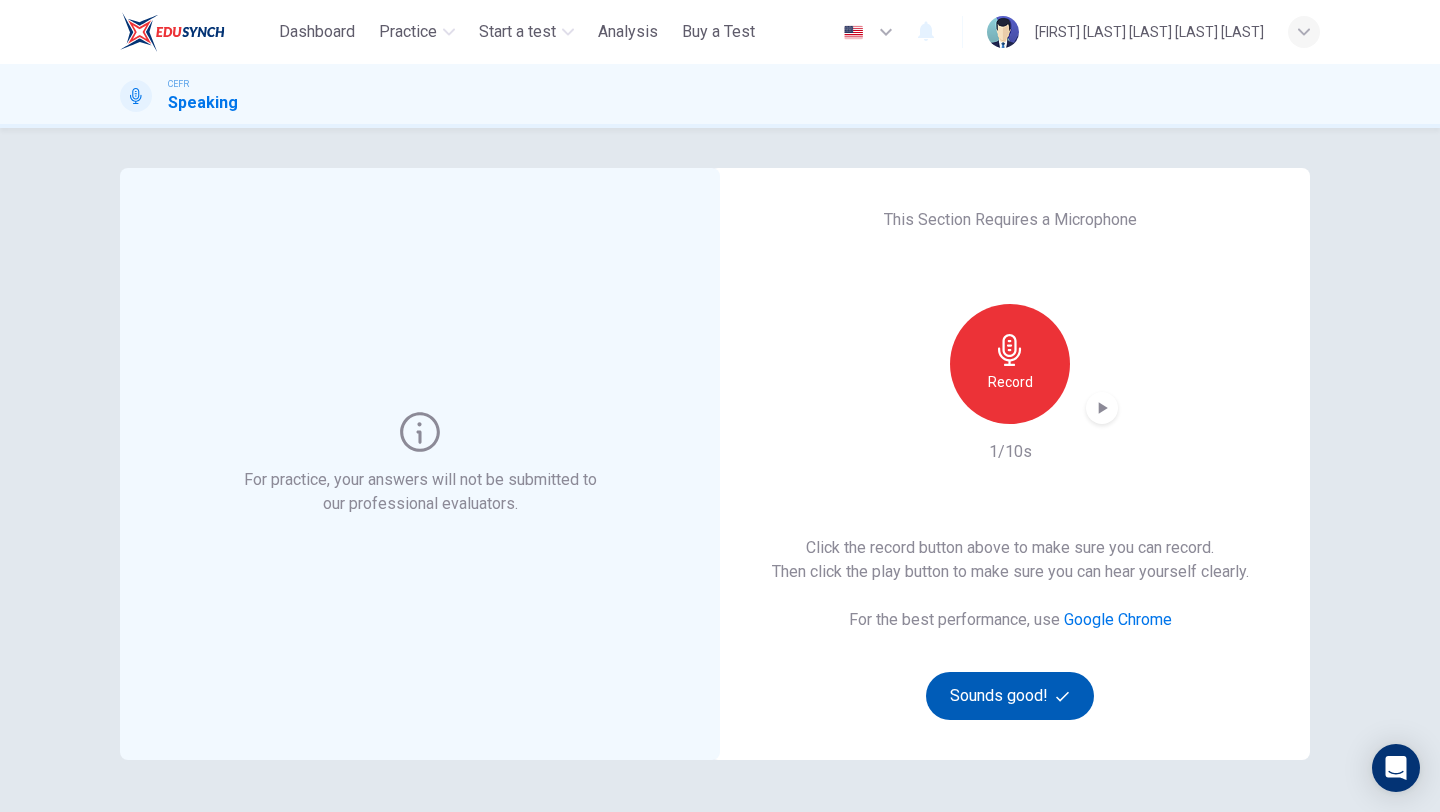 click on "Sounds good!" at bounding box center [1010, 696] 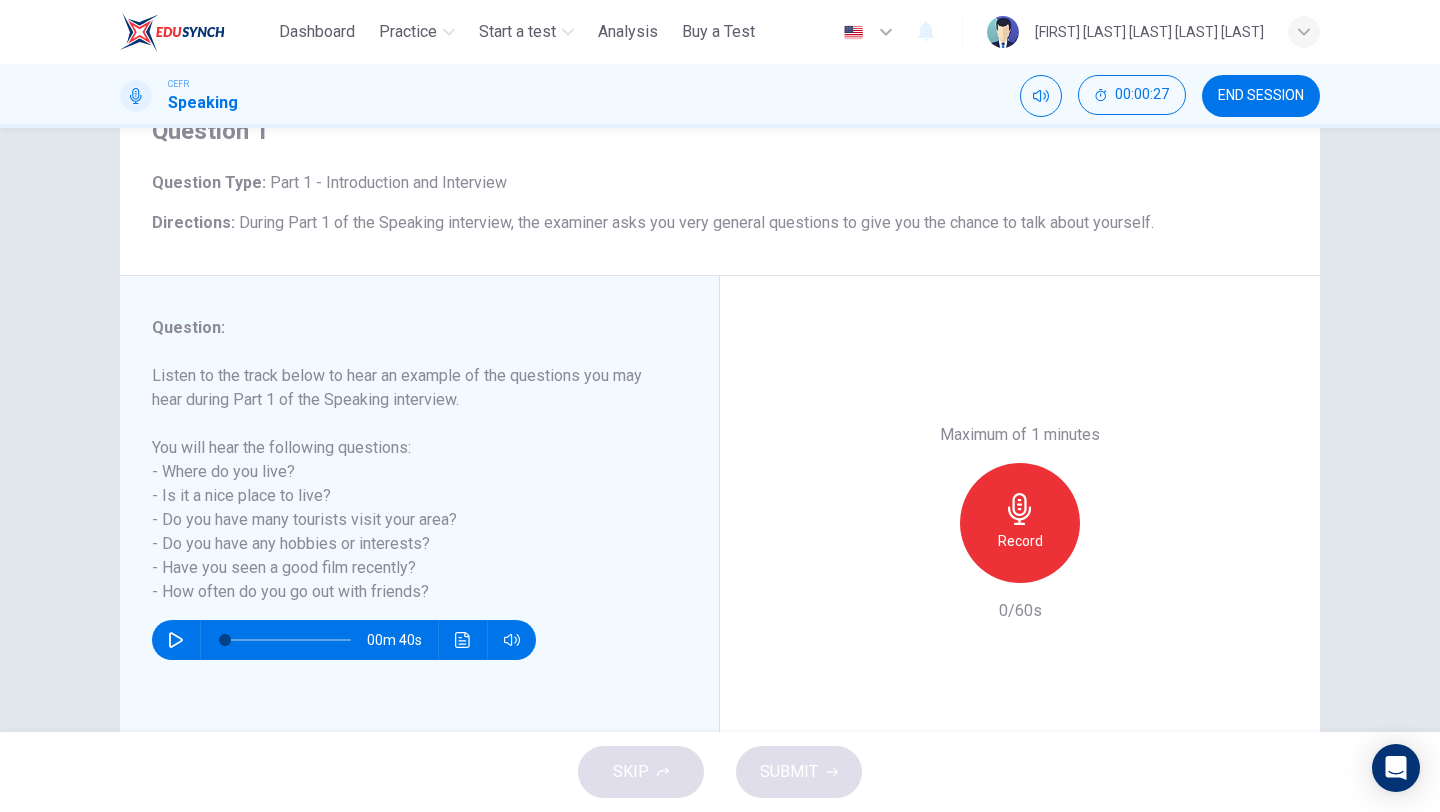 scroll, scrollTop: 96, scrollLeft: 0, axis: vertical 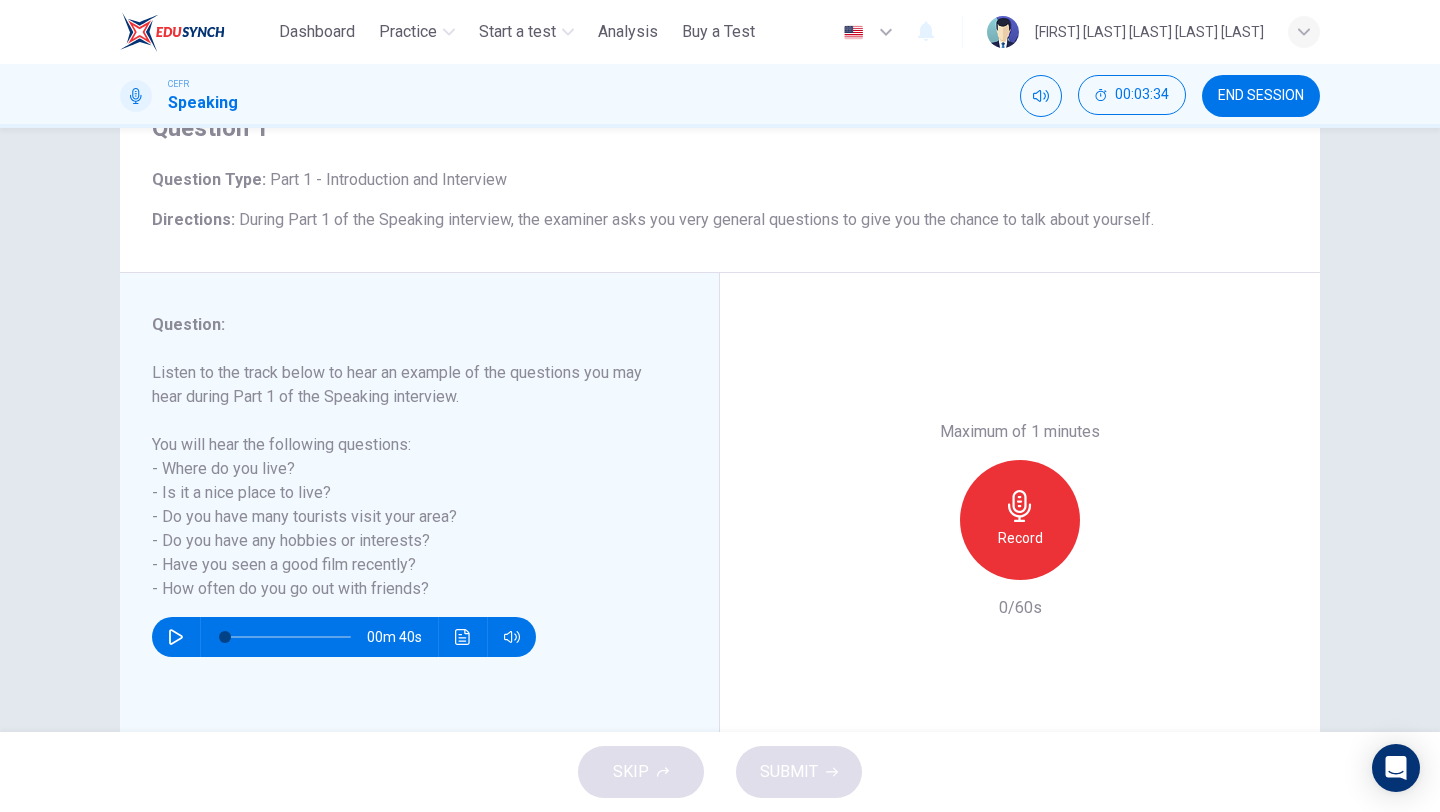 click on "END SESSION" at bounding box center (1261, 96) 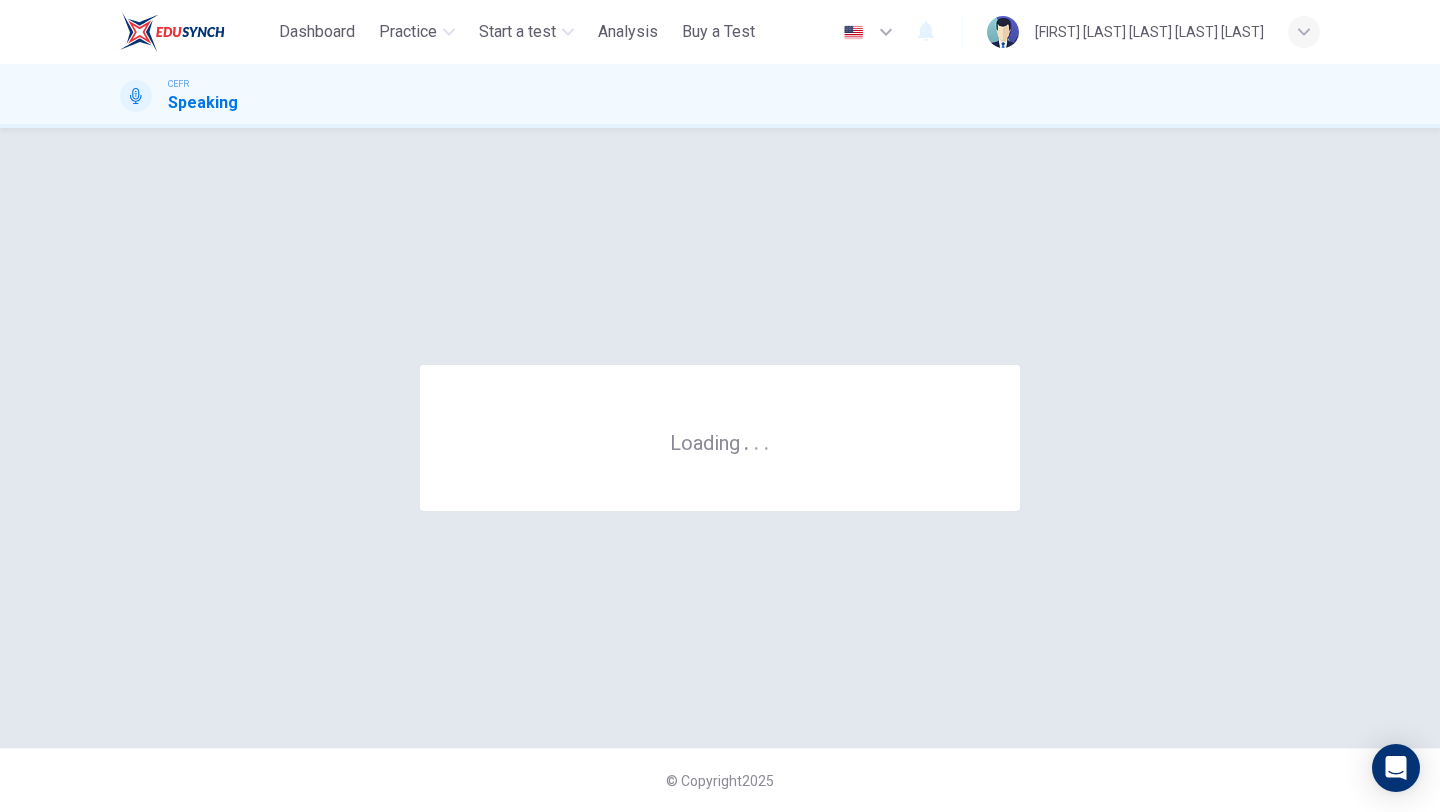 scroll, scrollTop: 0, scrollLeft: 0, axis: both 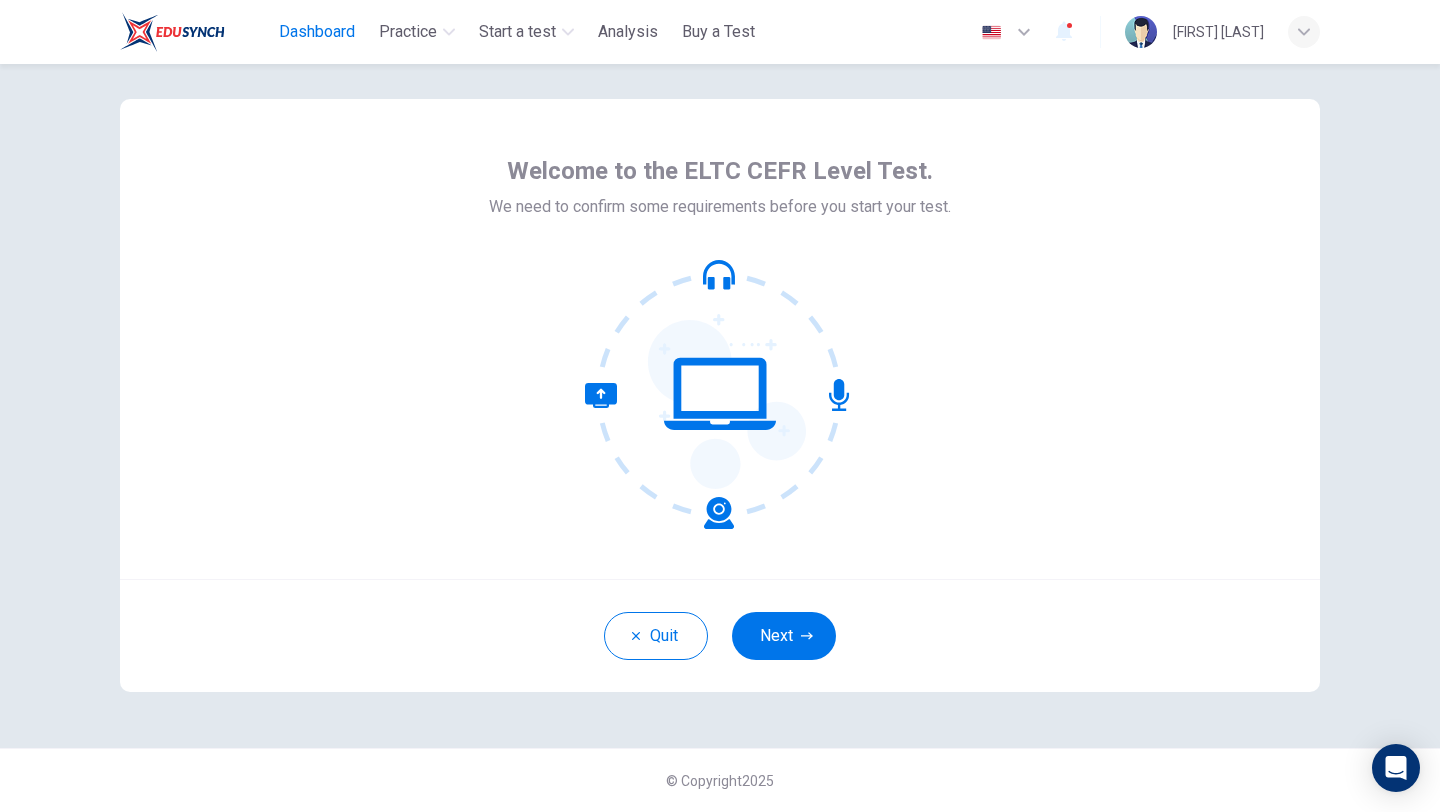 click on "Dashboard" at bounding box center (317, 32) 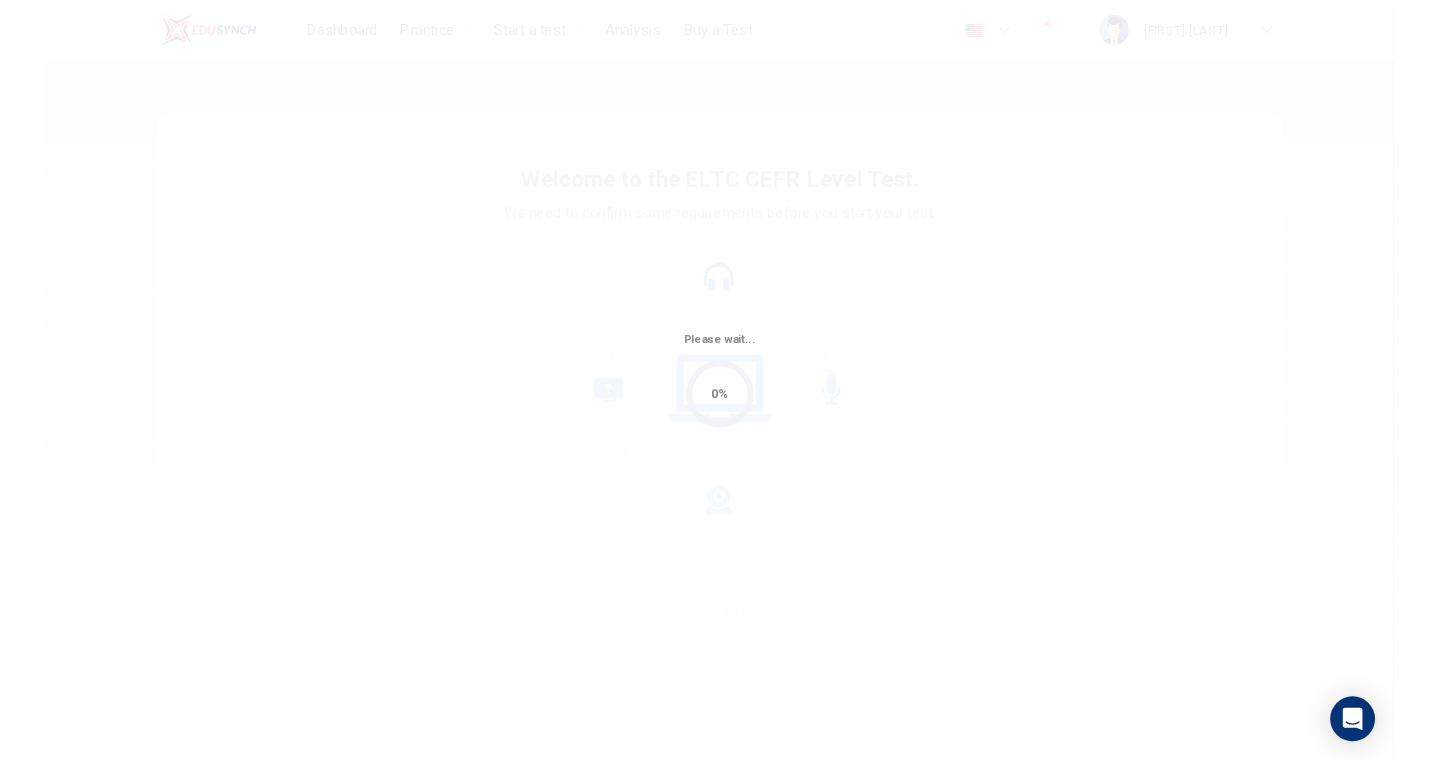 scroll, scrollTop: 0, scrollLeft: 0, axis: both 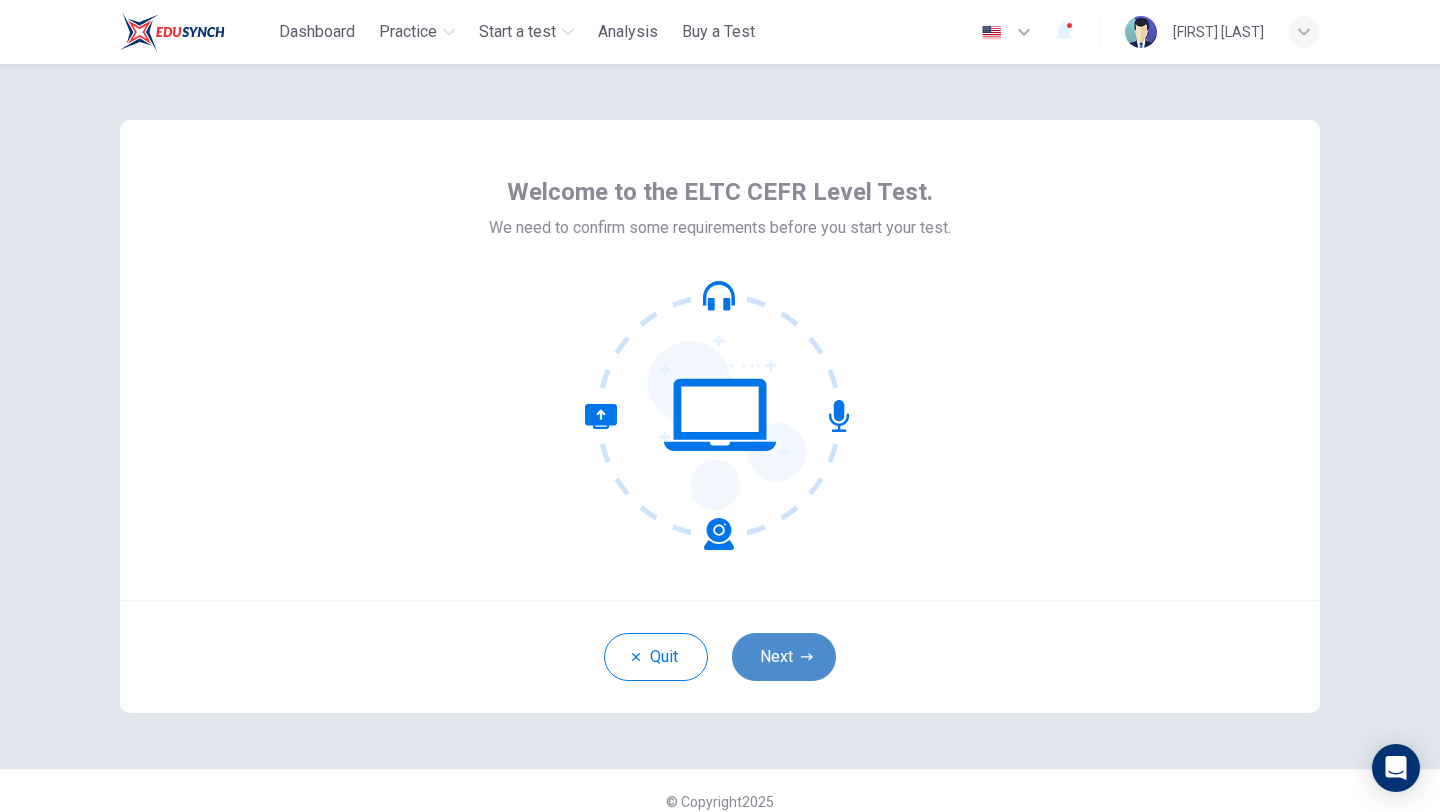 click on "Next" at bounding box center (784, 657) 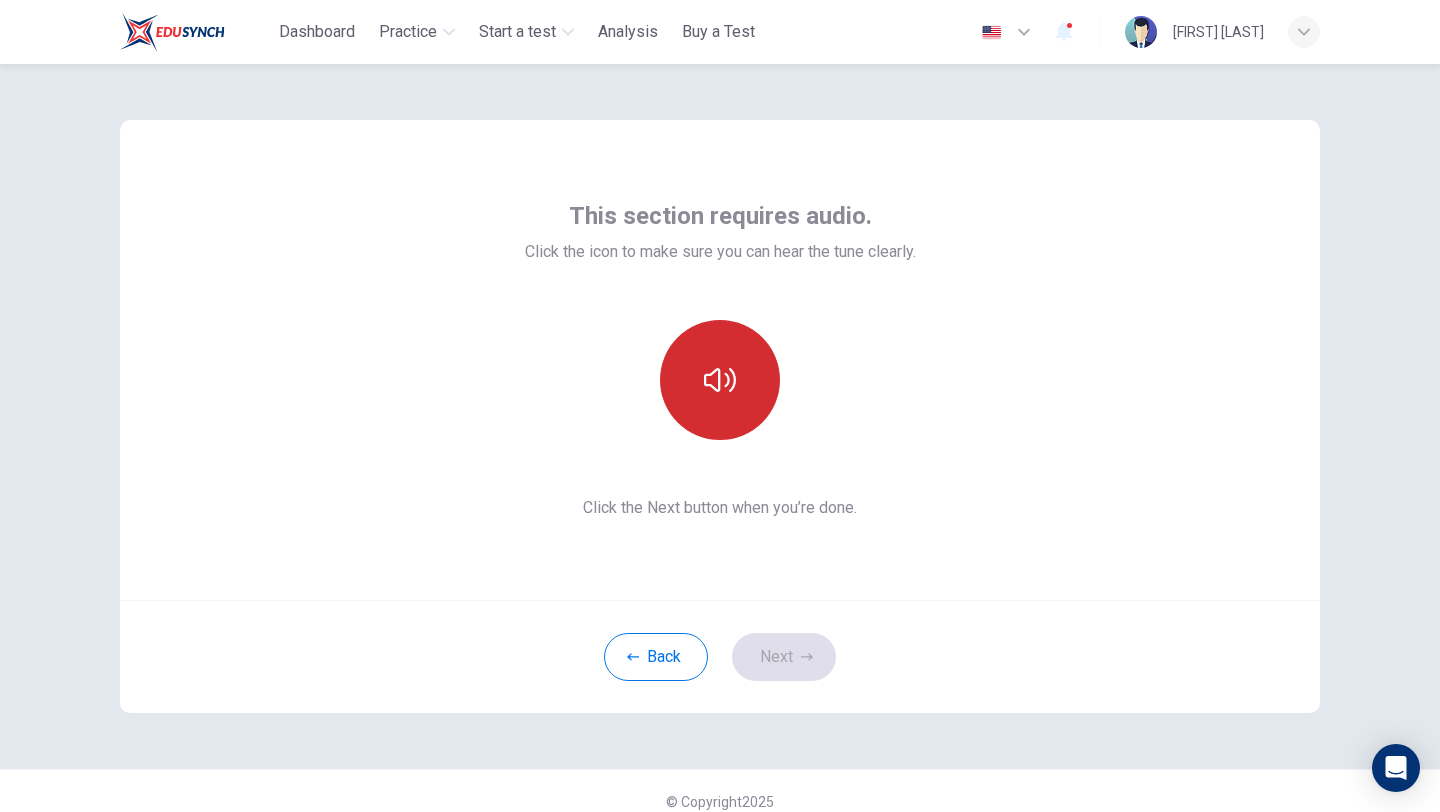 click at bounding box center (720, 380) 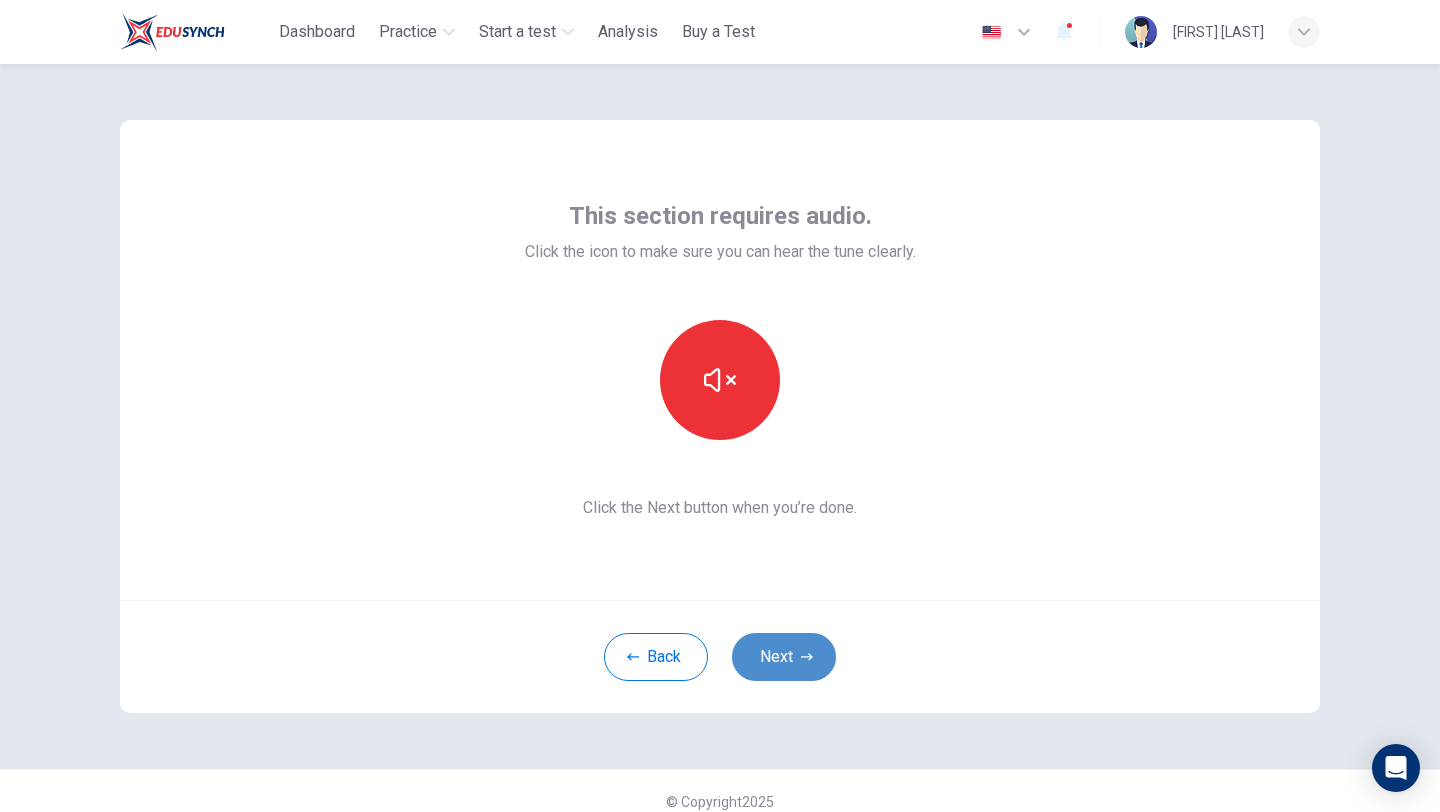 click on "Next" at bounding box center (784, 657) 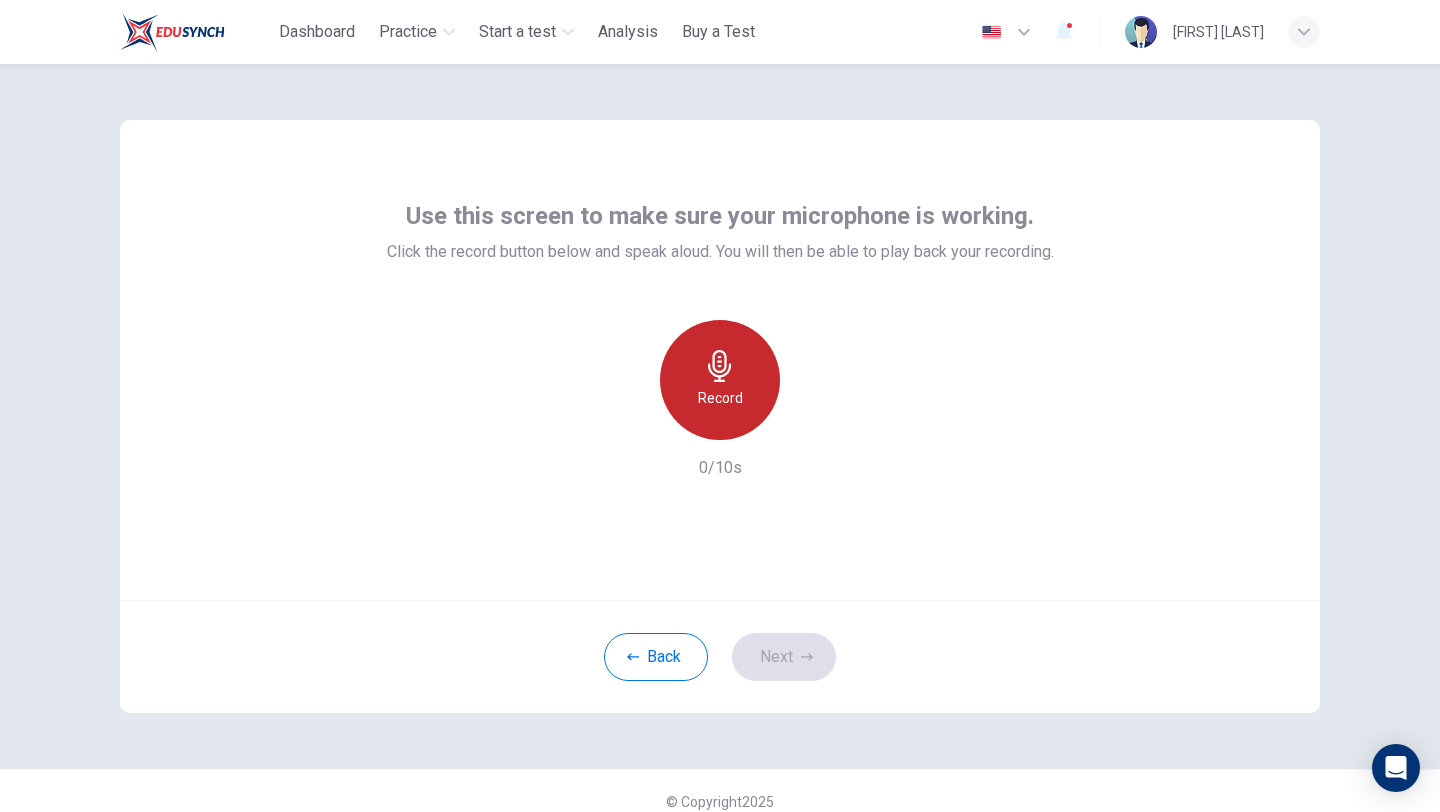 click on "Record" at bounding box center [720, 380] 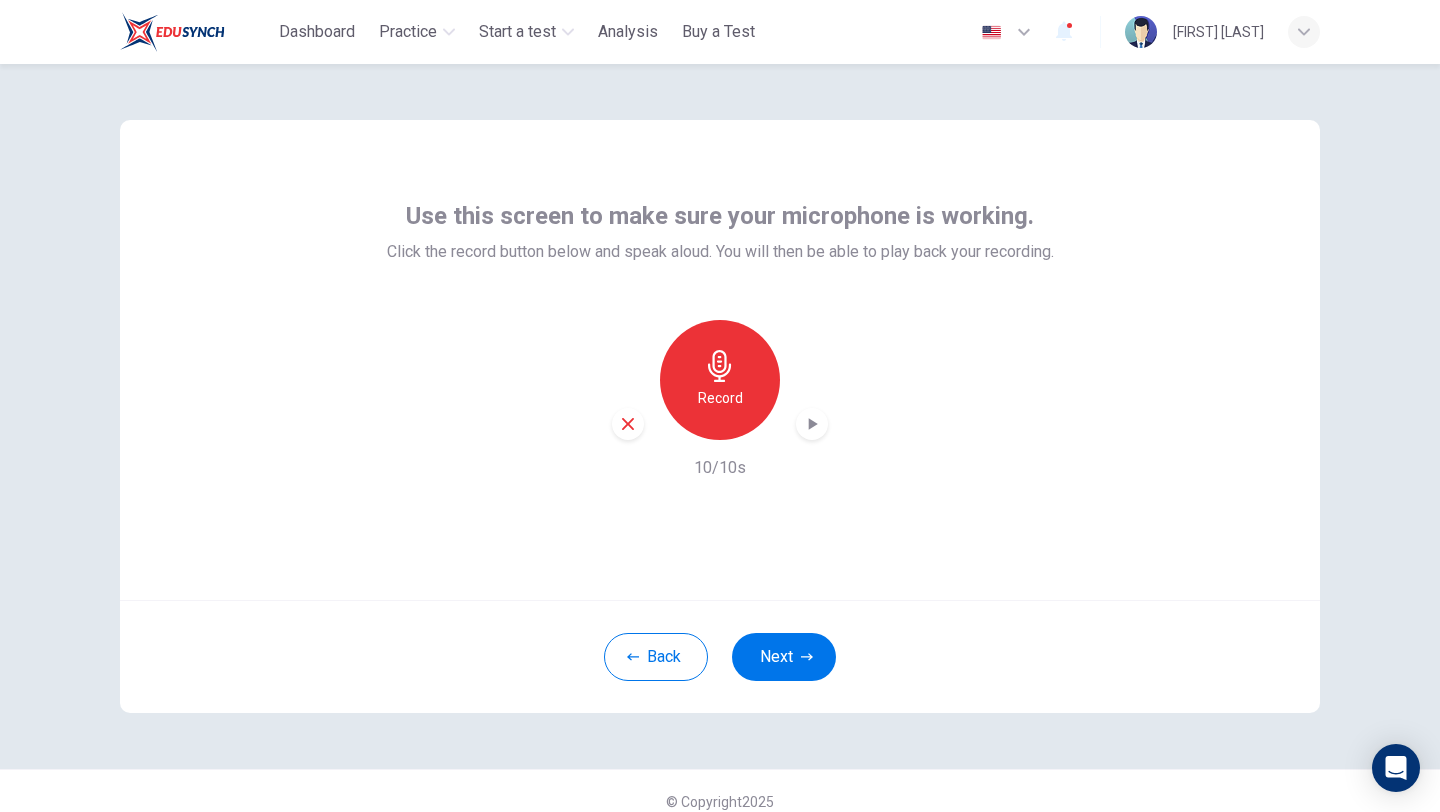 click at bounding box center (812, 424) 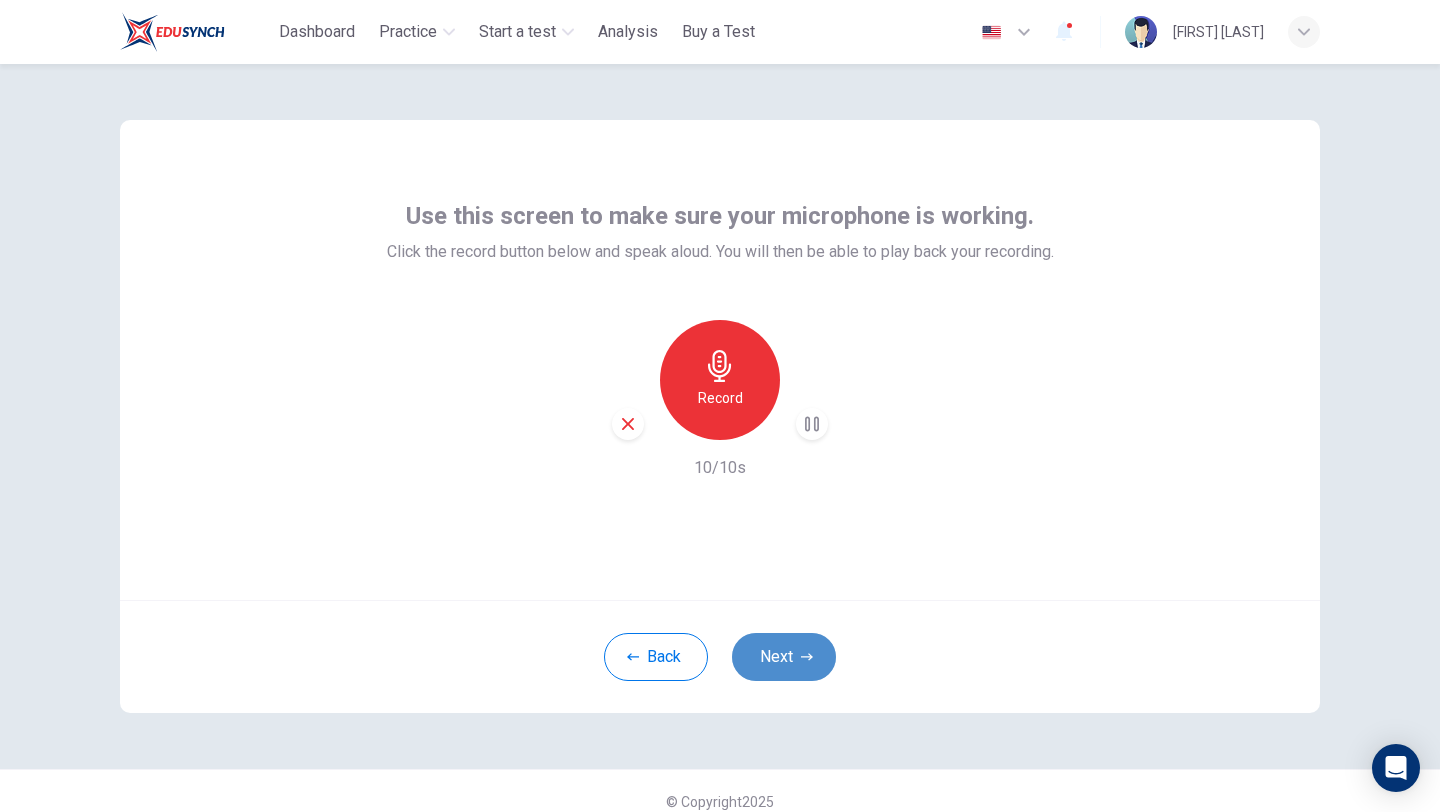 click at bounding box center [807, 657] 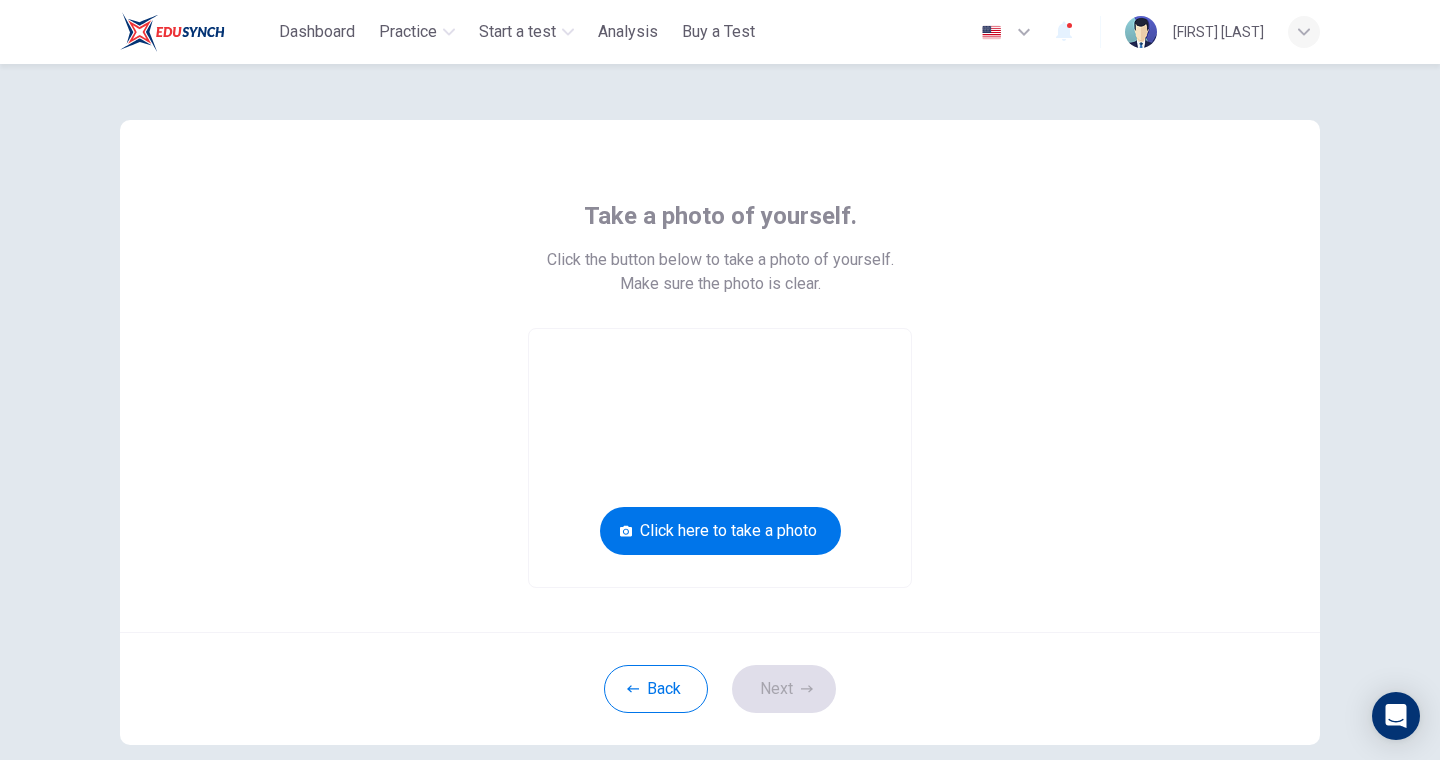 click on "Take a photo of yourself. Click the button below to take a photo of yourself. Make sure the photo is clear. Click here to take a photo" at bounding box center (720, 394) 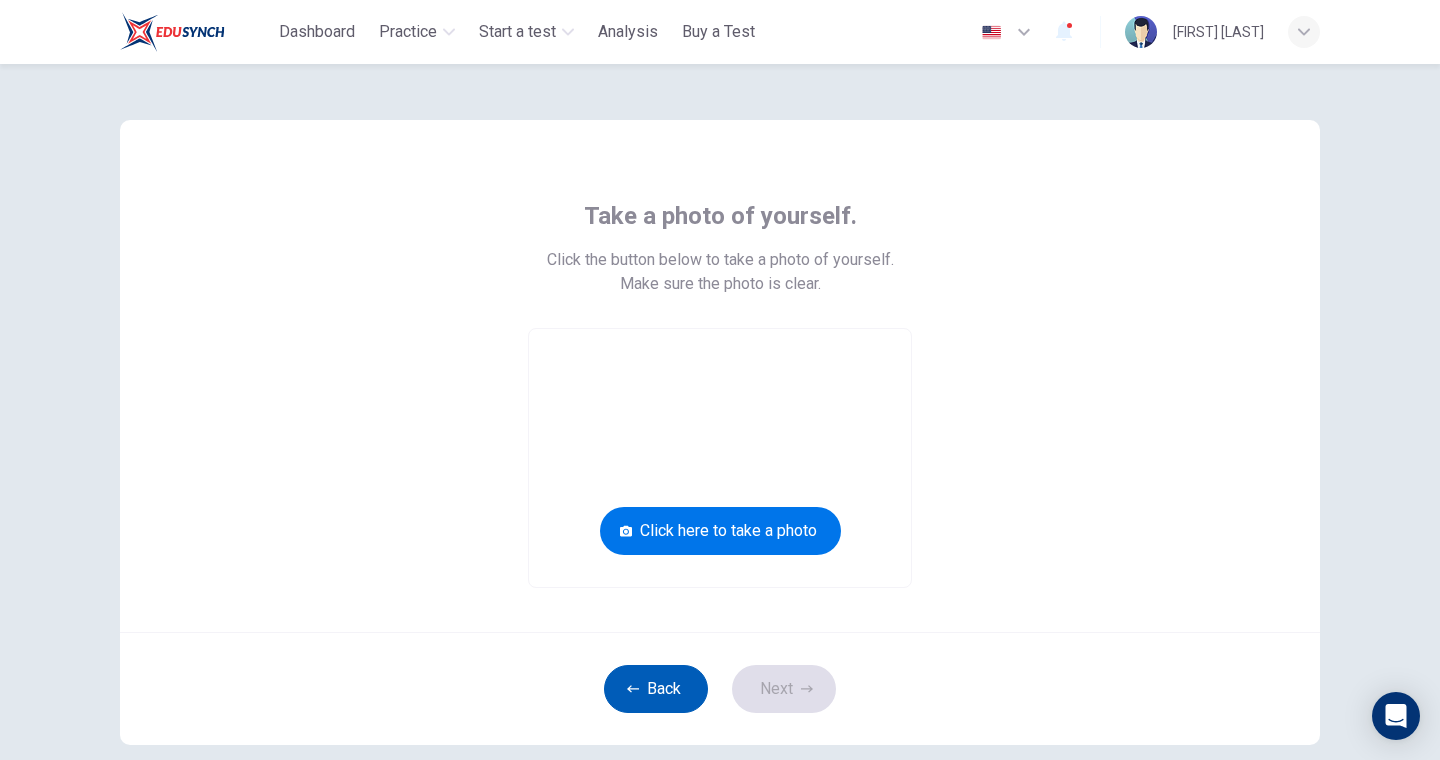 click on "Back" at bounding box center (656, 689) 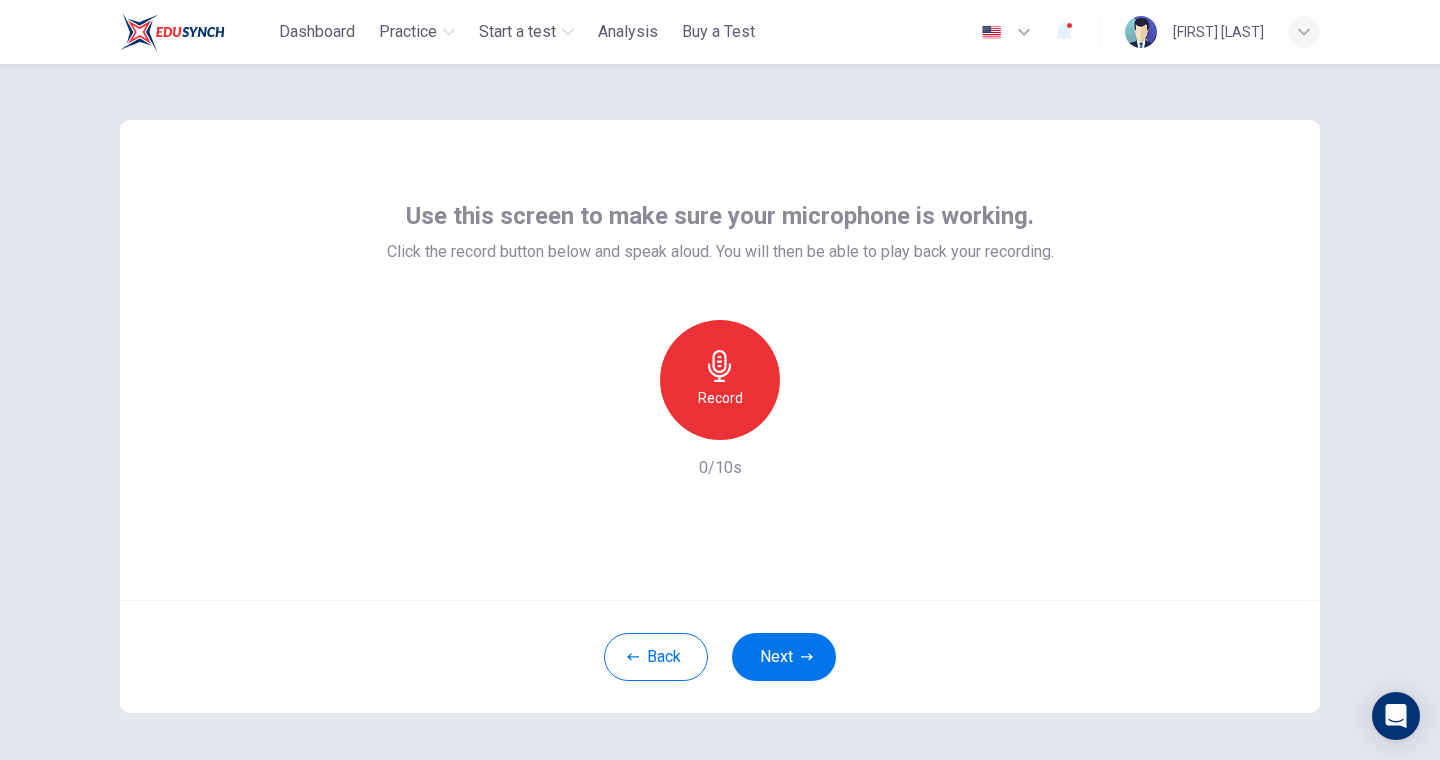 click on "Record" at bounding box center [720, 380] 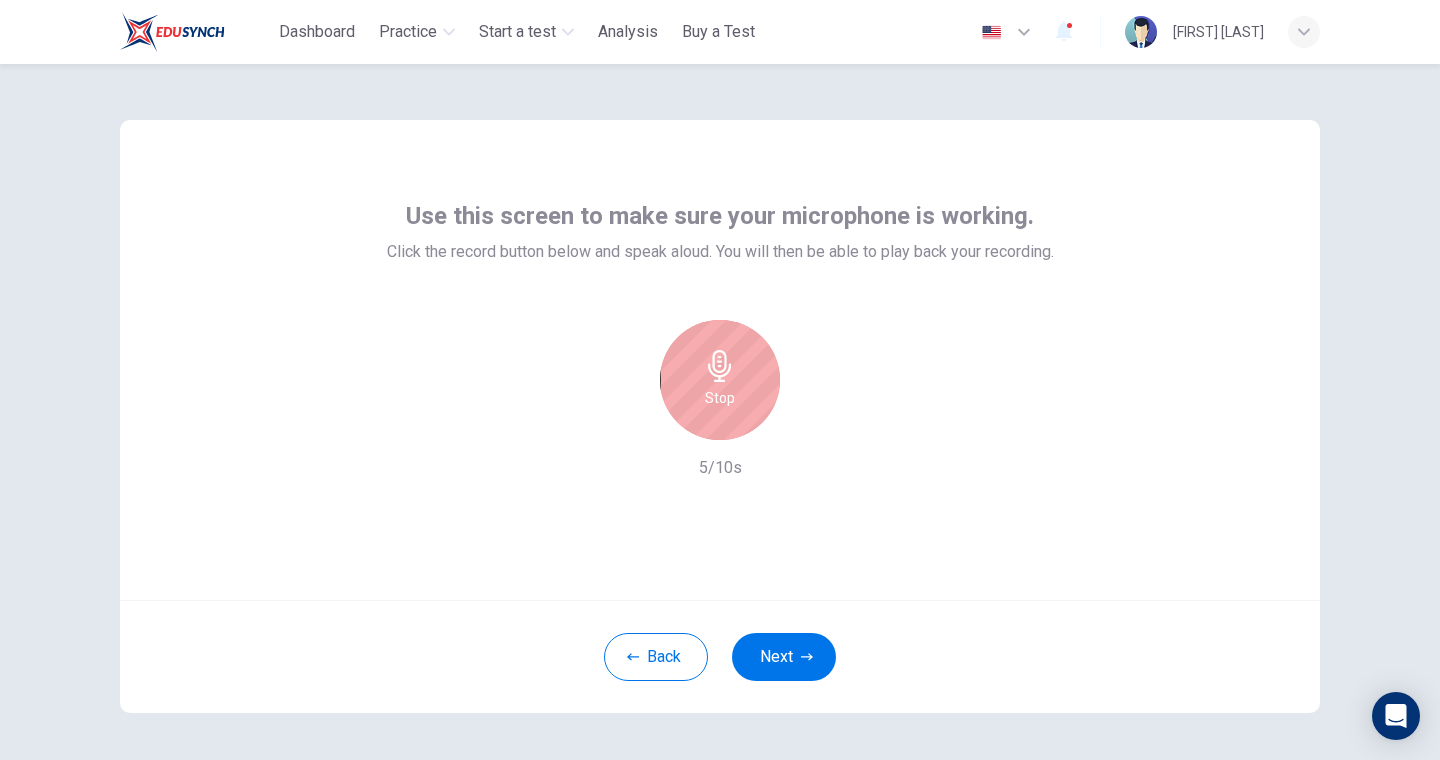 click on "Stop 5/10s" at bounding box center (720, 400) 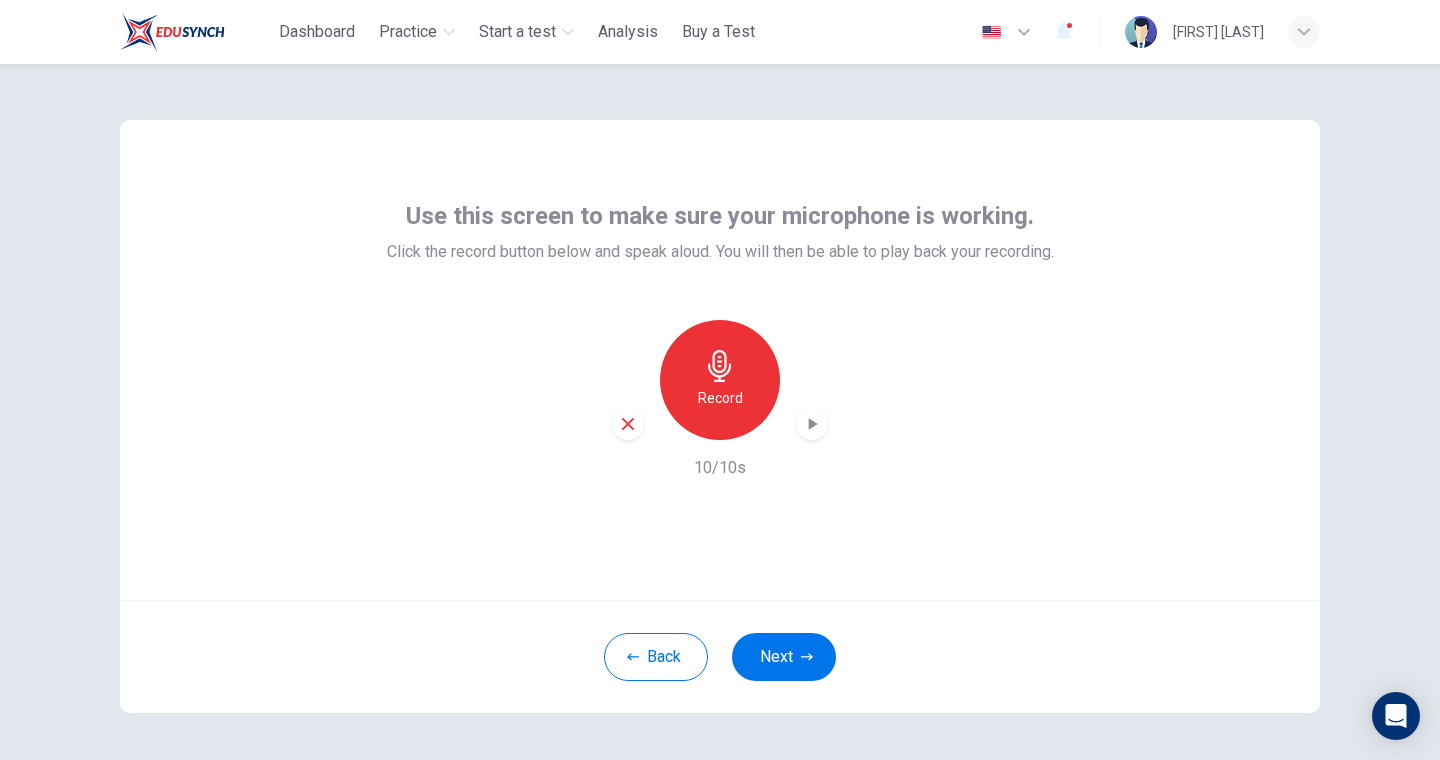 click on "Record" at bounding box center [720, 380] 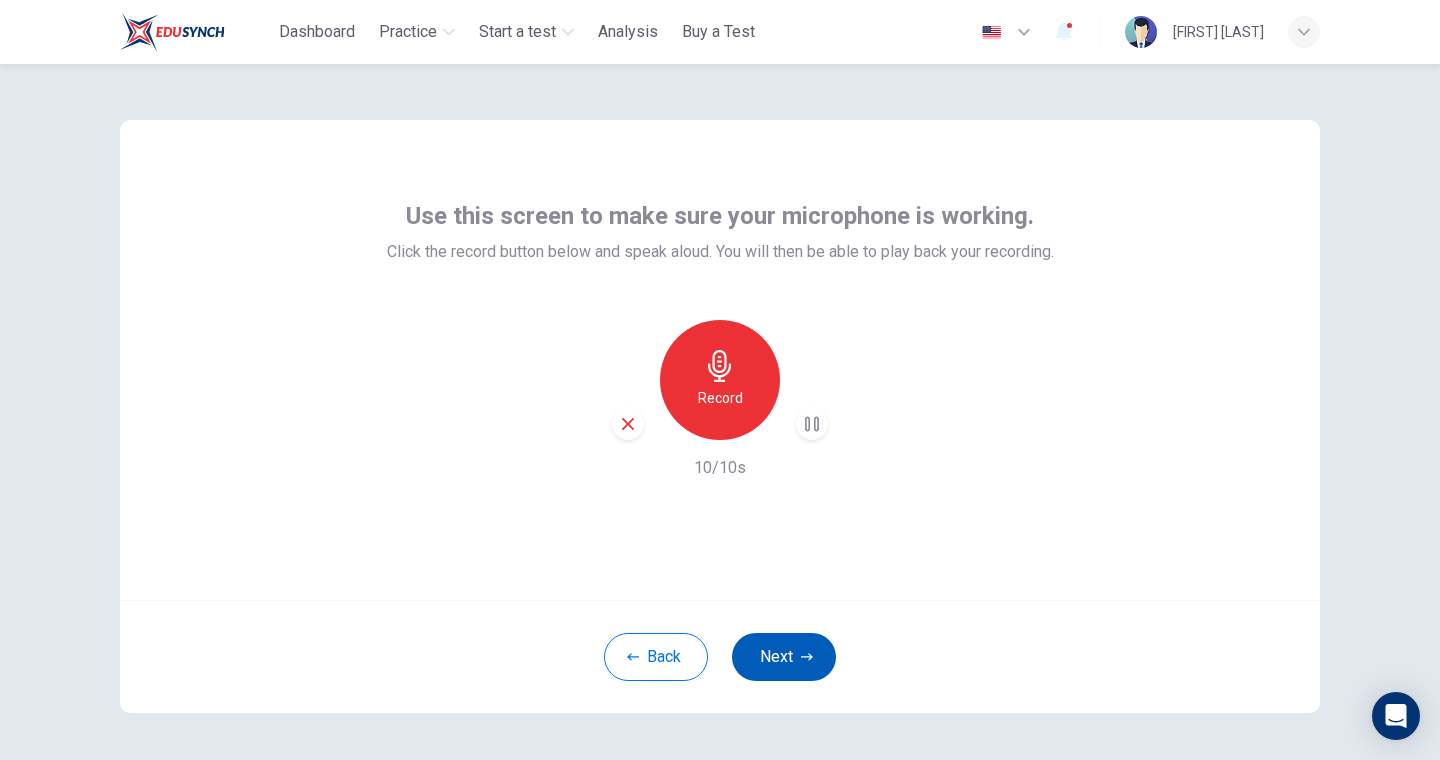 click at bounding box center [807, 657] 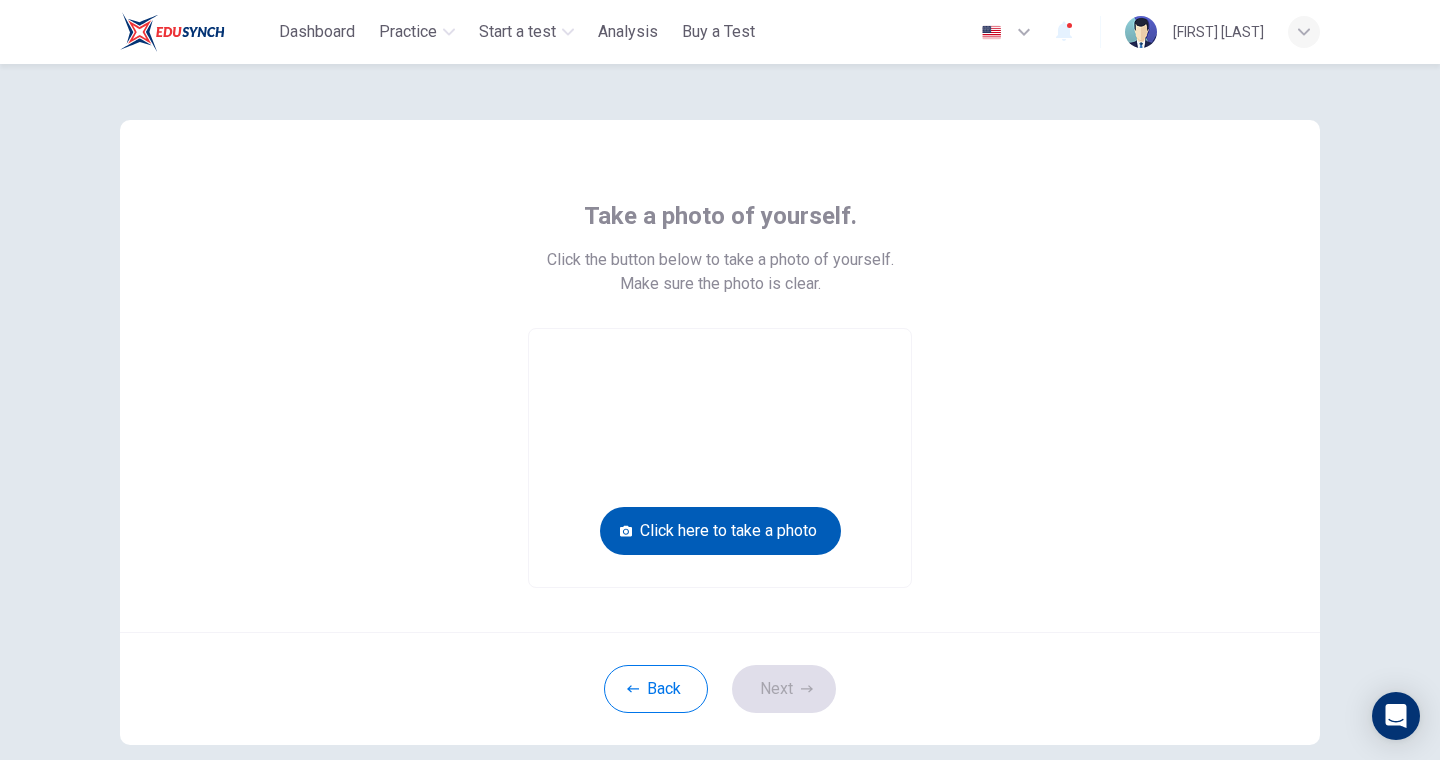 click on "Click here to take a photo" at bounding box center [720, 531] 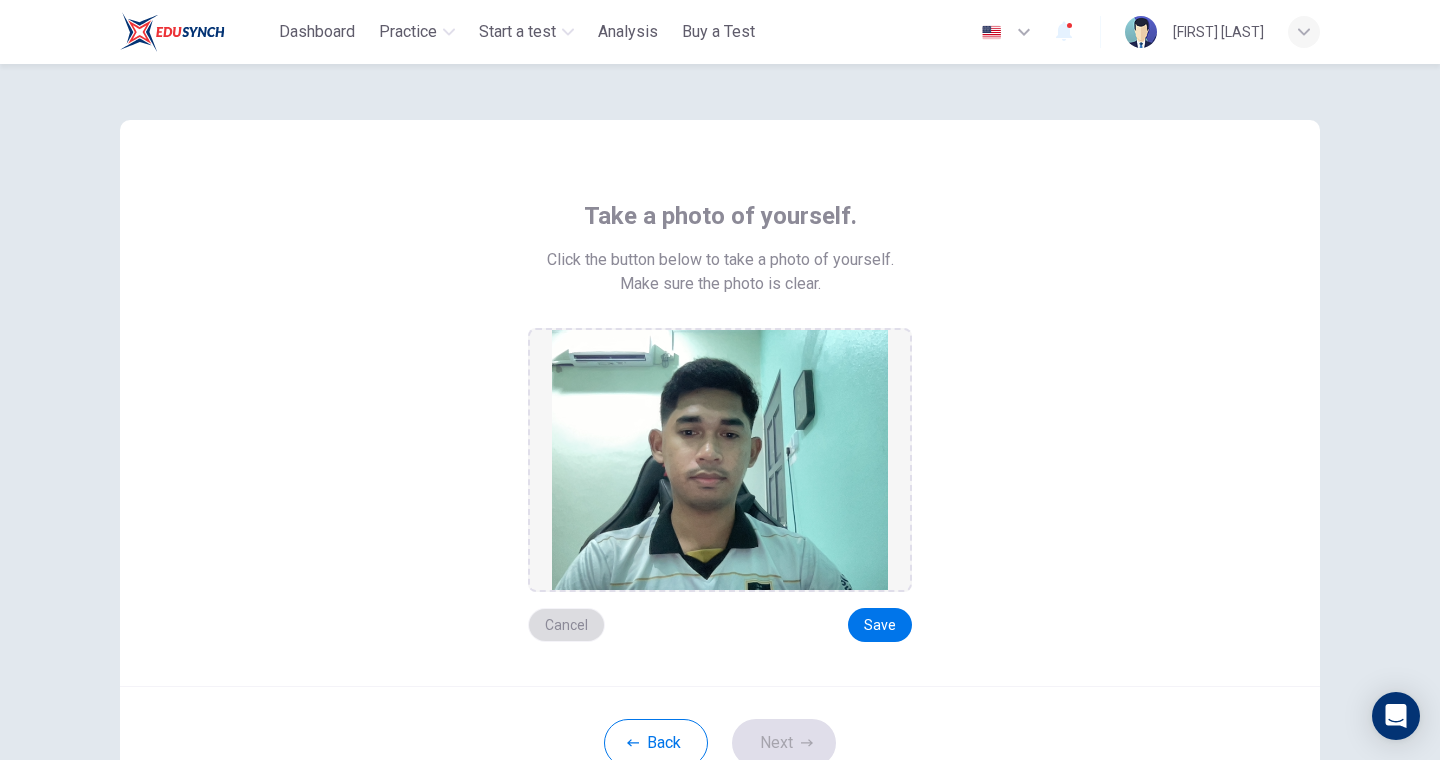 click on "Cancel" at bounding box center (566, 625) 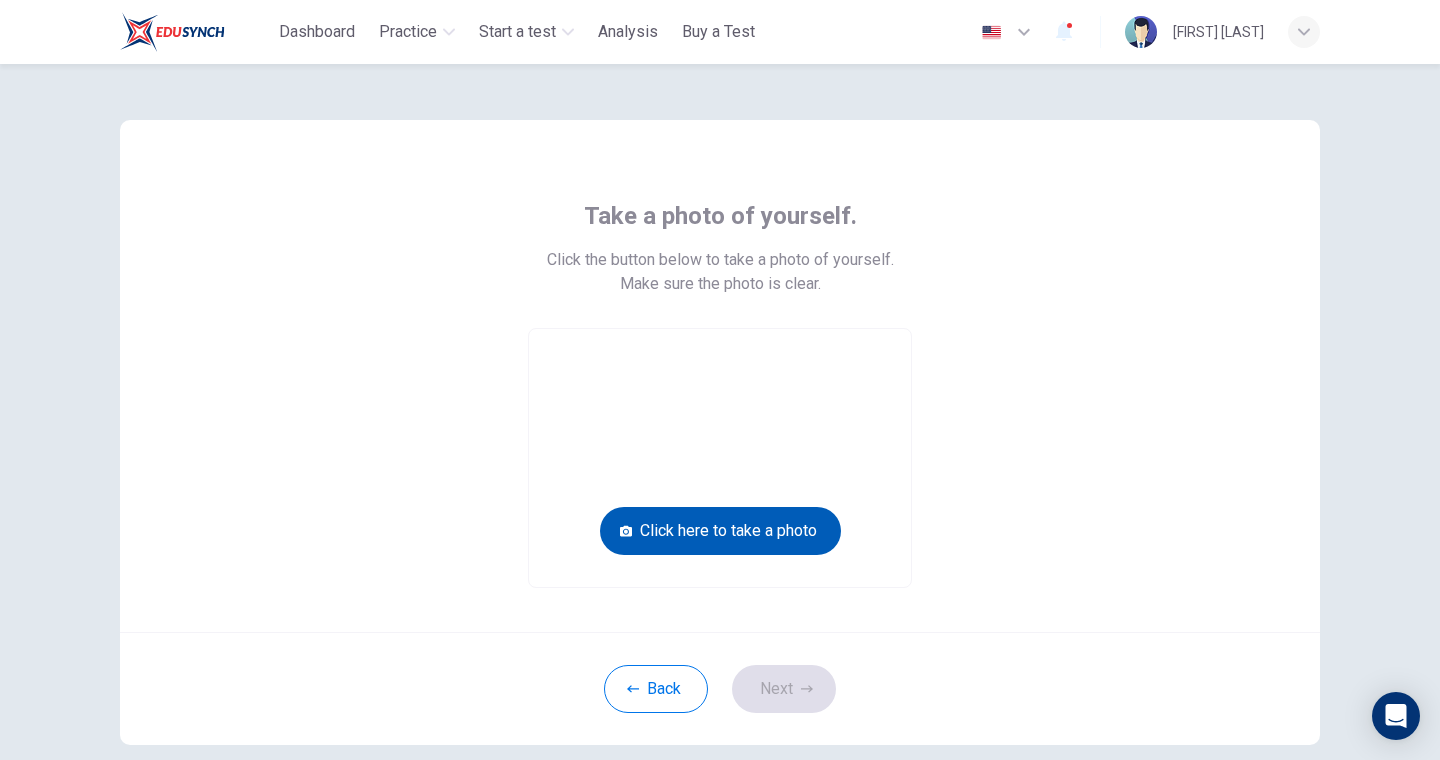 click on "Click here to take a photo" at bounding box center [720, 531] 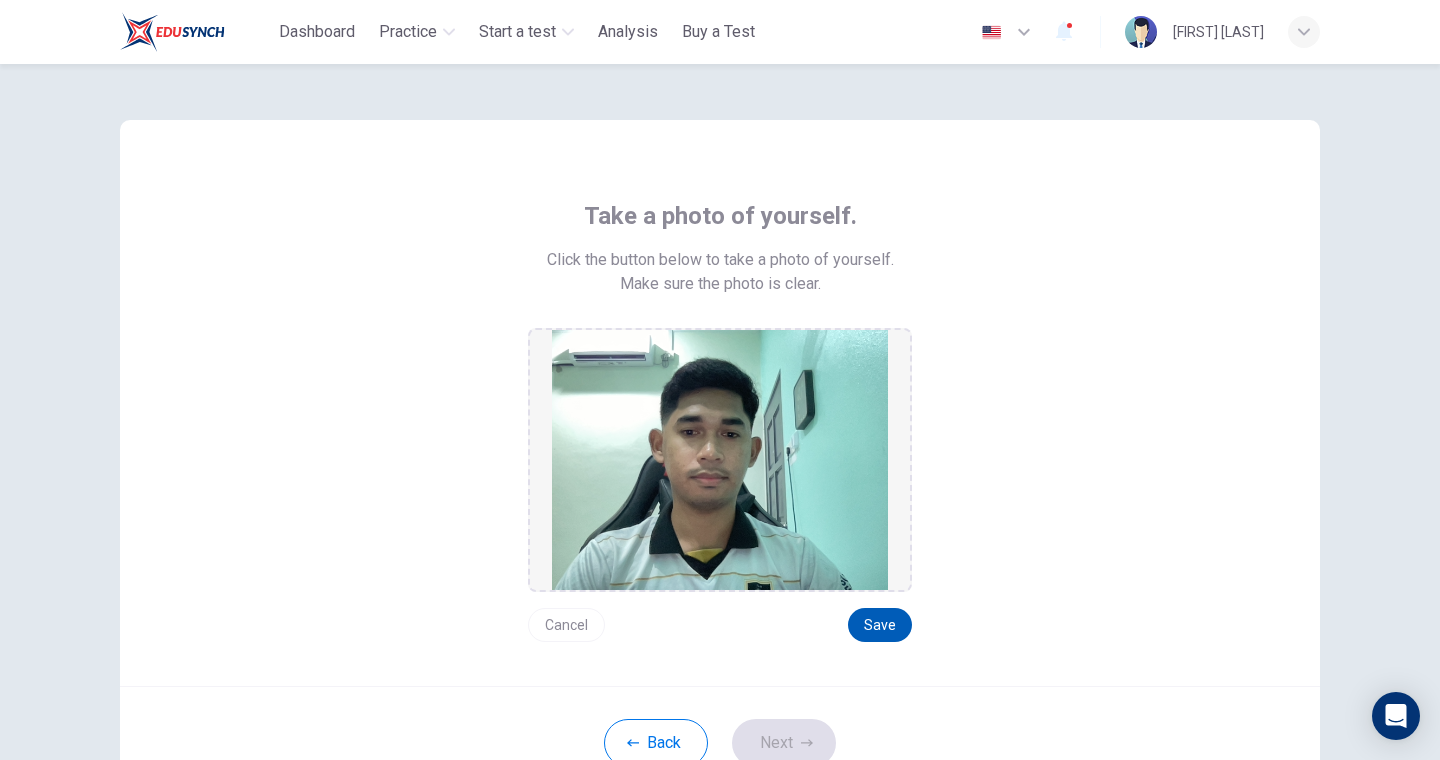 click on "Save" at bounding box center (880, 625) 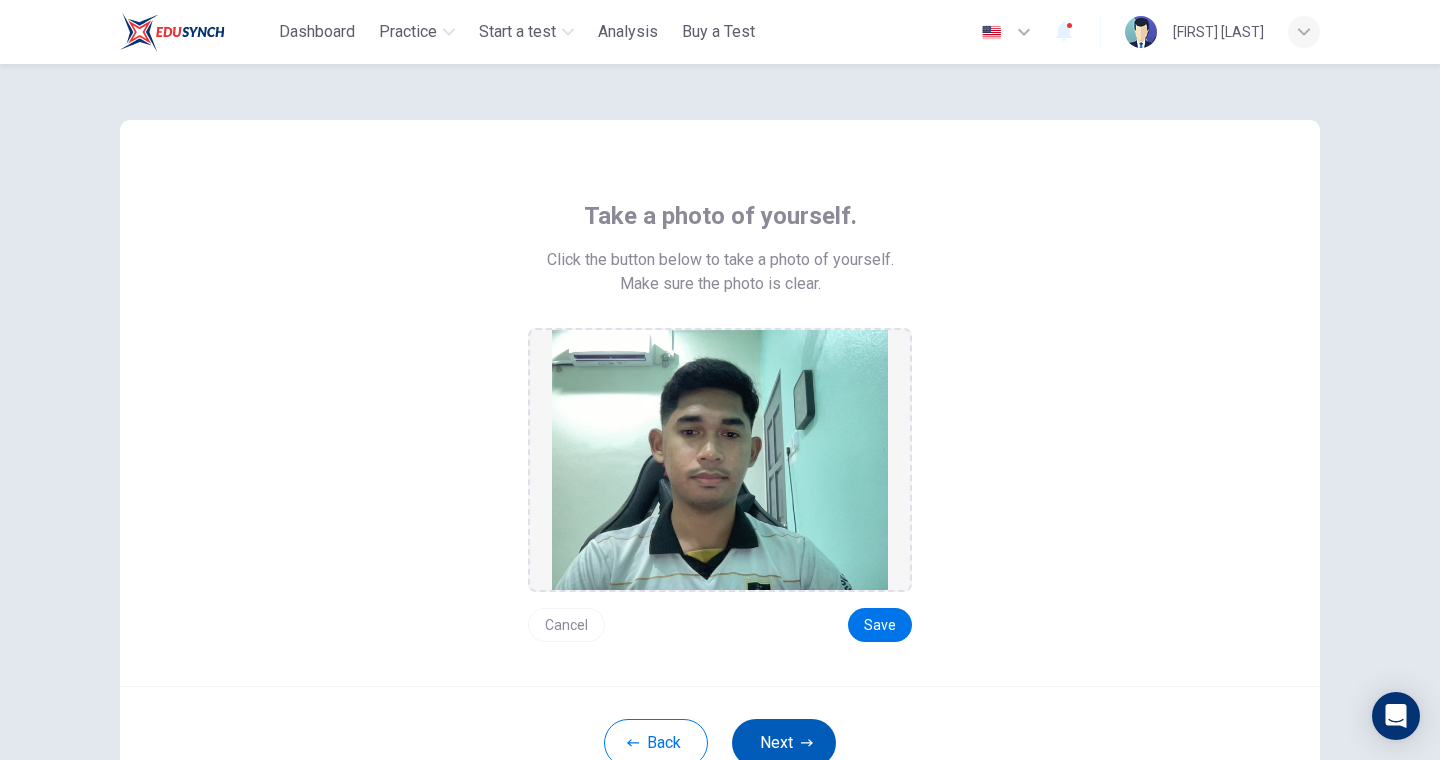 click on "Next" at bounding box center (784, 743) 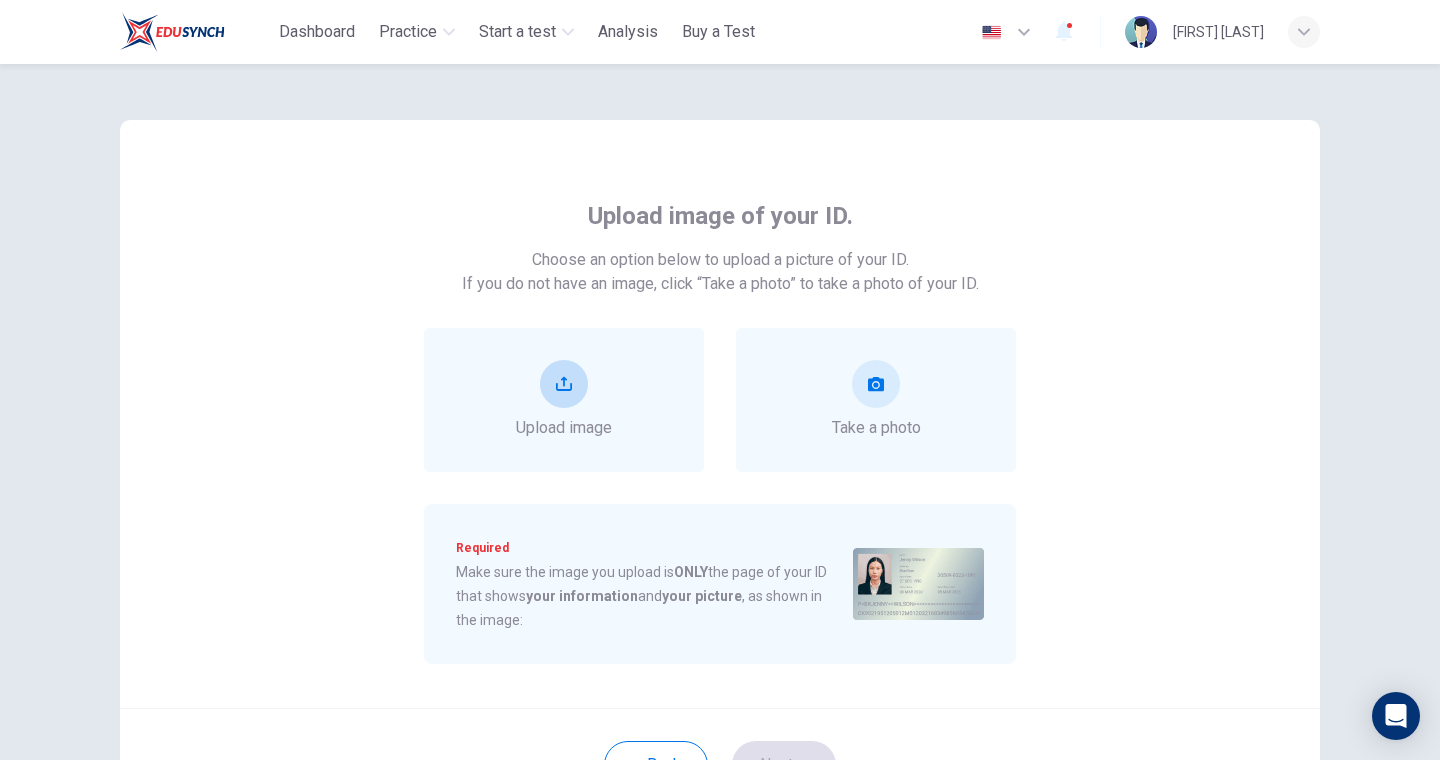 click on "Upload image" at bounding box center [564, 400] 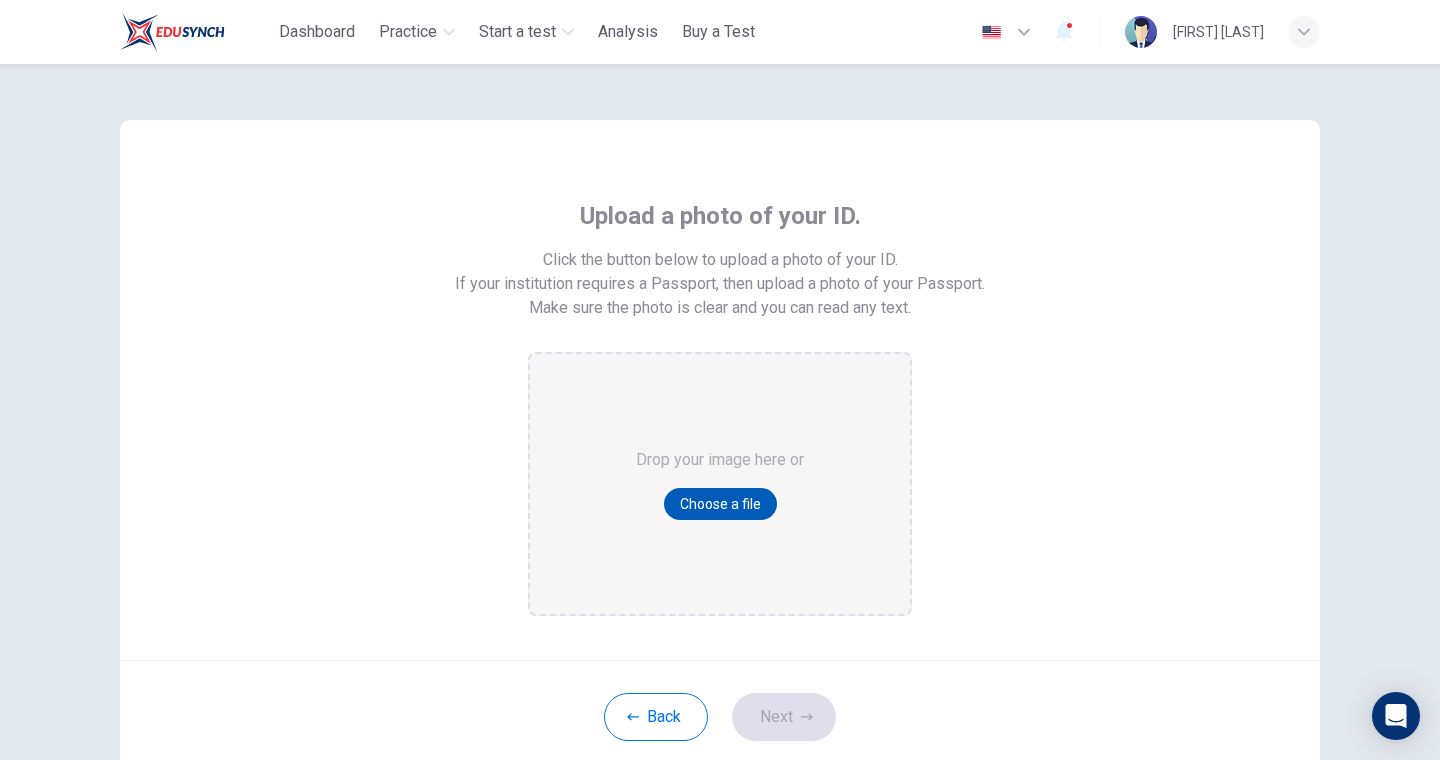 click on "Choose a file" at bounding box center (720, 504) 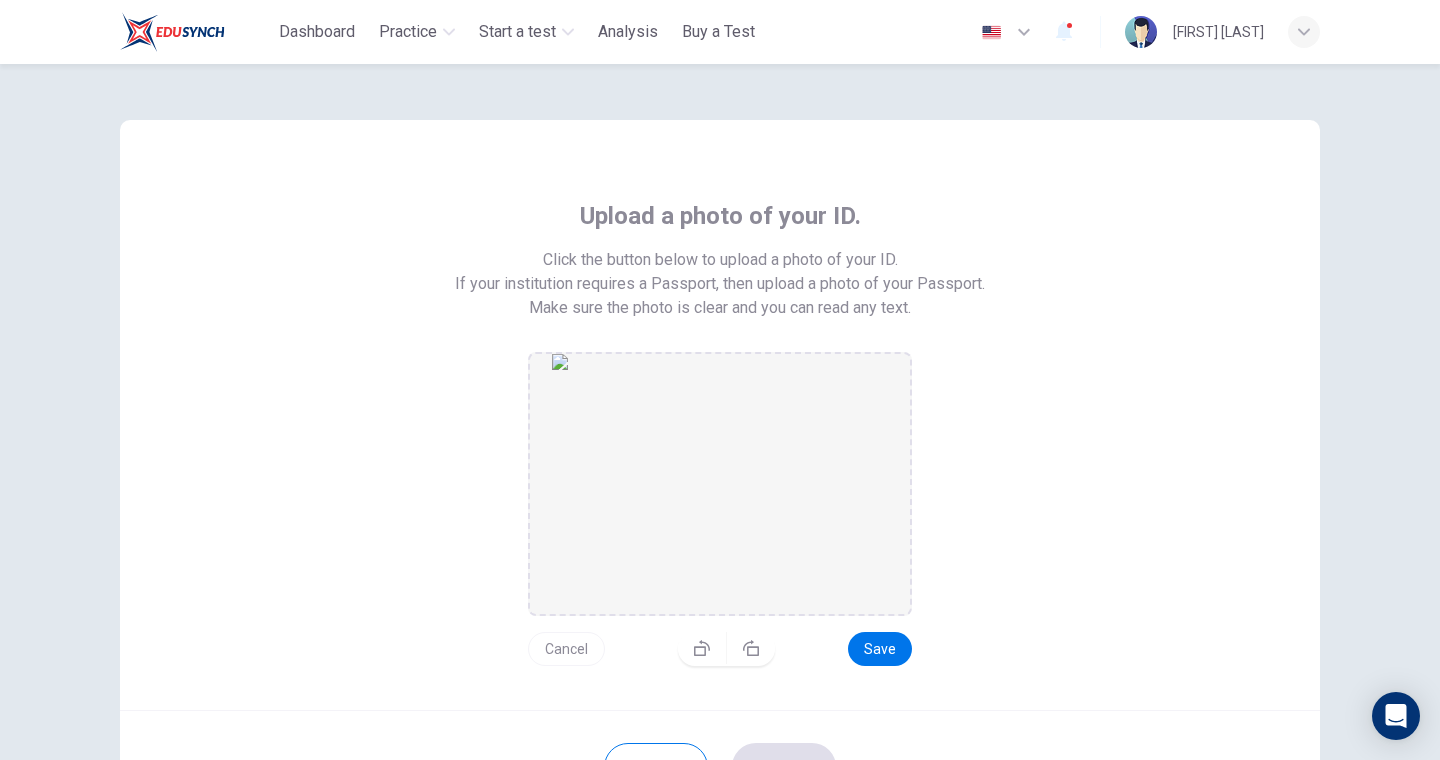 scroll, scrollTop: 124, scrollLeft: 0, axis: vertical 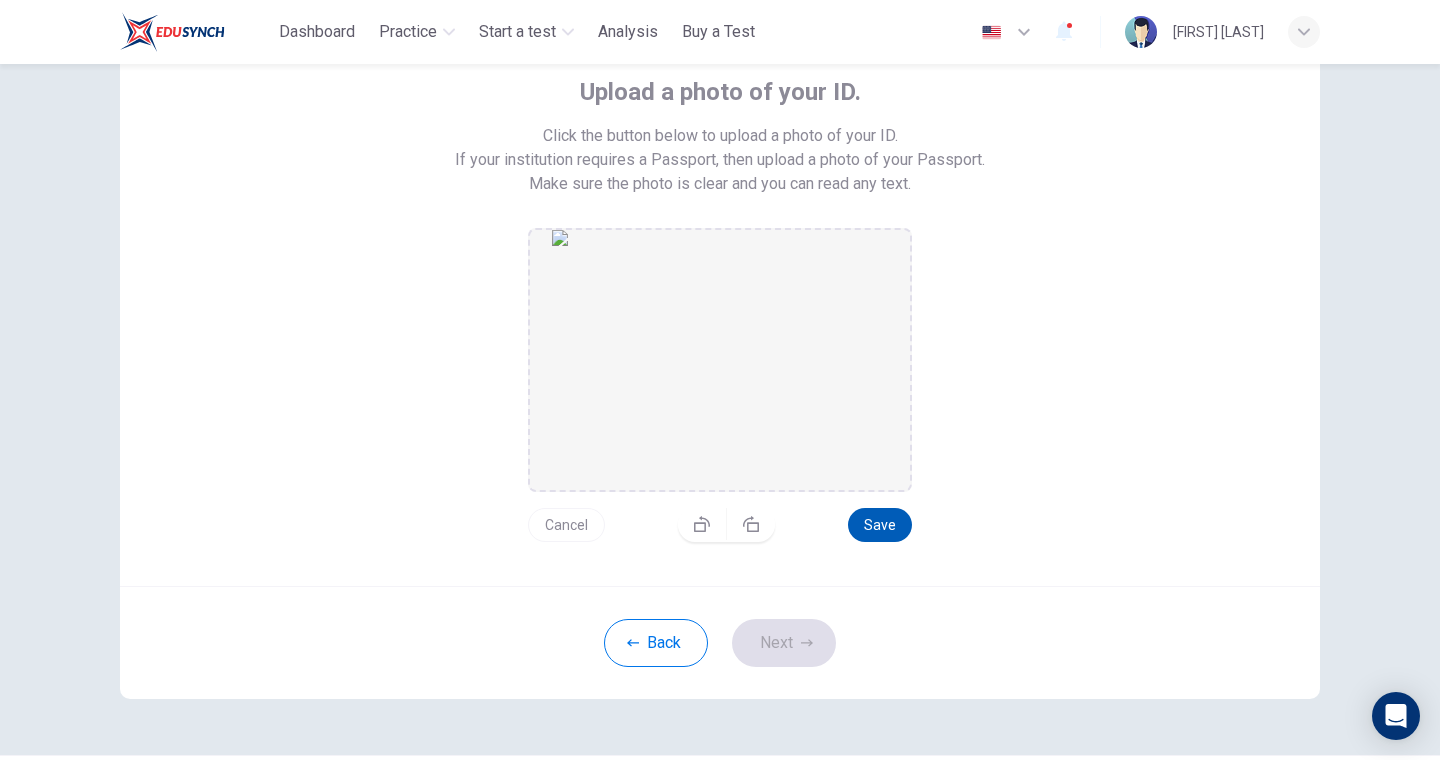 click on "Save" at bounding box center [880, 525] 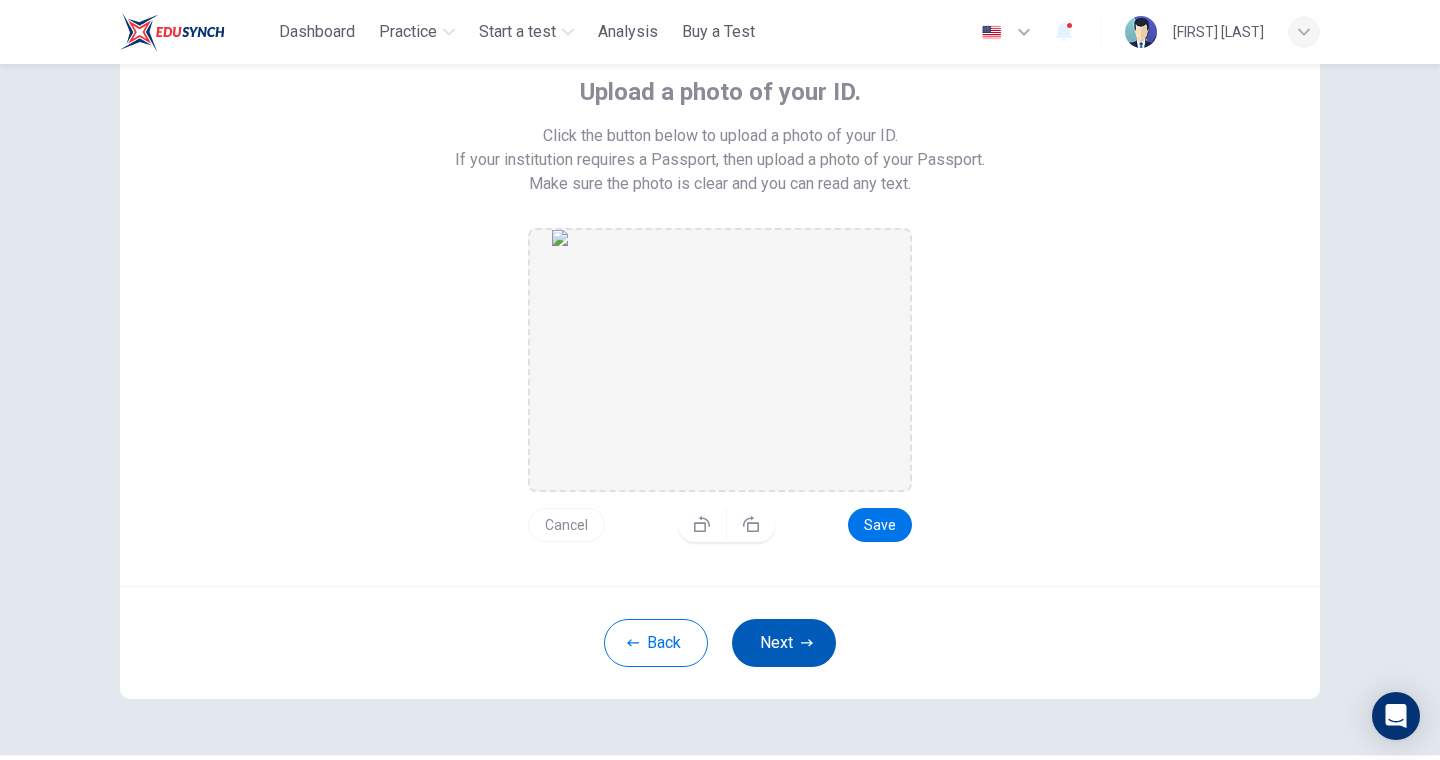 click on "Next" at bounding box center (784, 643) 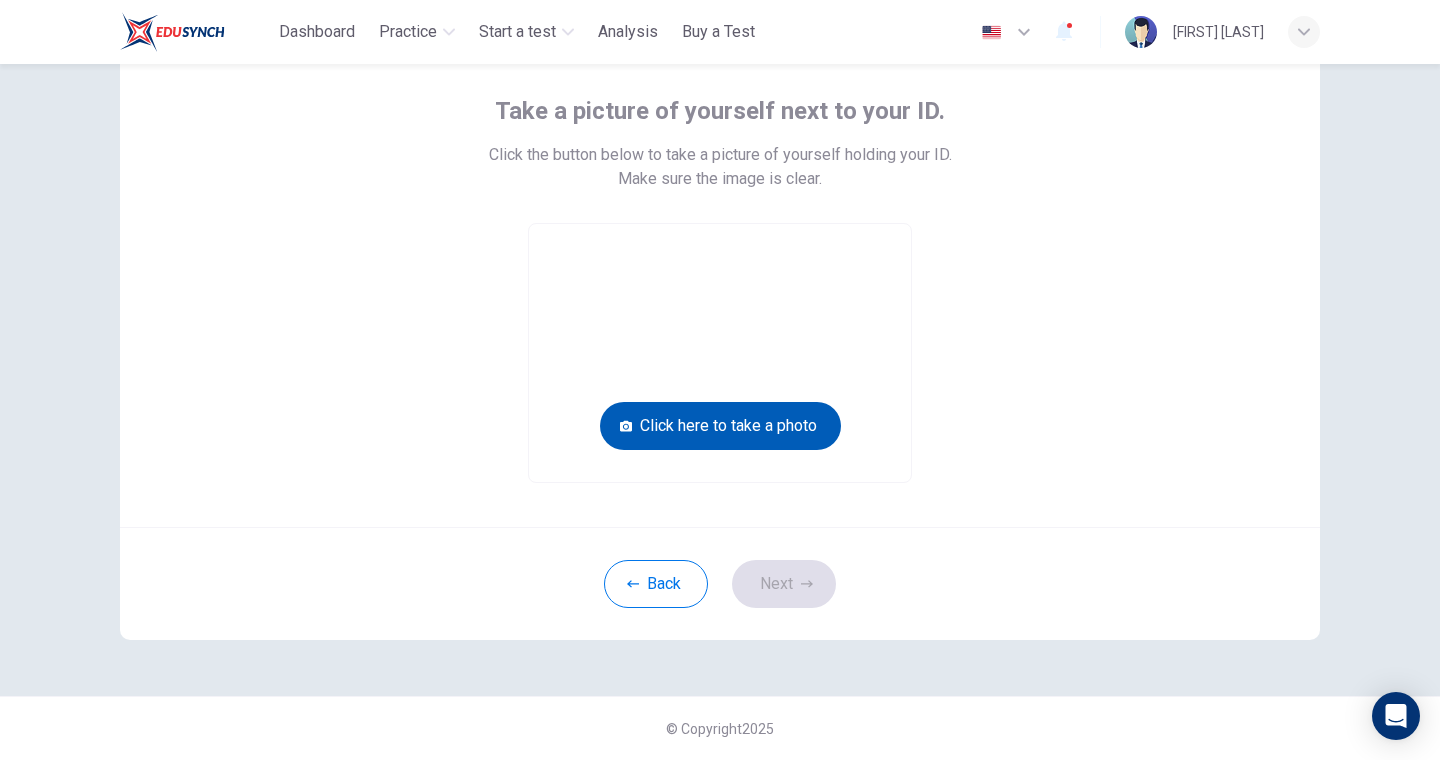 click on "Click here to take a photo" at bounding box center (720, 426) 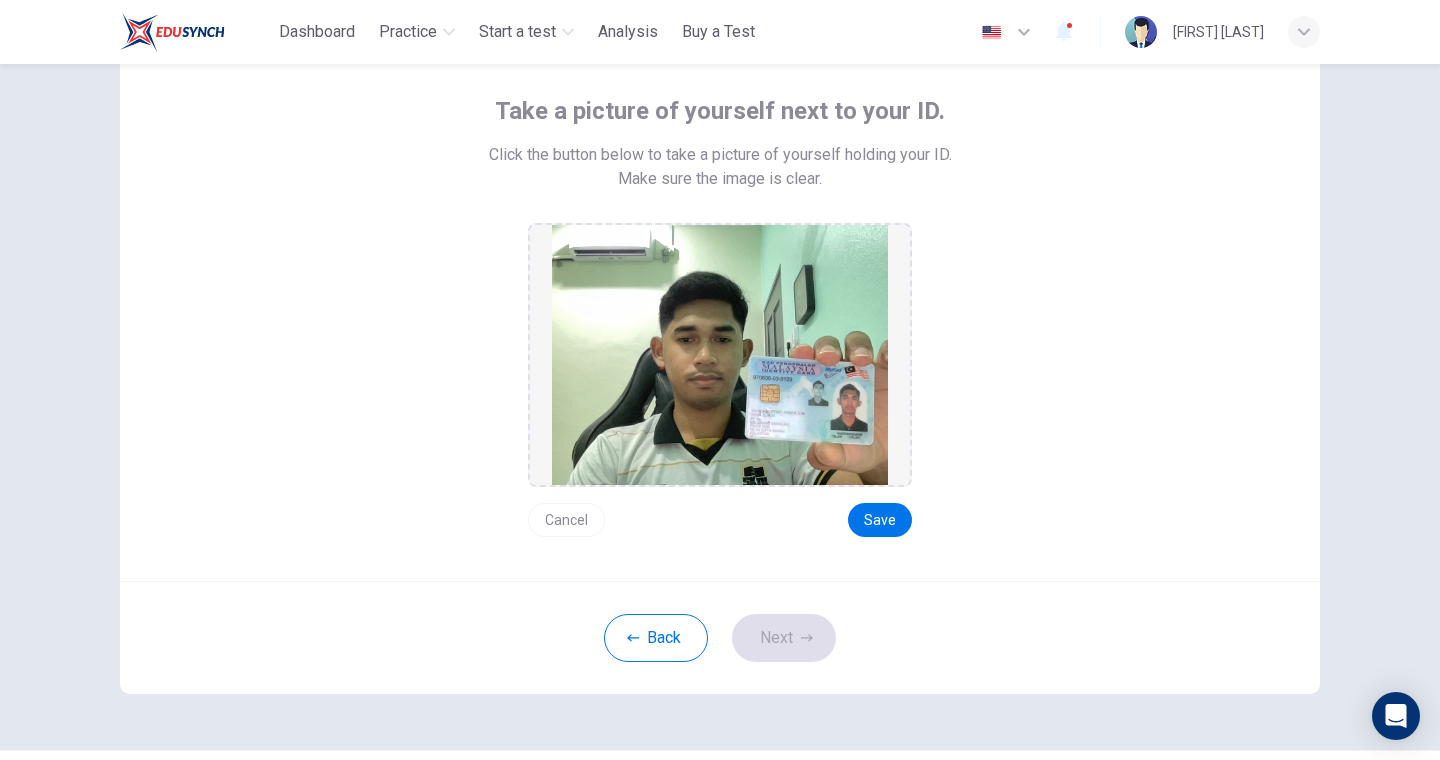 click on "Cancel" at bounding box center (566, 520) 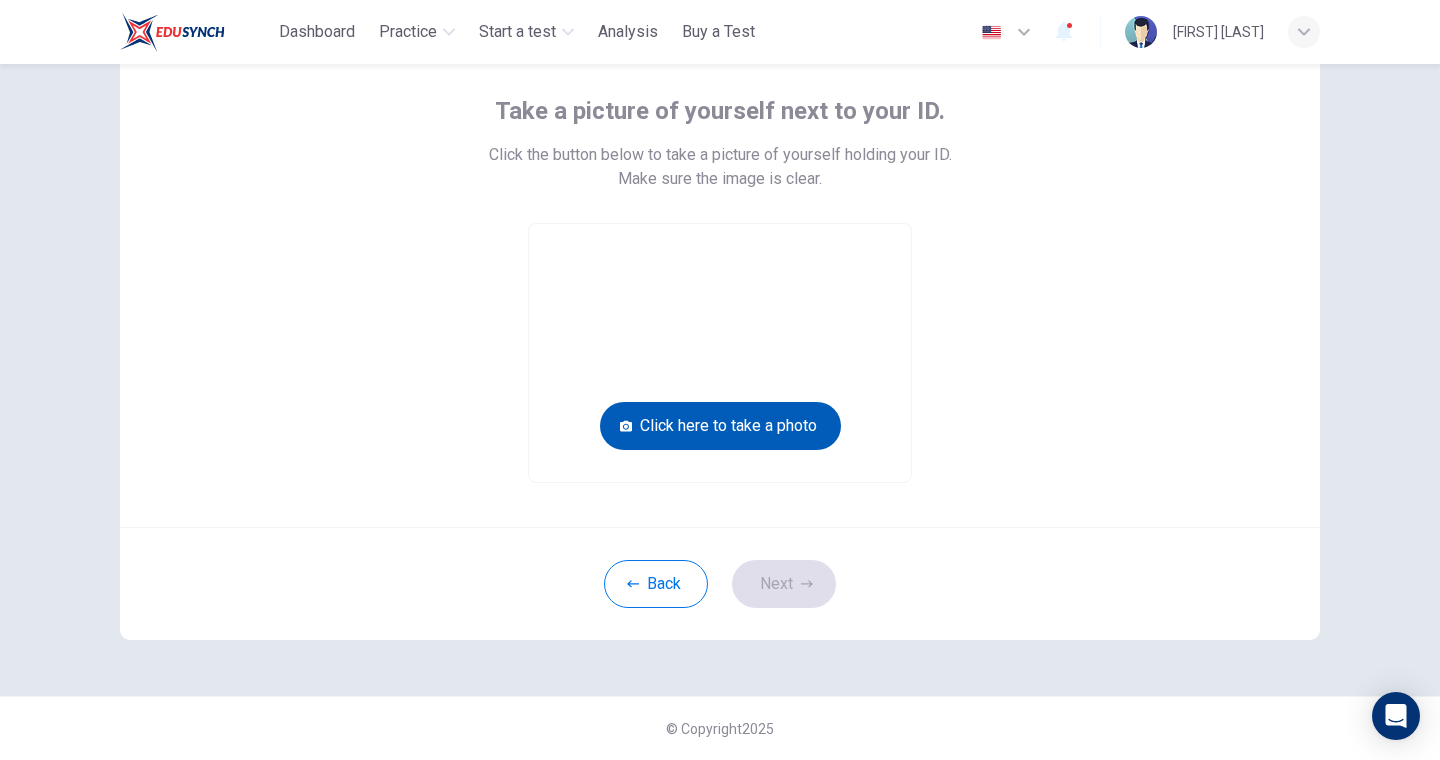 click on "Click here to take a photo" at bounding box center [720, 426] 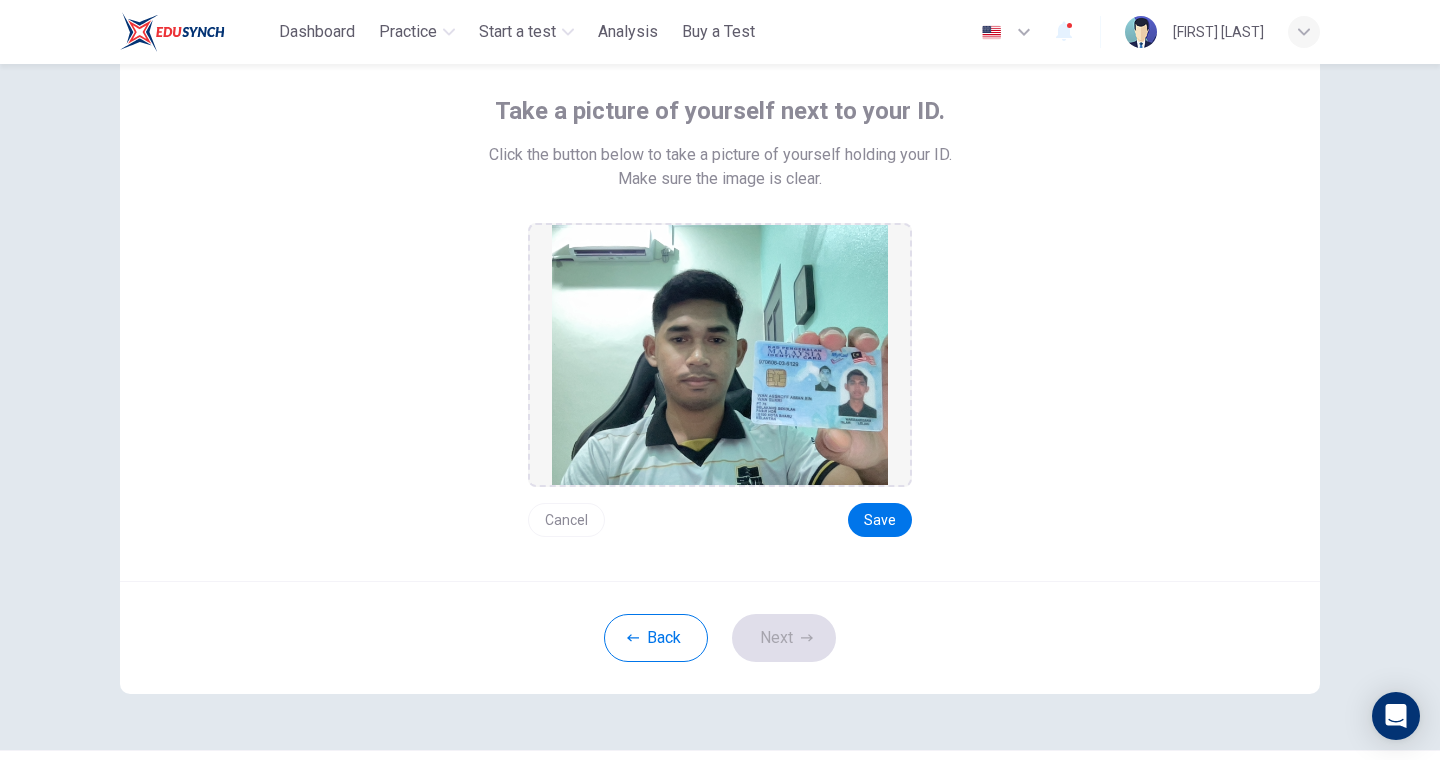 click on "Cancel" at bounding box center [566, 520] 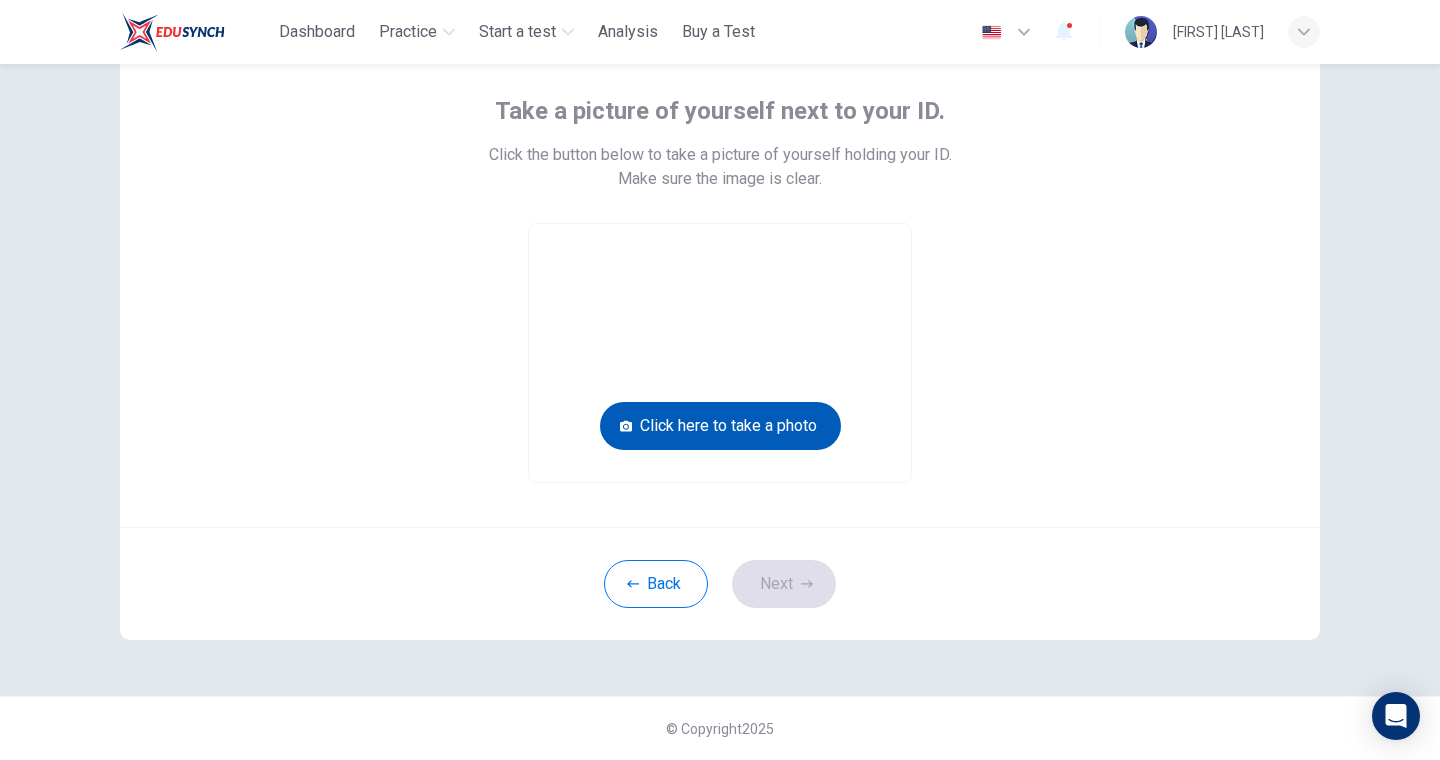 click on "Click here to take a photo" at bounding box center (720, 426) 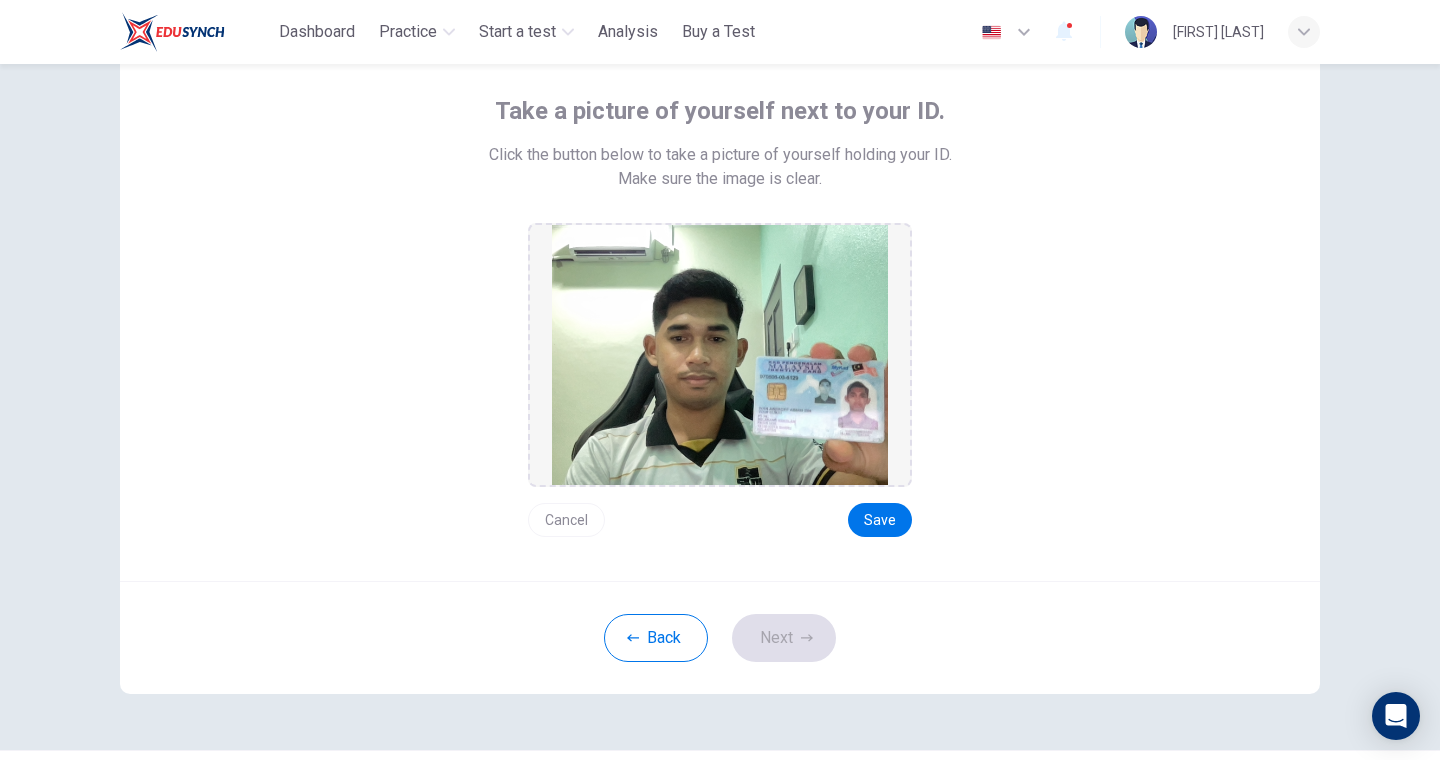 click on "Cancel" at bounding box center (566, 520) 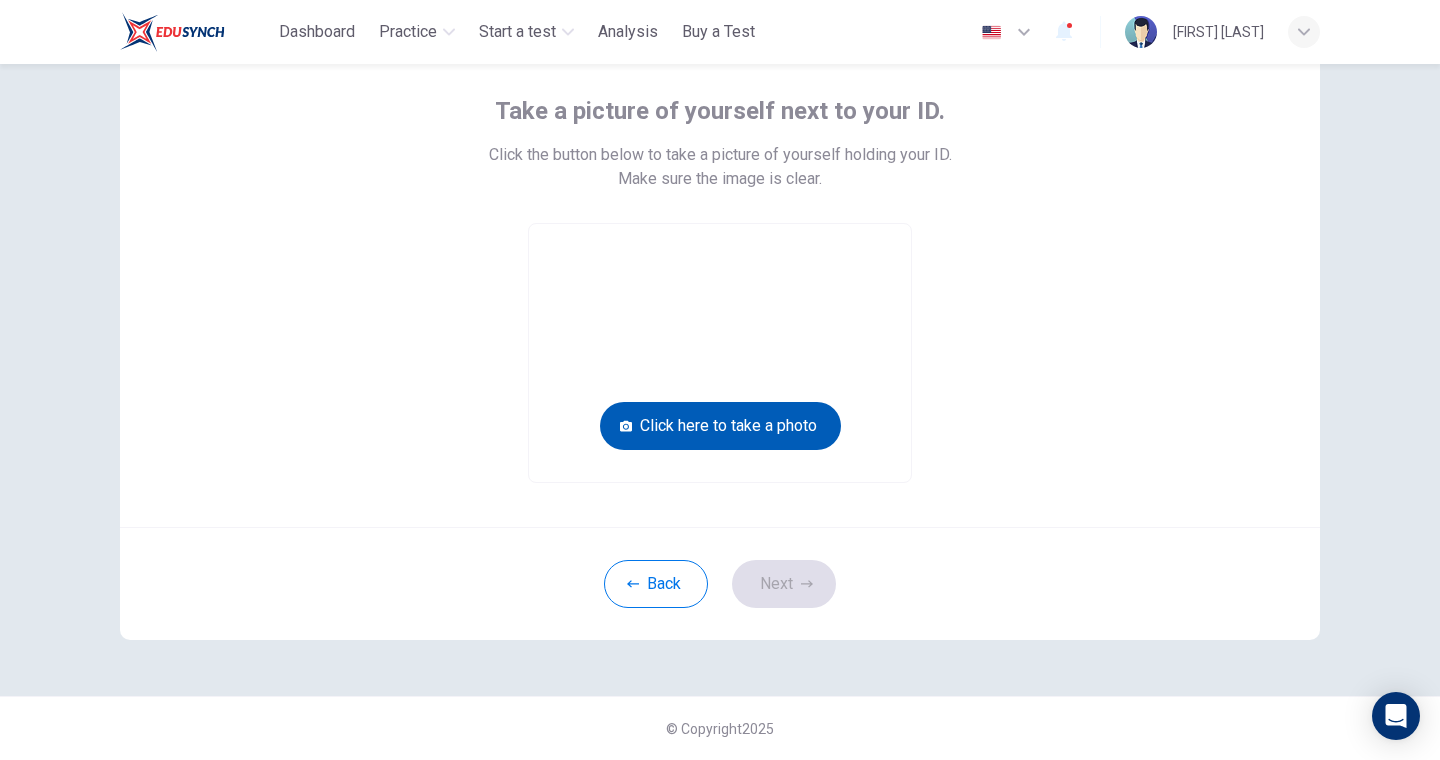 click on "Click here to take a photo" at bounding box center (720, 426) 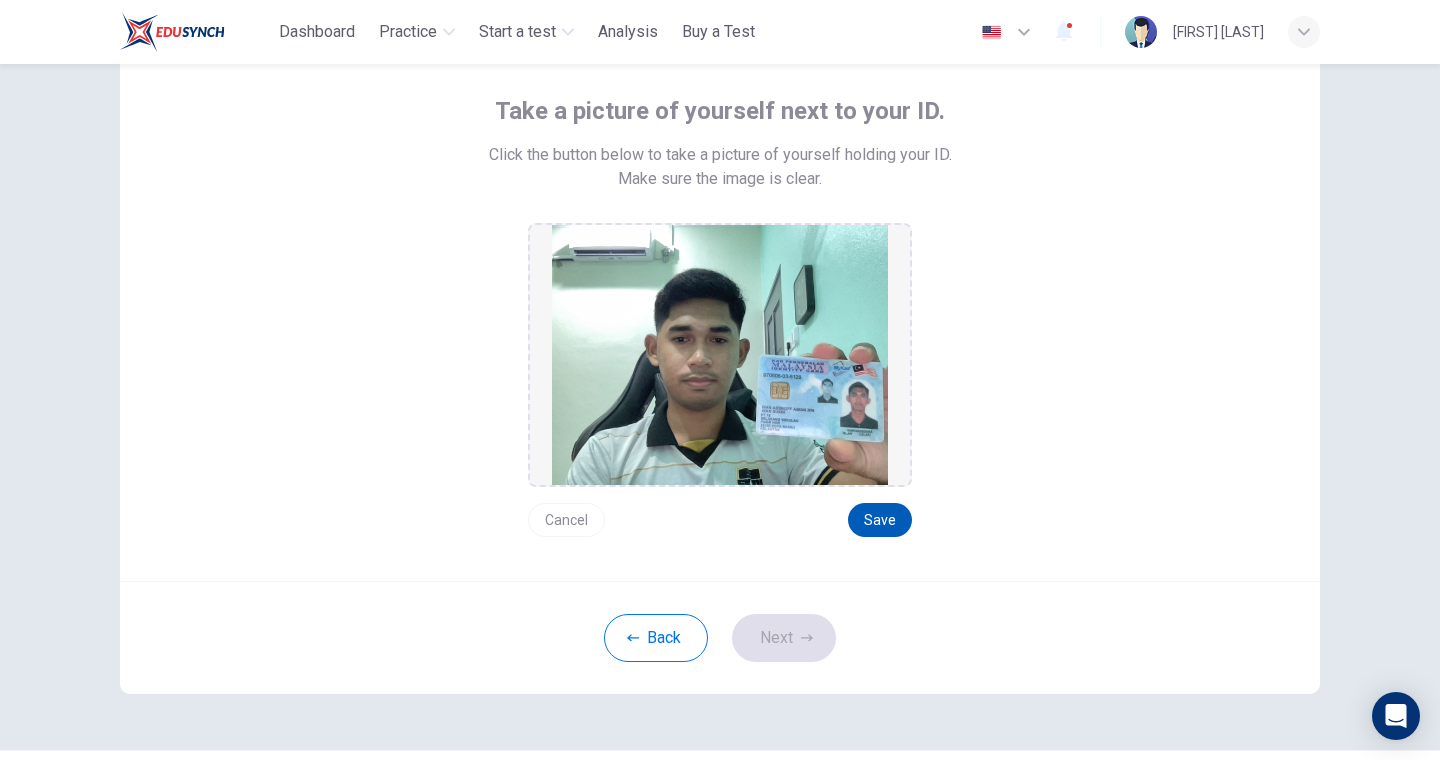click on "Save" at bounding box center [880, 520] 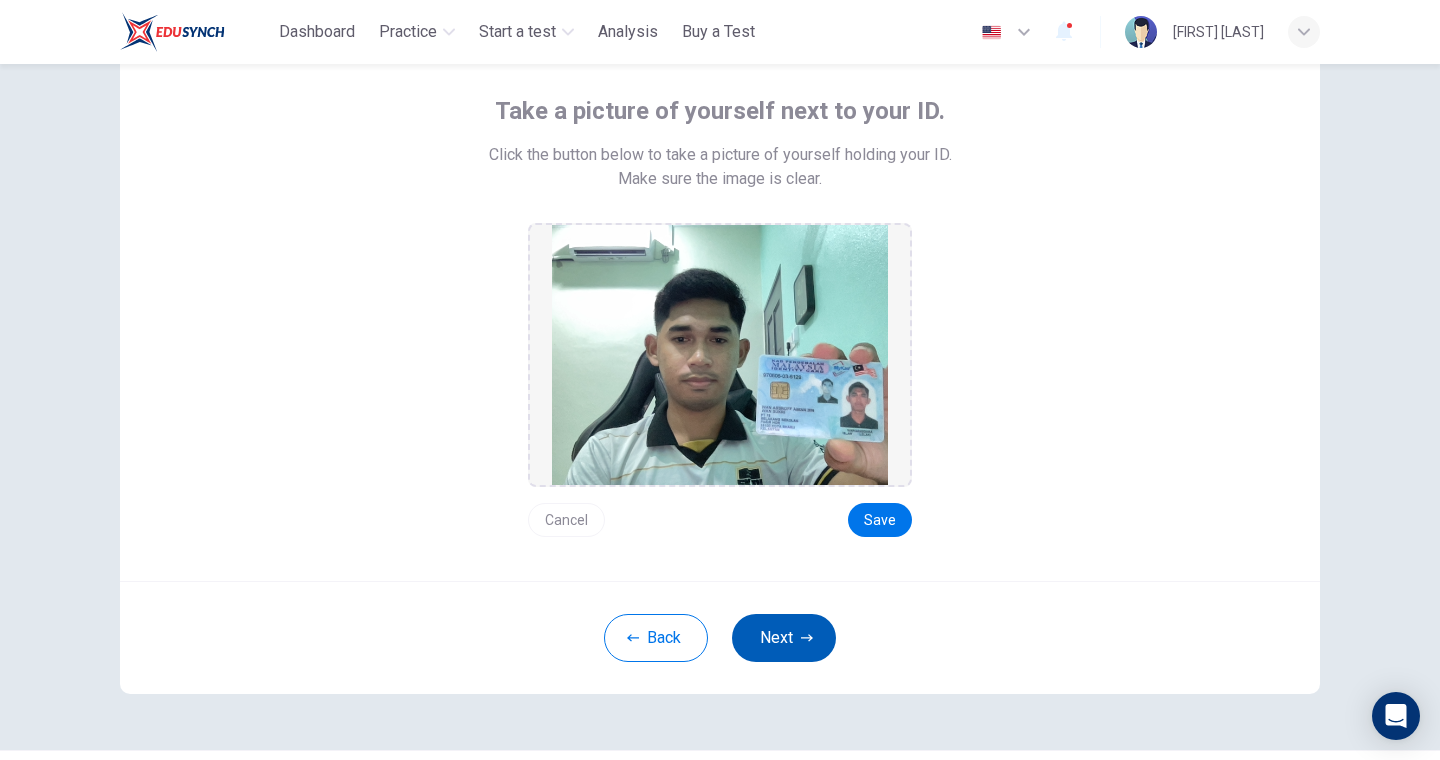 click on "Next" at bounding box center (784, 638) 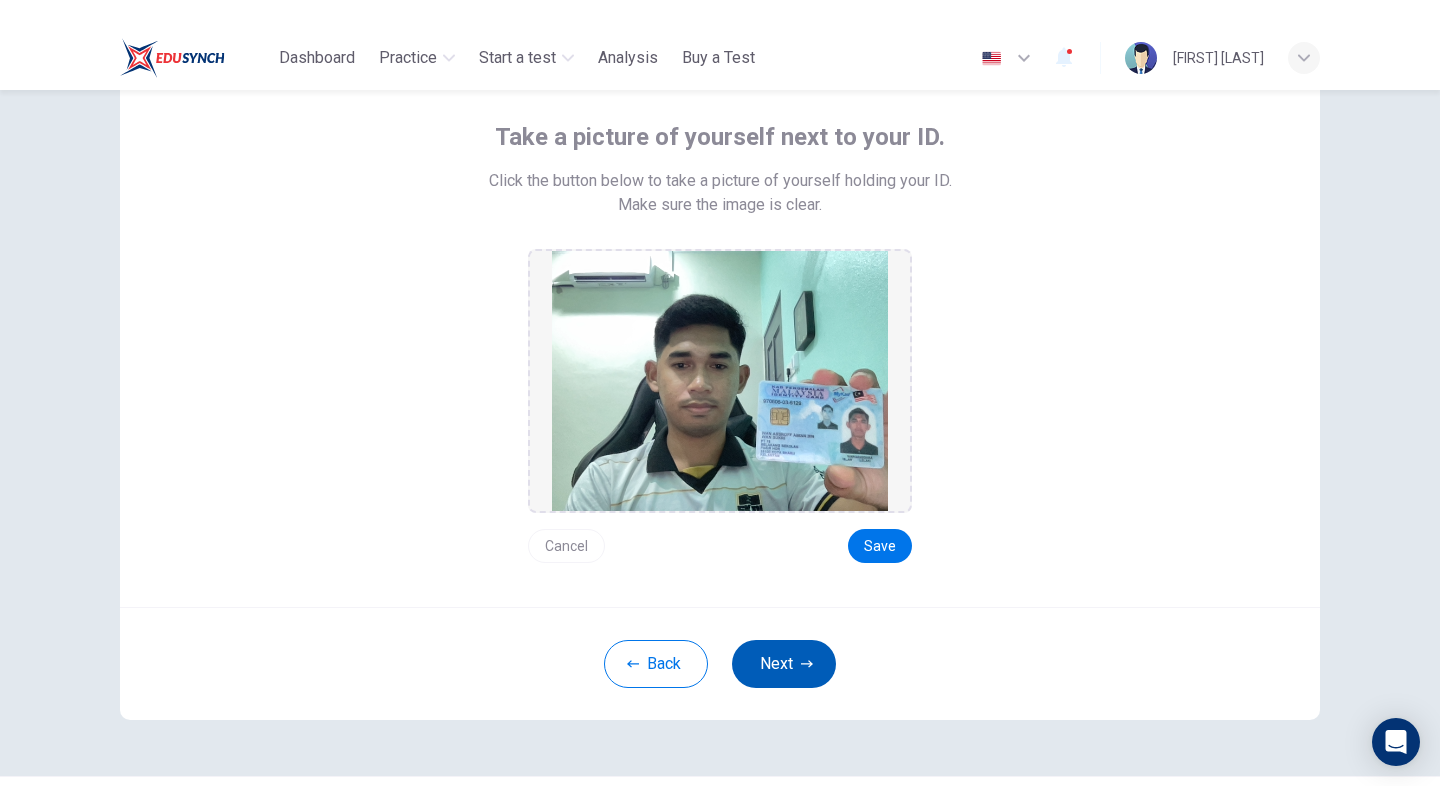 scroll, scrollTop: 73, scrollLeft: 0, axis: vertical 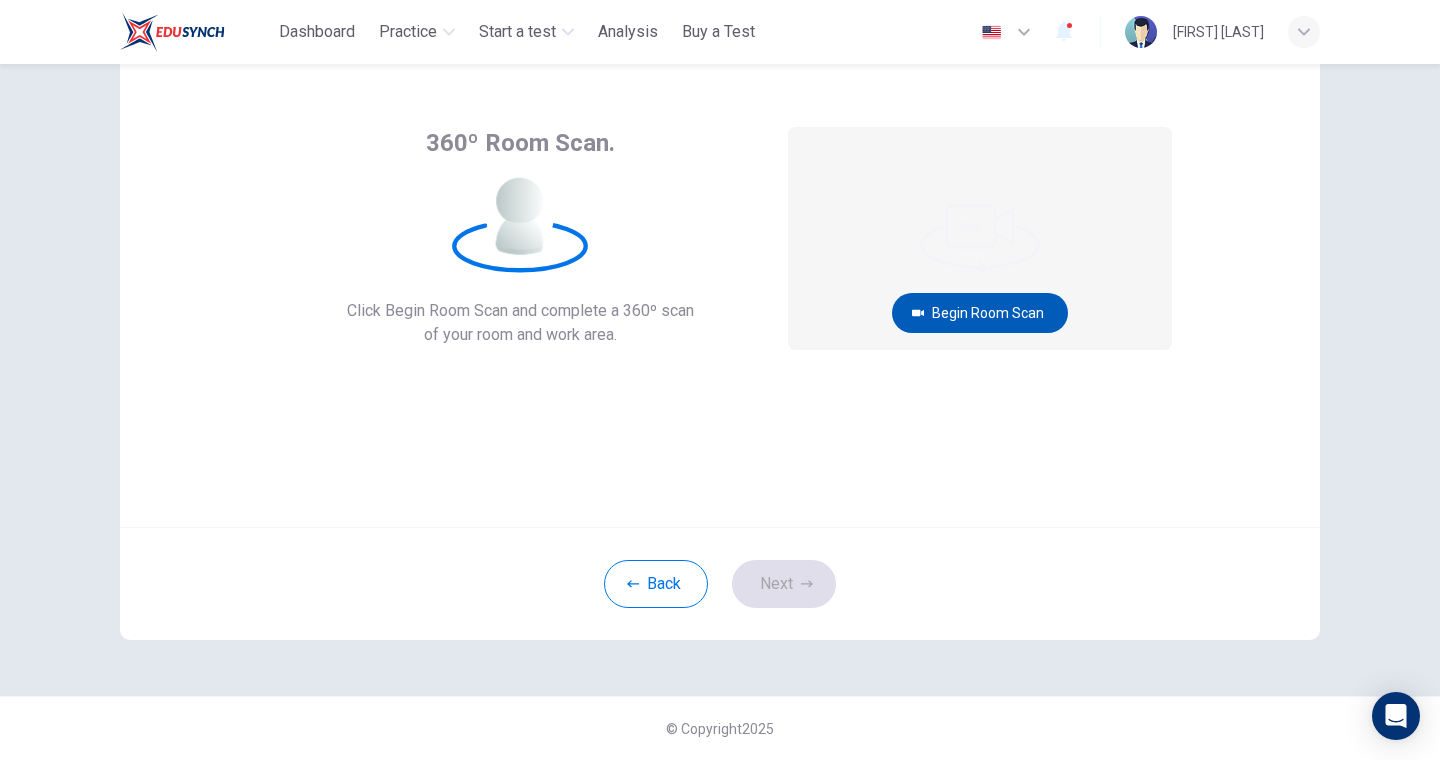 click on "Begin Room Scan" at bounding box center [980, 313] 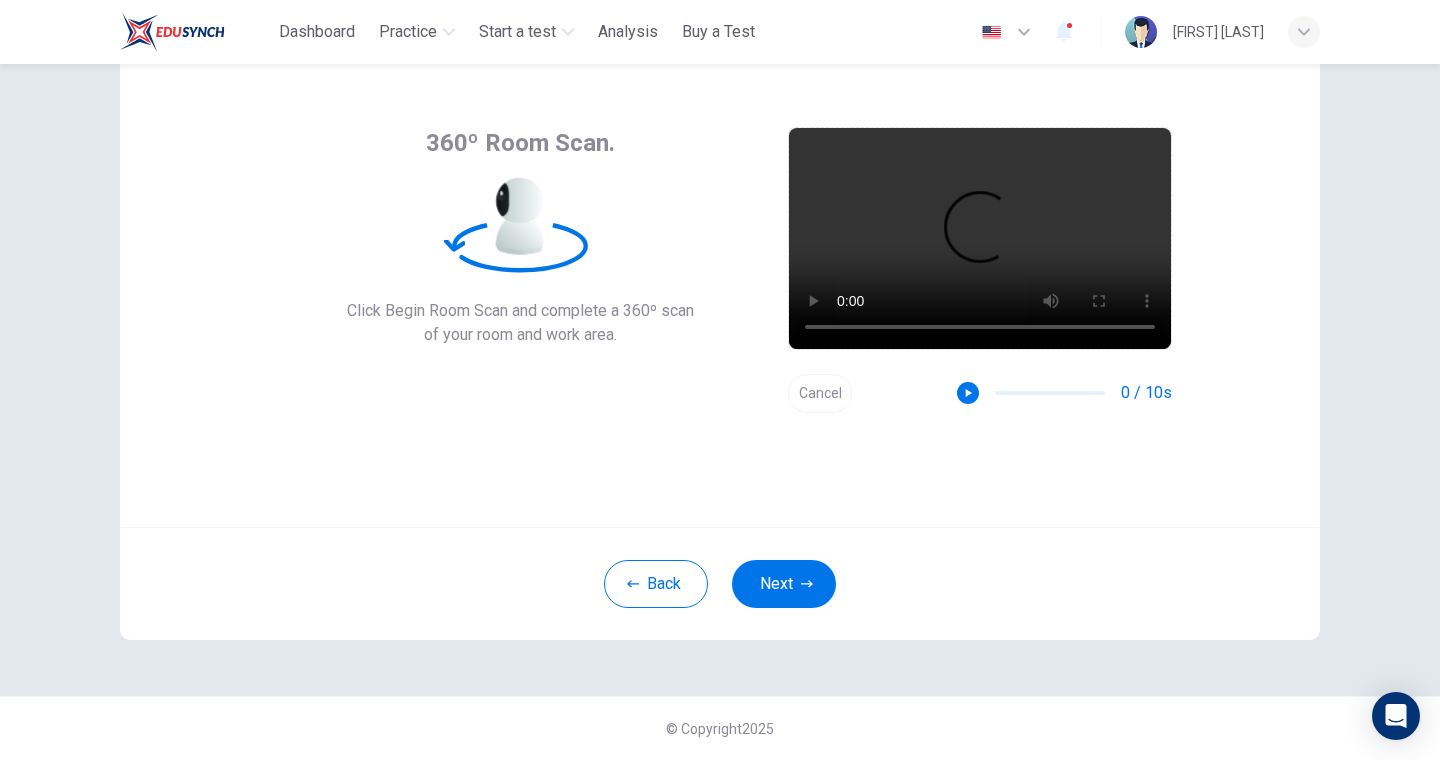 click on "Cancel" at bounding box center (820, 393) 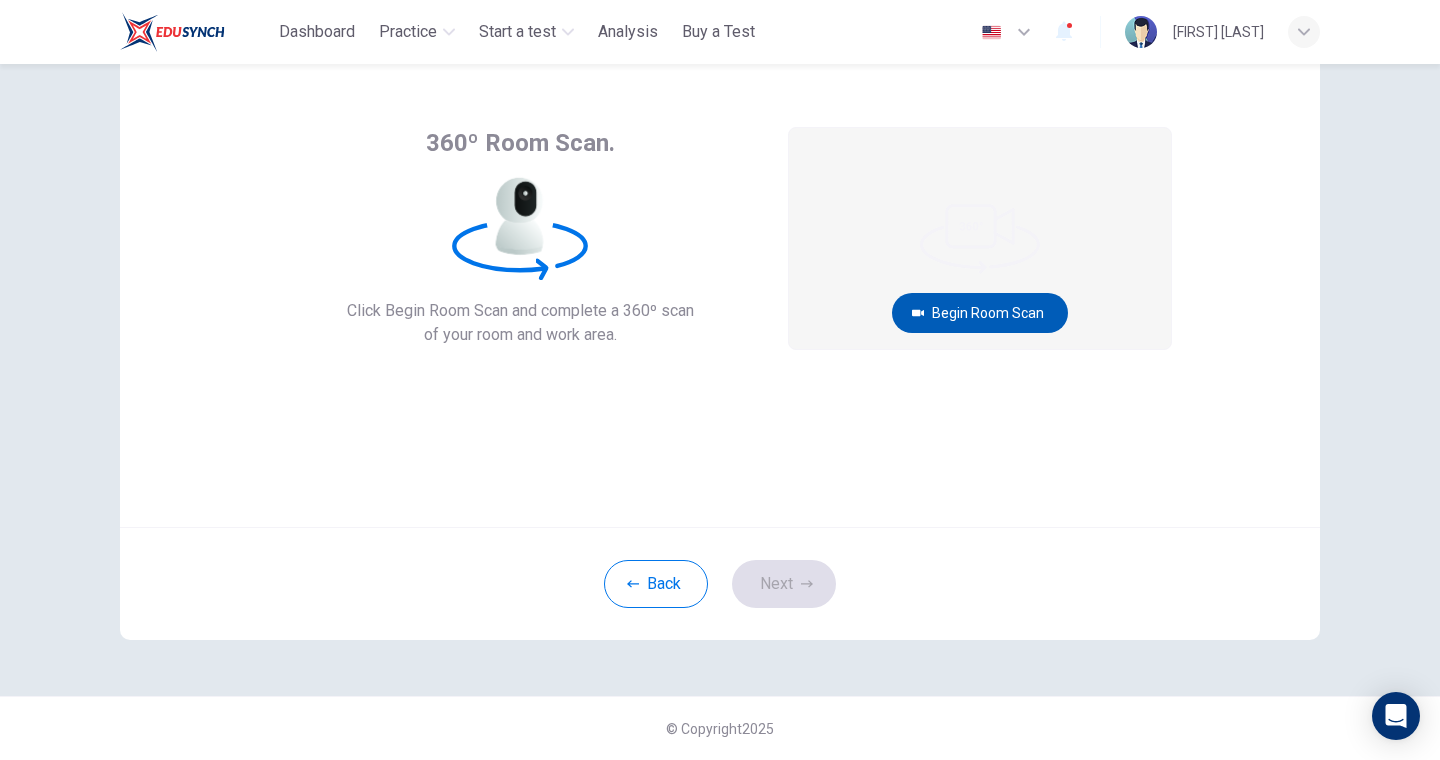 click on "Begin Room Scan" at bounding box center [980, 313] 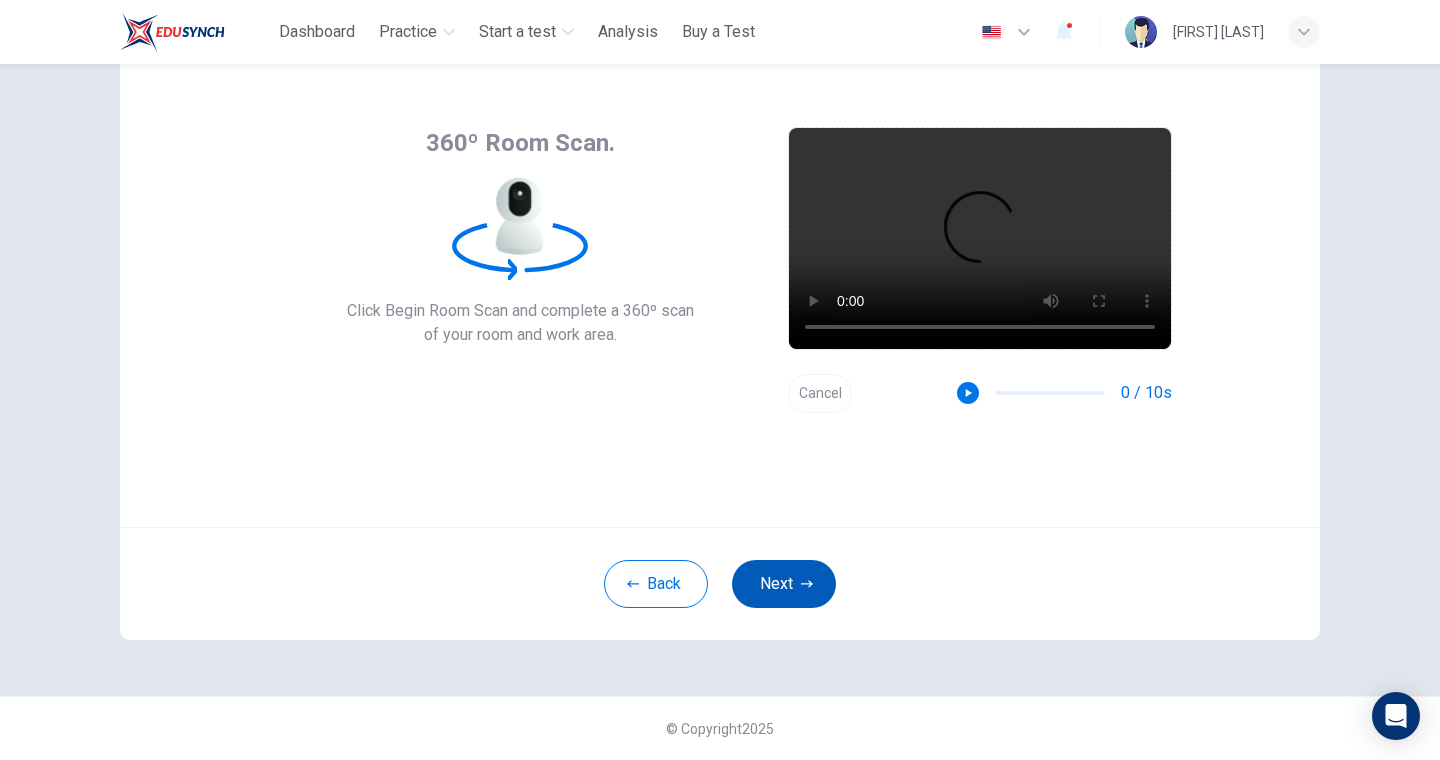click at bounding box center (807, 584) 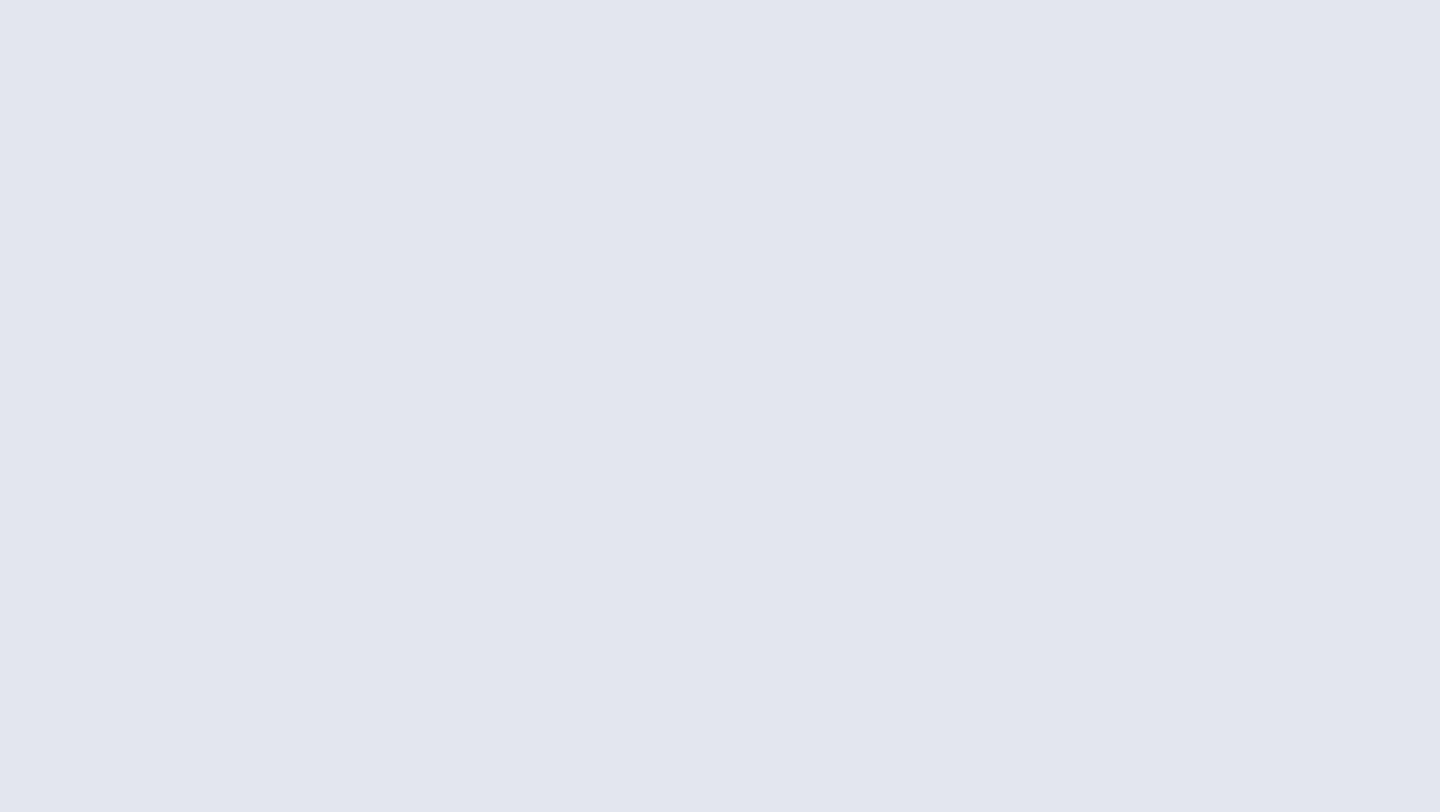 scroll, scrollTop: 0, scrollLeft: 0, axis: both 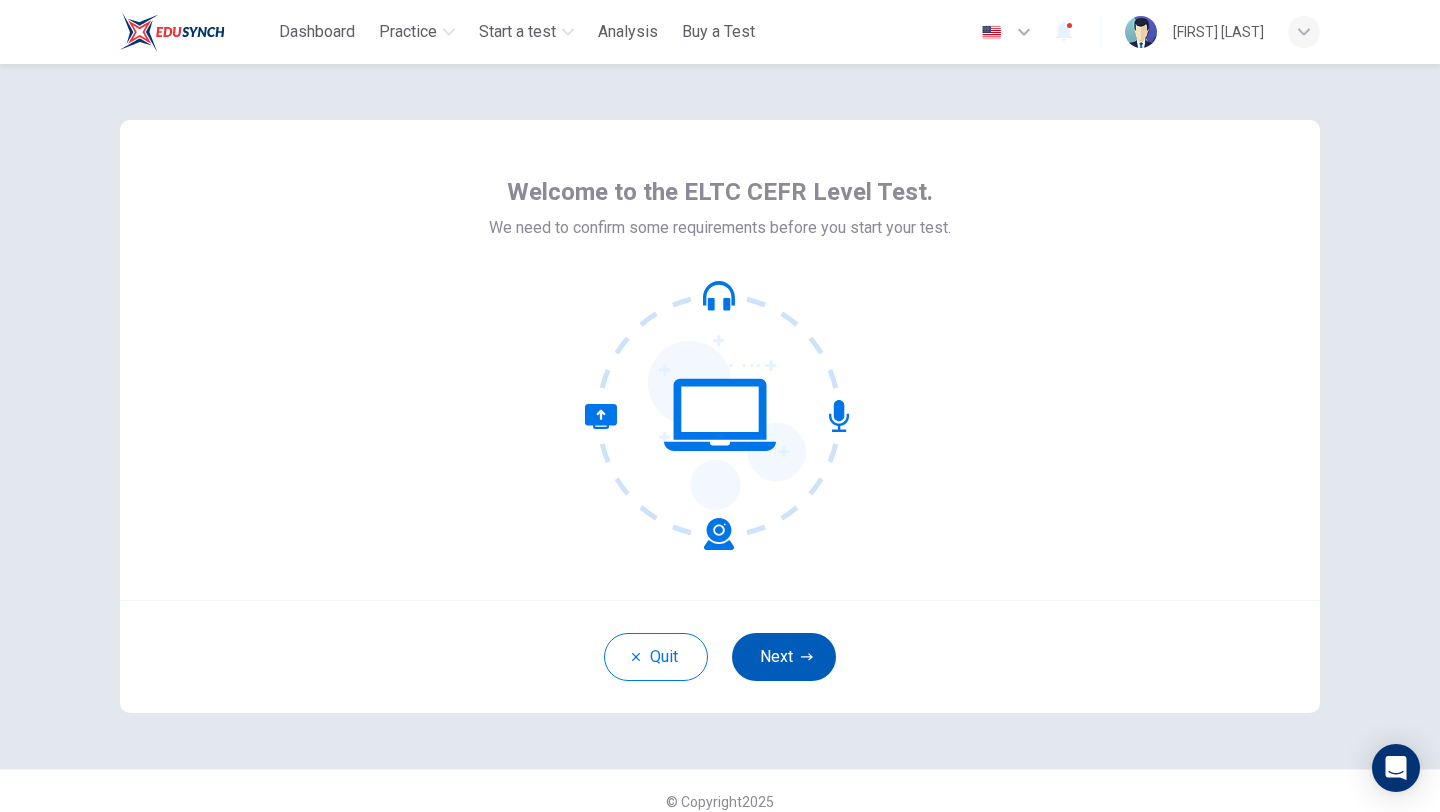 click on "Next" at bounding box center [784, 657] 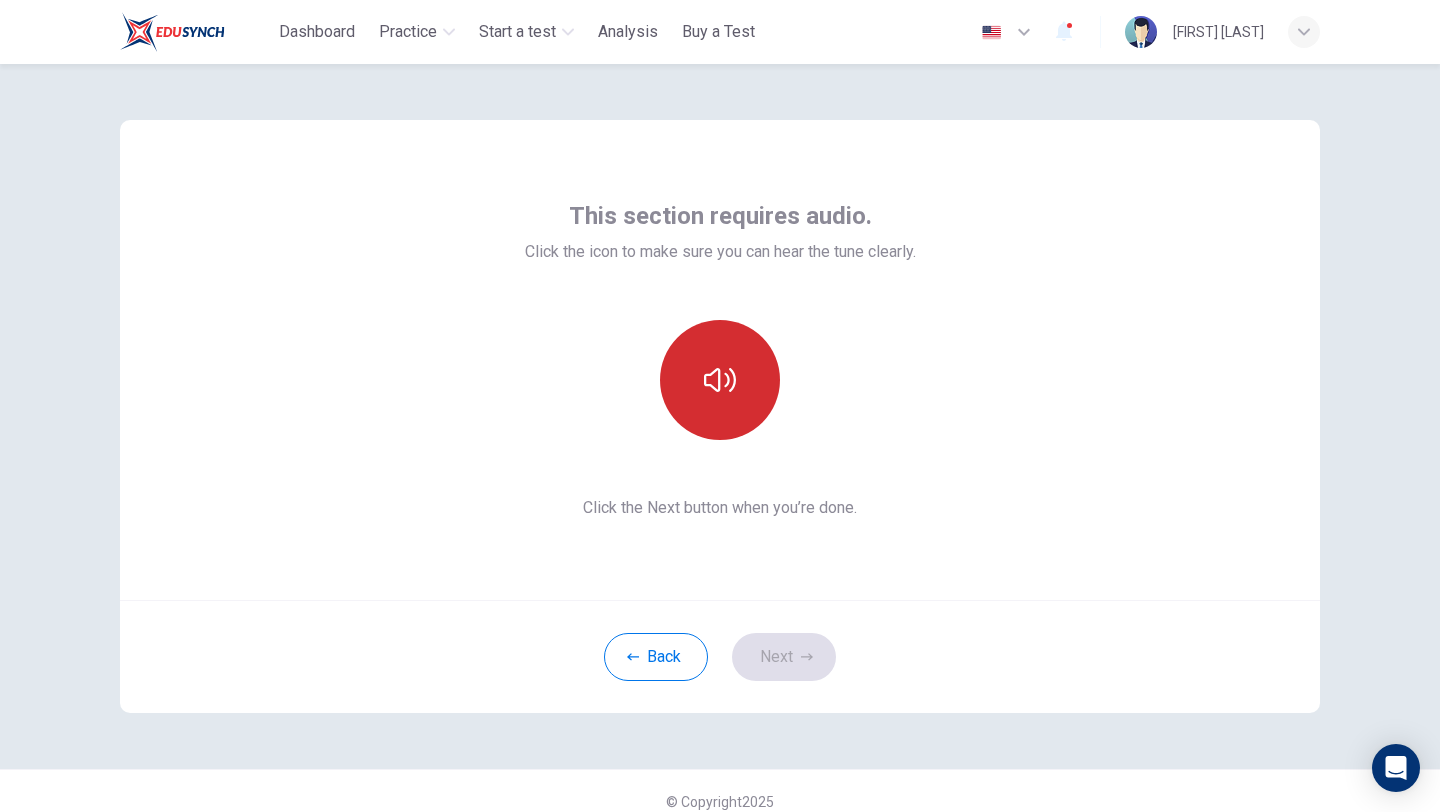 click at bounding box center (720, 380) 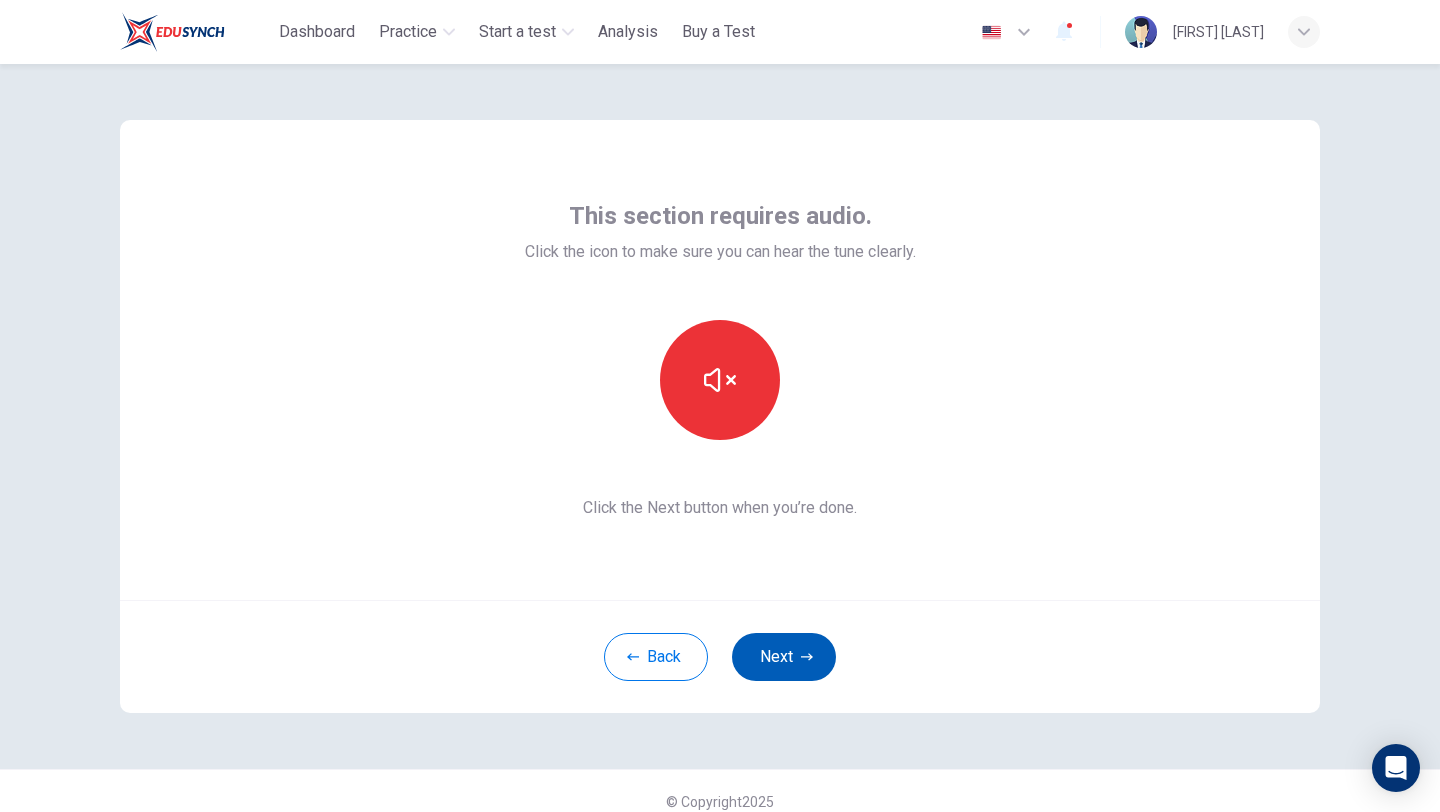 click on "Next" at bounding box center (784, 657) 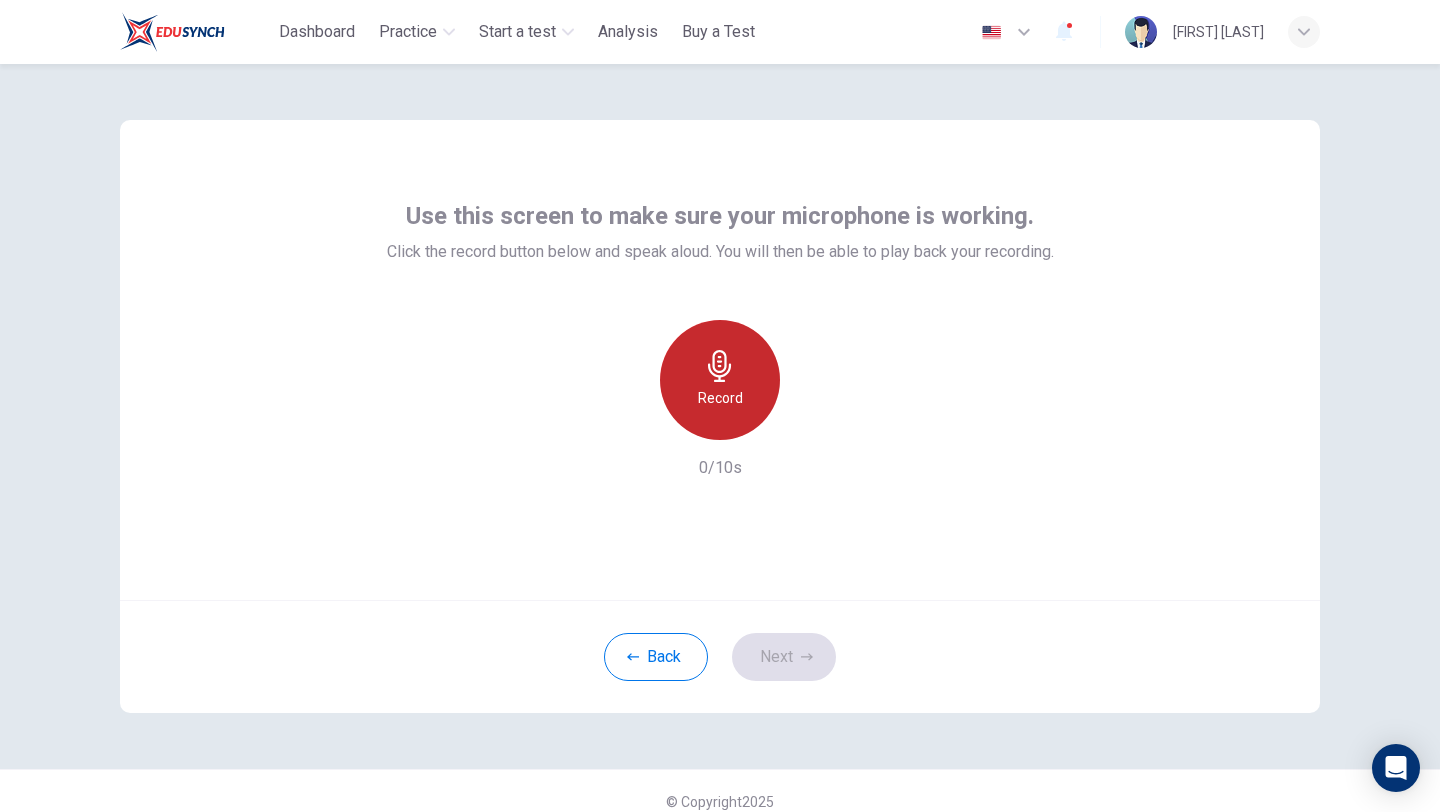 click on "Record" at bounding box center [720, 380] 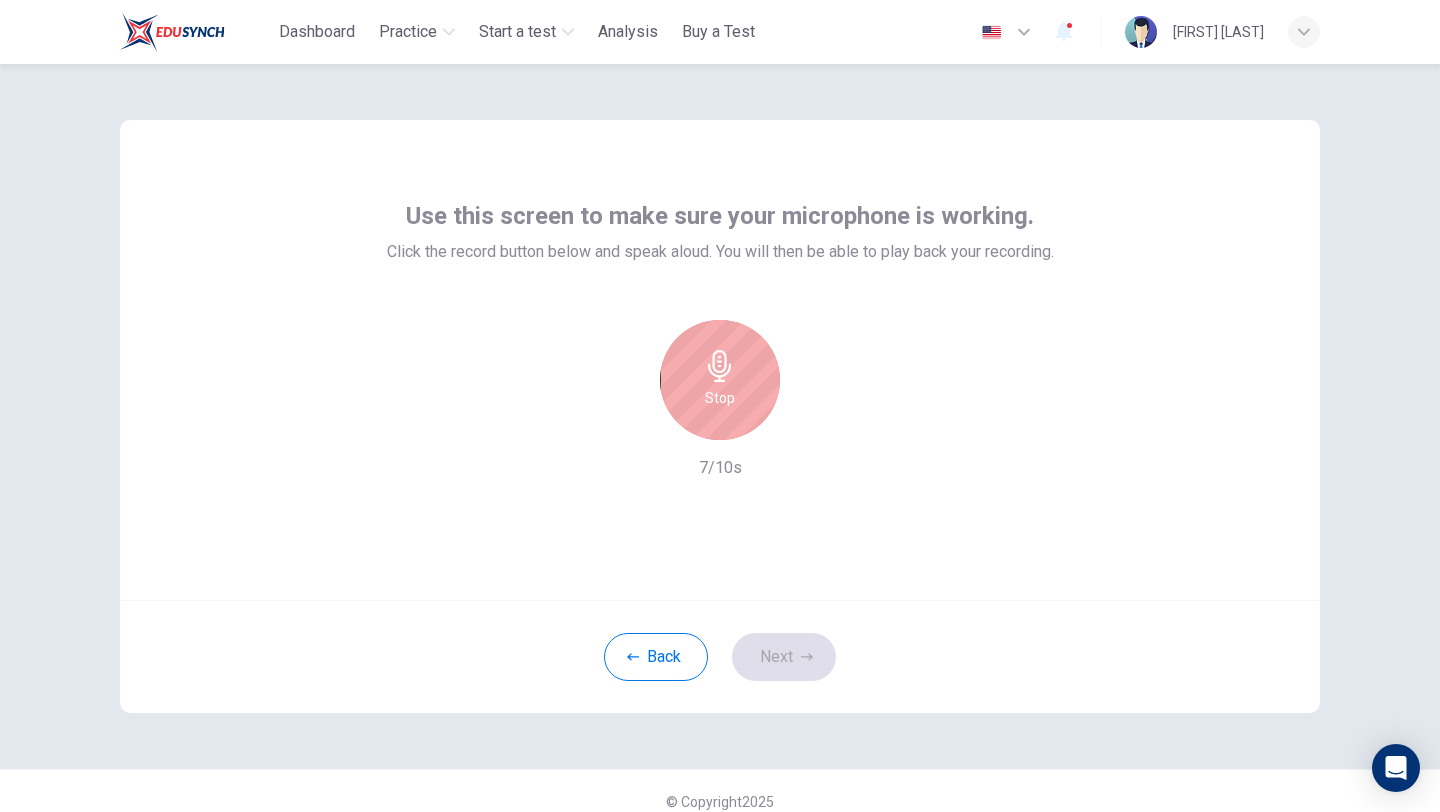 click on "Stop" at bounding box center (720, 380) 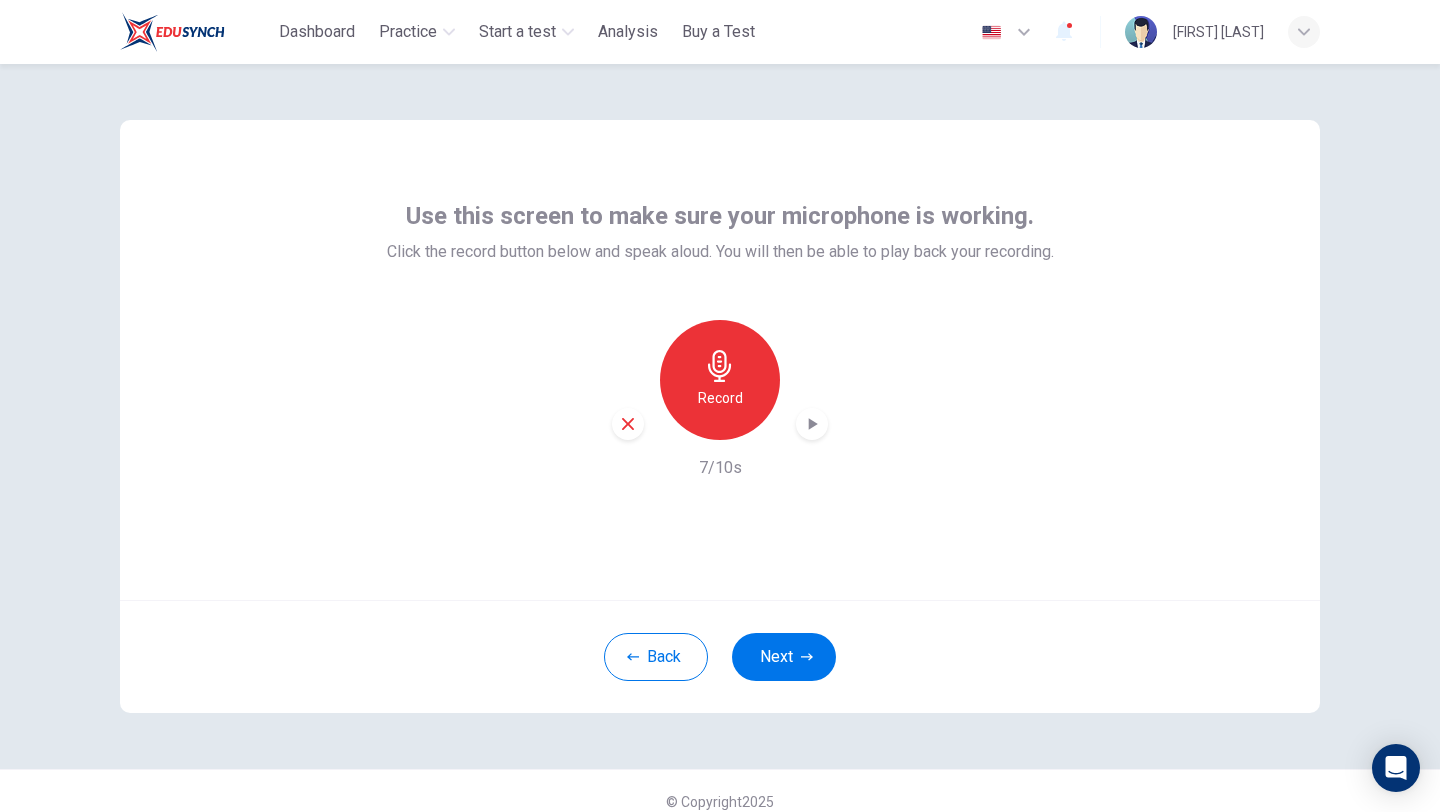 click on "Record" at bounding box center [720, 380] 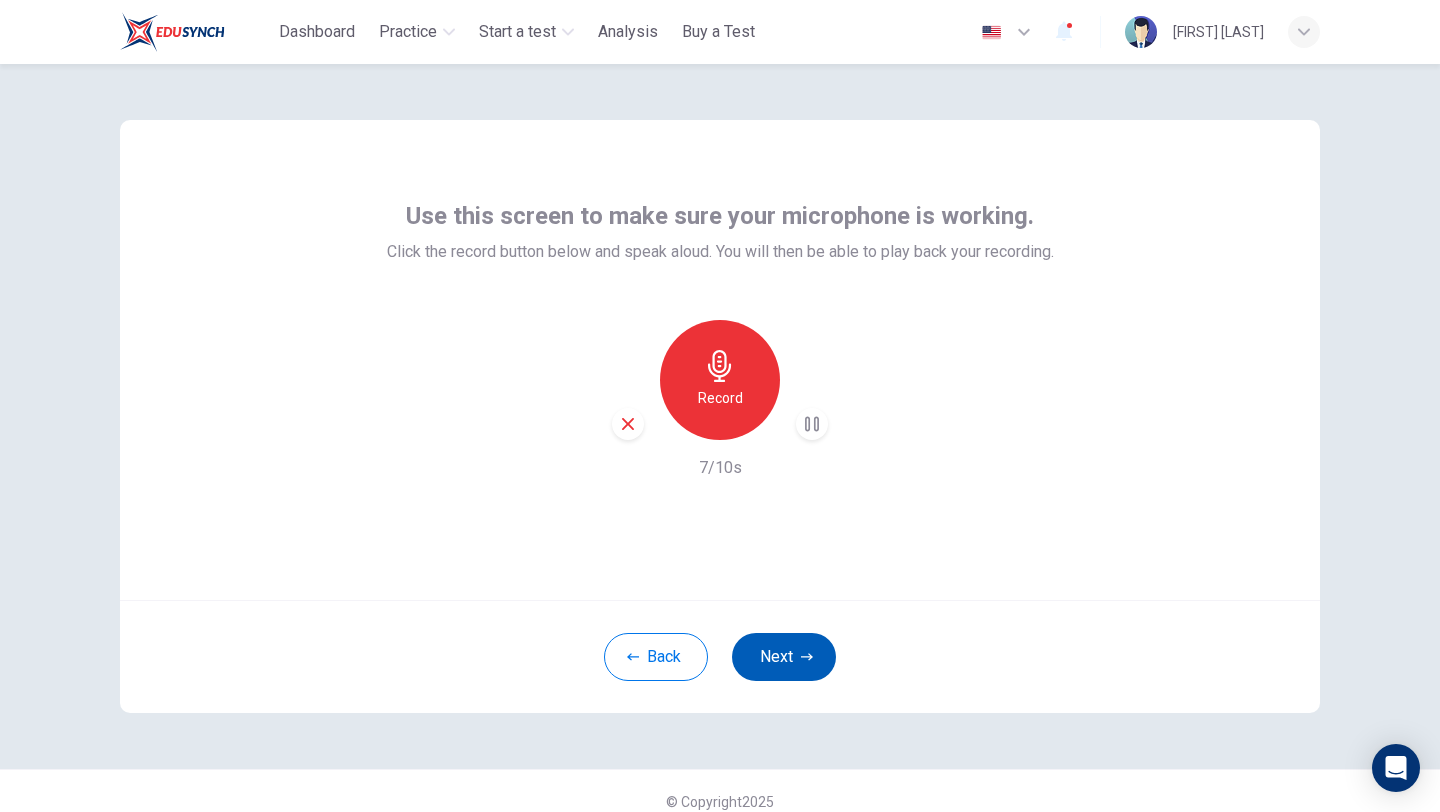 click on "Next" at bounding box center (784, 657) 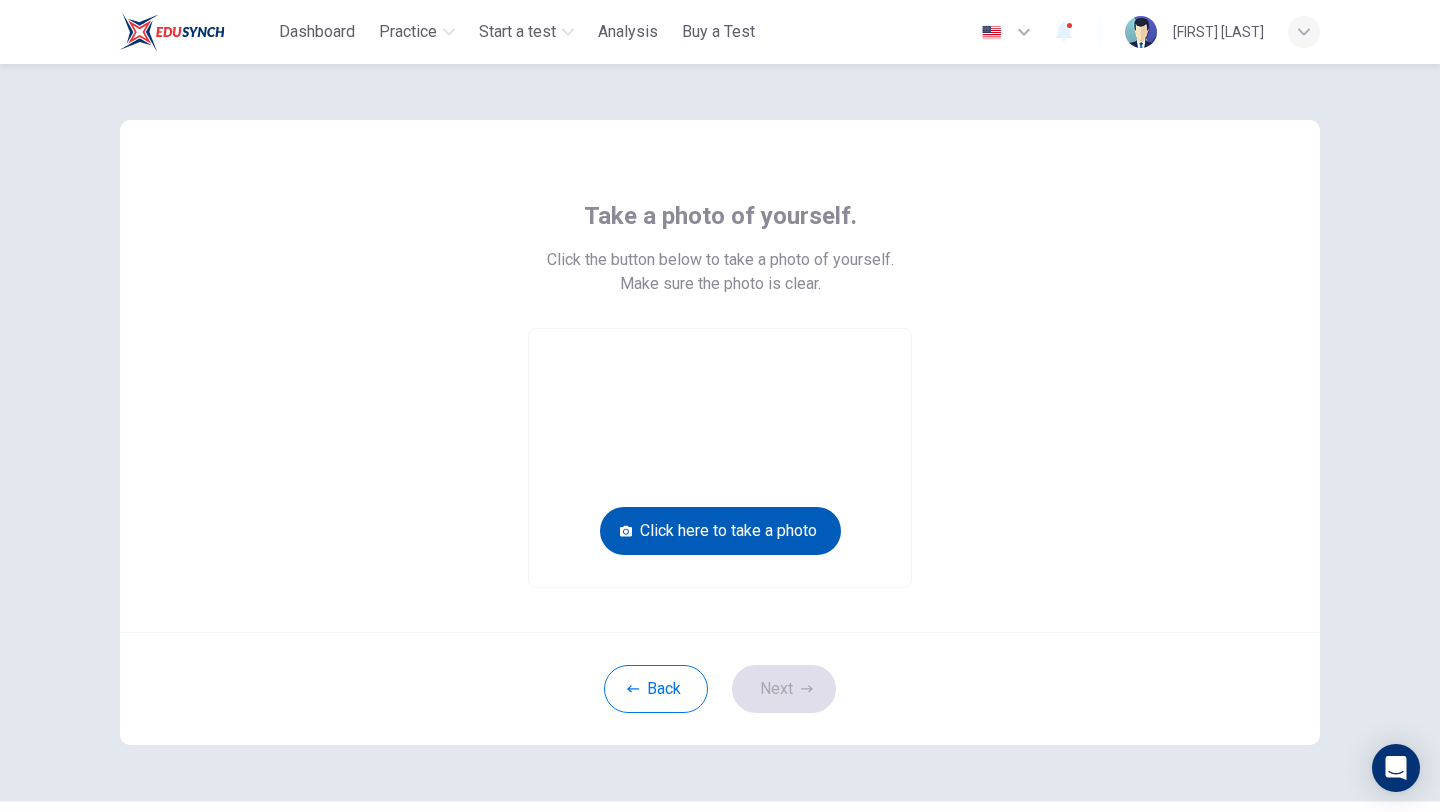click on "Click here to take a photo" at bounding box center [720, 531] 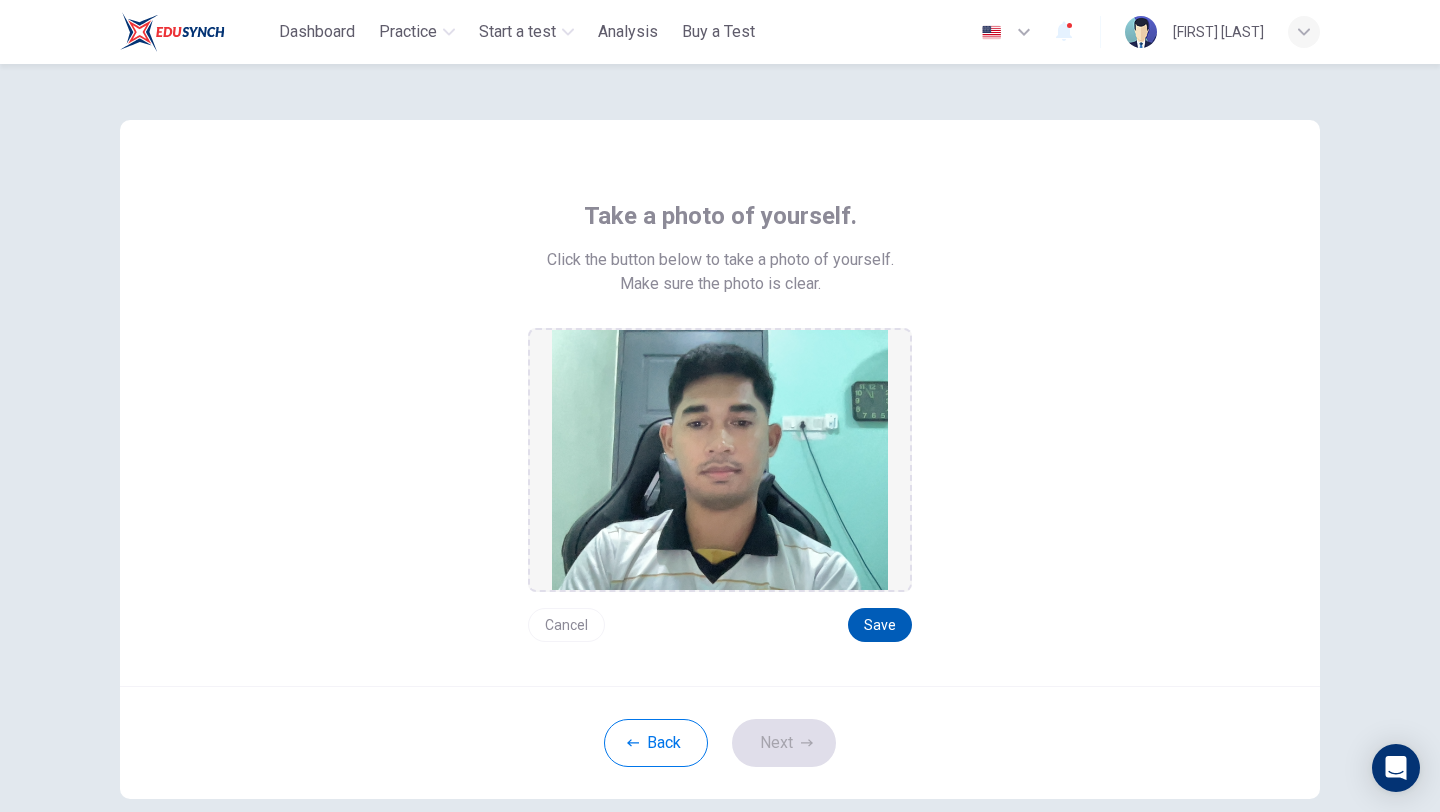 click on "Save" at bounding box center (880, 625) 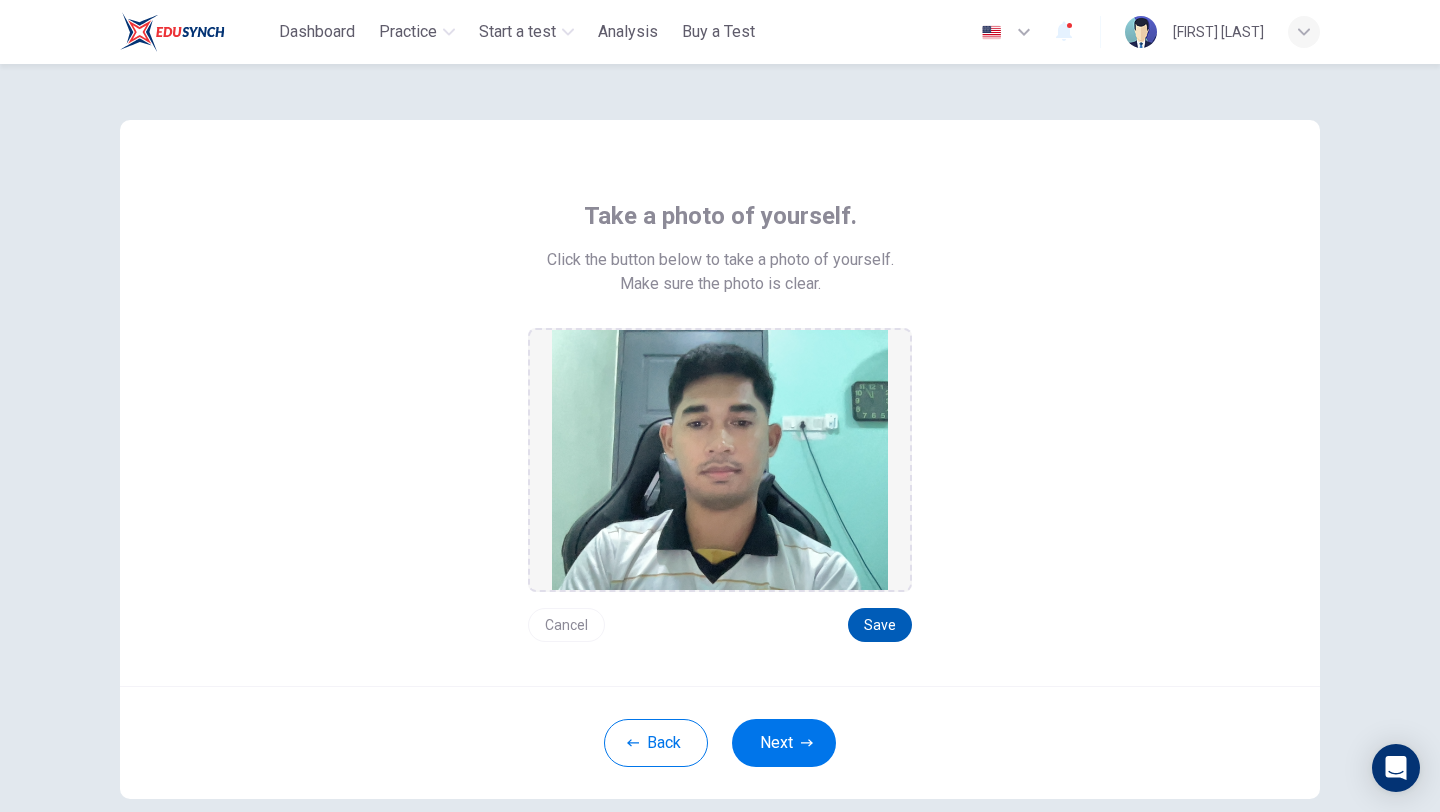 click on "Save" at bounding box center [880, 625] 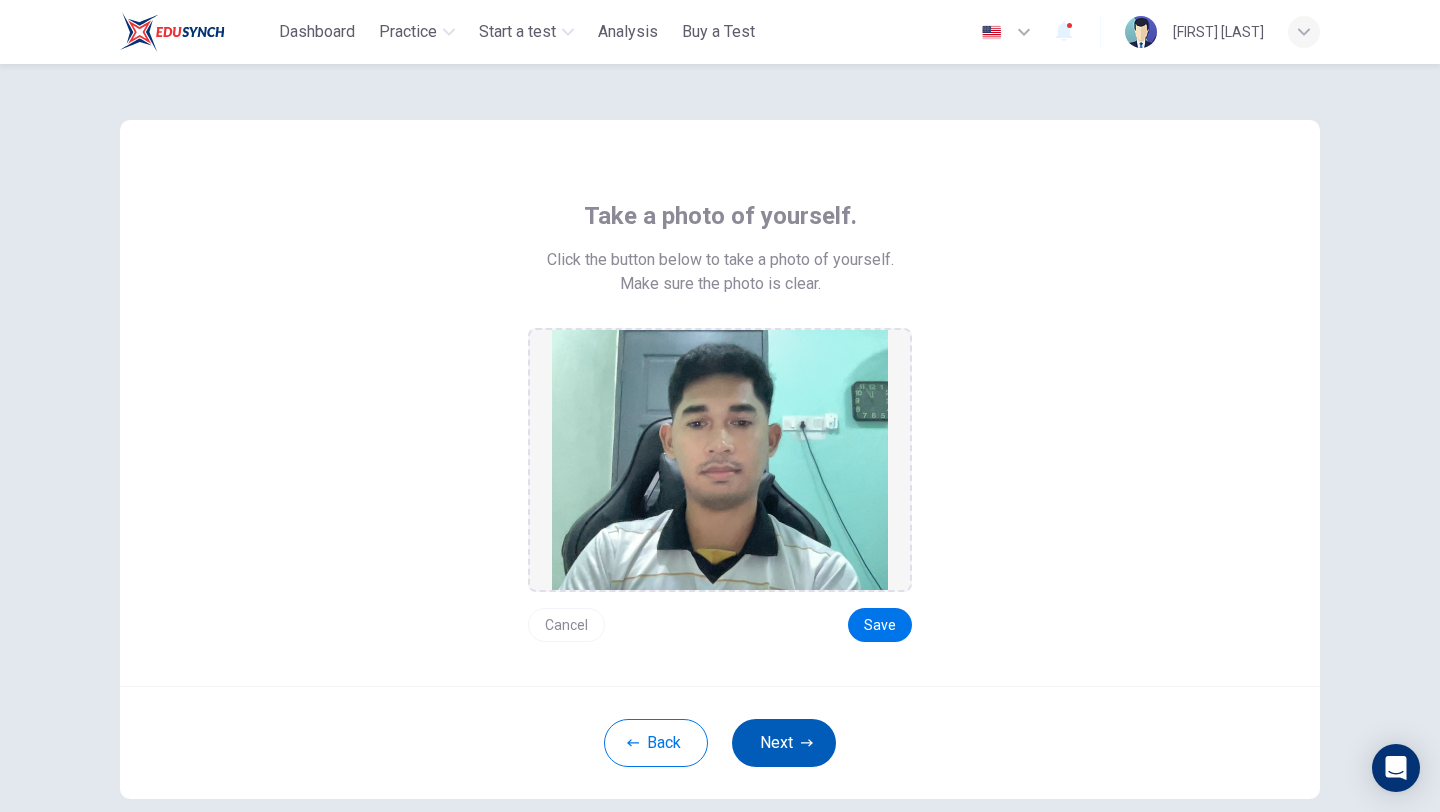 click at bounding box center [807, 743] 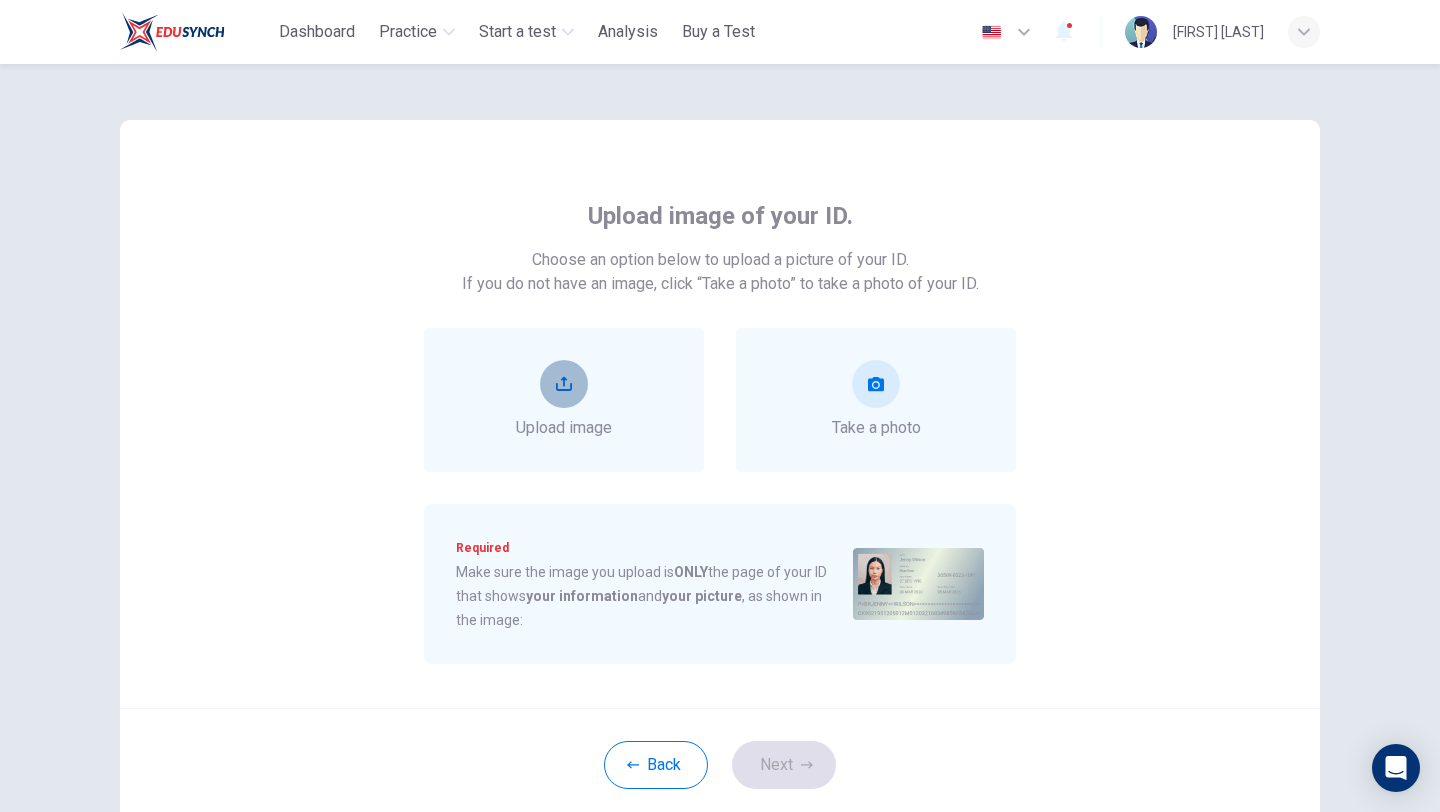 click at bounding box center (564, 384) 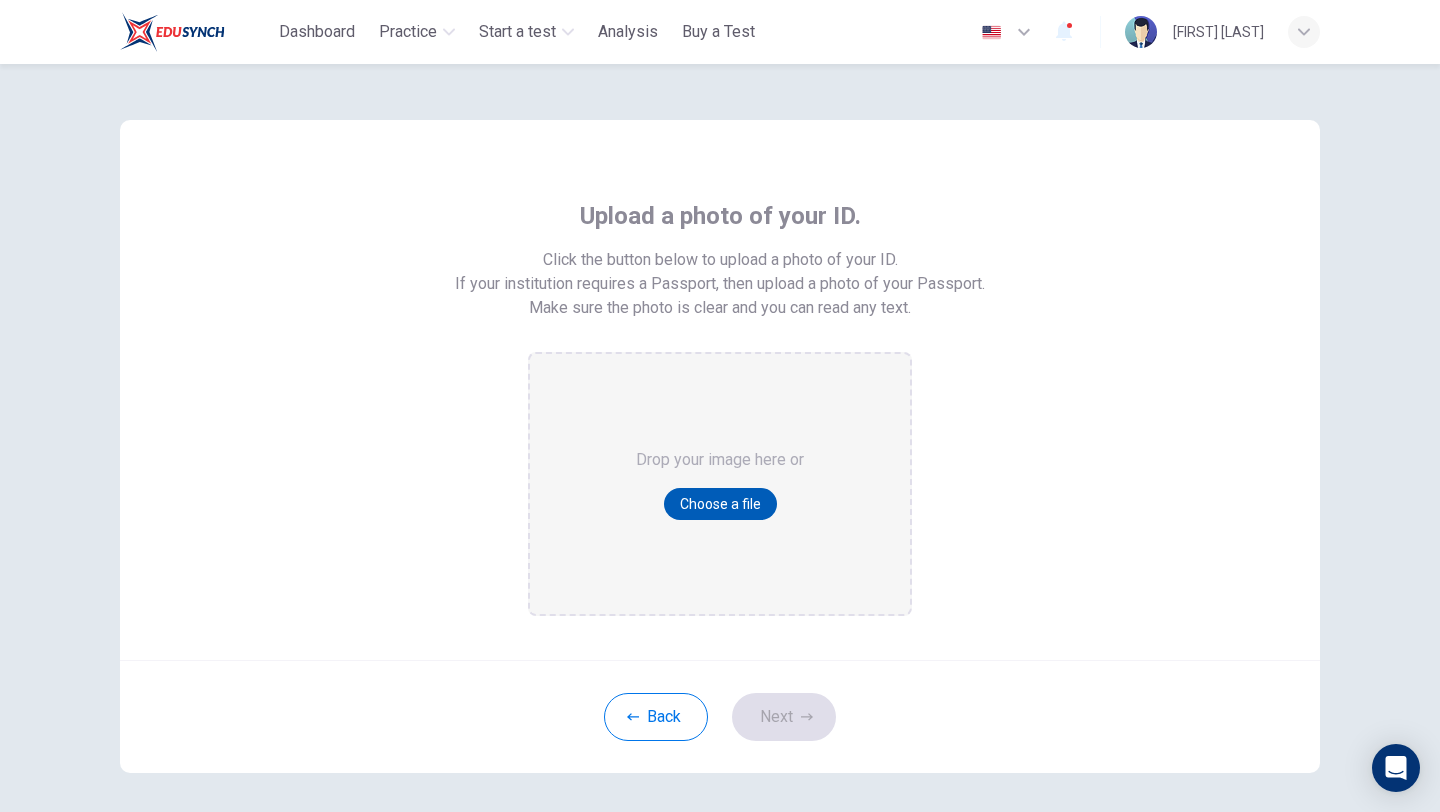 click on "Choose a file" at bounding box center [720, 504] 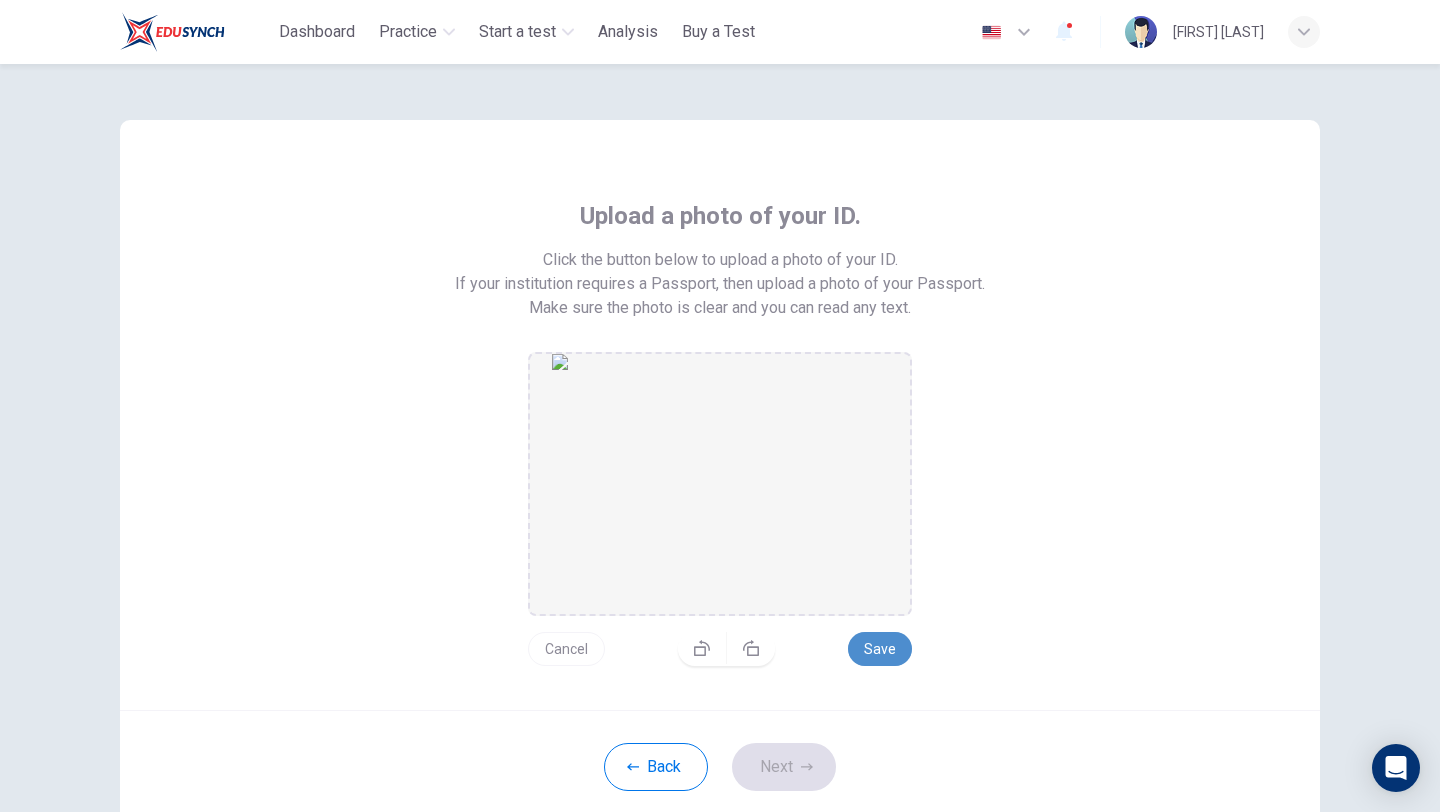 click on "Save" at bounding box center (880, 649) 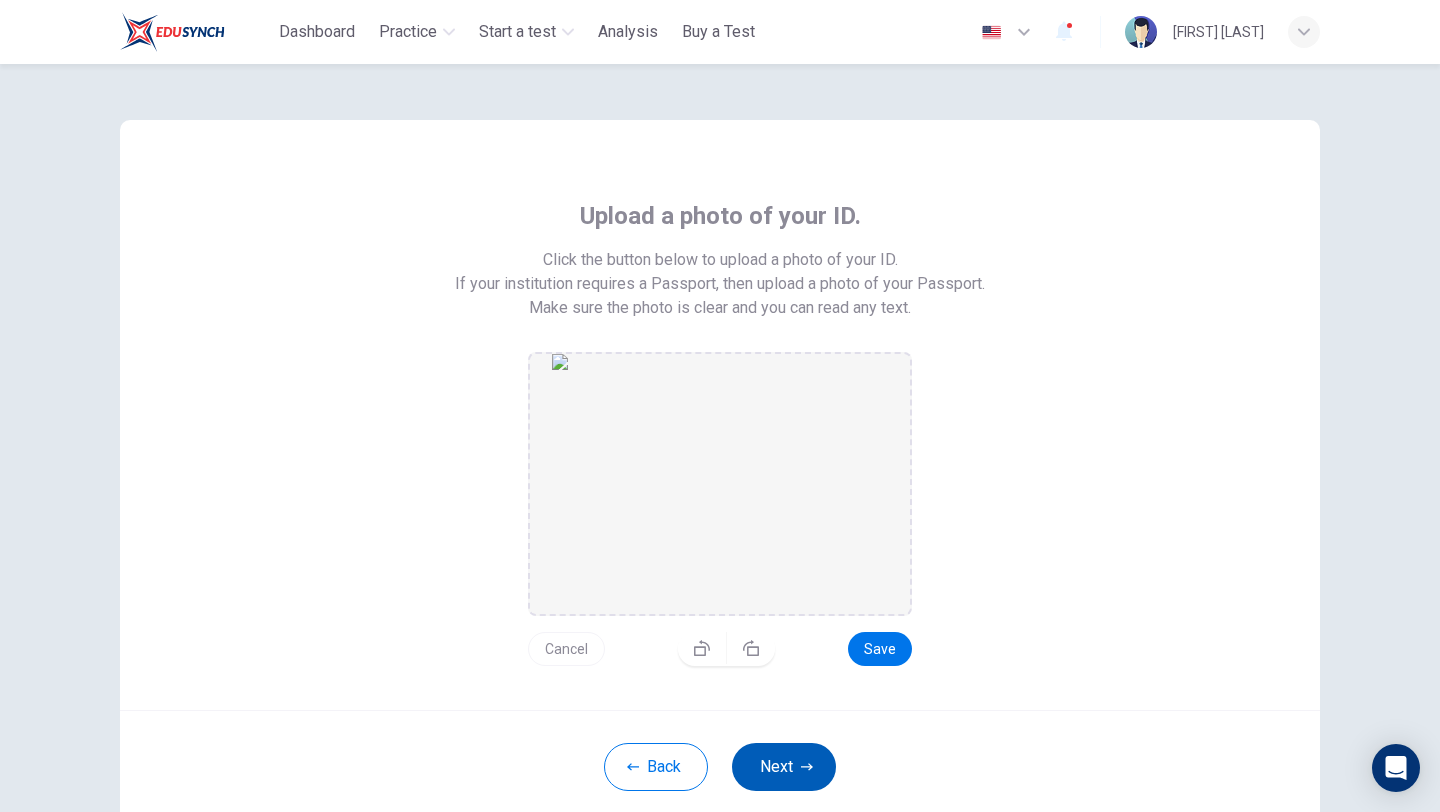 click on "Next" at bounding box center [784, 767] 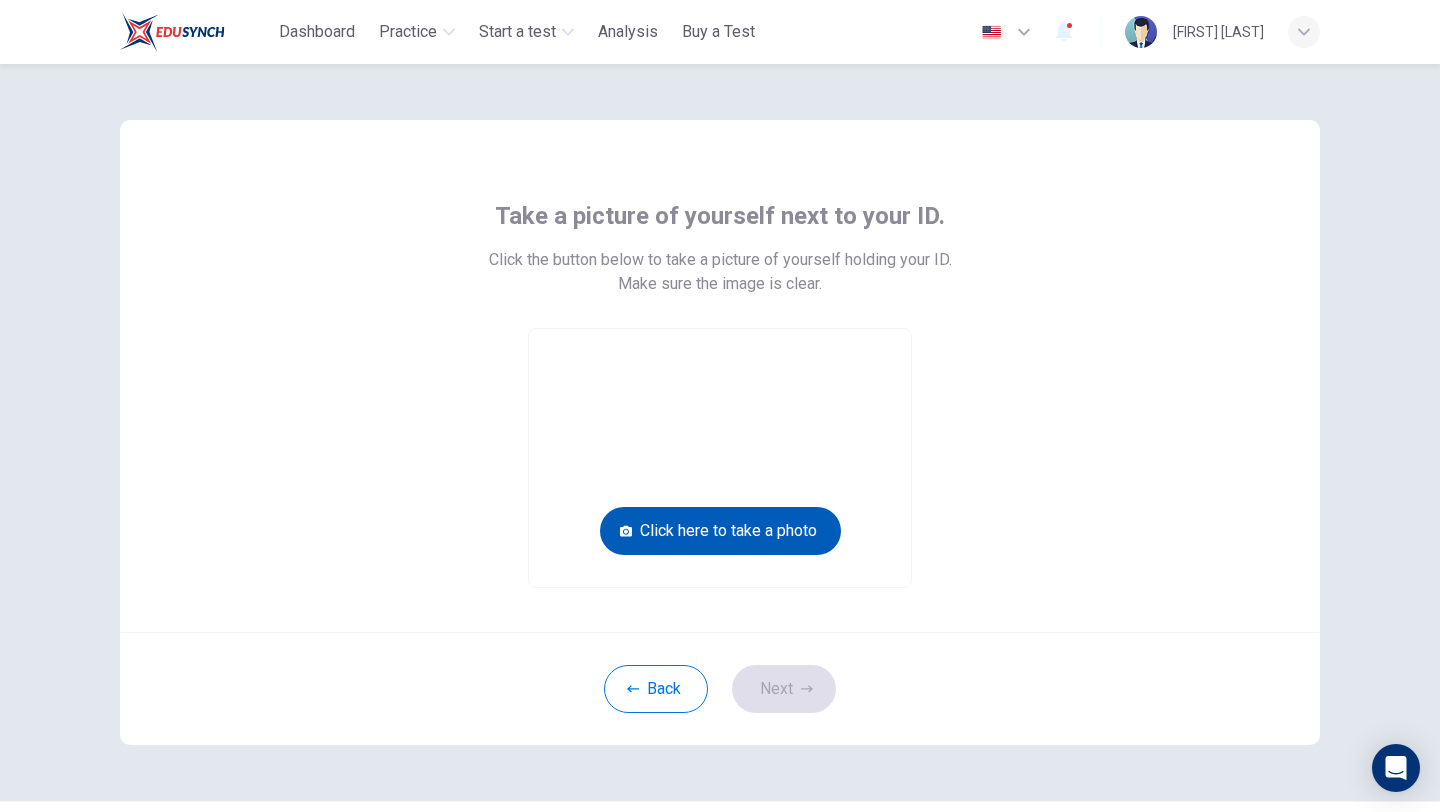 click on "Click here to take a photo" at bounding box center (720, 531) 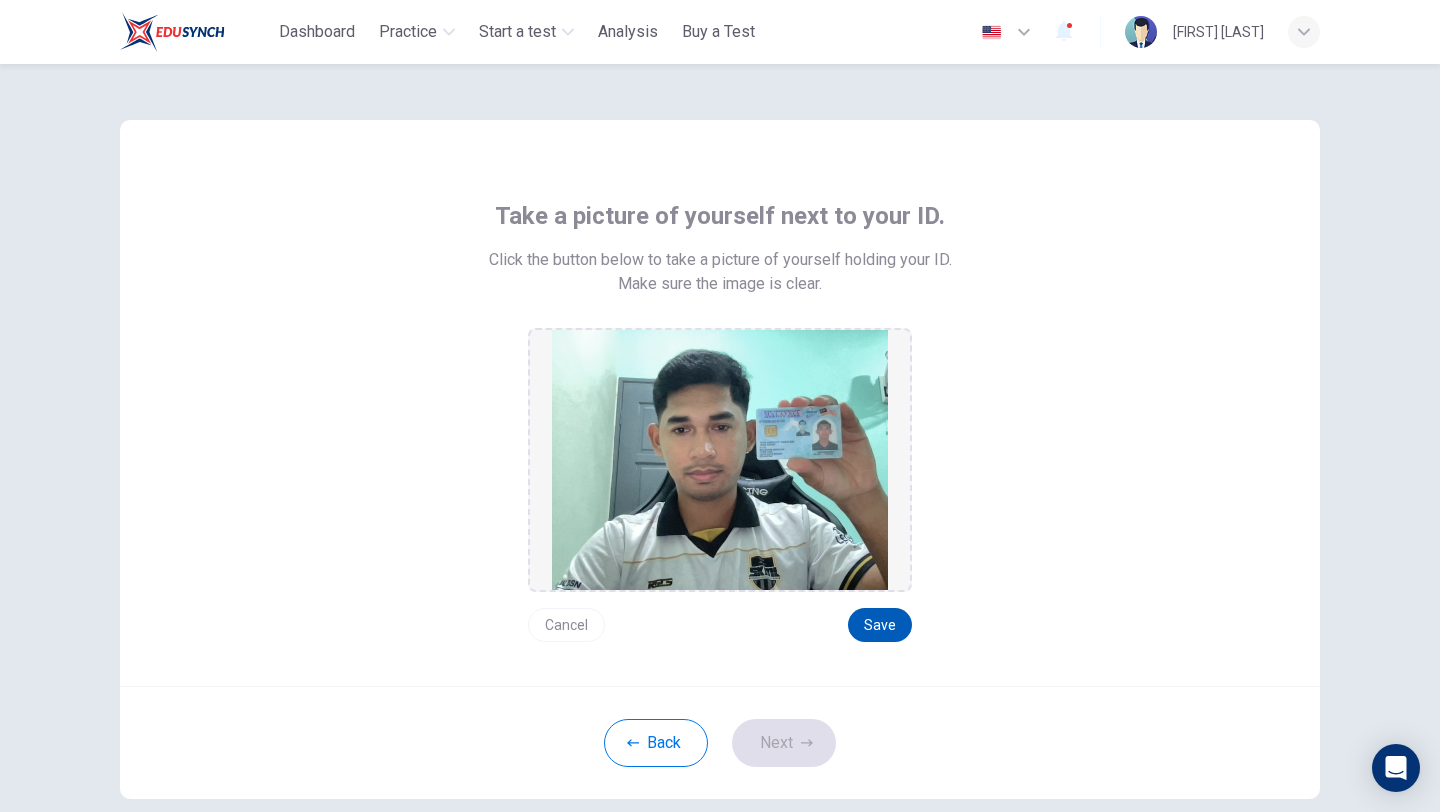 click on "Save" at bounding box center (880, 625) 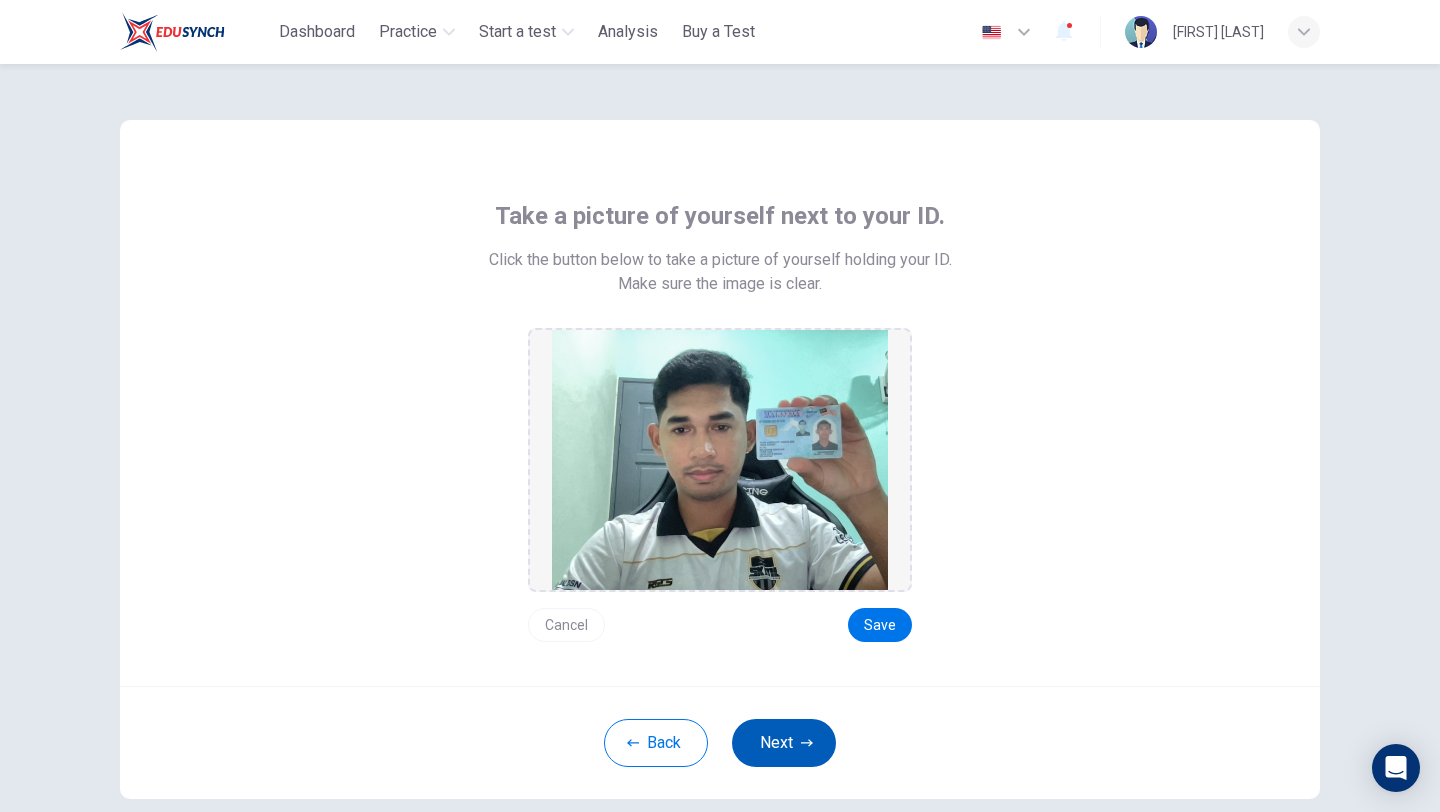 click on "Next" at bounding box center (784, 743) 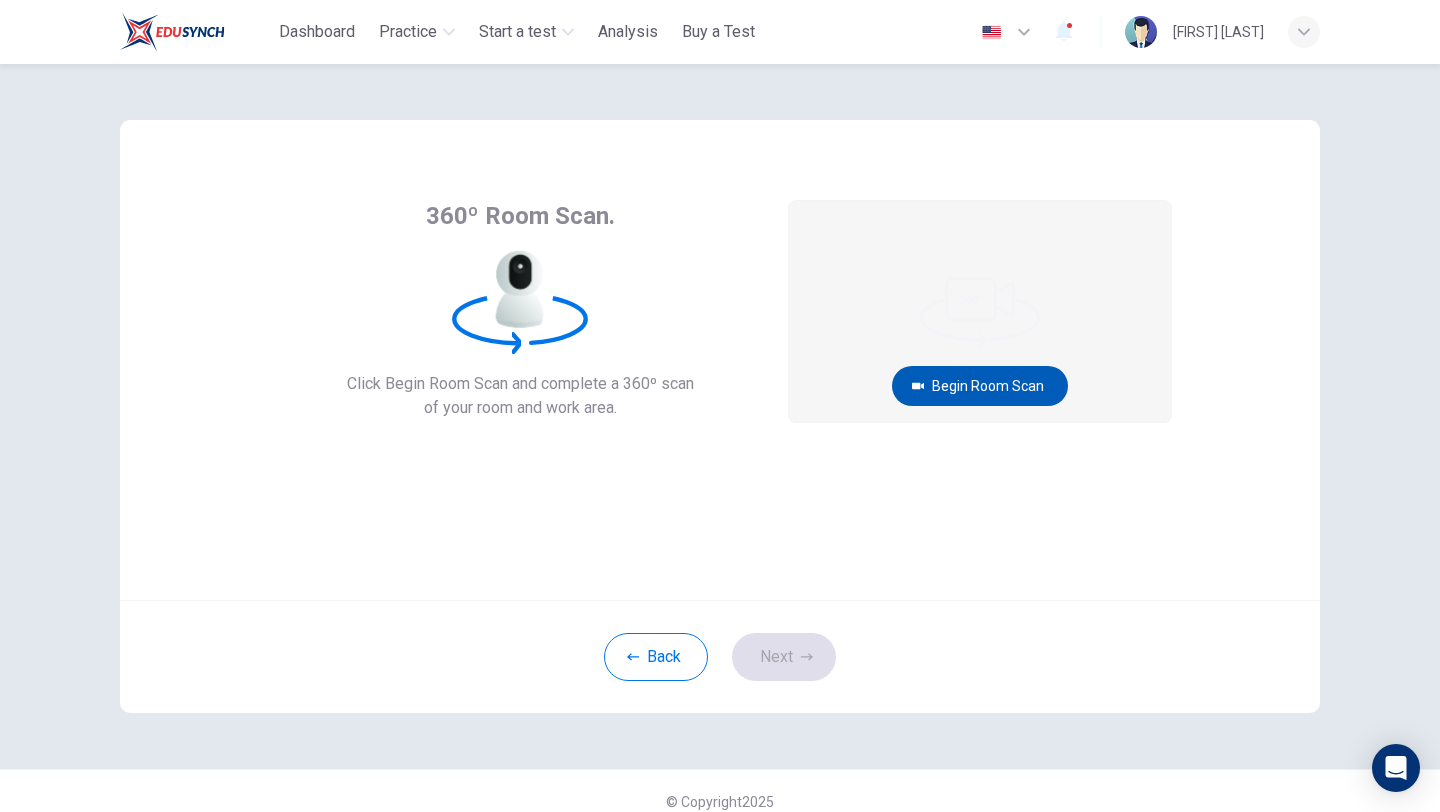 click on "Begin Room Scan" at bounding box center (980, 386) 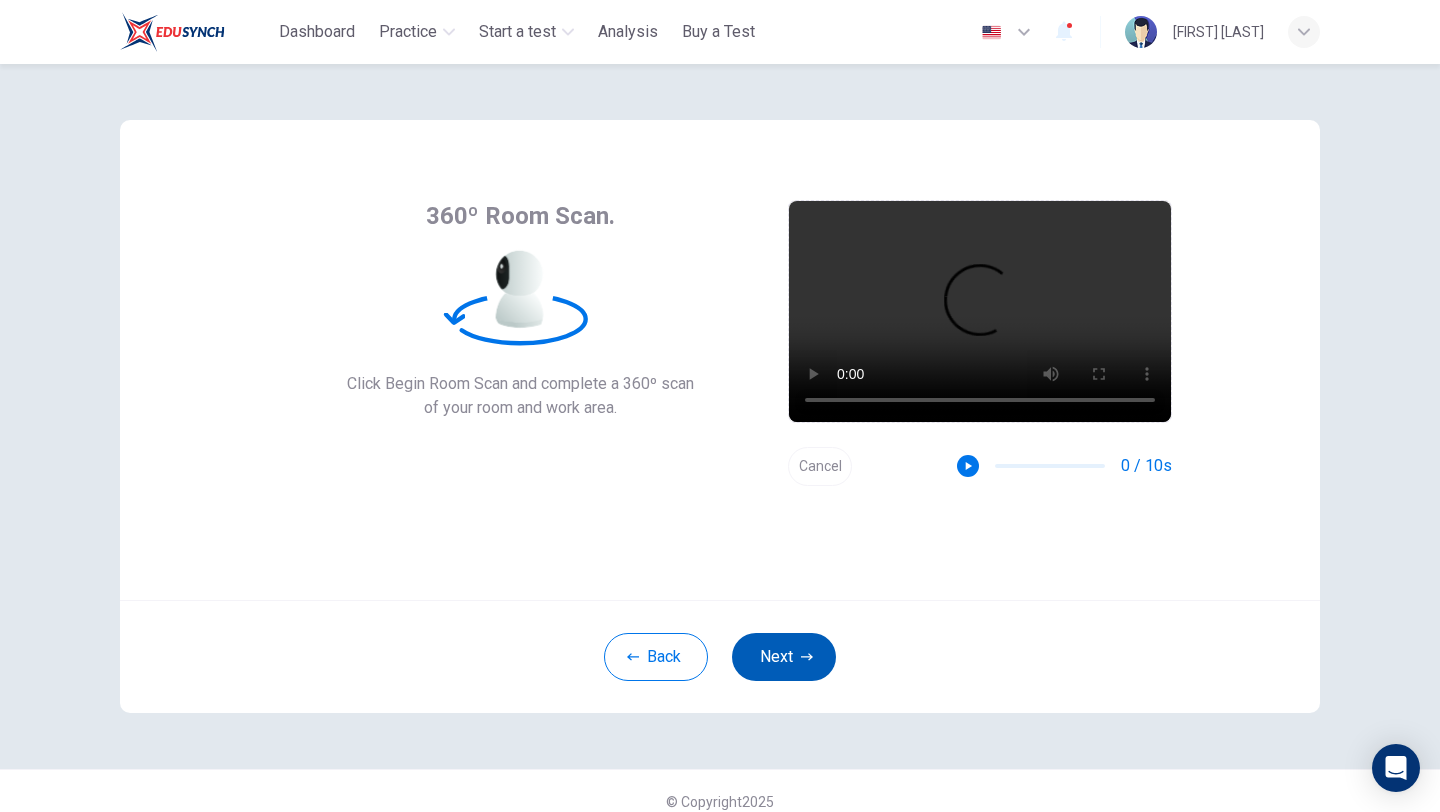 click on "Next" at bounding box center (784, 657) 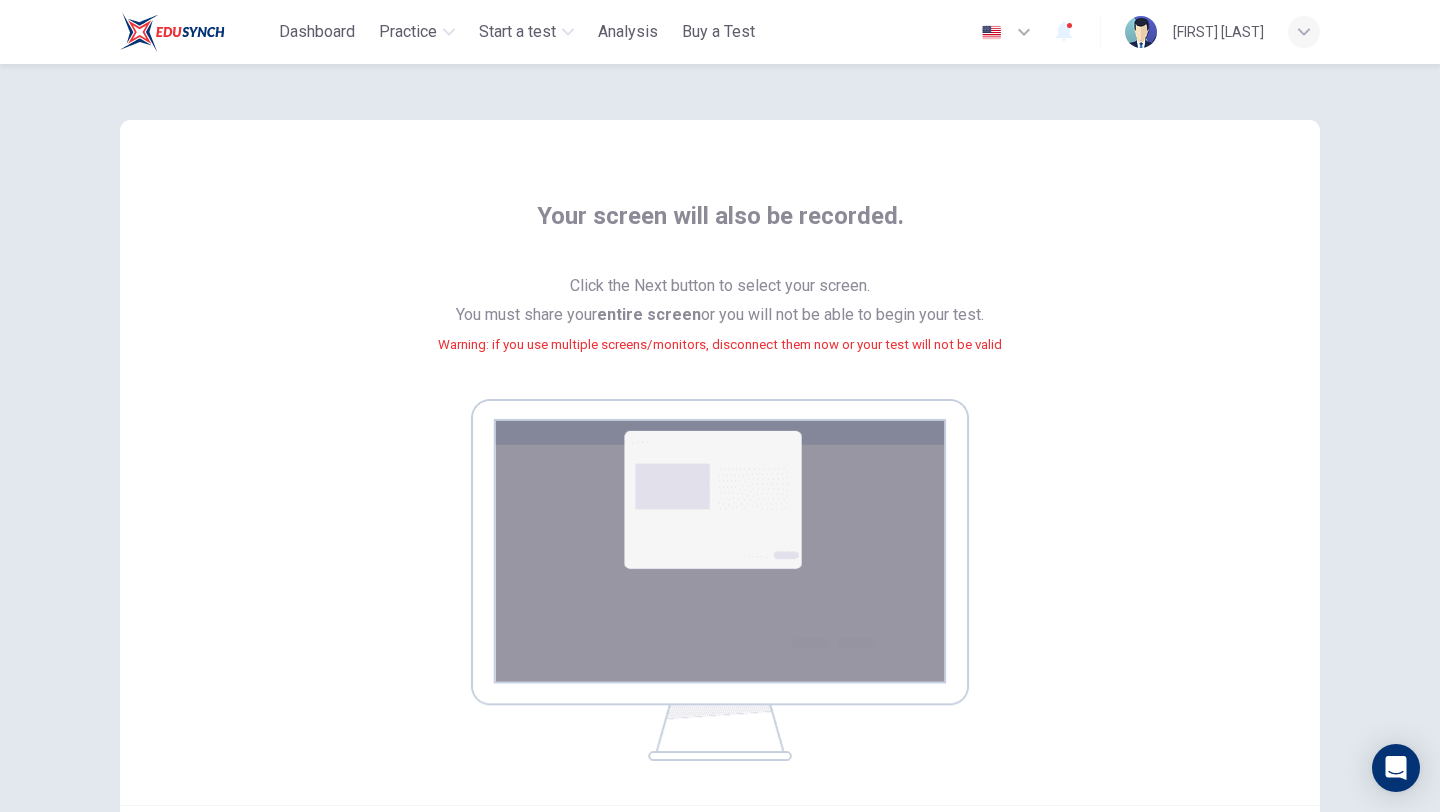 click at bounding box center (720, 580) 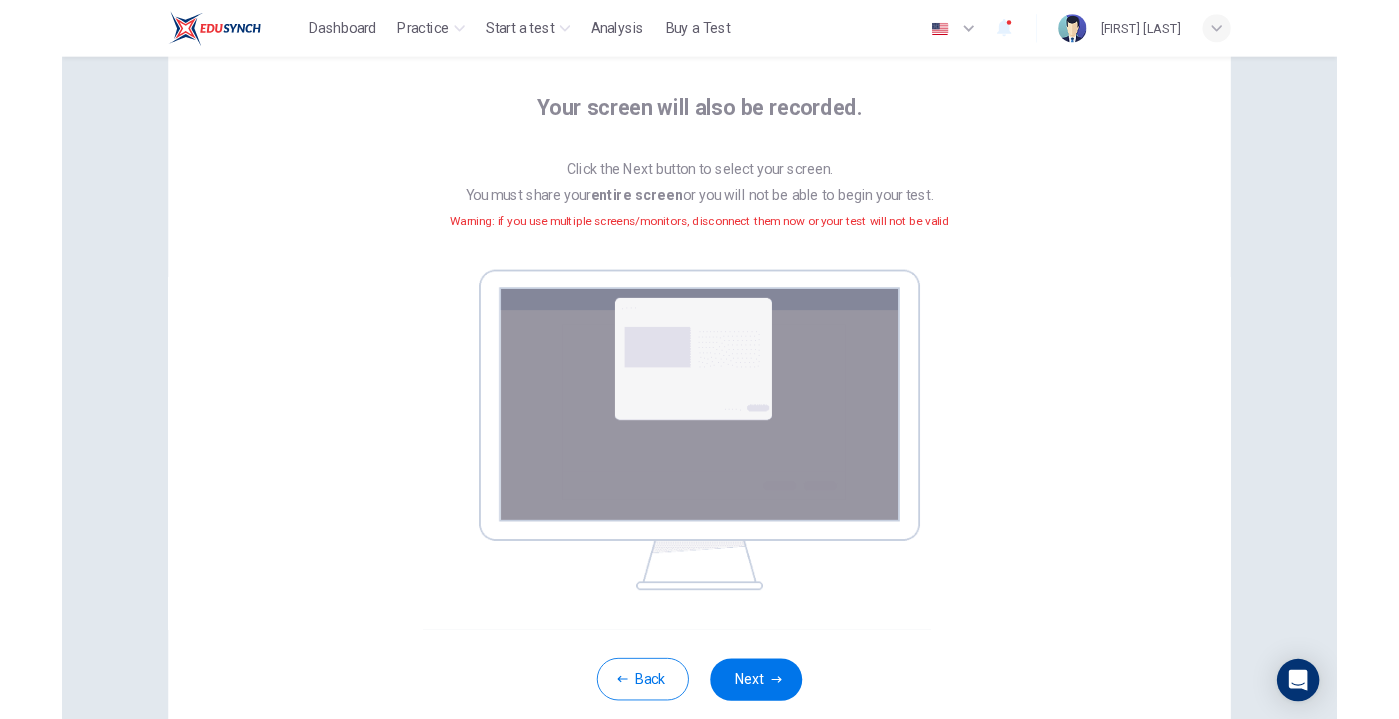 scroll, scrollTop: 93, scrollLeft: 0, axis: vertical 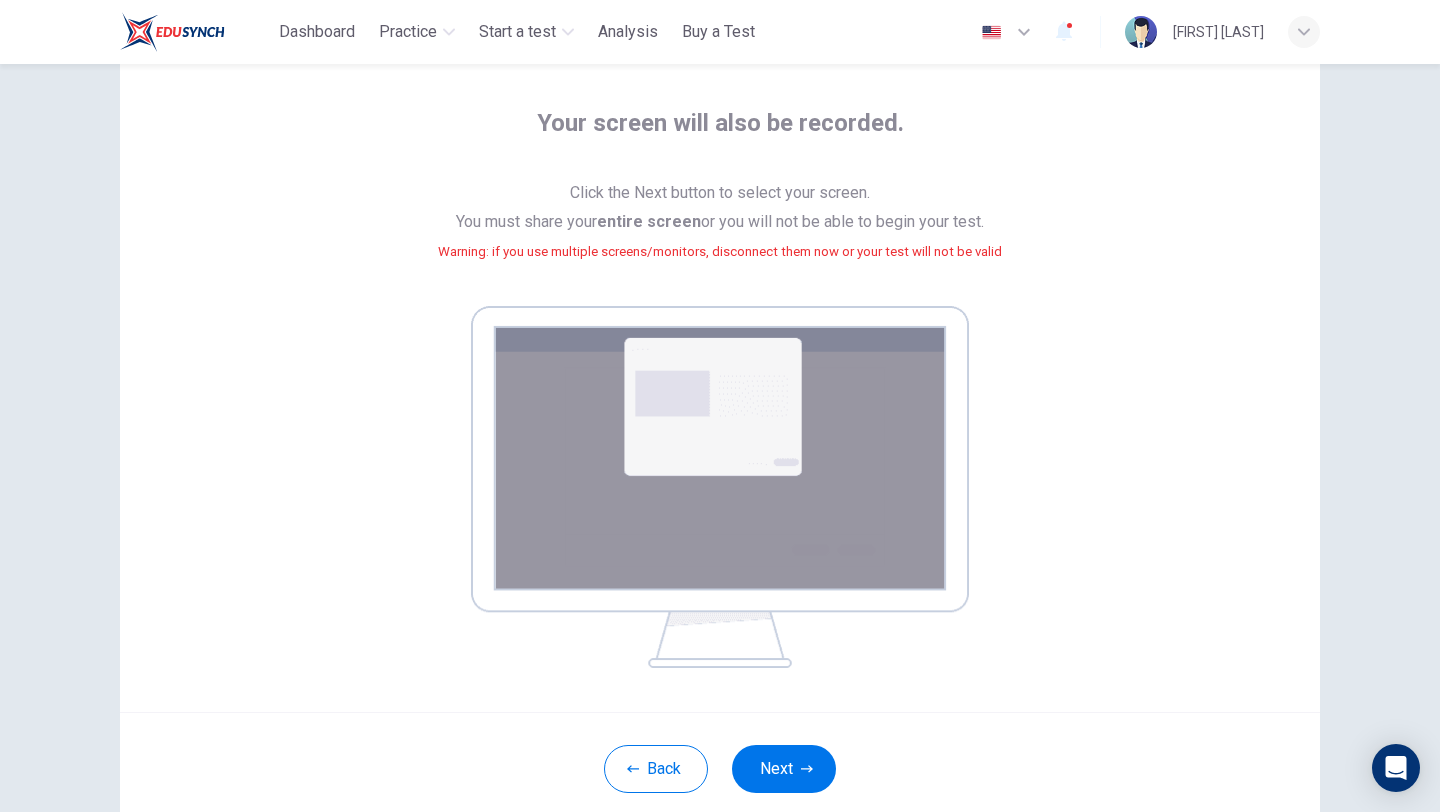 click at bounding box center [720, 487] 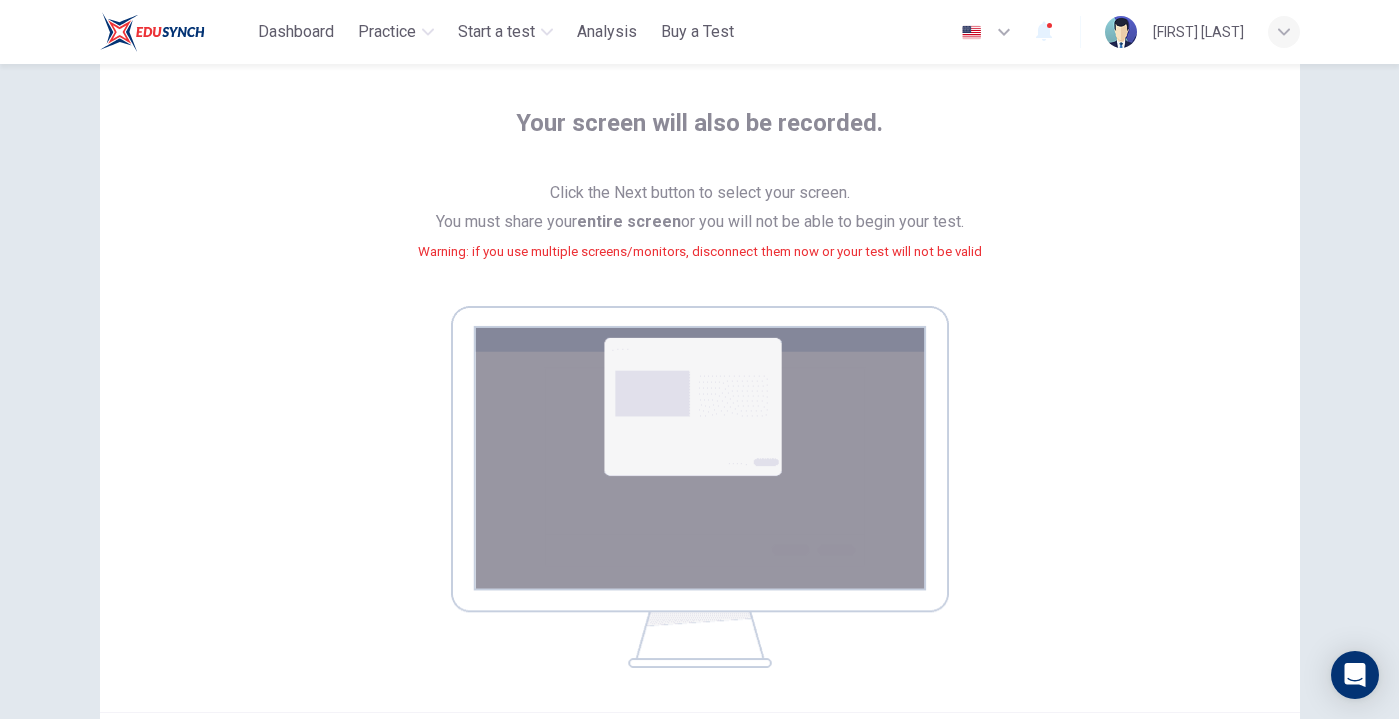 click at bounding box center (700, 487) 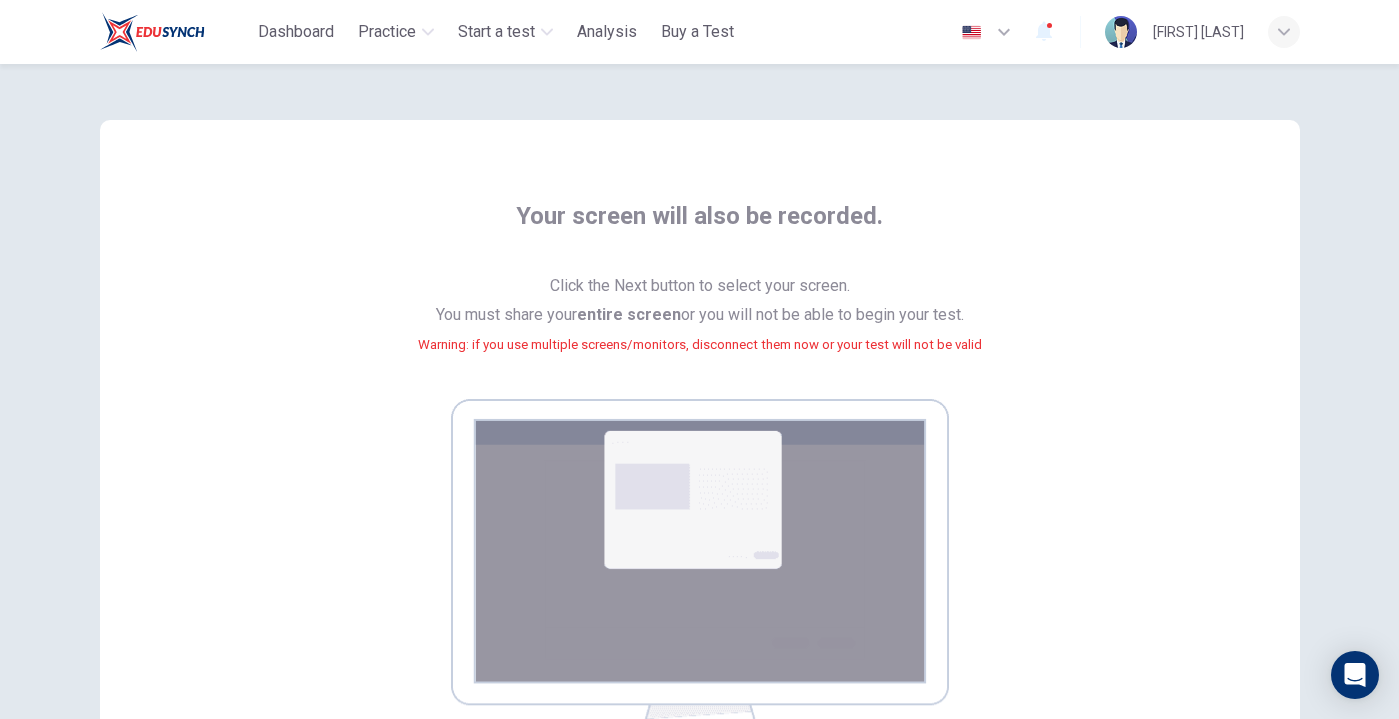 click on "Your screen will also be recorded. Click the Next button to select your screen.  You must share your  entire screen  or you will not be able to begin your test.    Warning: if you use multiple screens/monitors, disconnect them now or your test will not be valid" at bounding box center (700, 462) 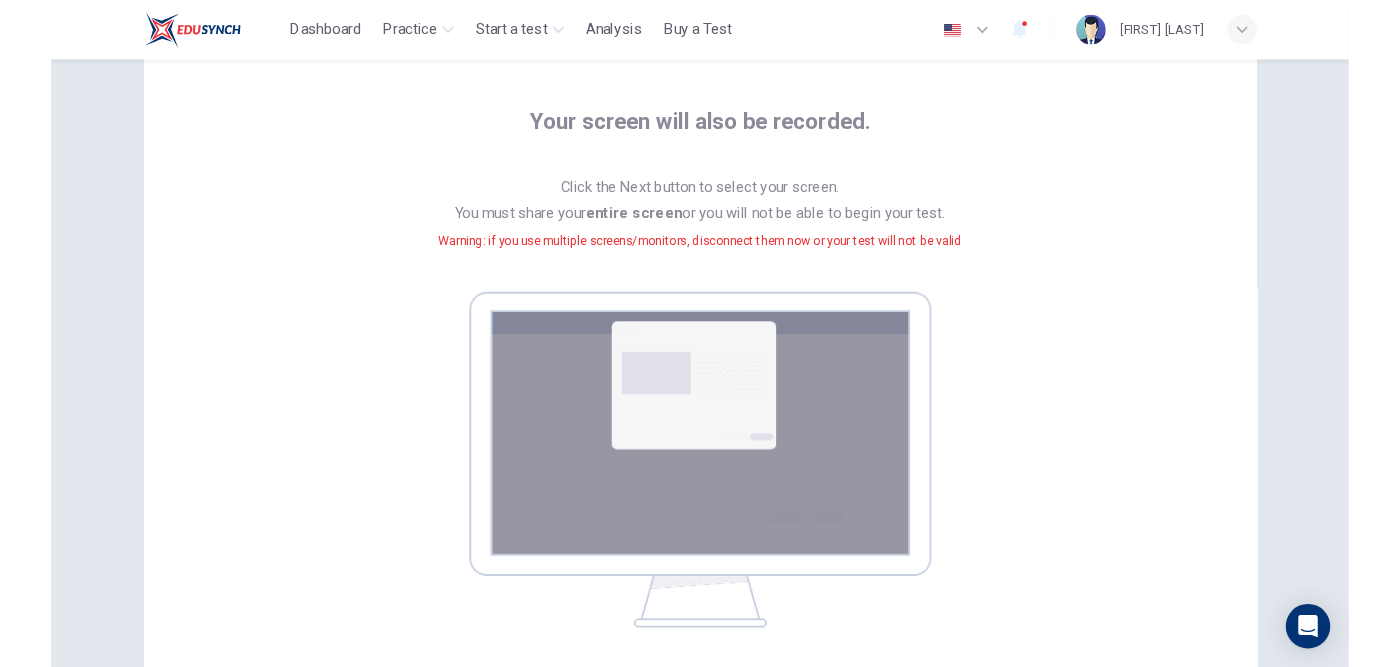 scroll, scrollTop: 39, scrollLeft: 0, axis: vertical 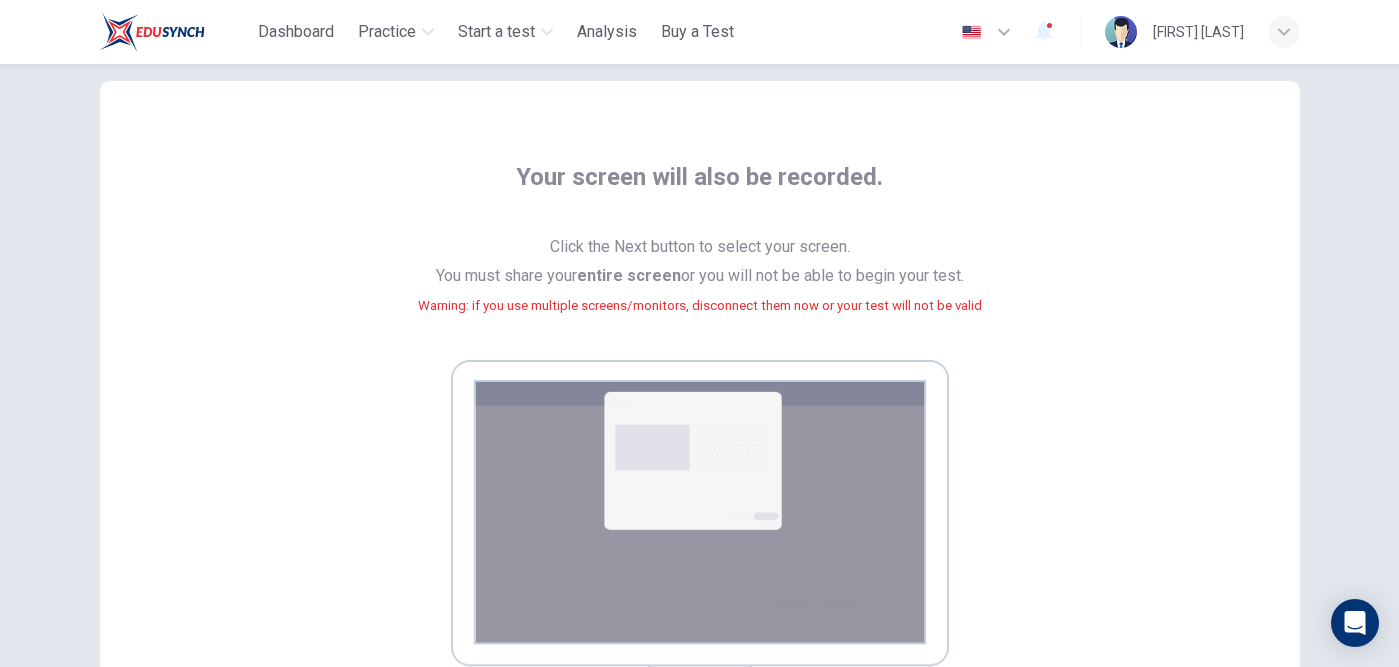 click at bounding box center (700, 541) 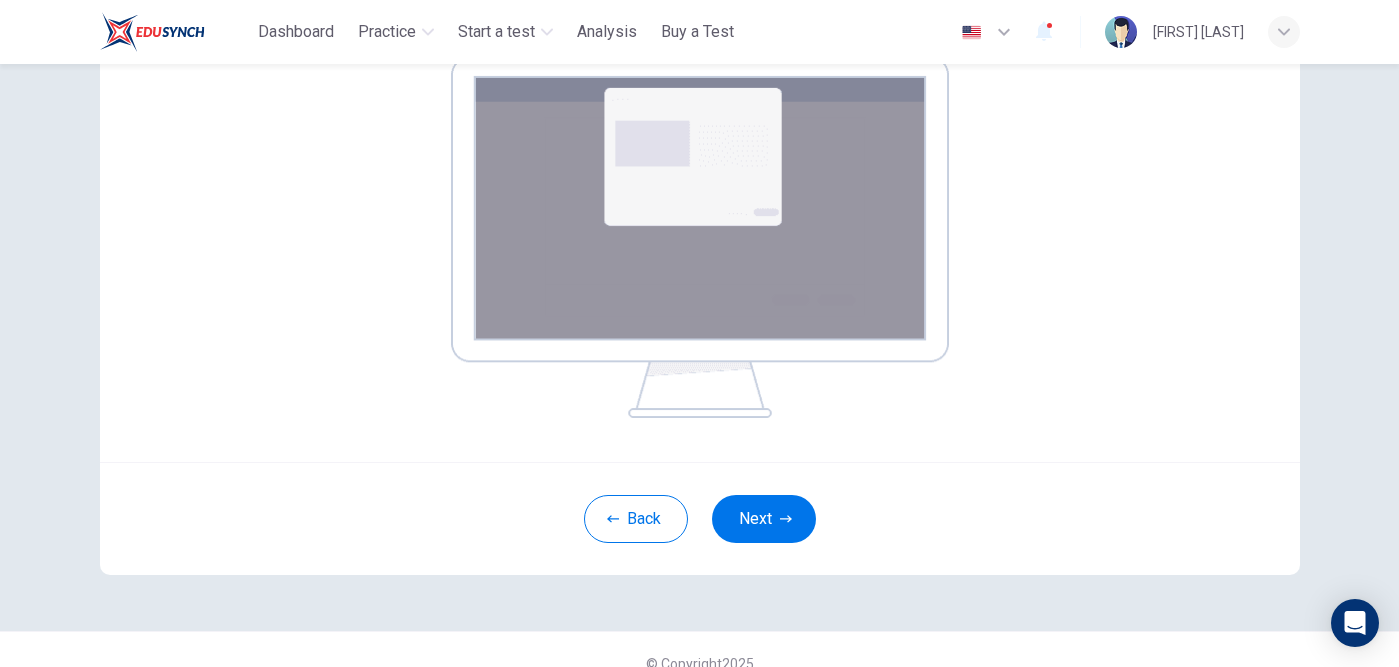 scroll, scrollTop: 371, scrollLeft: 0, axis: vertical 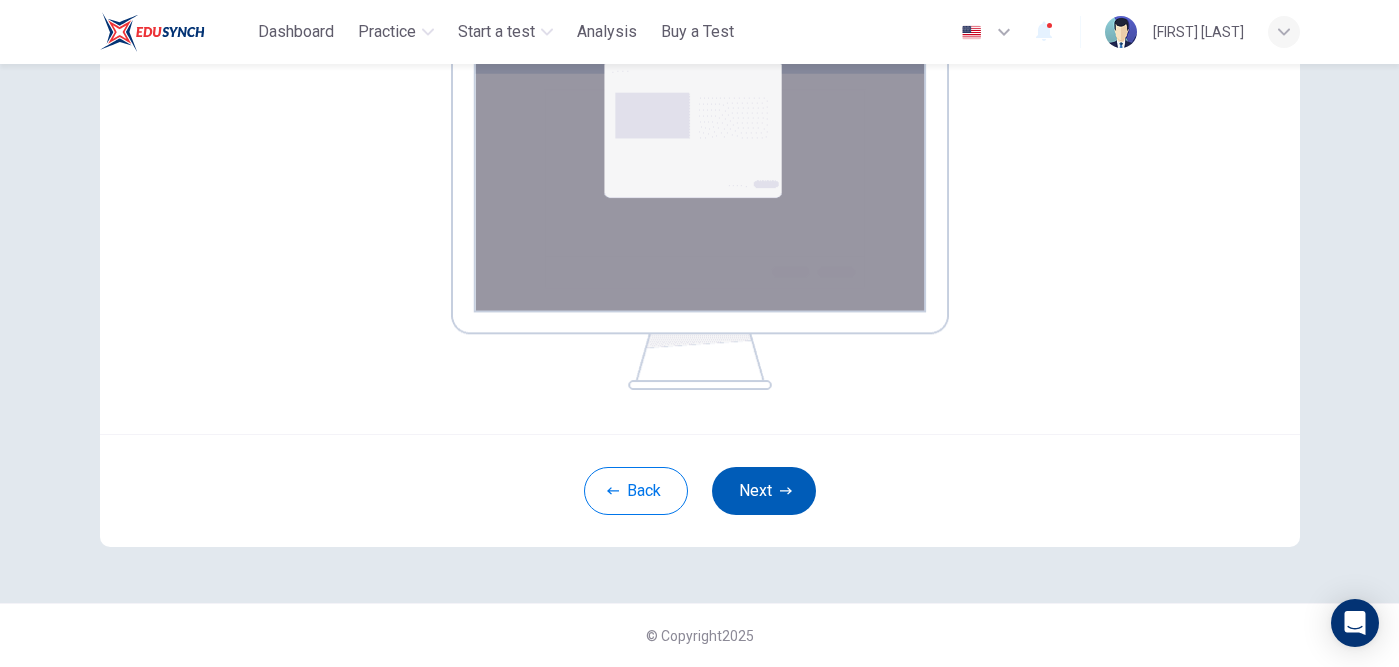 click at bounding box center [786, 491] 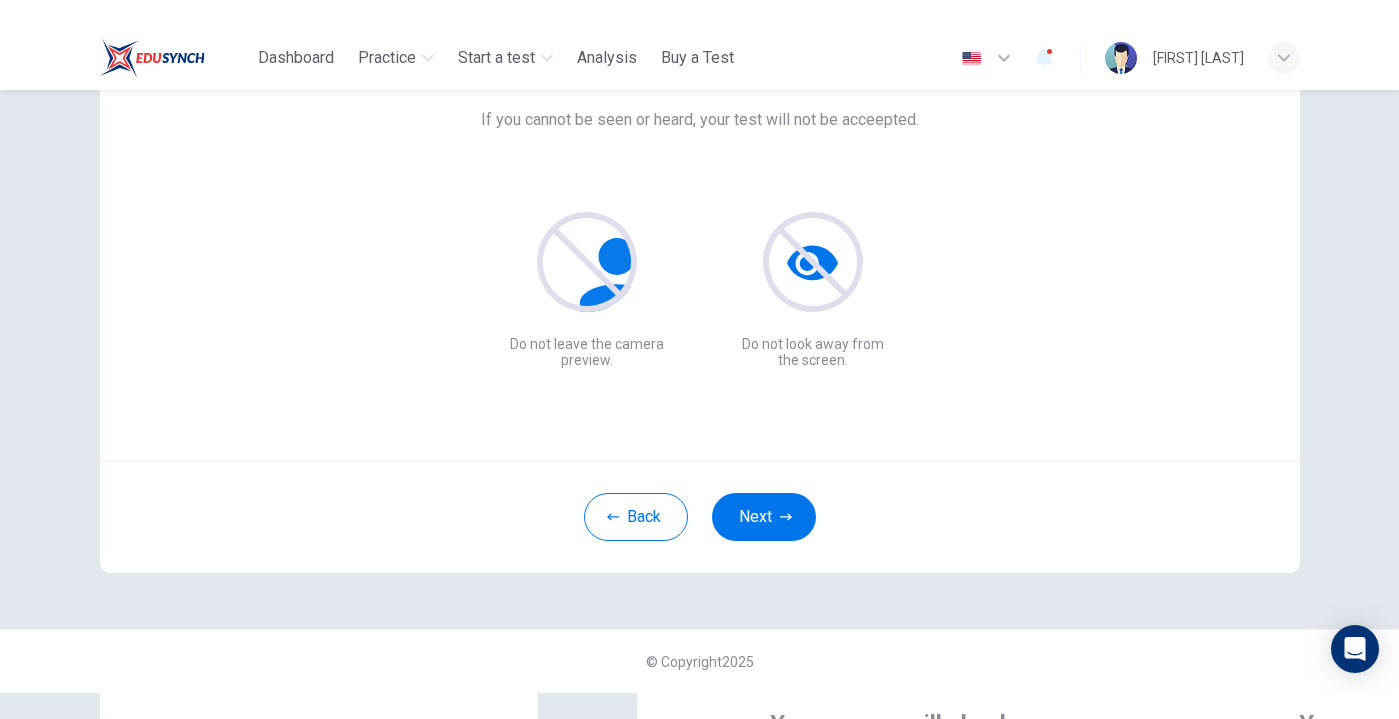 scroll, scrollTop: 166, scrollLeft: 0, axis: vertical 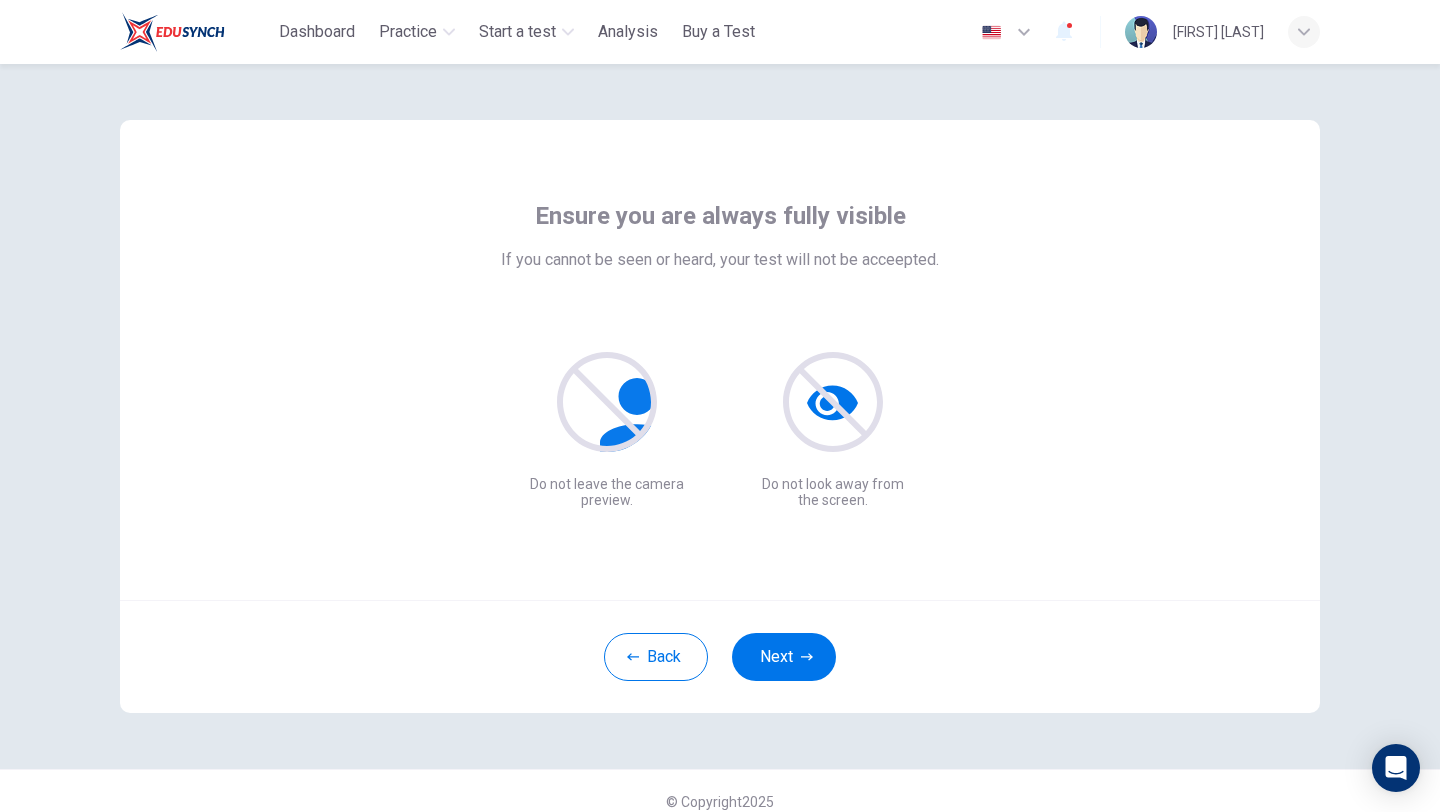 drag, startPoint x: 797, startPoint y: 545, endPoint x: 1008, endPoint y: 455, distance: 229.39267 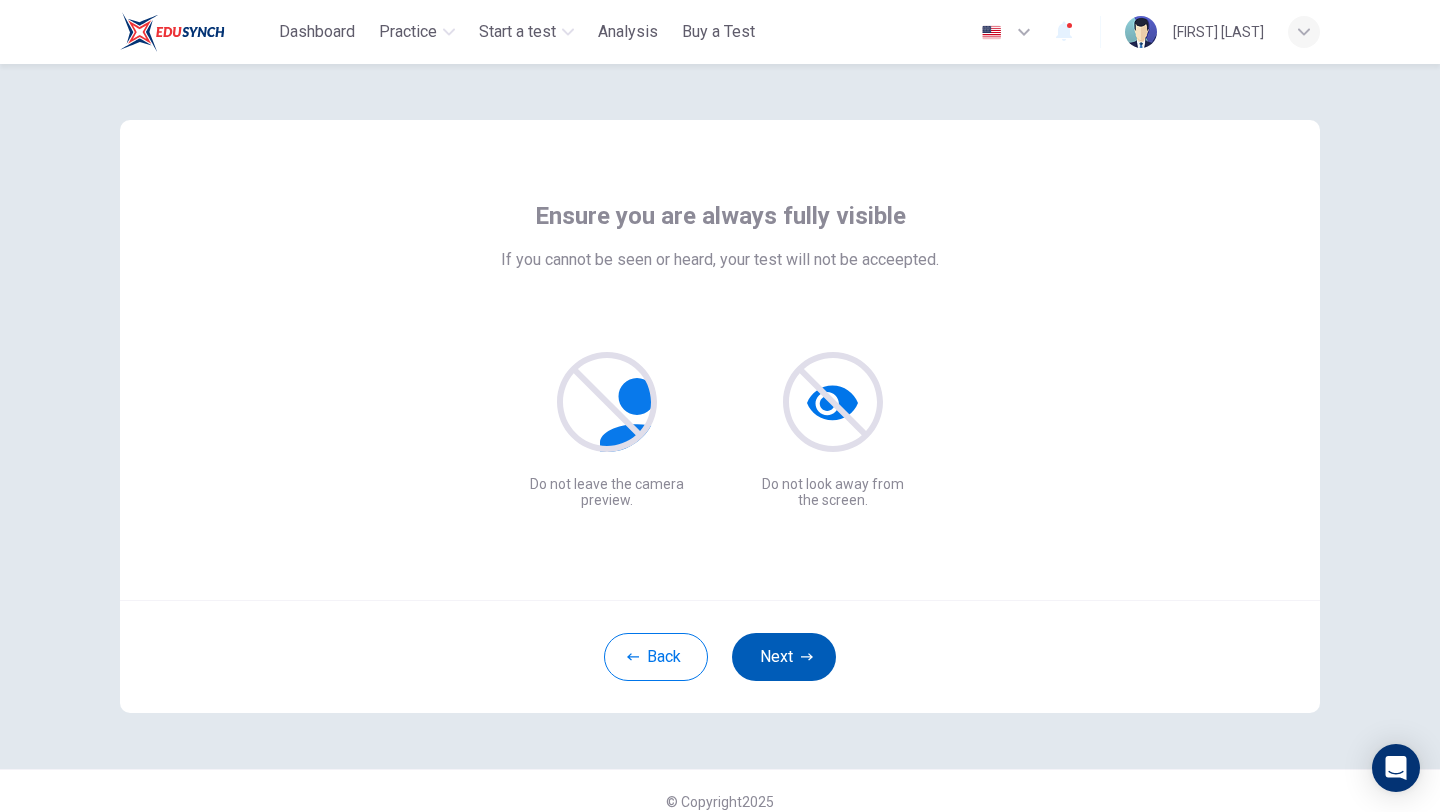 click on "Next" at bounding box center [784, 657] 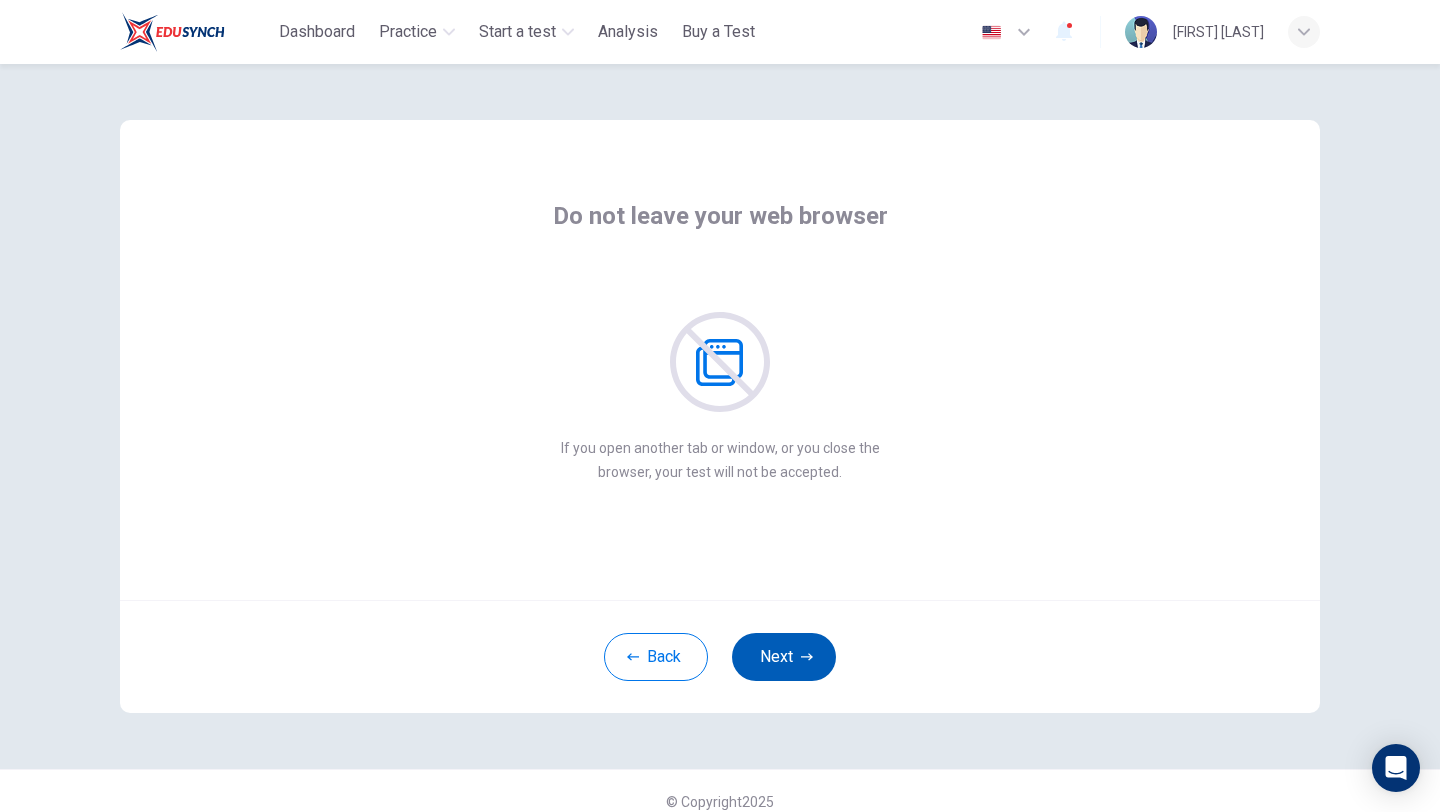 click on "Next" at bounding box center (784, 657) 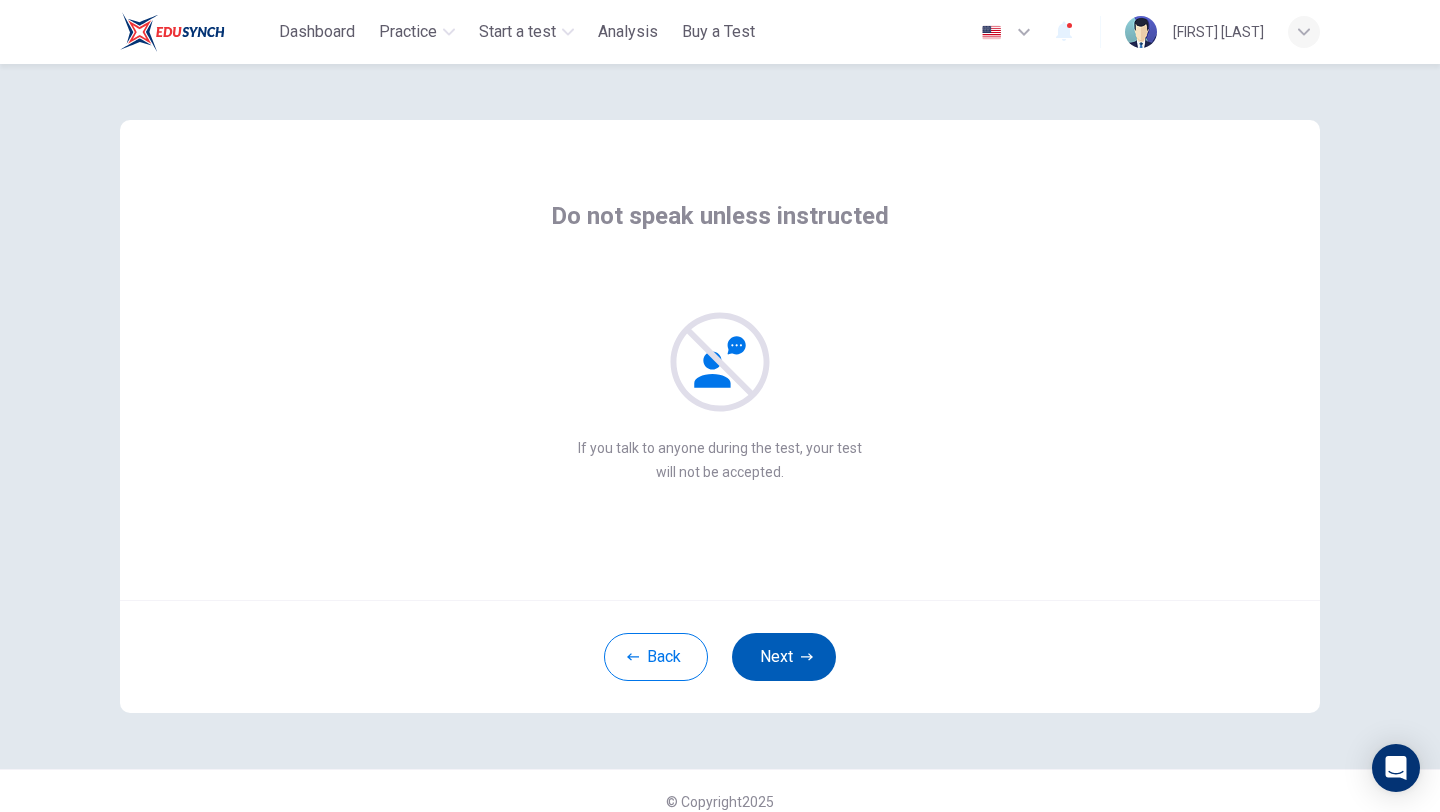 click on "Next" at bounding box center [784, 657] 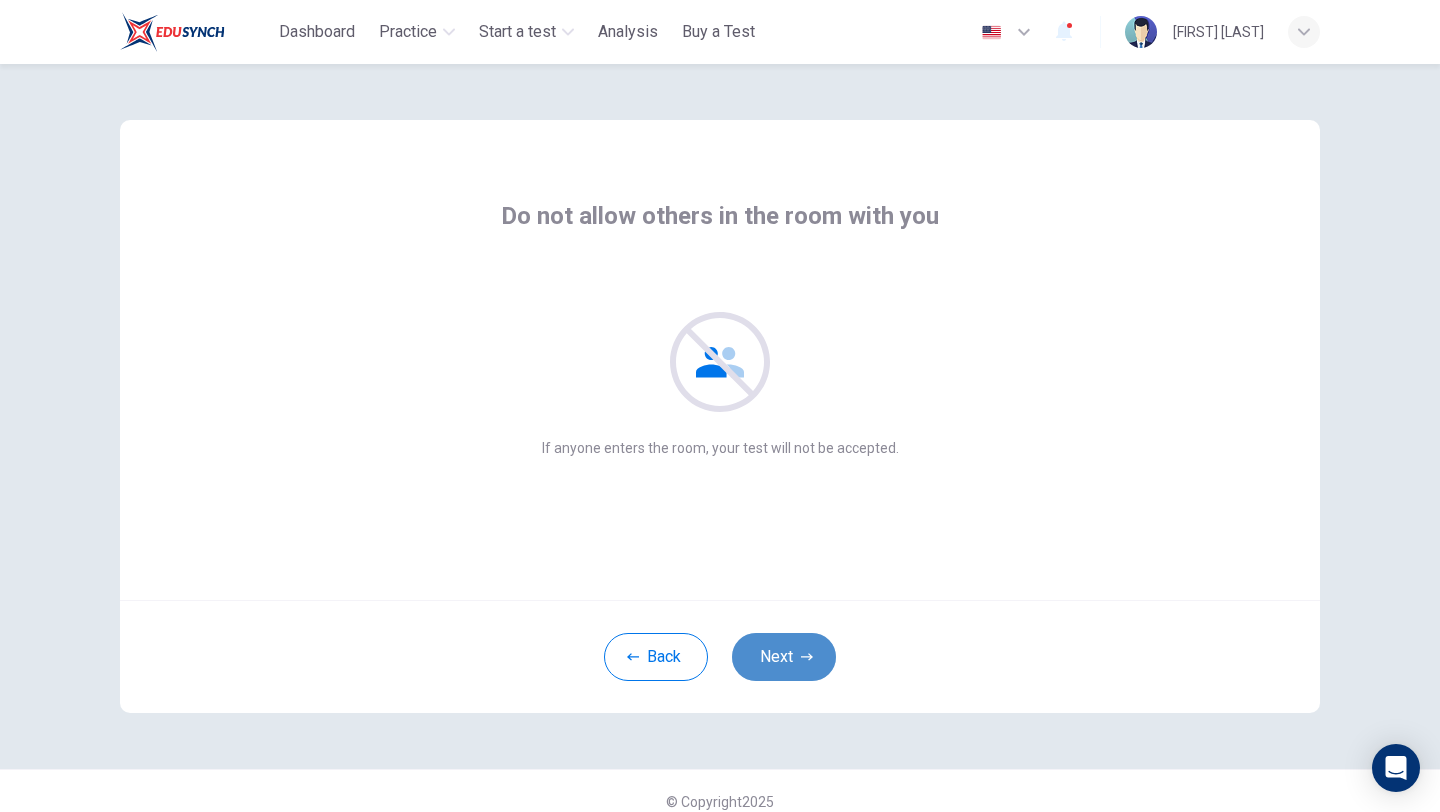 click on "Next" at bounding box center (784, 657) 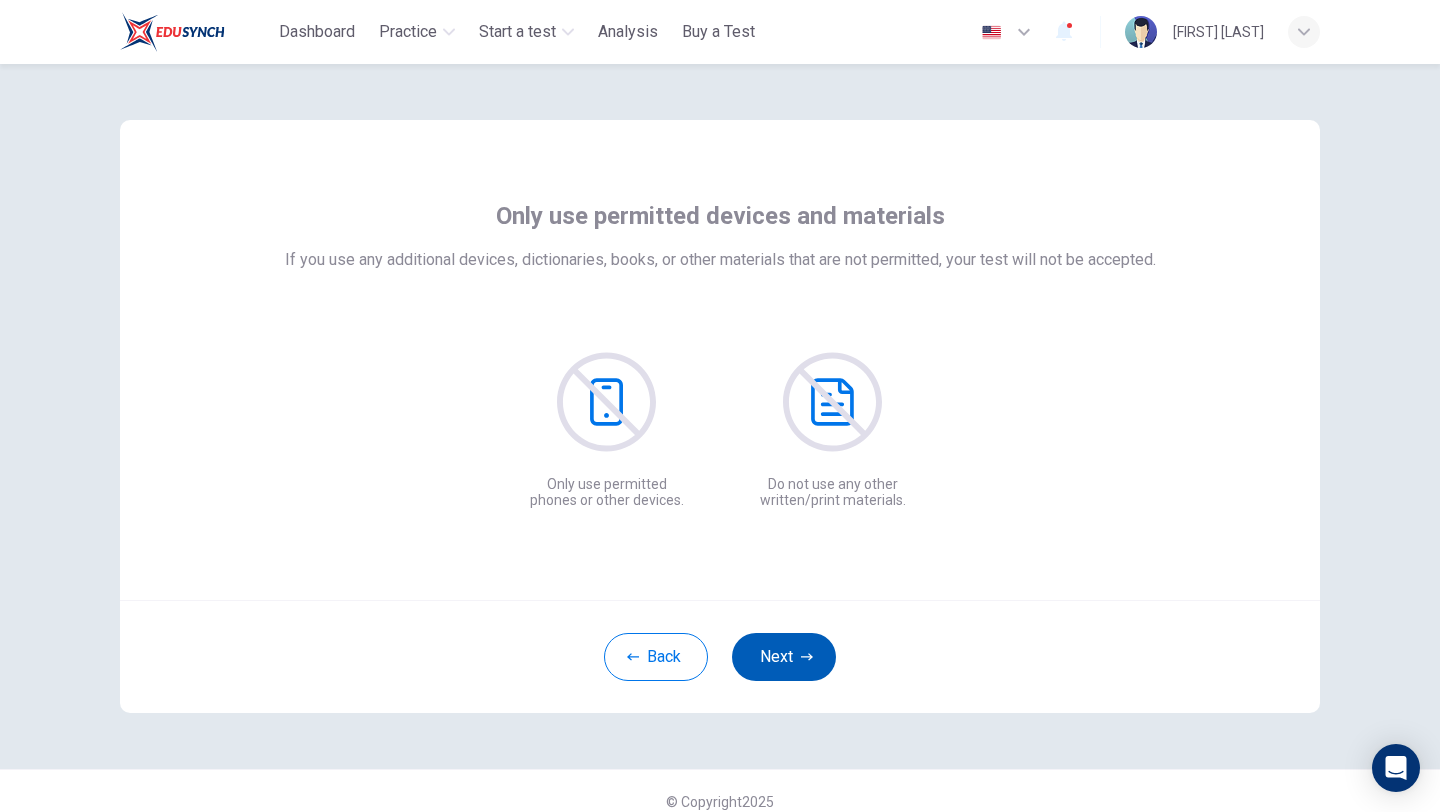 click on "Next" at bounding box center (784, 657) 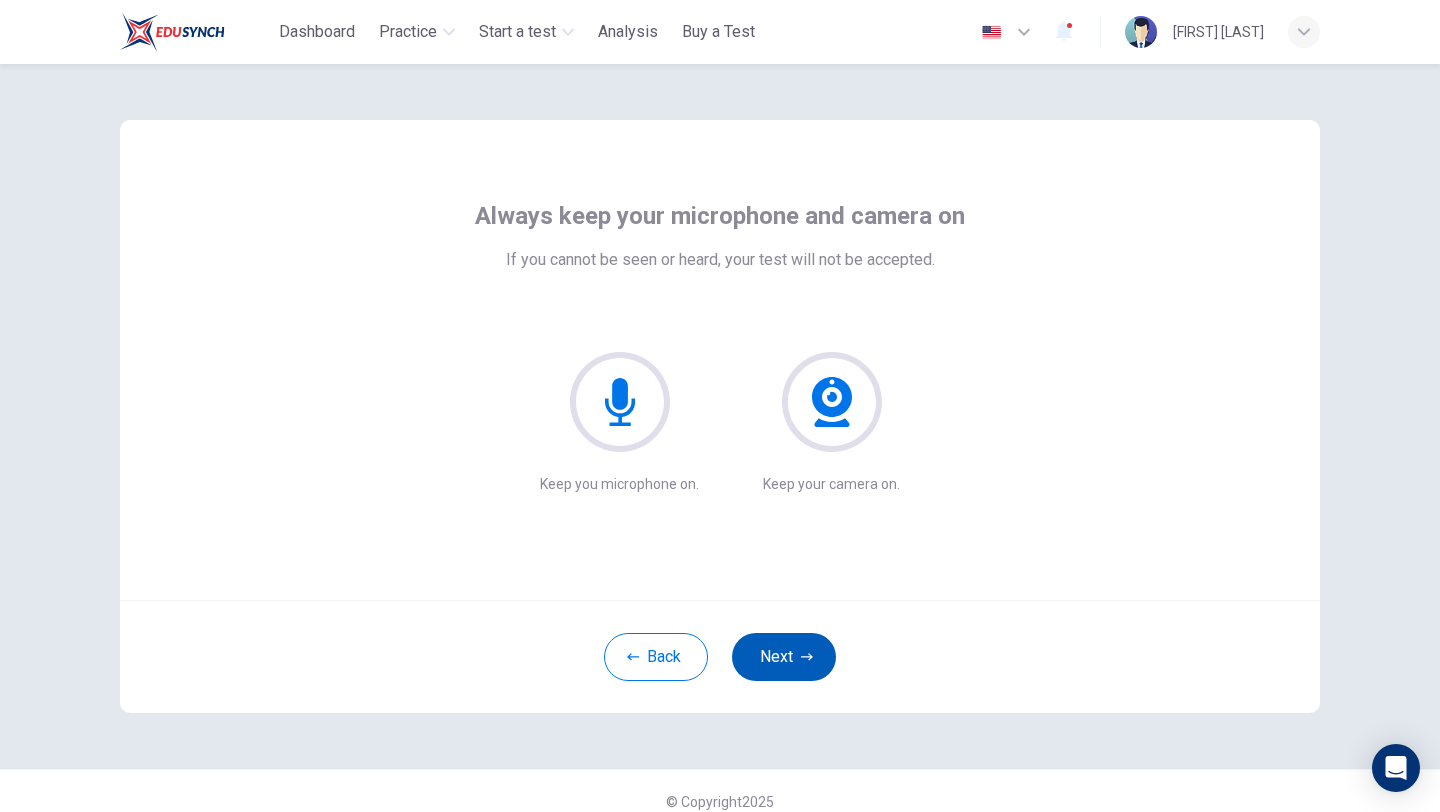 click on "Next" at bounding box center [784, 657] 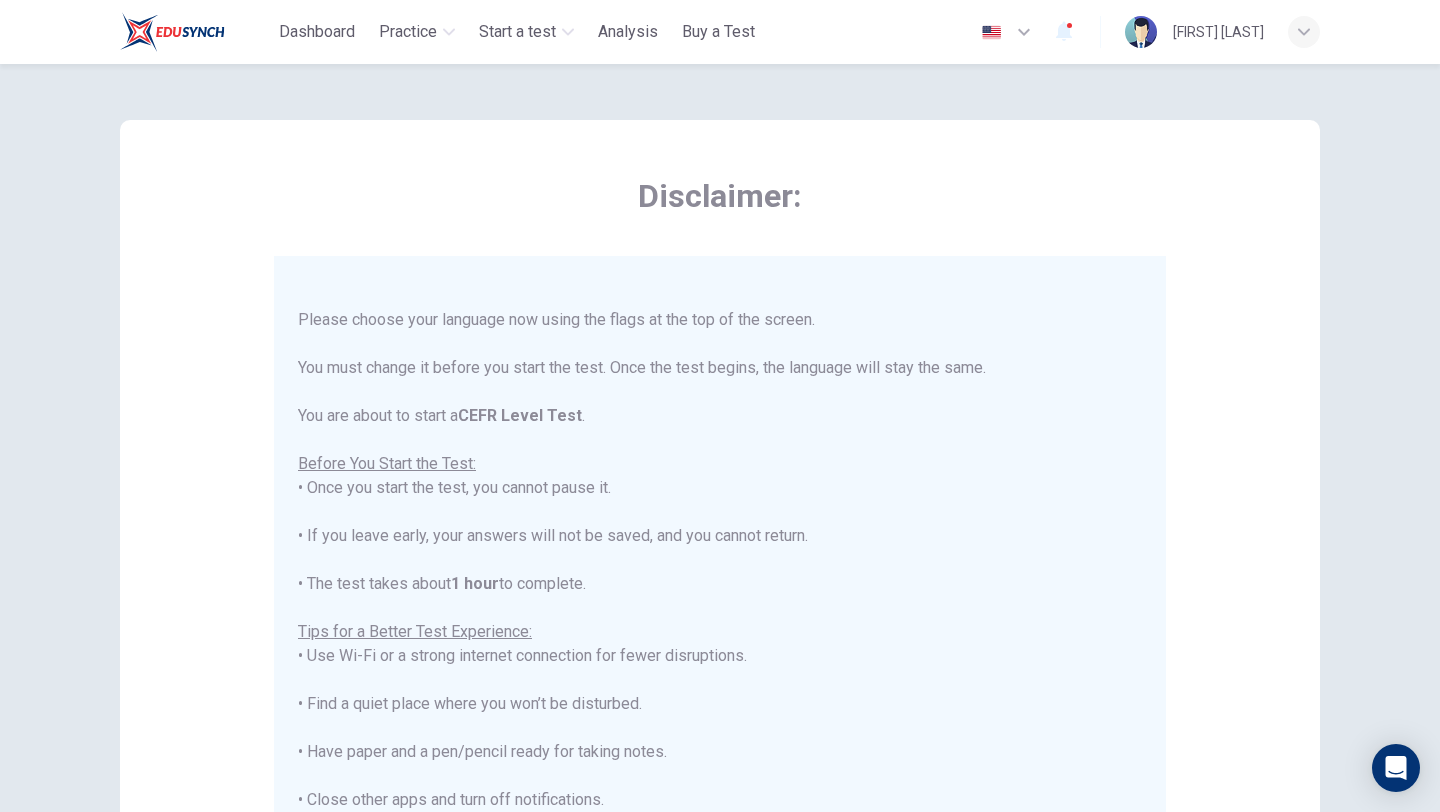 scroll, scrollTop: 47, scrollLeft: 0, axis: vertical 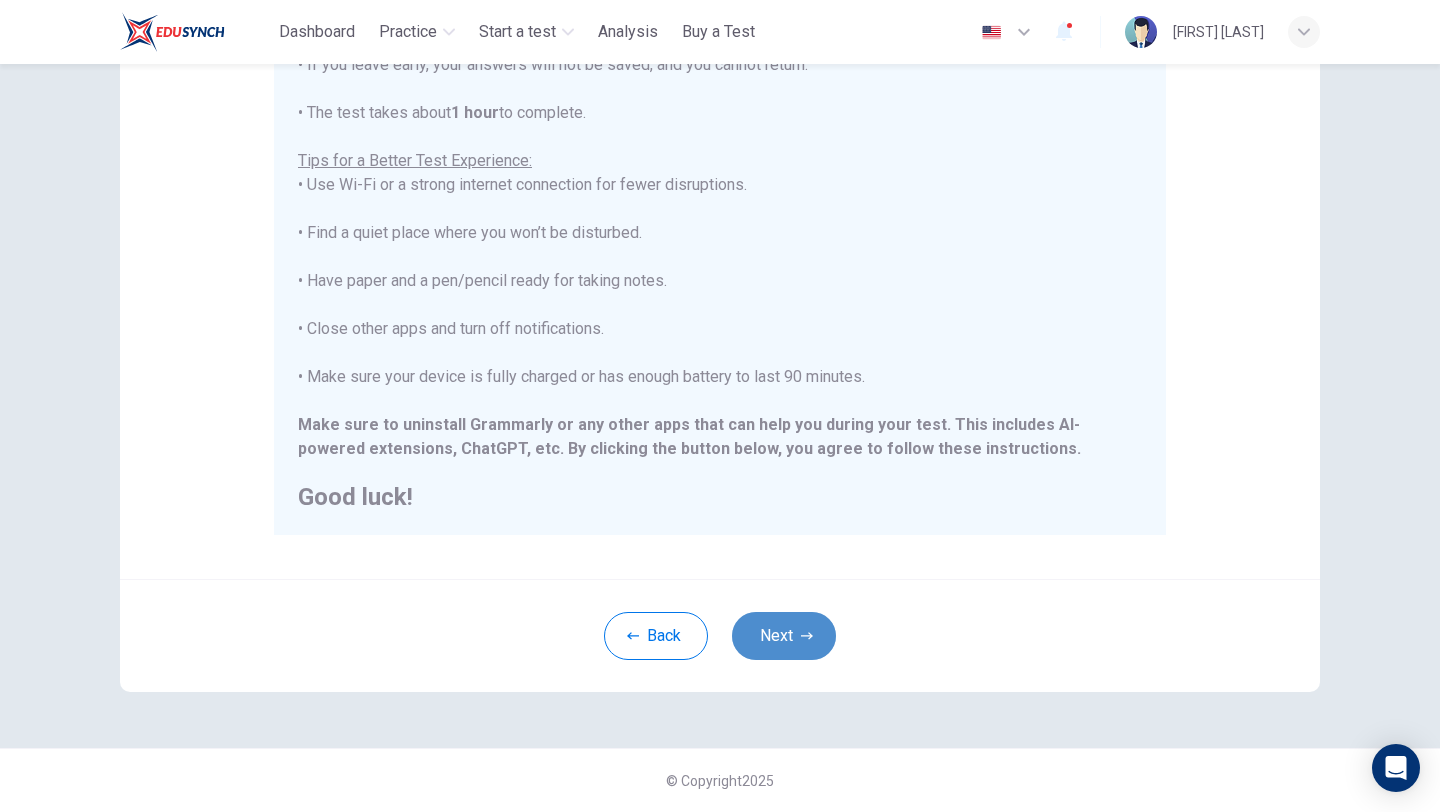 click at bounding box center (807, 636) 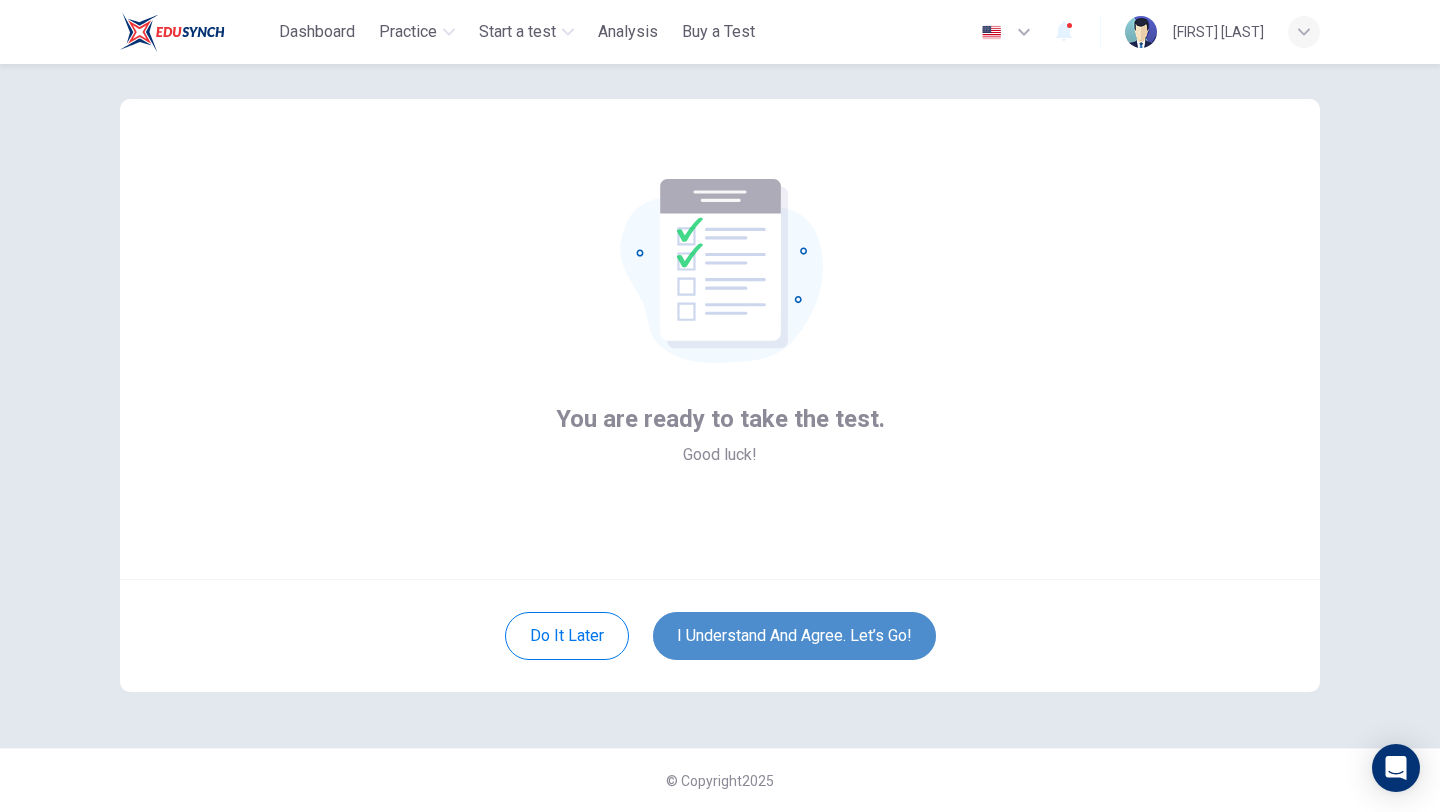 click on "I understand and agree. Let’s go!" at bounding box center [794, 636] 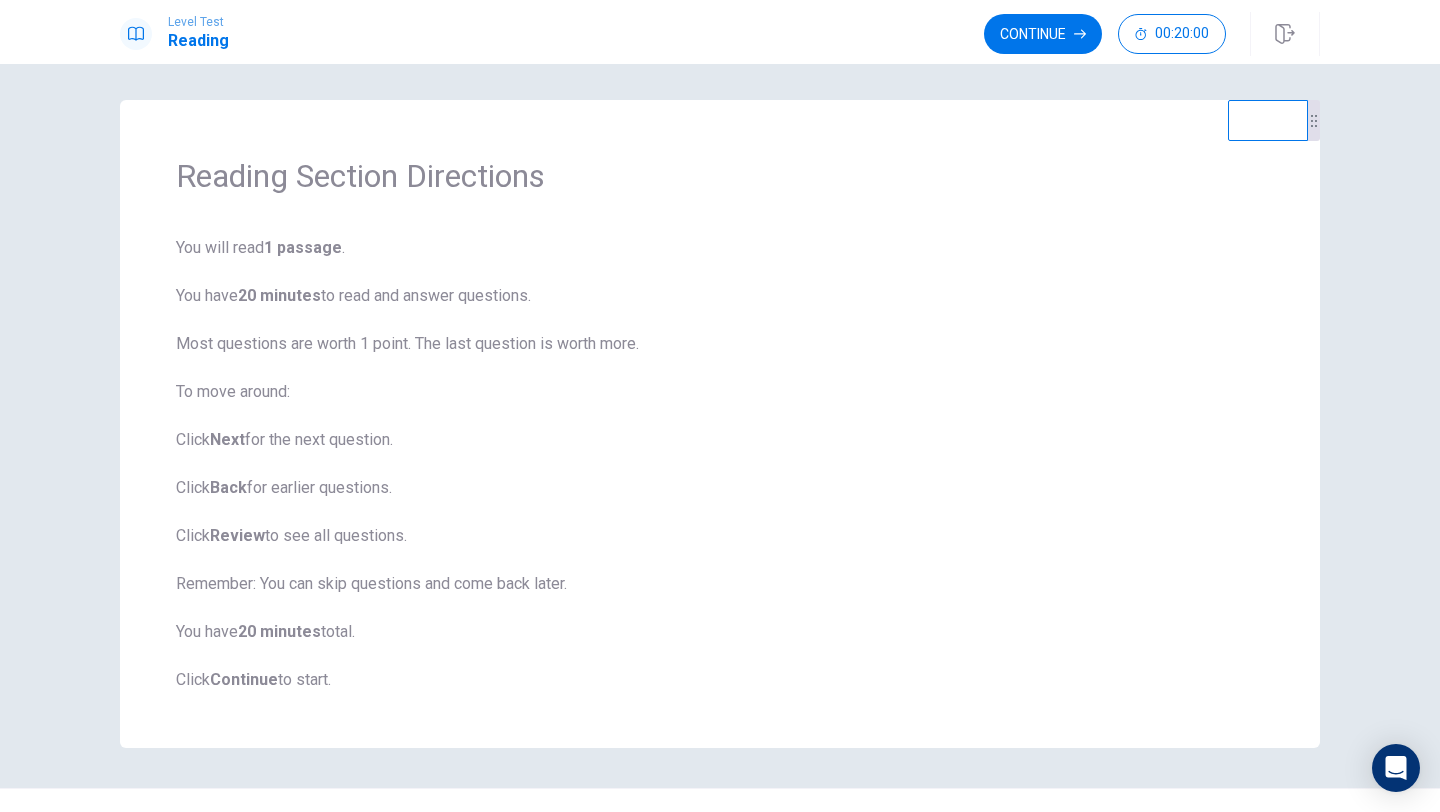 scroll, scrollTop: 44, scrollLeft: 0, axis: vertical 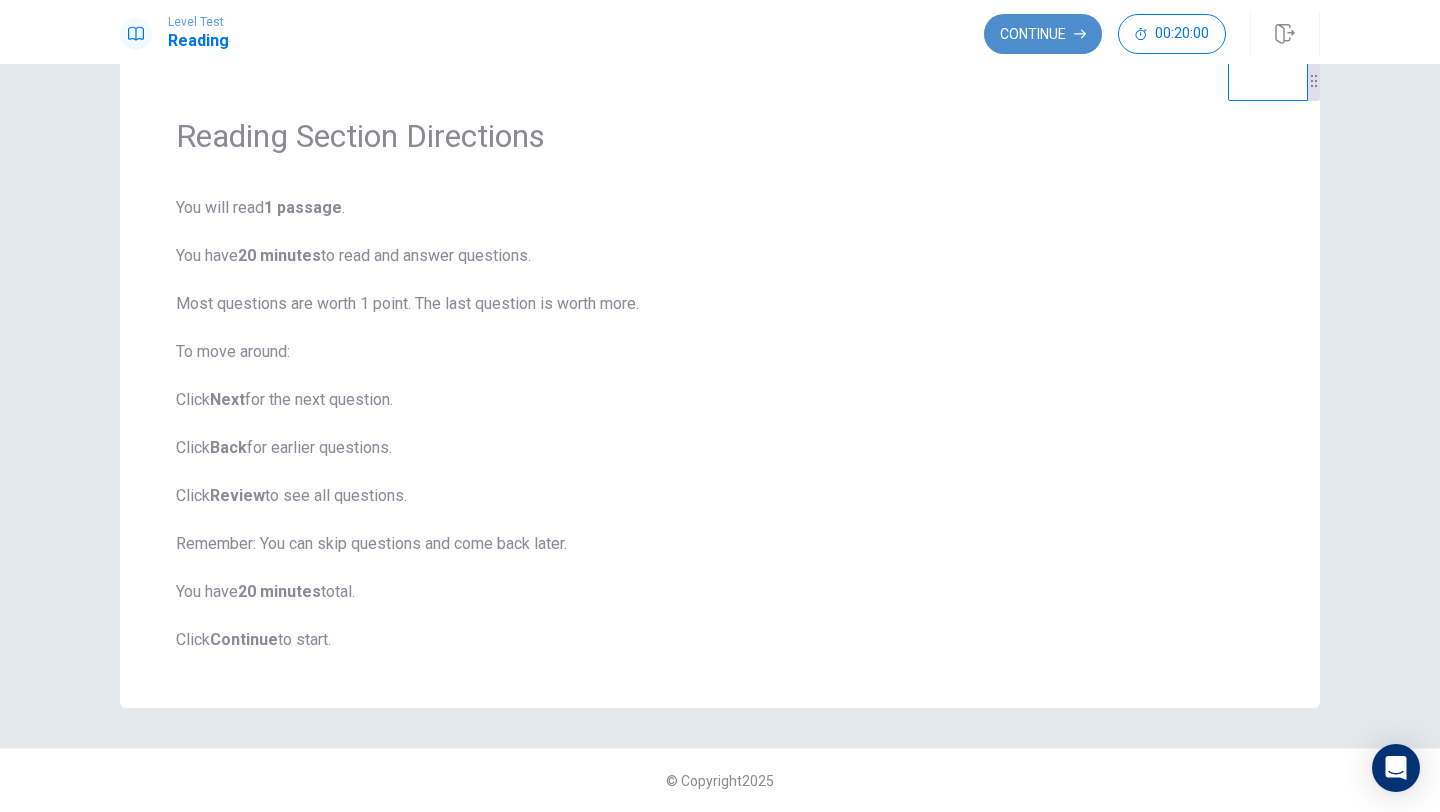 click on "Continue" at bounding box center (1043, 34) 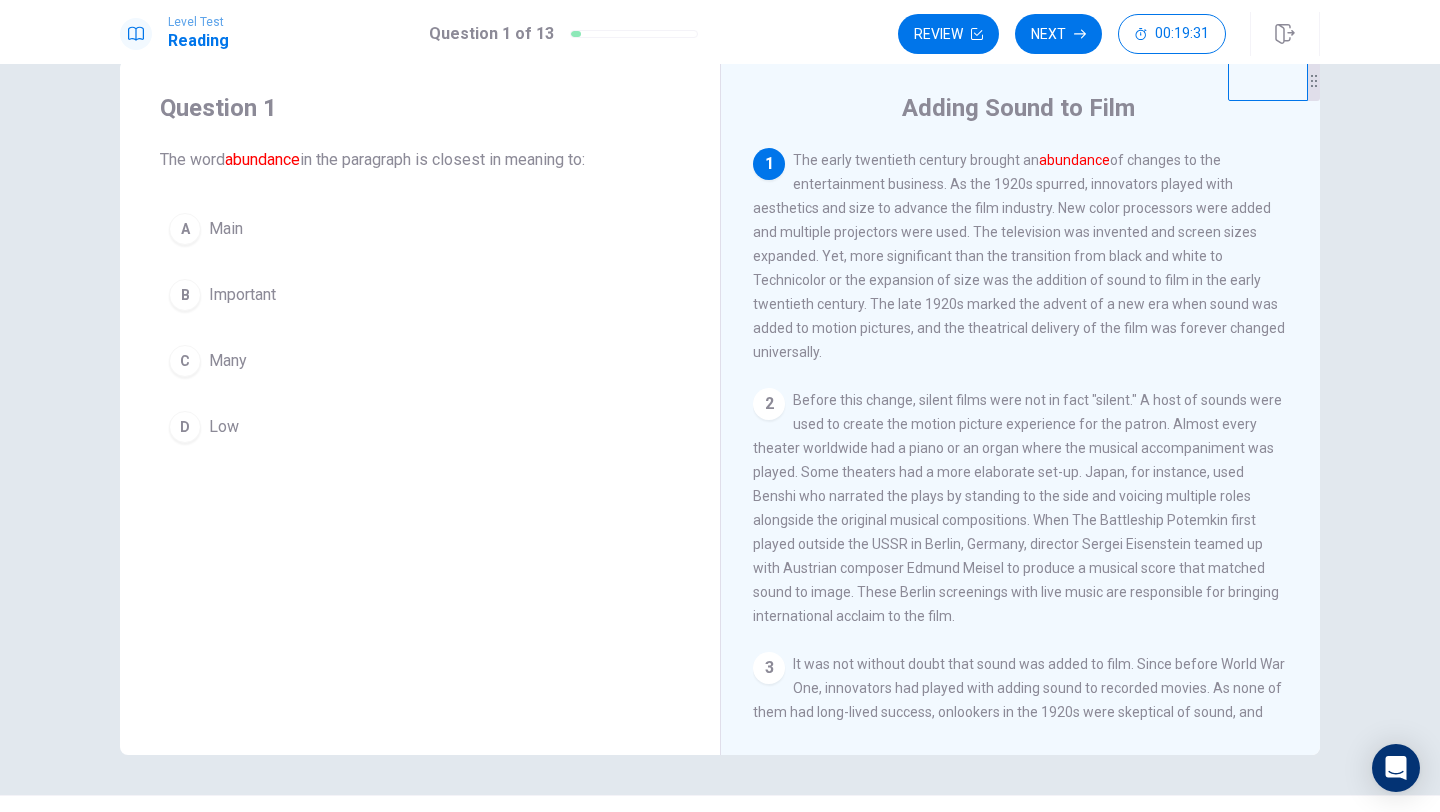 click on "C" at bounding box center (185, 229) 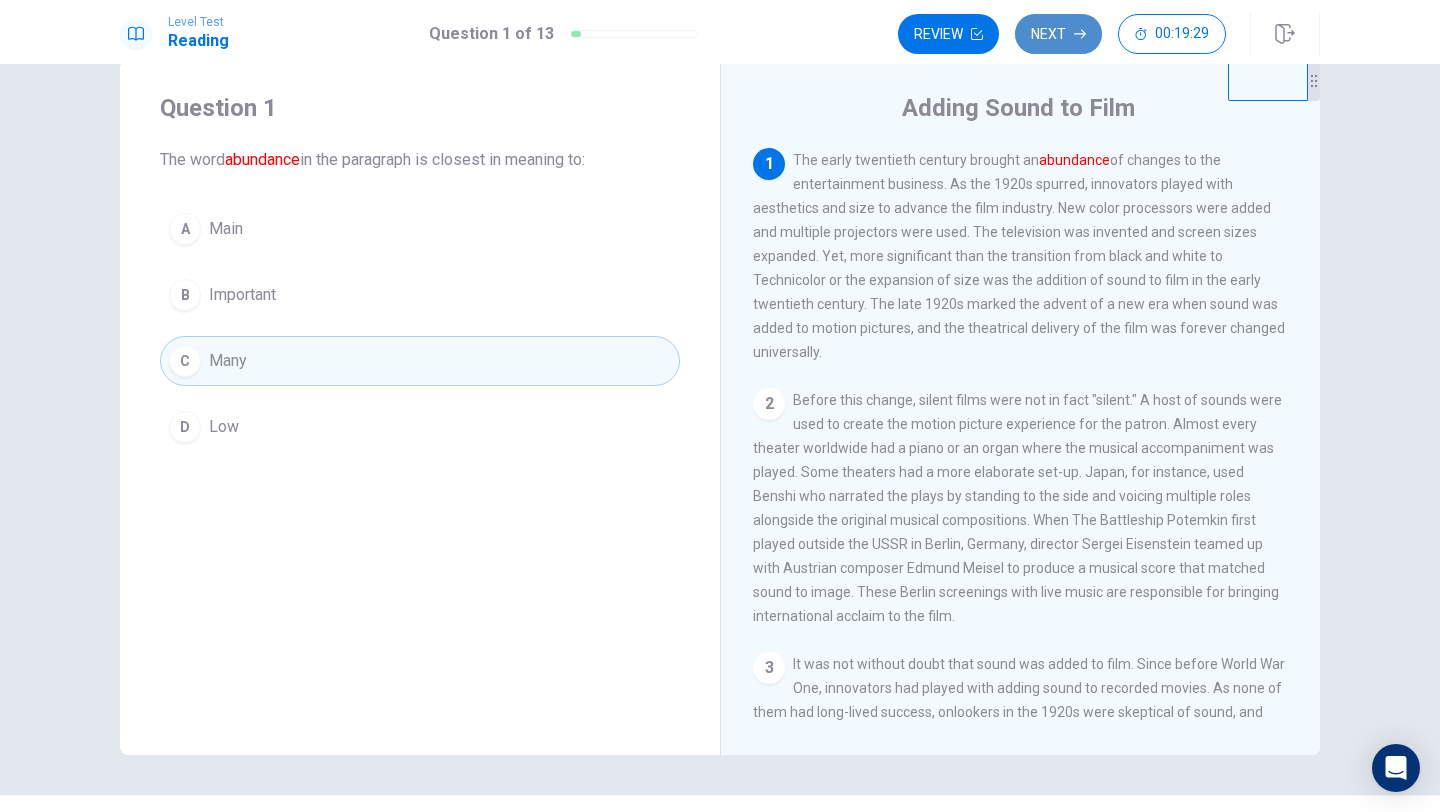 click on "Next" at bounding box center [1058, 34] 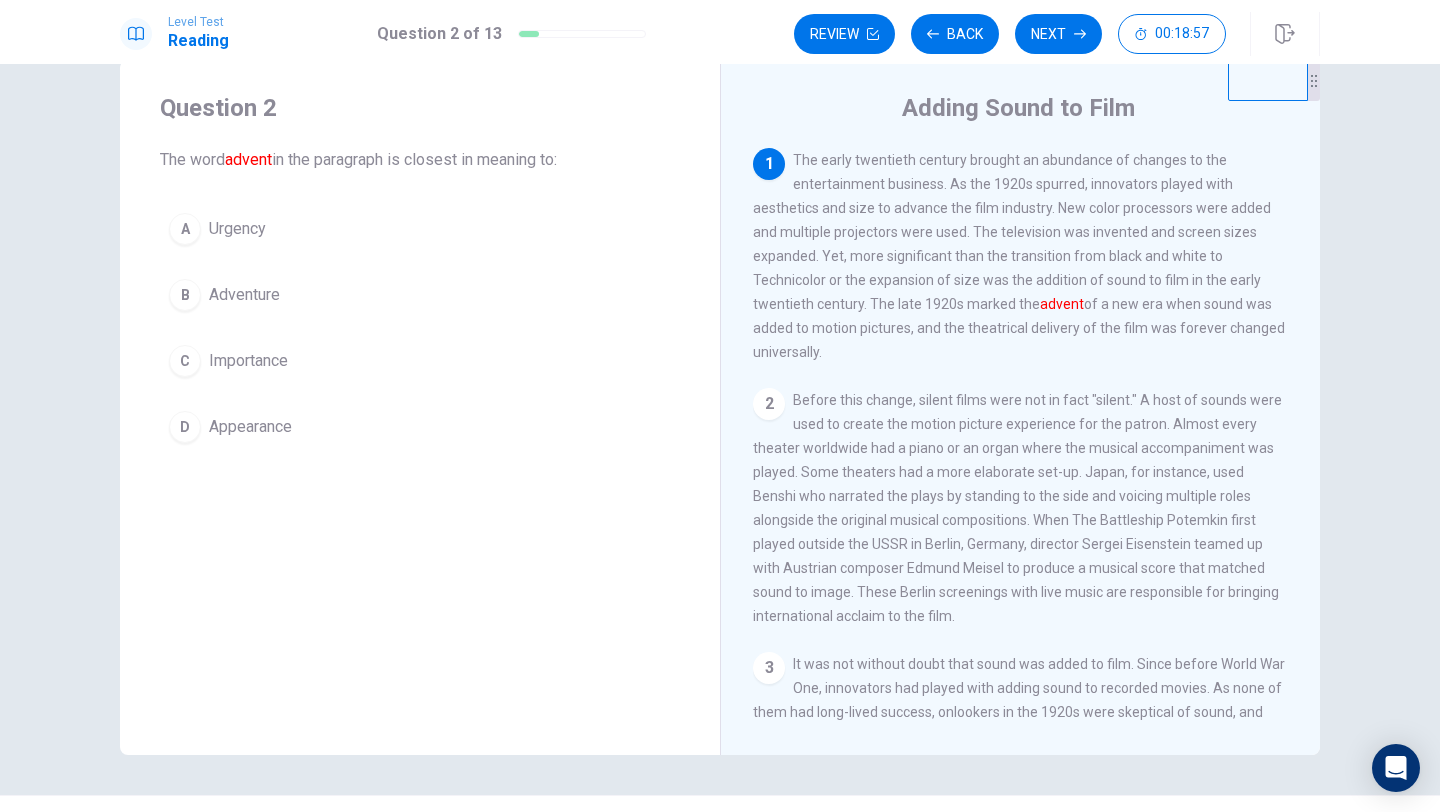 click on "D Appearance" at bounding box center [420, 427] 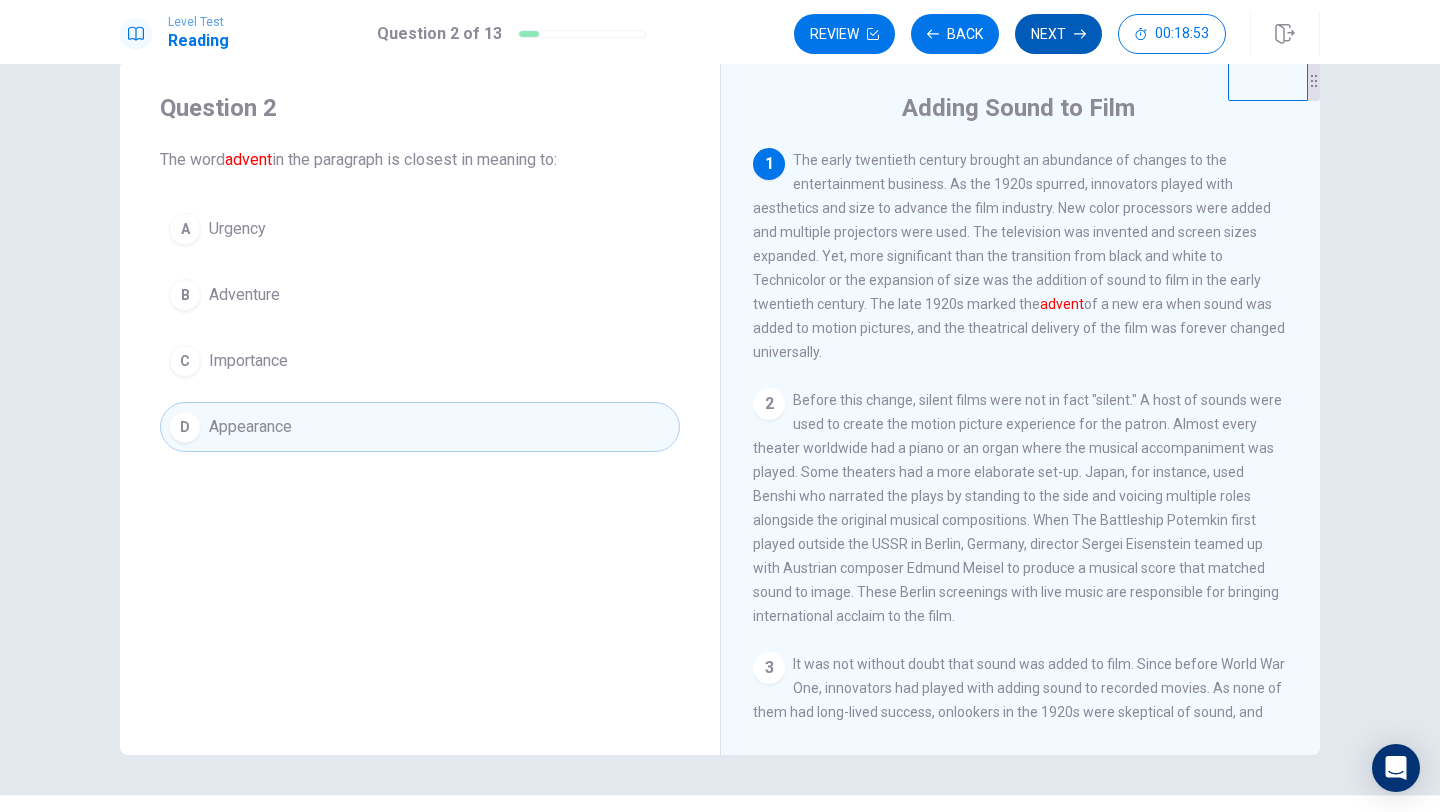 click on "Next" at bounding box center [1058, 34] 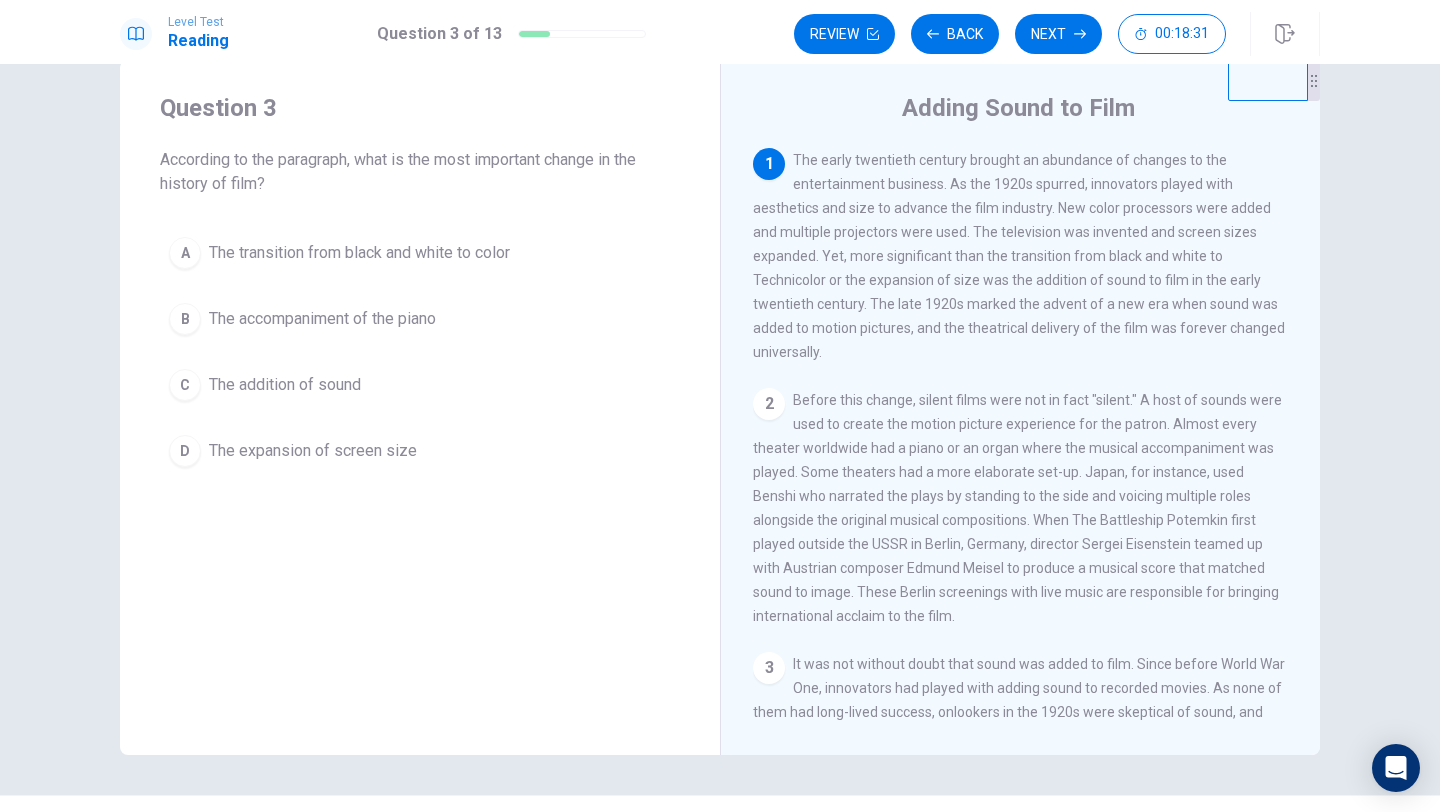click on "The transition from black and white to color" at bounding box center (359, 253) 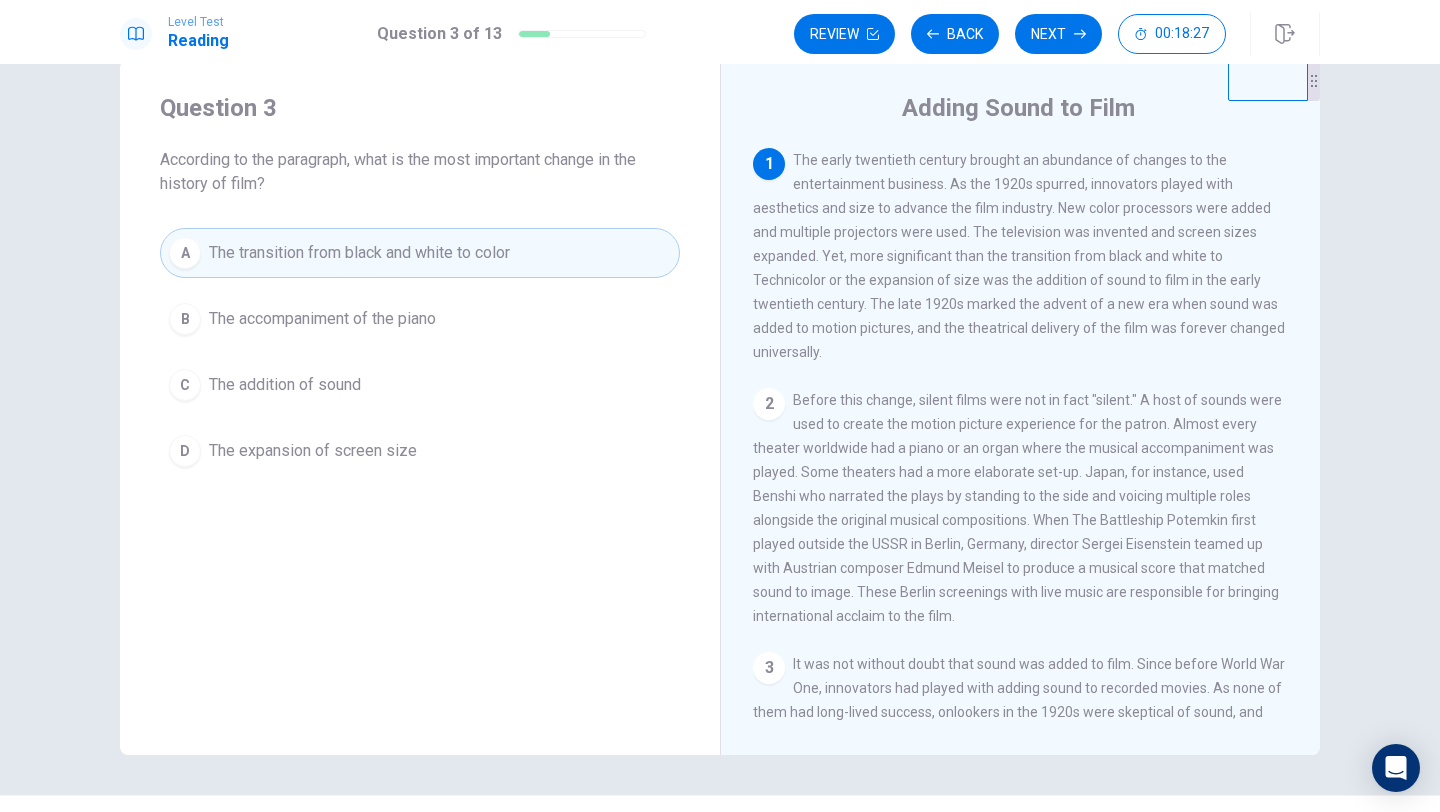 click on "The addition of sound" at bounding box center (322, 319) 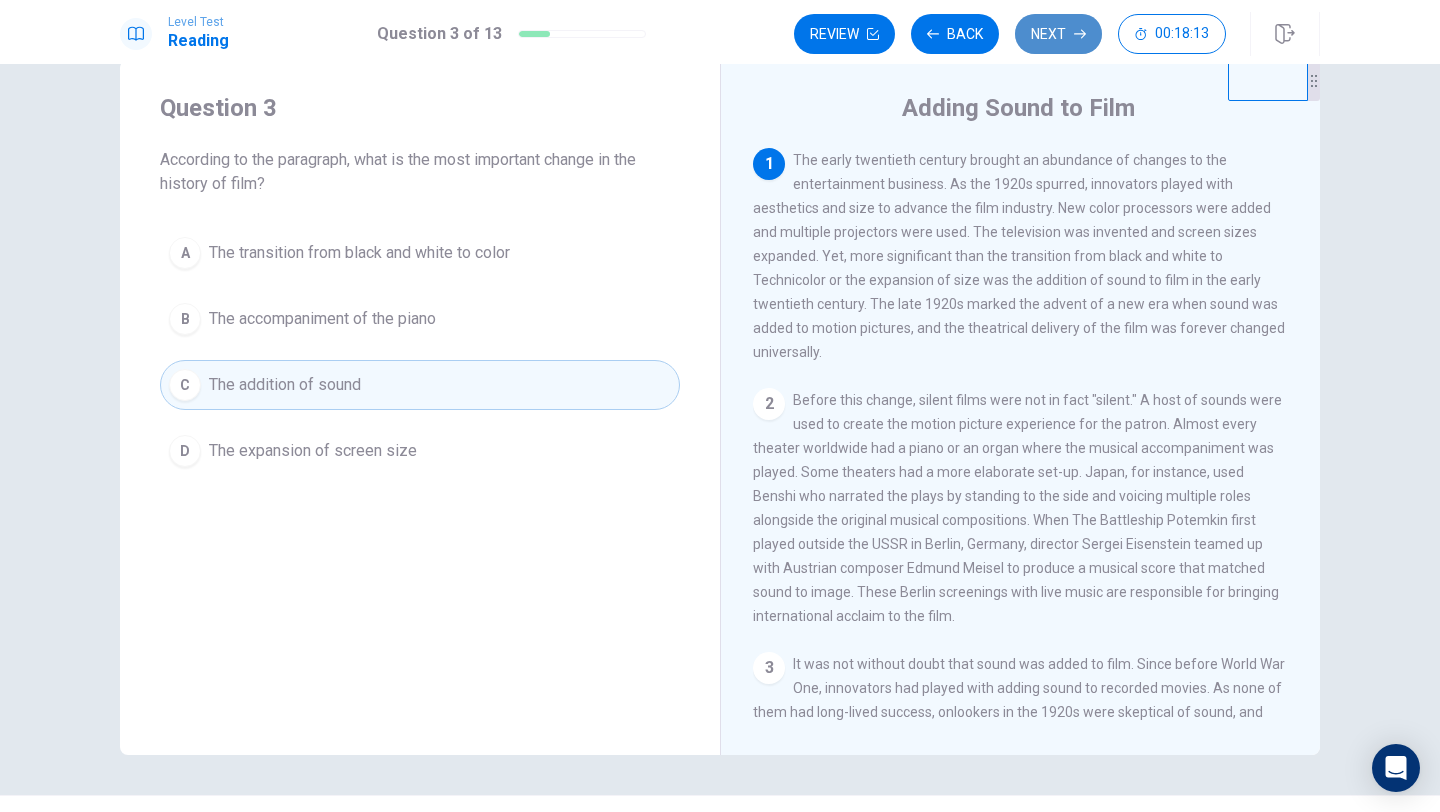 click on "Next" at bounding box center (1058, 34) 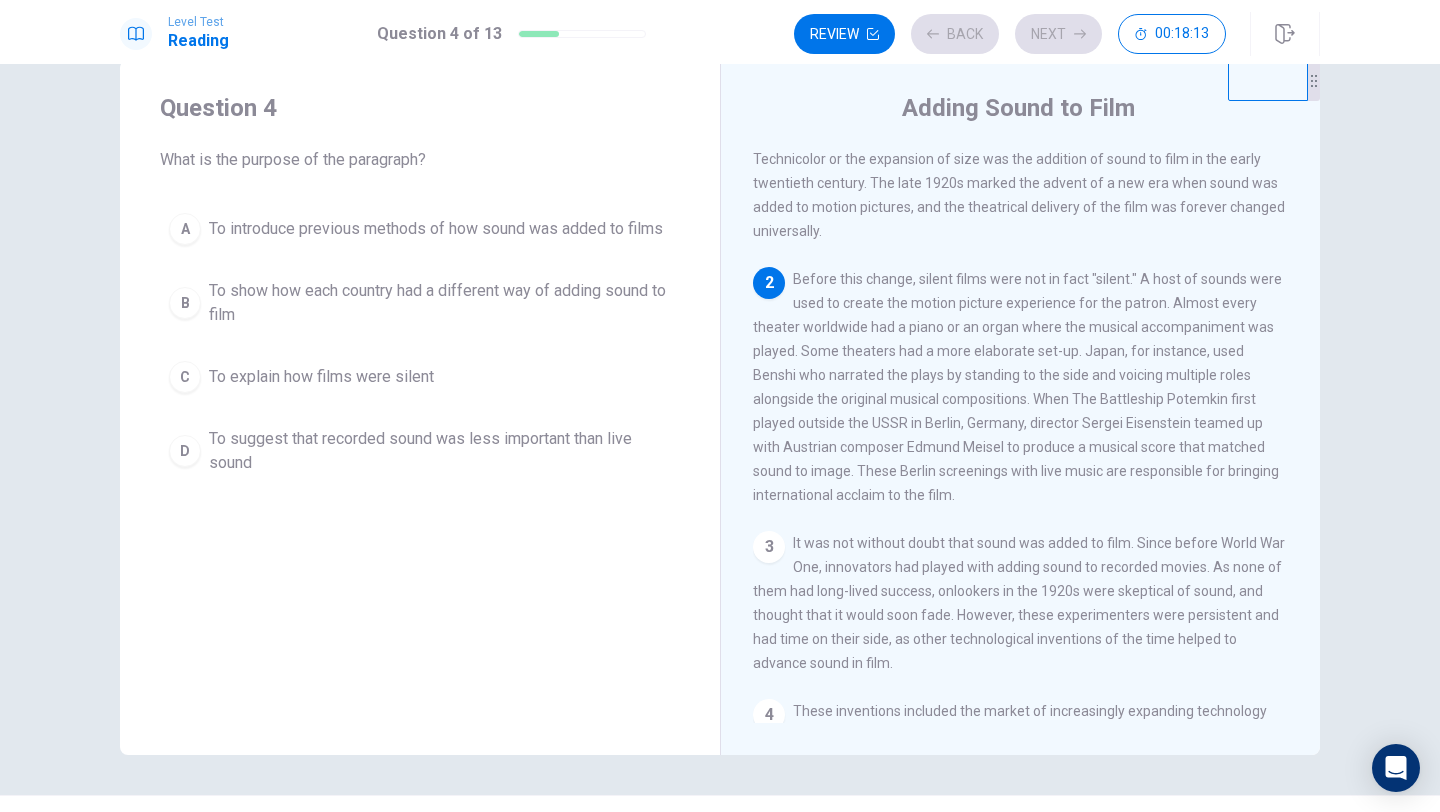 scroll, scrollTop: 124, scrollLeft: 0, axis: vertical 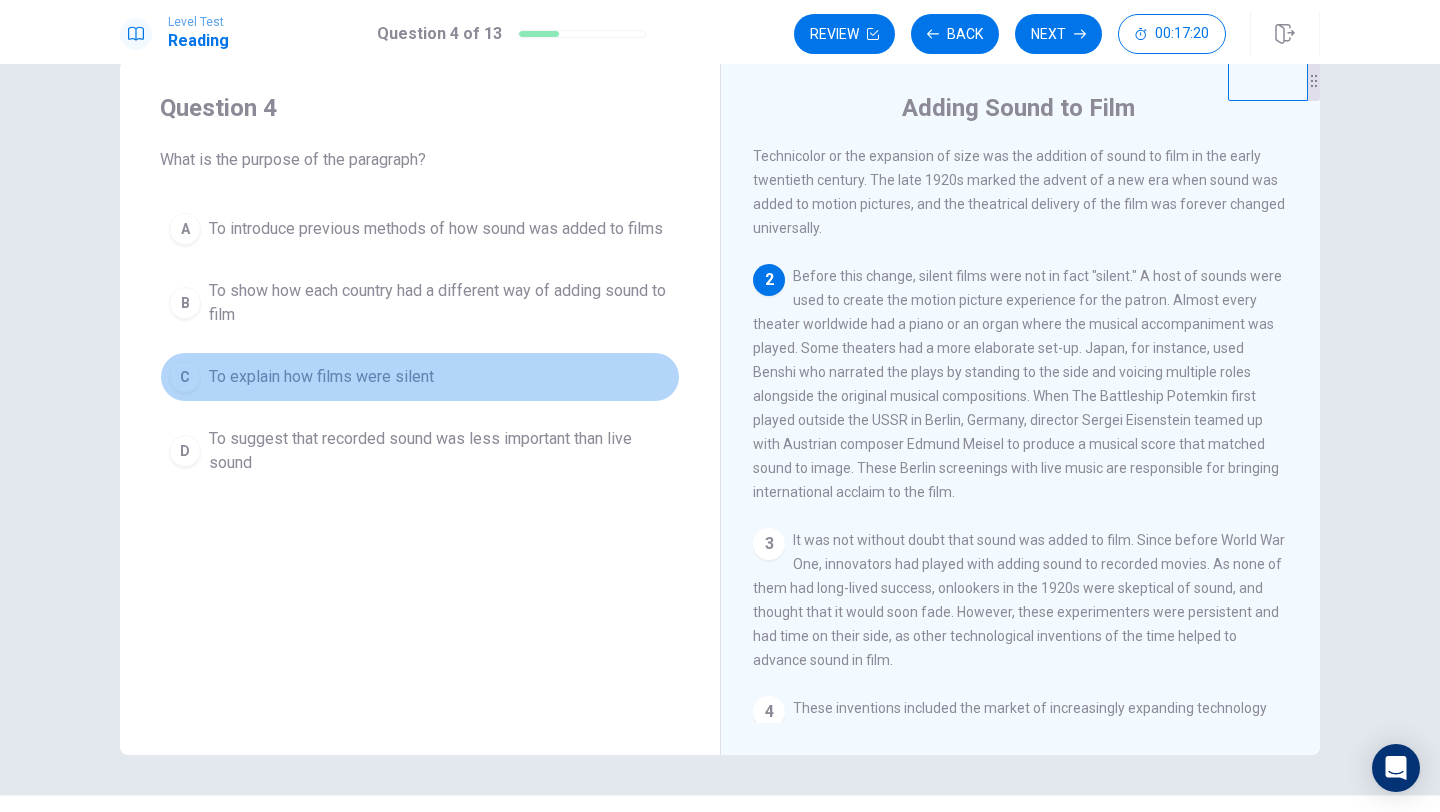 click on "To explain how films were silent" at bounding box center [436, 229] 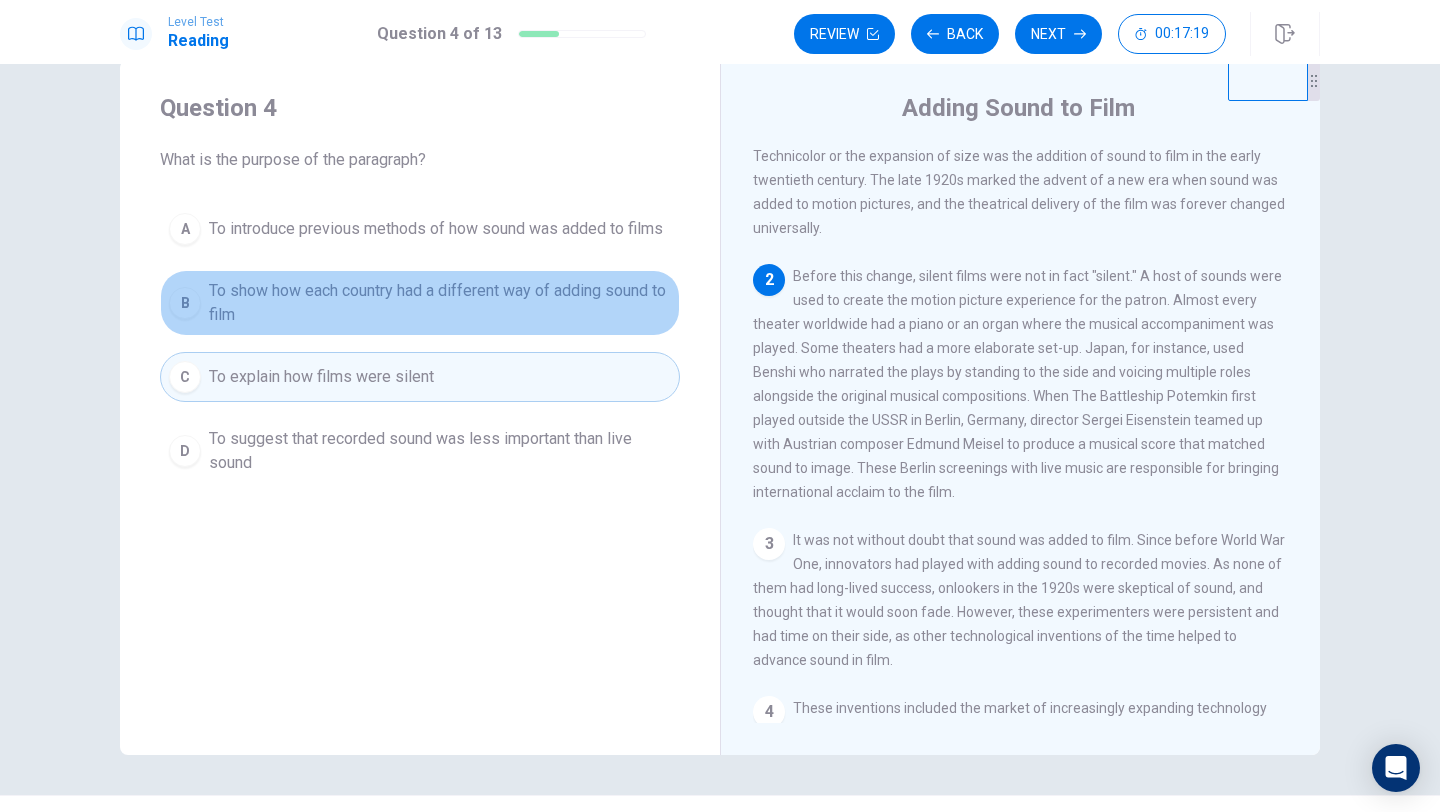 click on "To show how each country had a different way of adding sound to film" at bounding box center (436, 229) 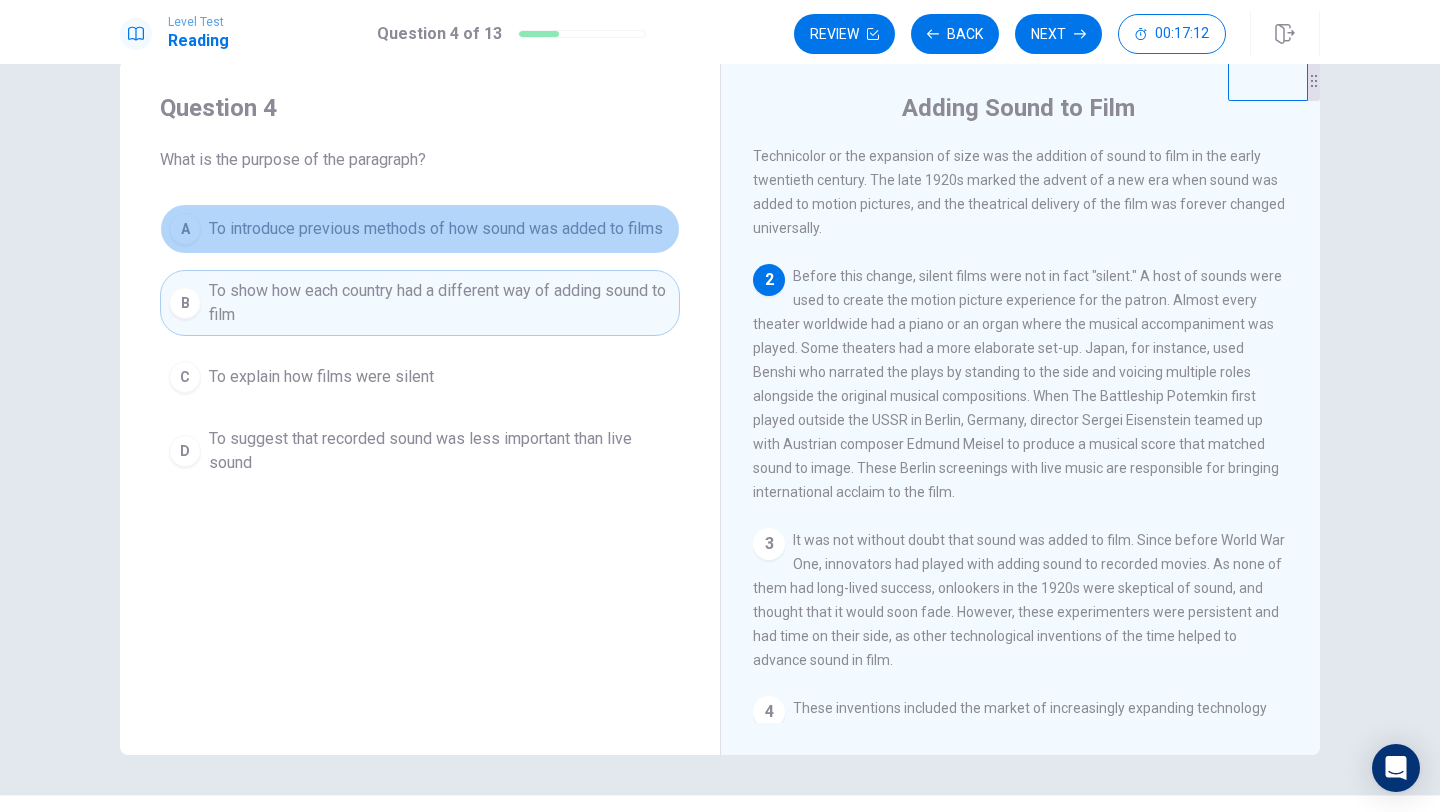 click on "A To introduce previous methods of how sound was added to films" at bounding box center [420, 229] 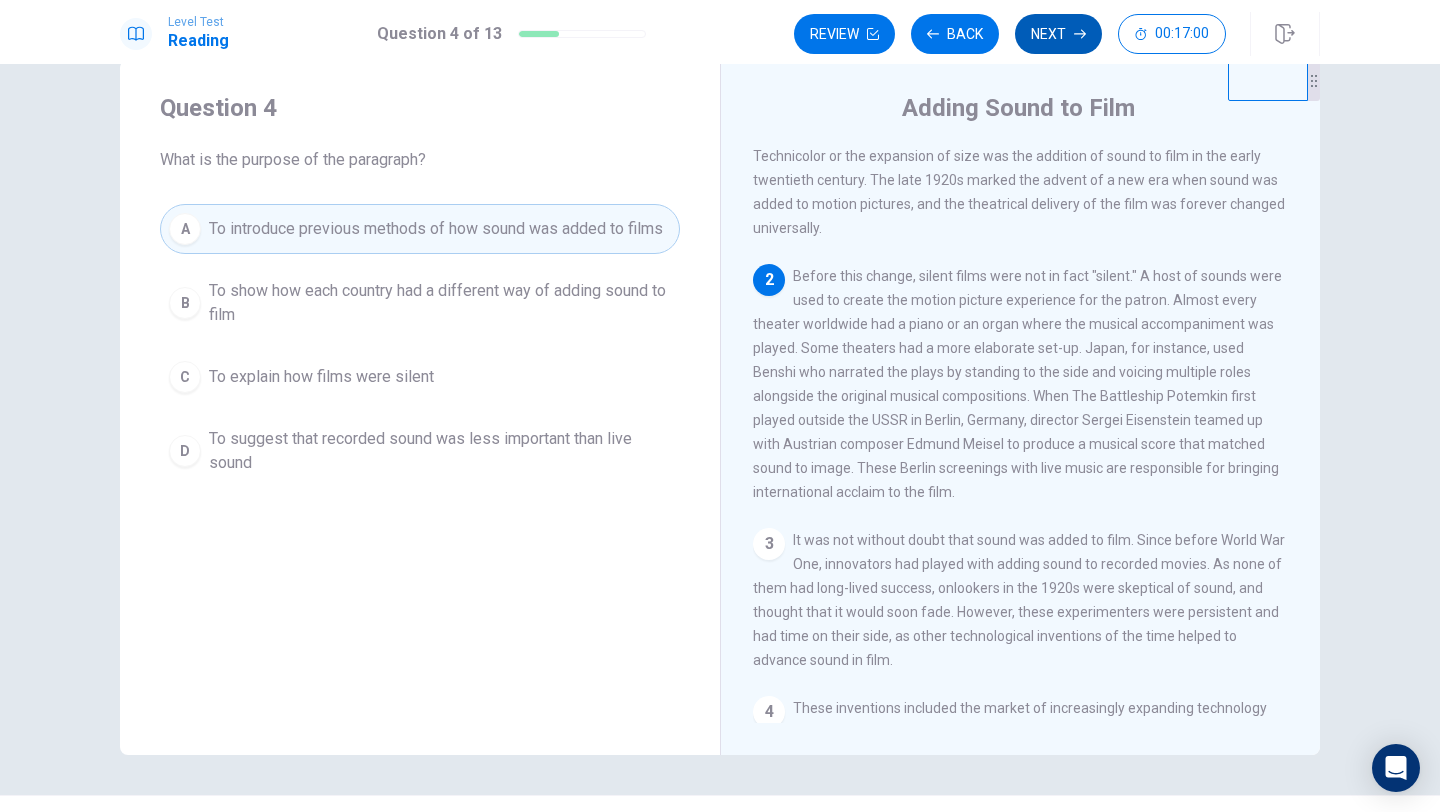 click on "Next" at bounding box center (1058, 34) 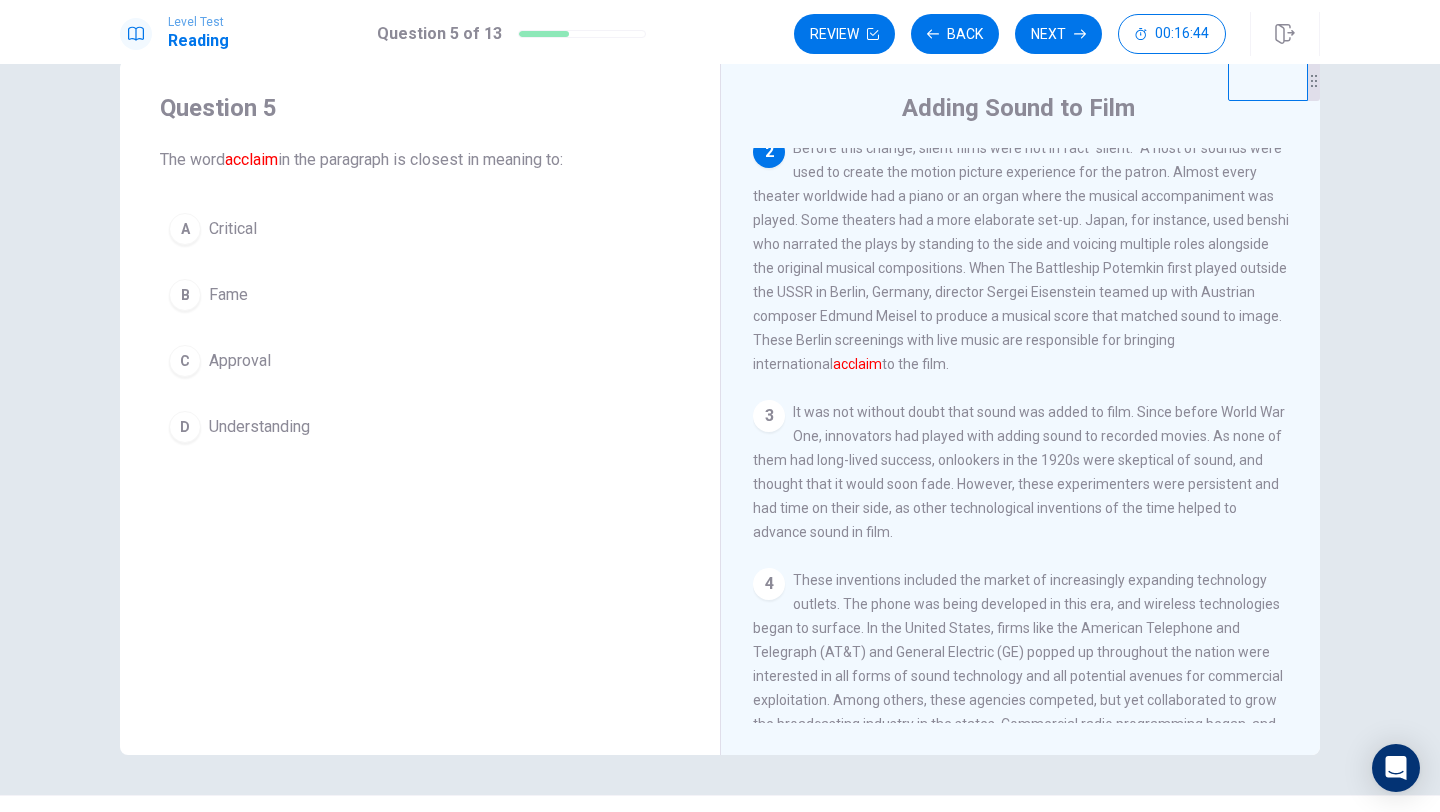 scroll, scrollTop: 253, scrollLeft: 0, axis: vertical 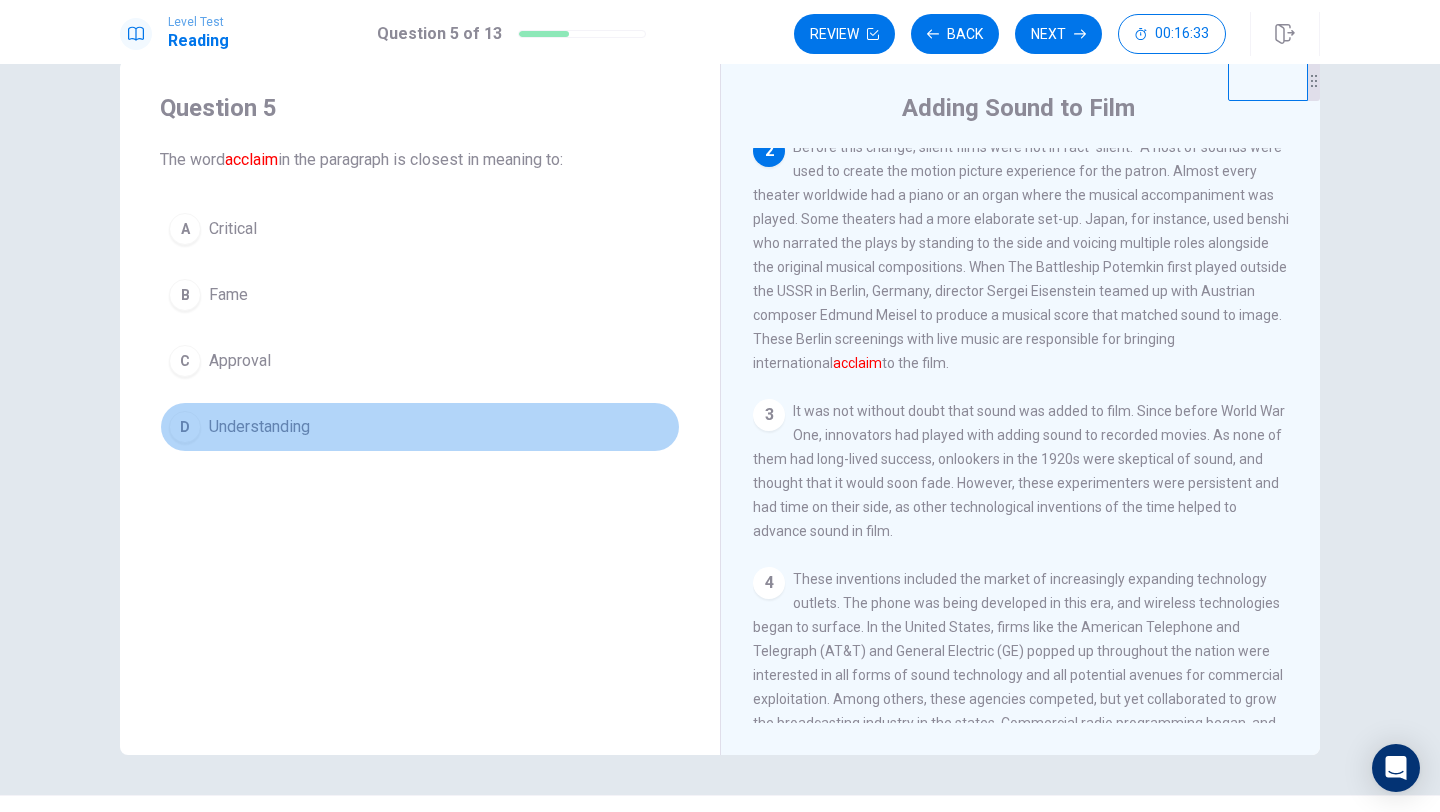 click on "Understanding" at bounding box center [233, 229] 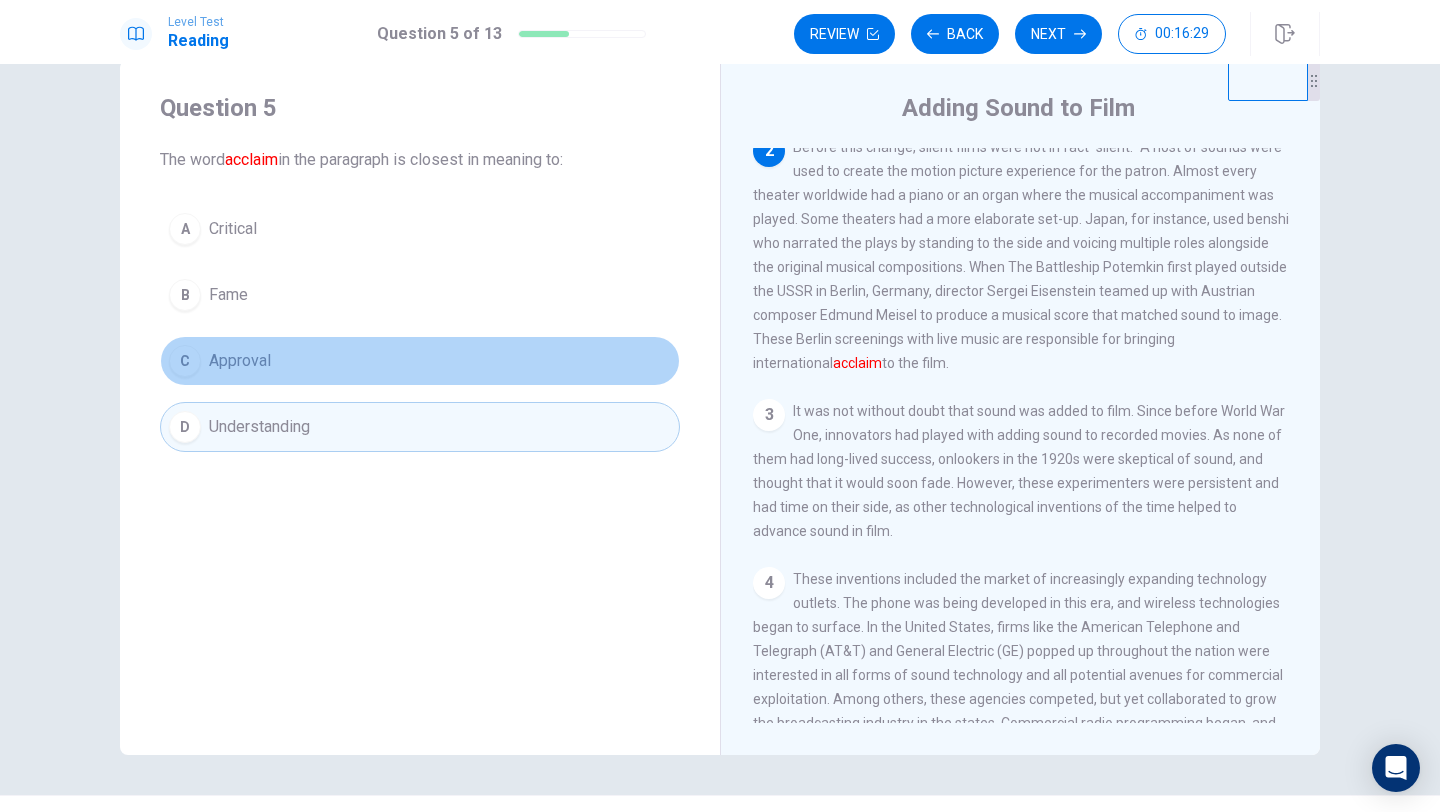 click on "Approval" at bounding box center (233, 229) 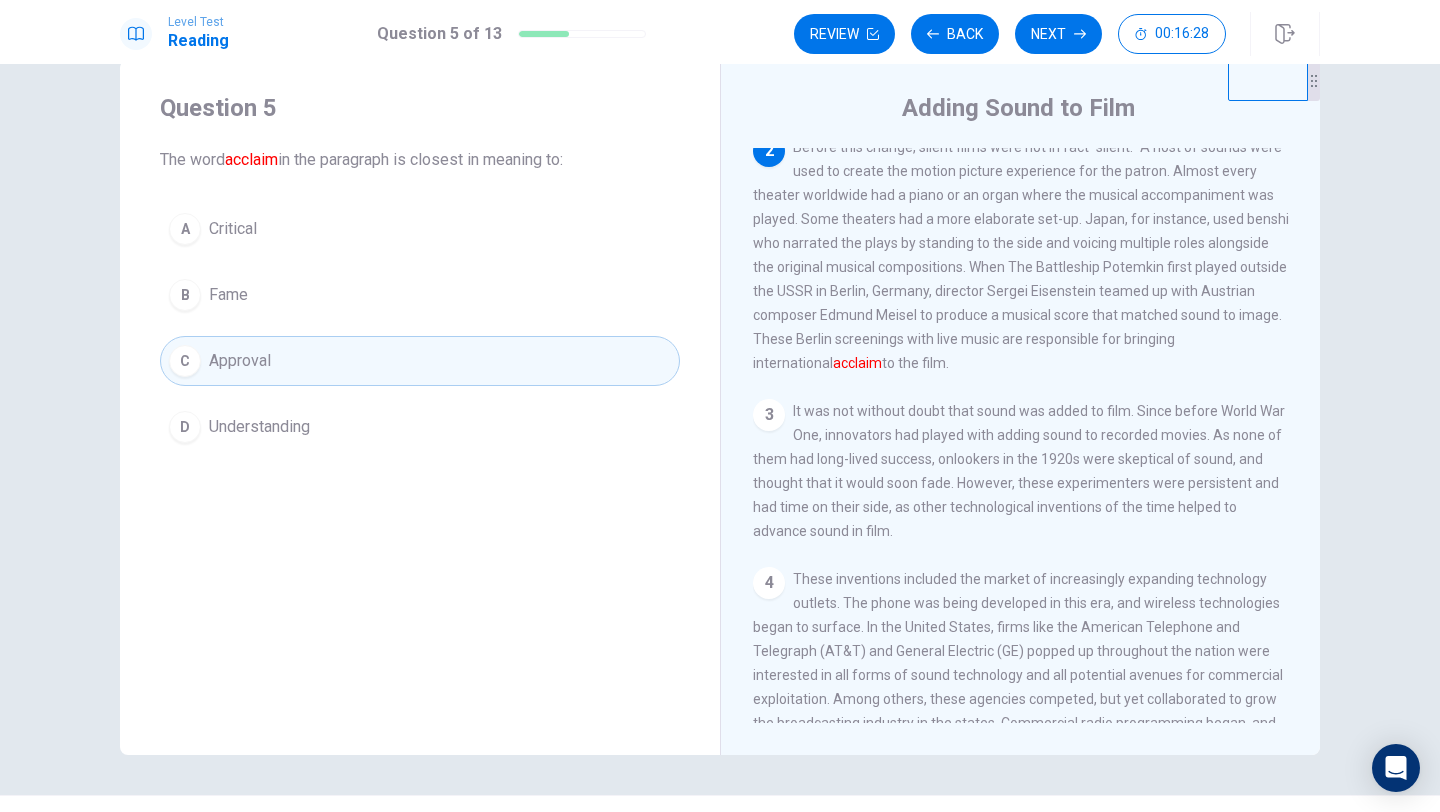 click on "Level Test   Reading Question 5 of 13 Review Back Next 00:16:28" at bounding box center (720, 32) 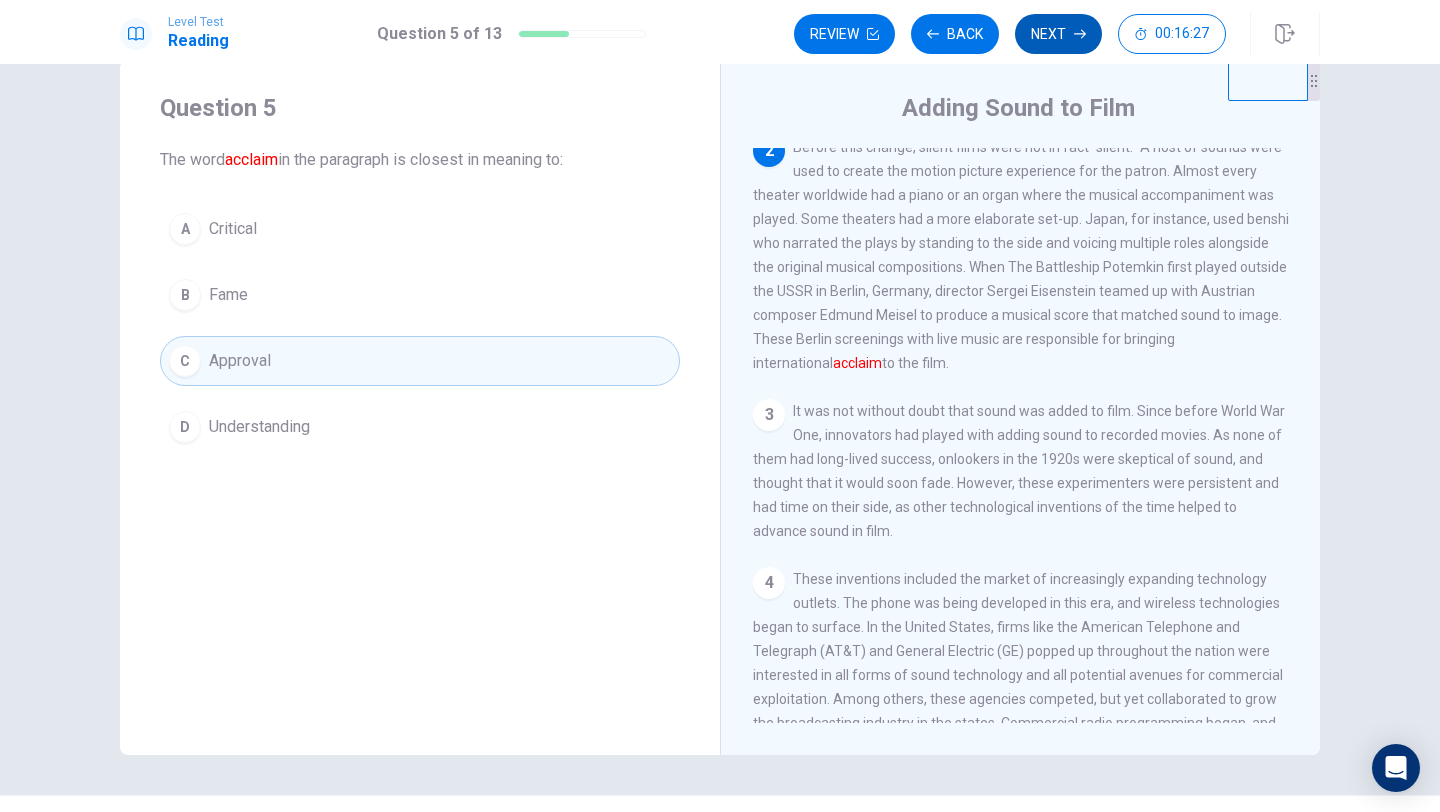 click at bounding box center [873, 34] 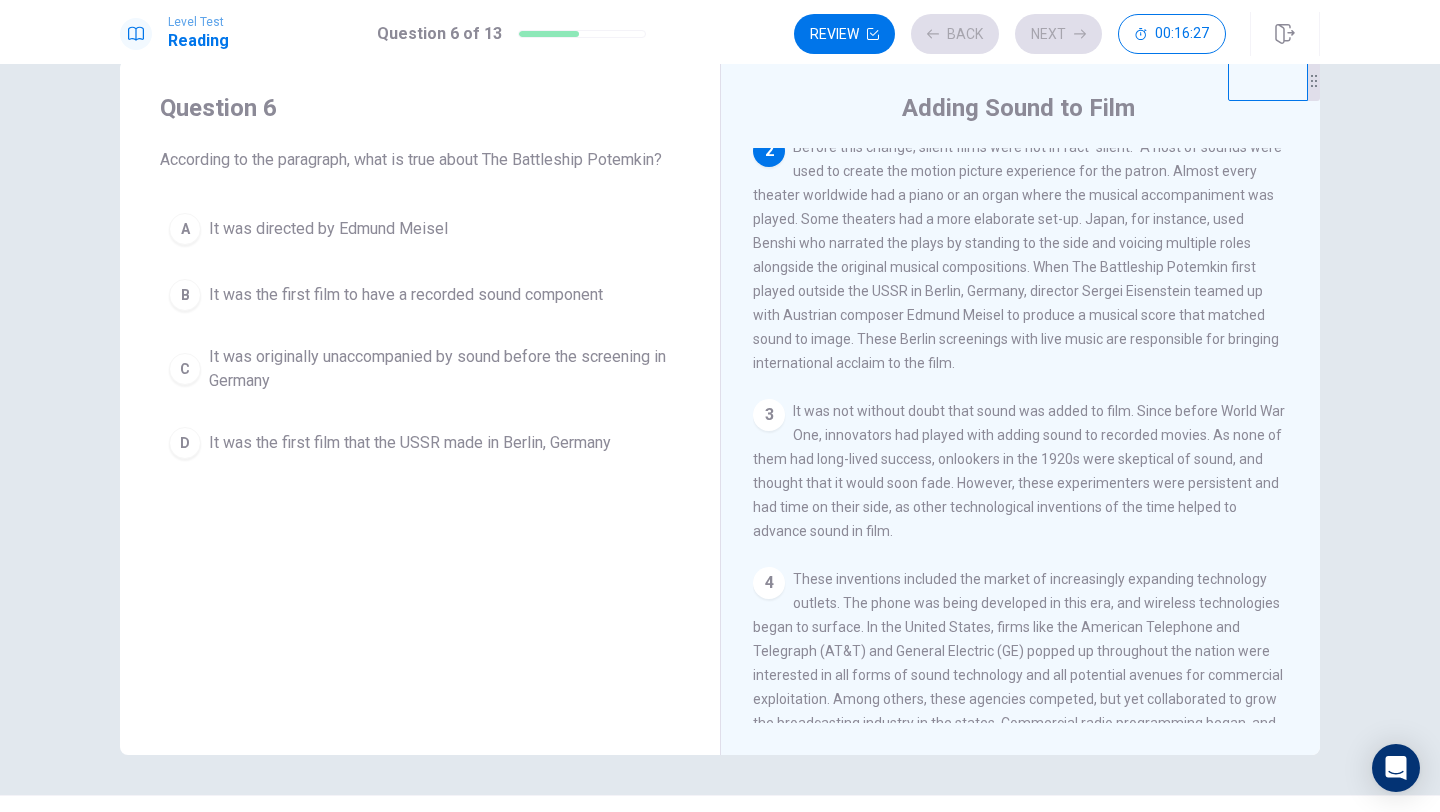 scroll, scrollTop: 249, scrollLeft: 0, axis: vertical 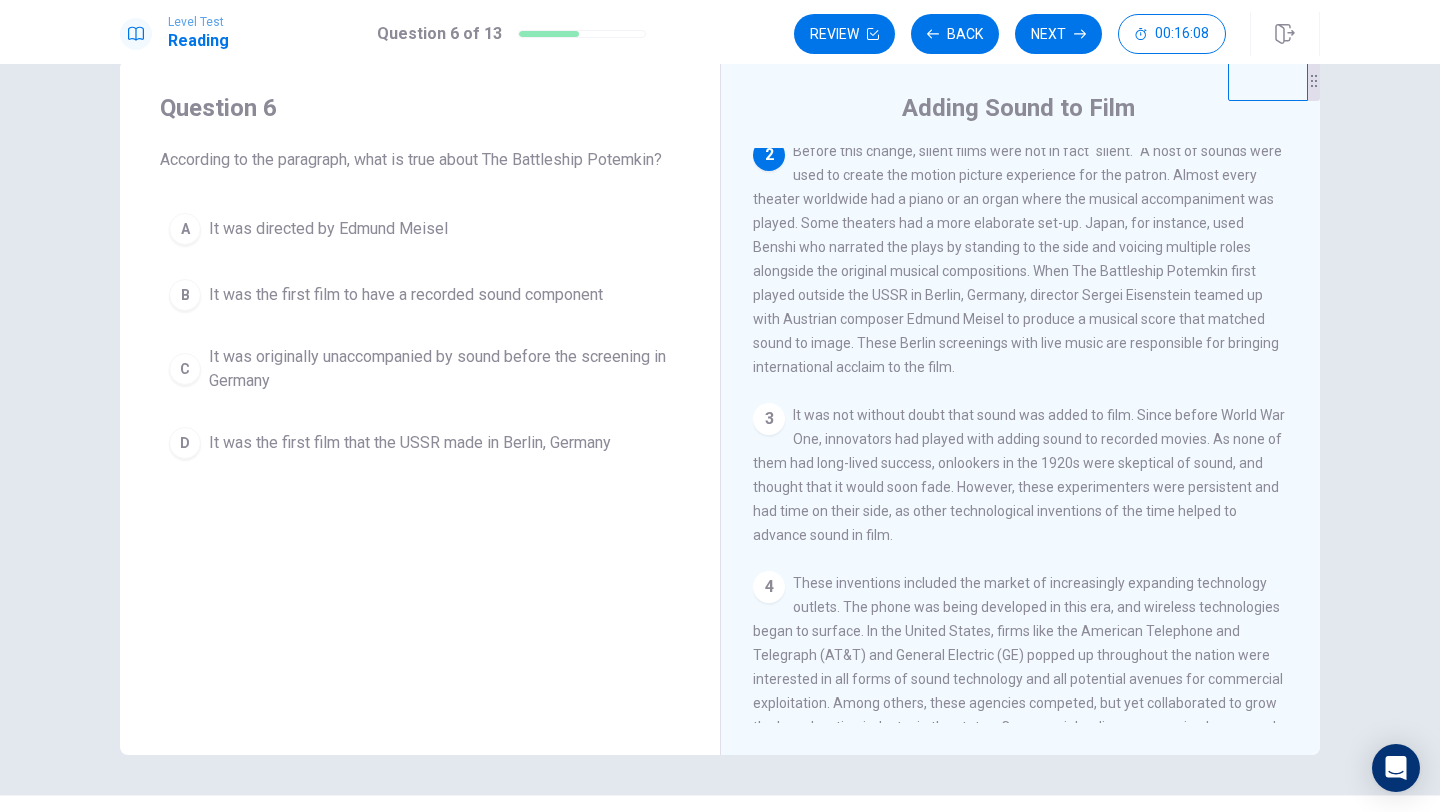click on "It was the first film to have a recorded sound component" at bounding box center (328, 229) 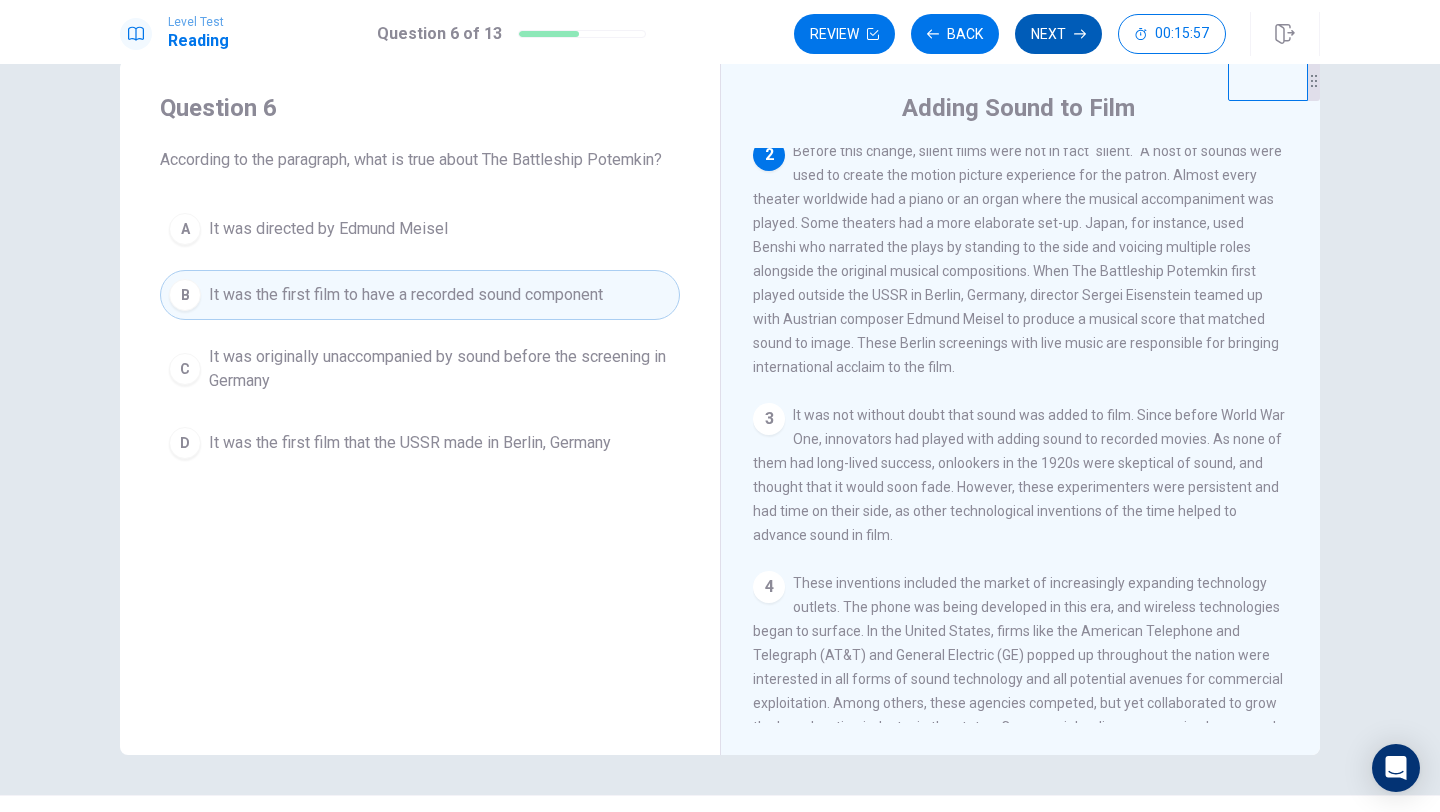click on "Next" at bounding box center [1058, 34] 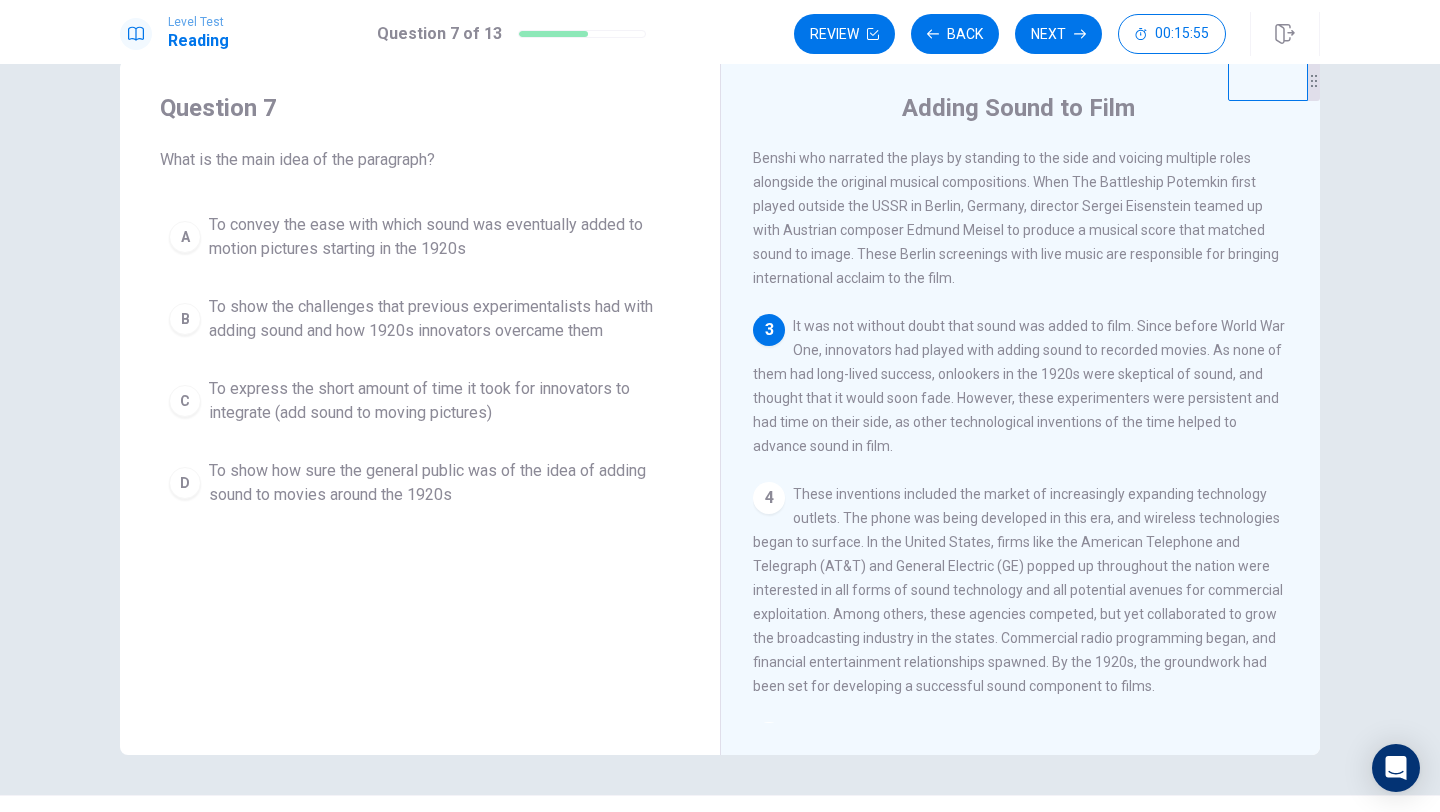 scroll, scrollTop: 375, scrollLeft: 0, axis: vertical 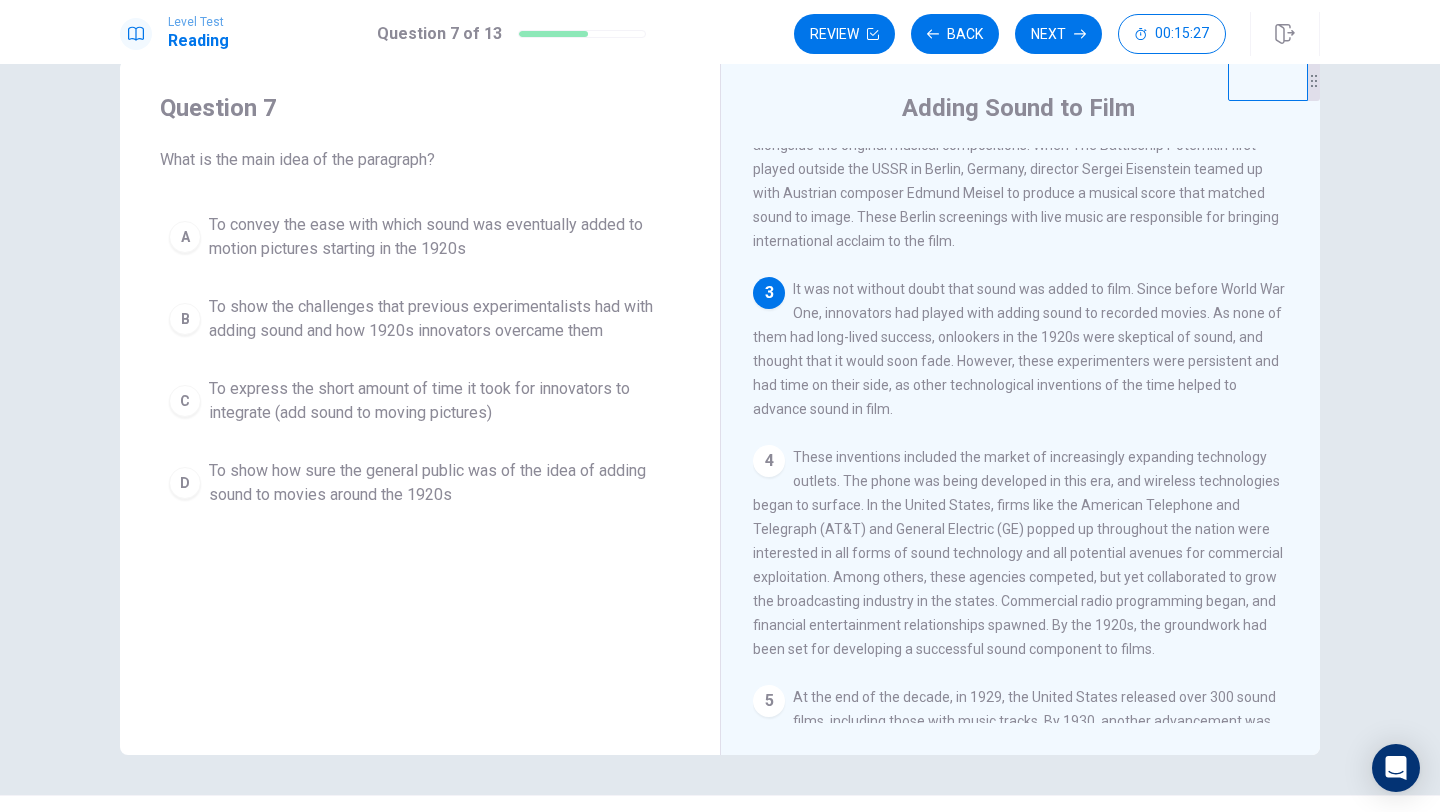 click on "To show the challenges that previous experimentalists had with adding sound and how 1920s innovators overcame them" at bounding box center (440, 237) 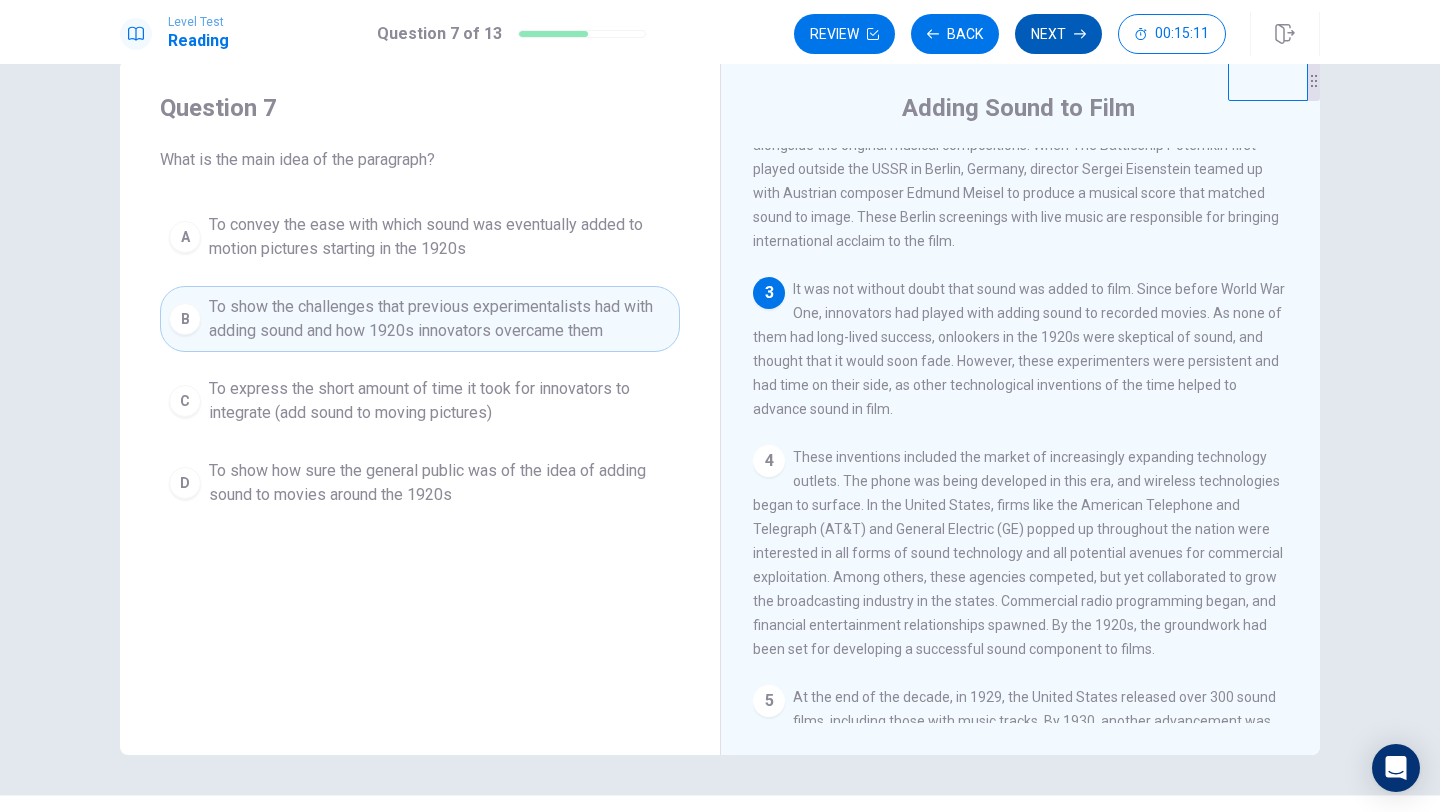 click on "Next" at bounding box center (1058, 34) 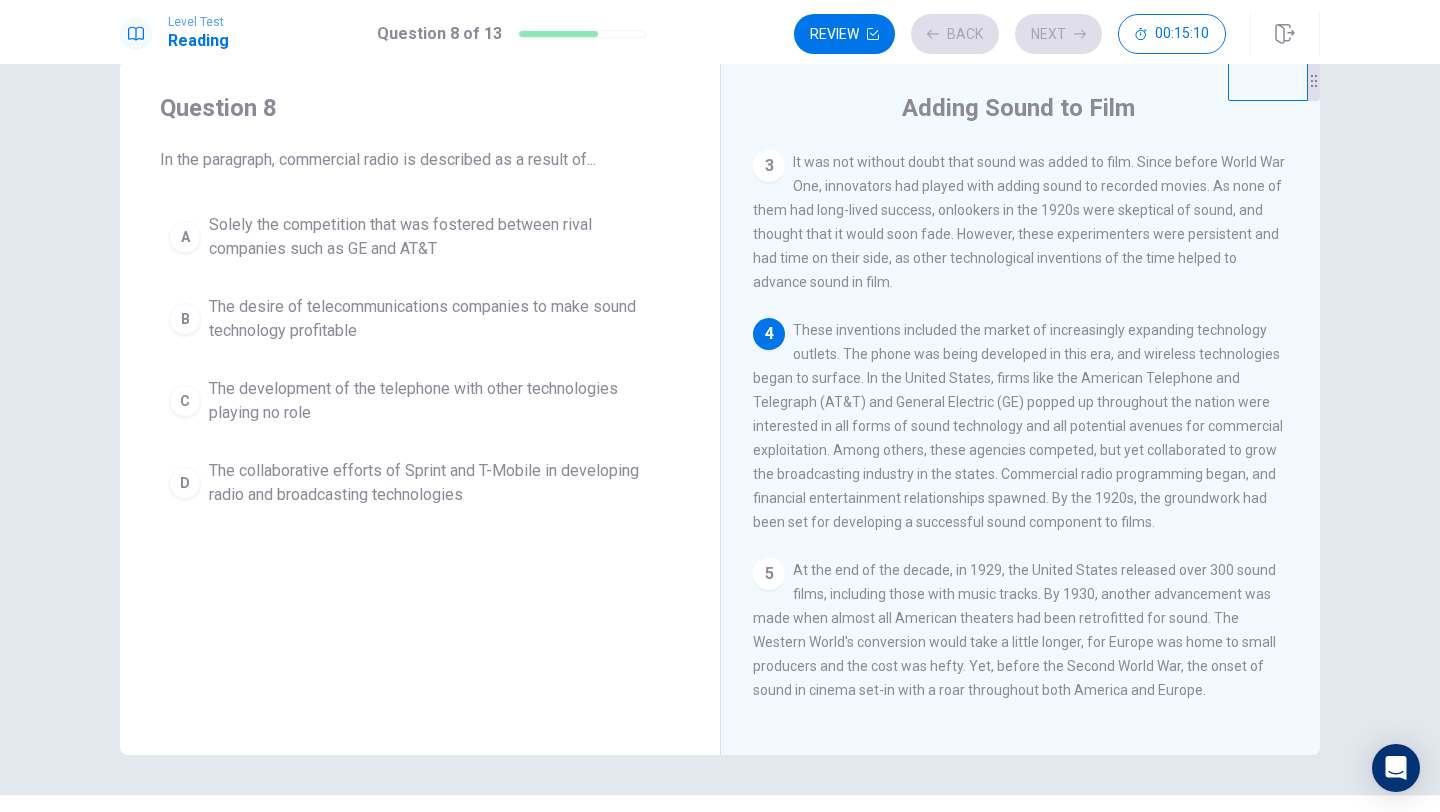 scroll, scrollTop: 545, scrollLeft: 0, axis: vertical 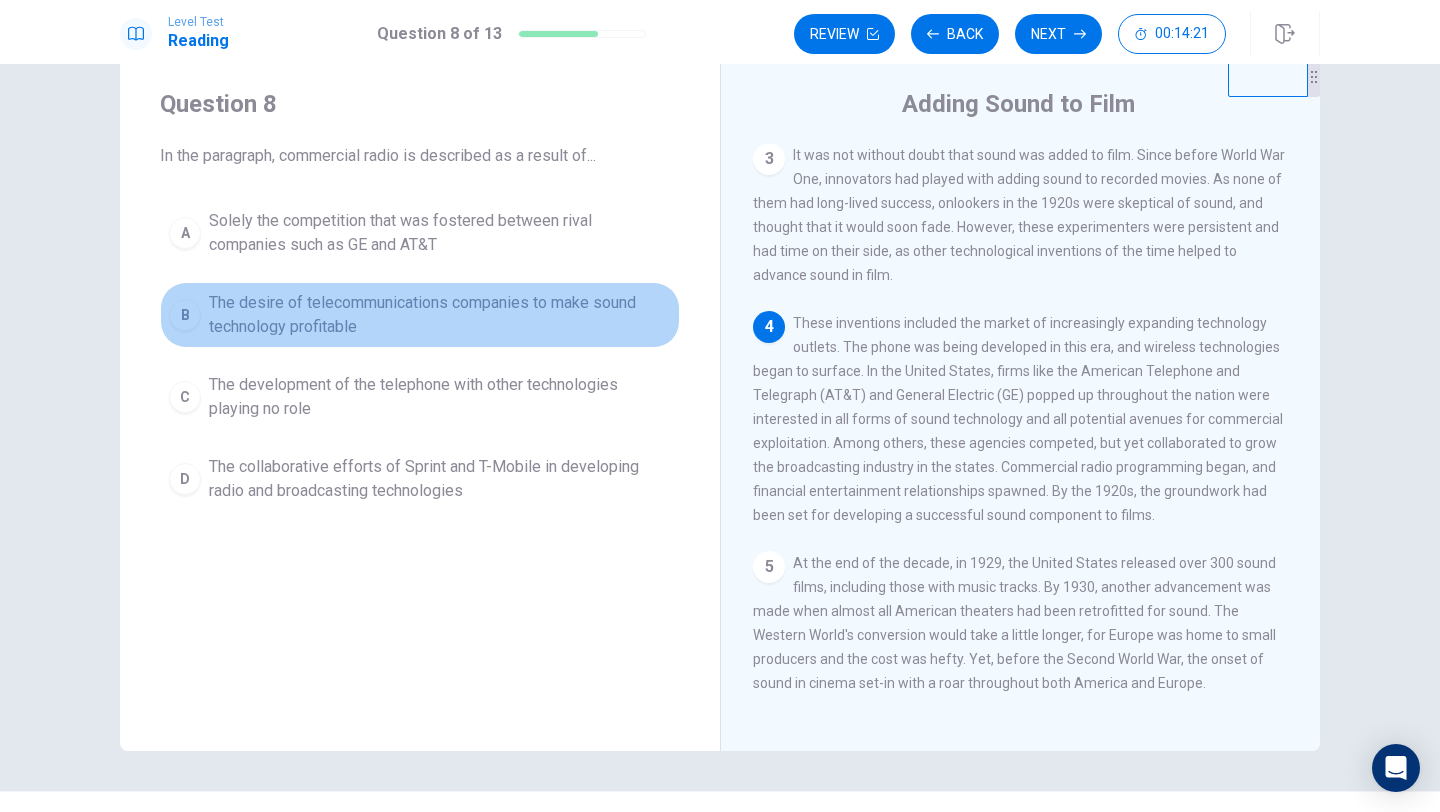 click on "The desire of telecommunications companies to make sound technology profitable" at bounding box center [440, 233] 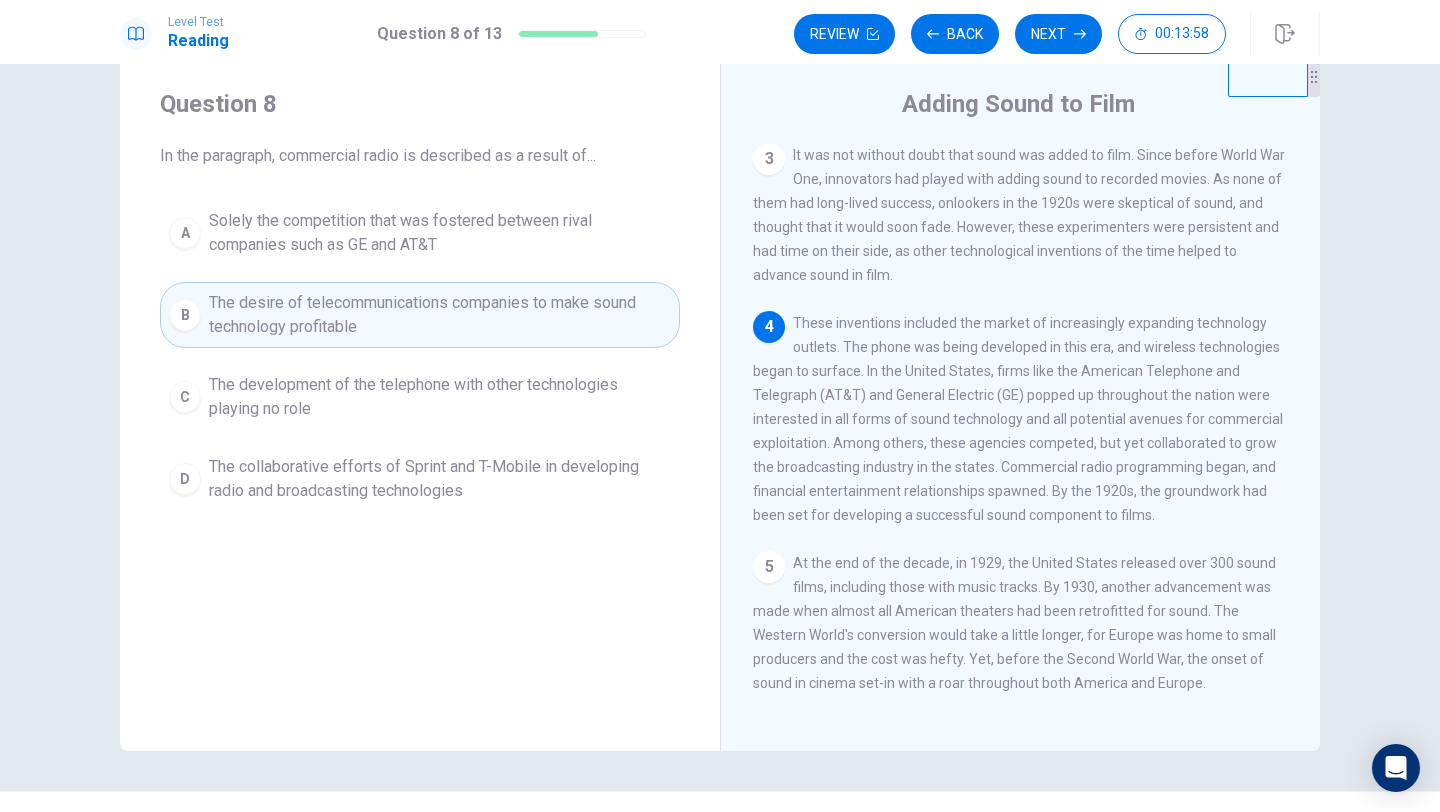 click on "Solely the competition that was fostered between rival companies such as GE and AT&T" at bounding box center (440, 233) 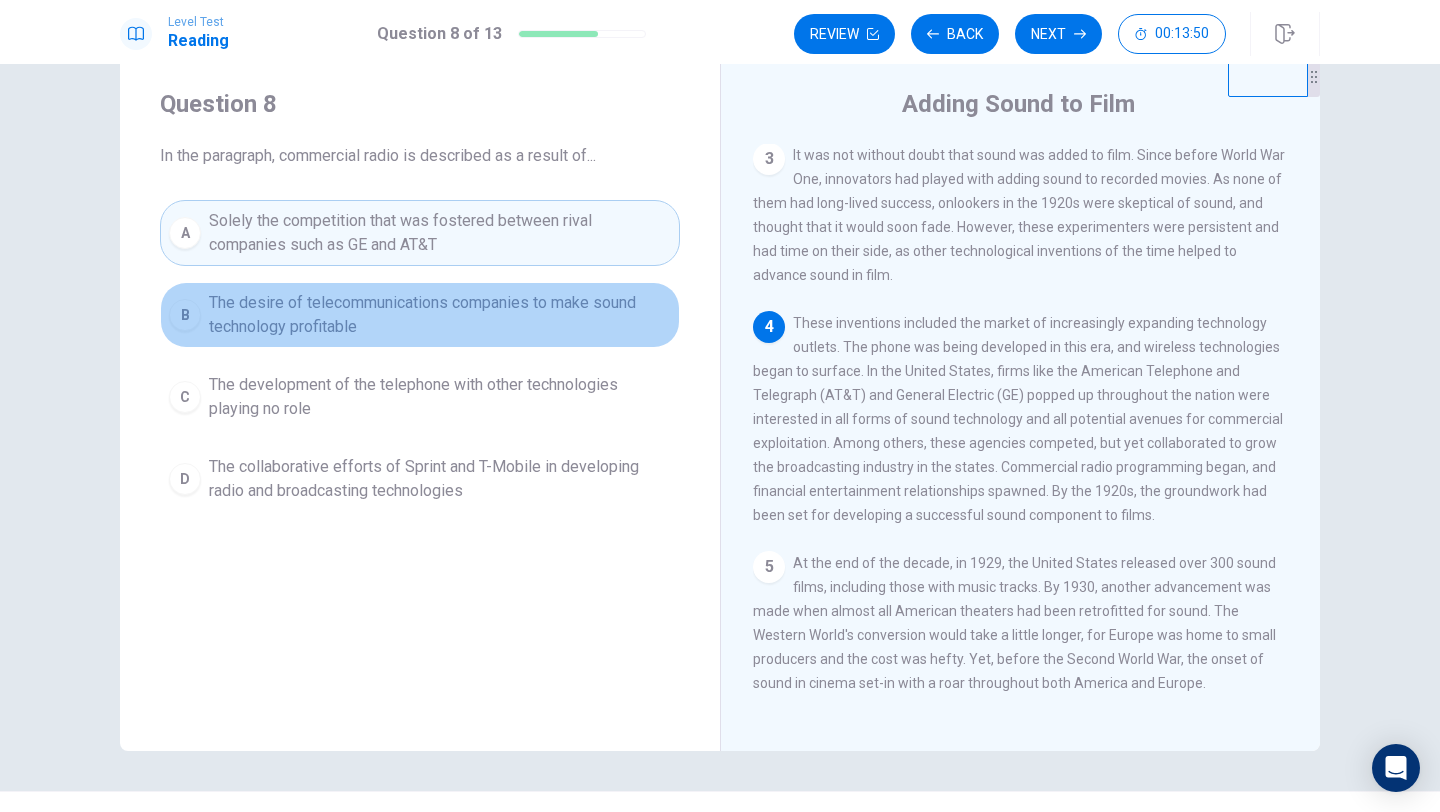 click on "The desire of telecommunications companies to make sound technology profitable" at bounding box center (440, 315) 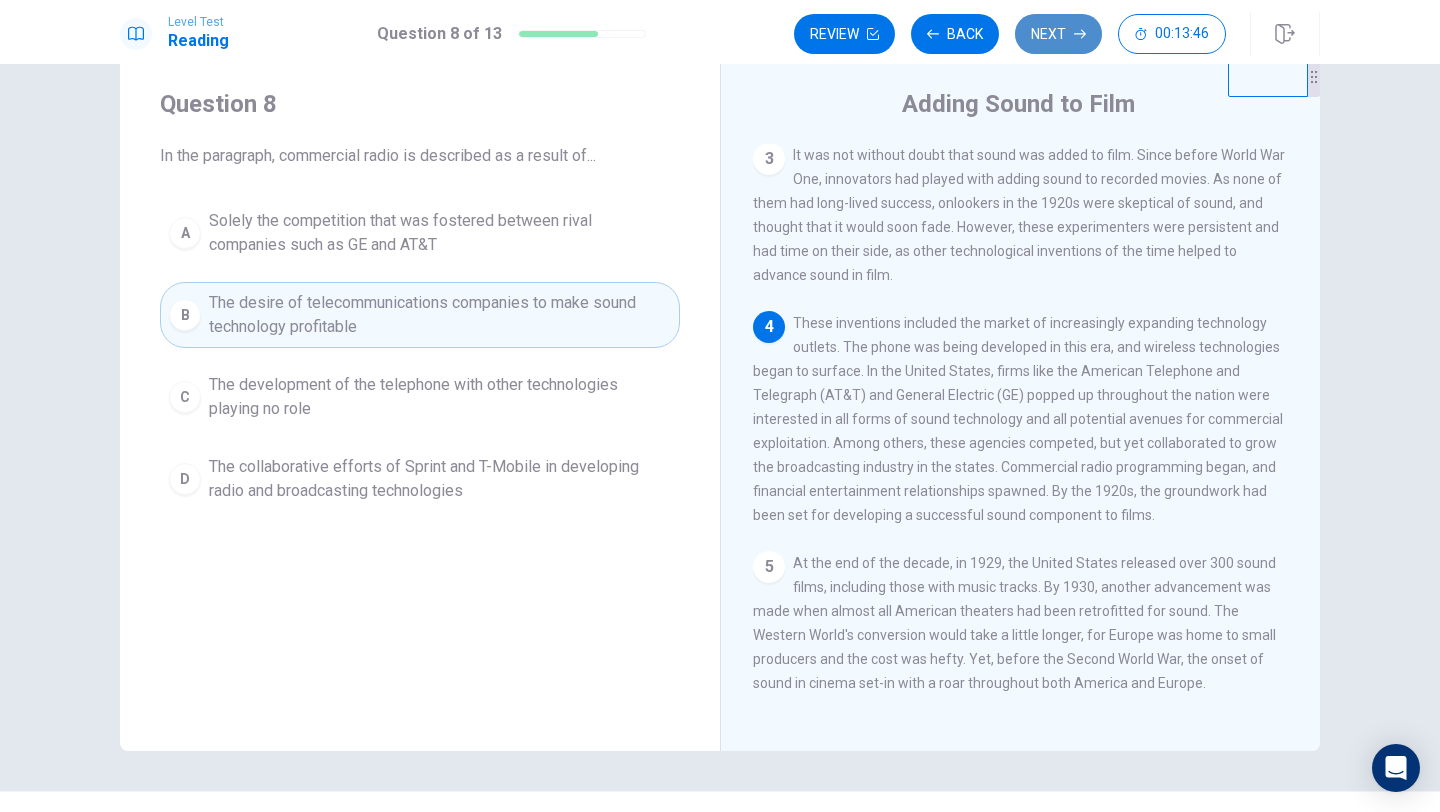 click at bounding box center [873, 34] 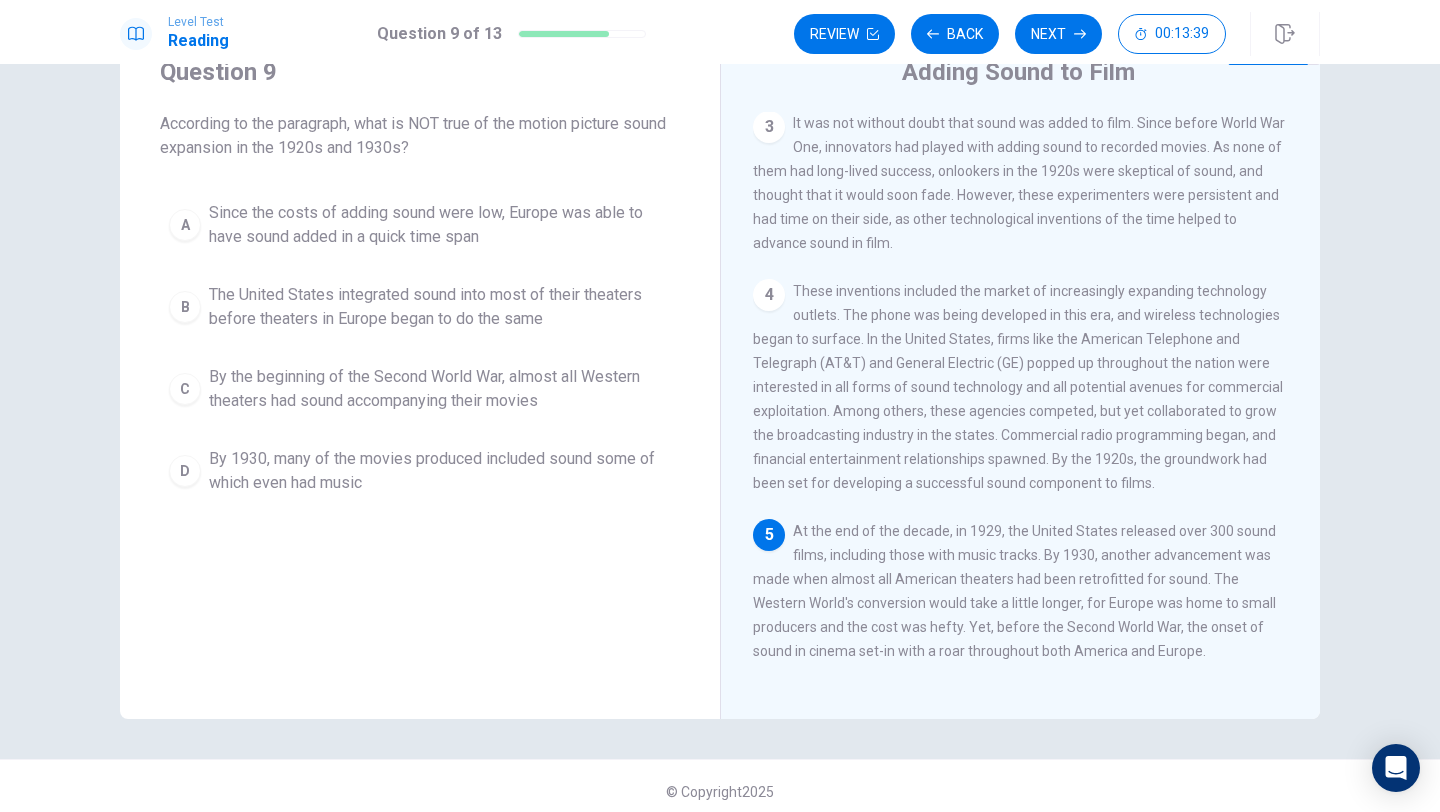 scroll, scrollTop: 91, scrollLeft: 0, axis: vertical 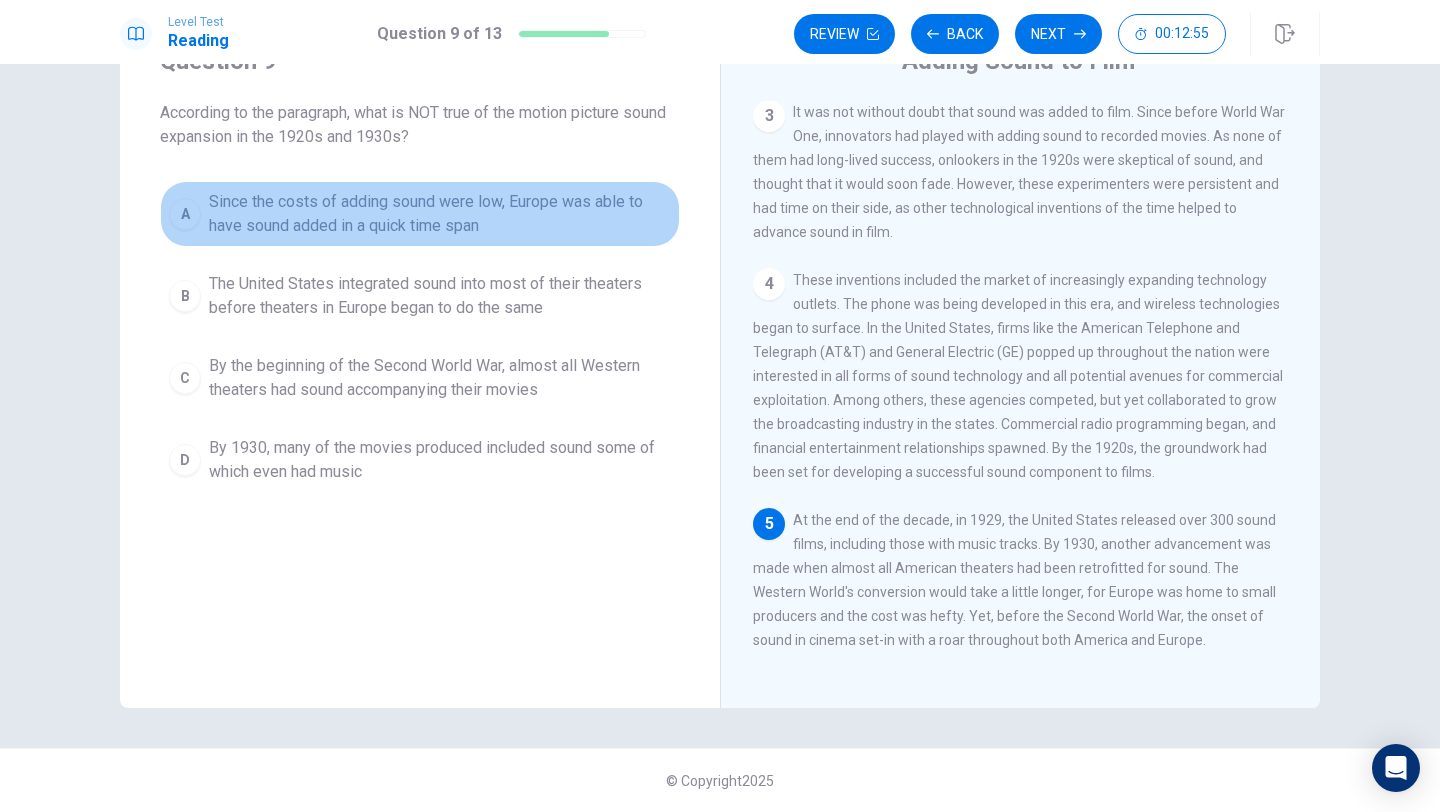 click on "Since the costs of adding sound were low, Europe was able to have sound added in a quick time span" at bounding box center (440, 214) 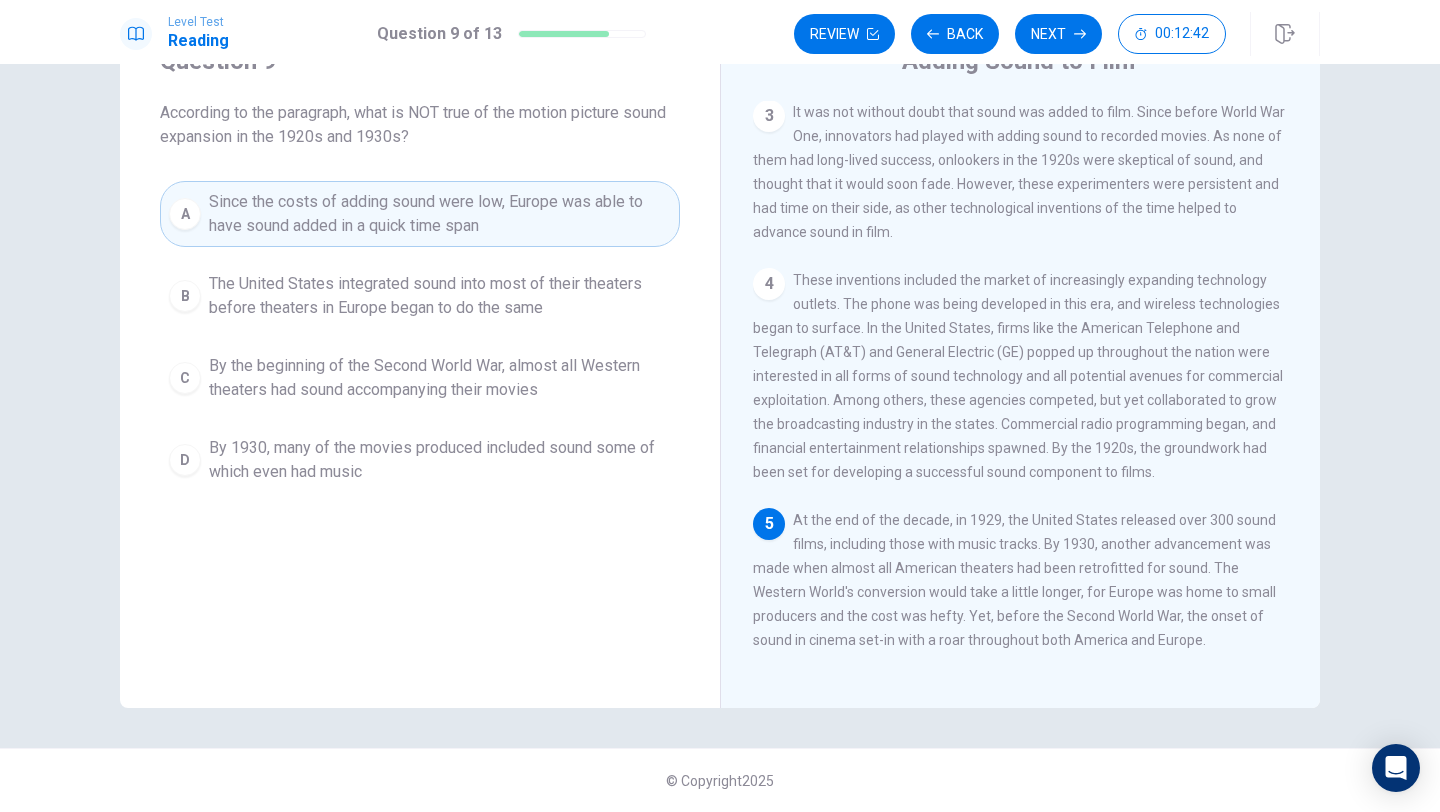 click on "4 These inventions included the market of increasingly expanding technology outlets. The phone was being developed in this era, and wireless technologies began to surface. In the United States, firms like the American Telephone and Telegraph (AT&T) and General Electric (GE) popped up throughout the nation were interested in all forms of sound technology and all potential avenues for commercial exploitation. Among others, these agencies competed, but yet collaborated to grow the broadcasting industry in the states. Commercial radio programming began, and financial entertainment relationships spawned. By the 1920s, the groundwork had been set for developing a successful sound component to films." at bounding box center [1021, 376] 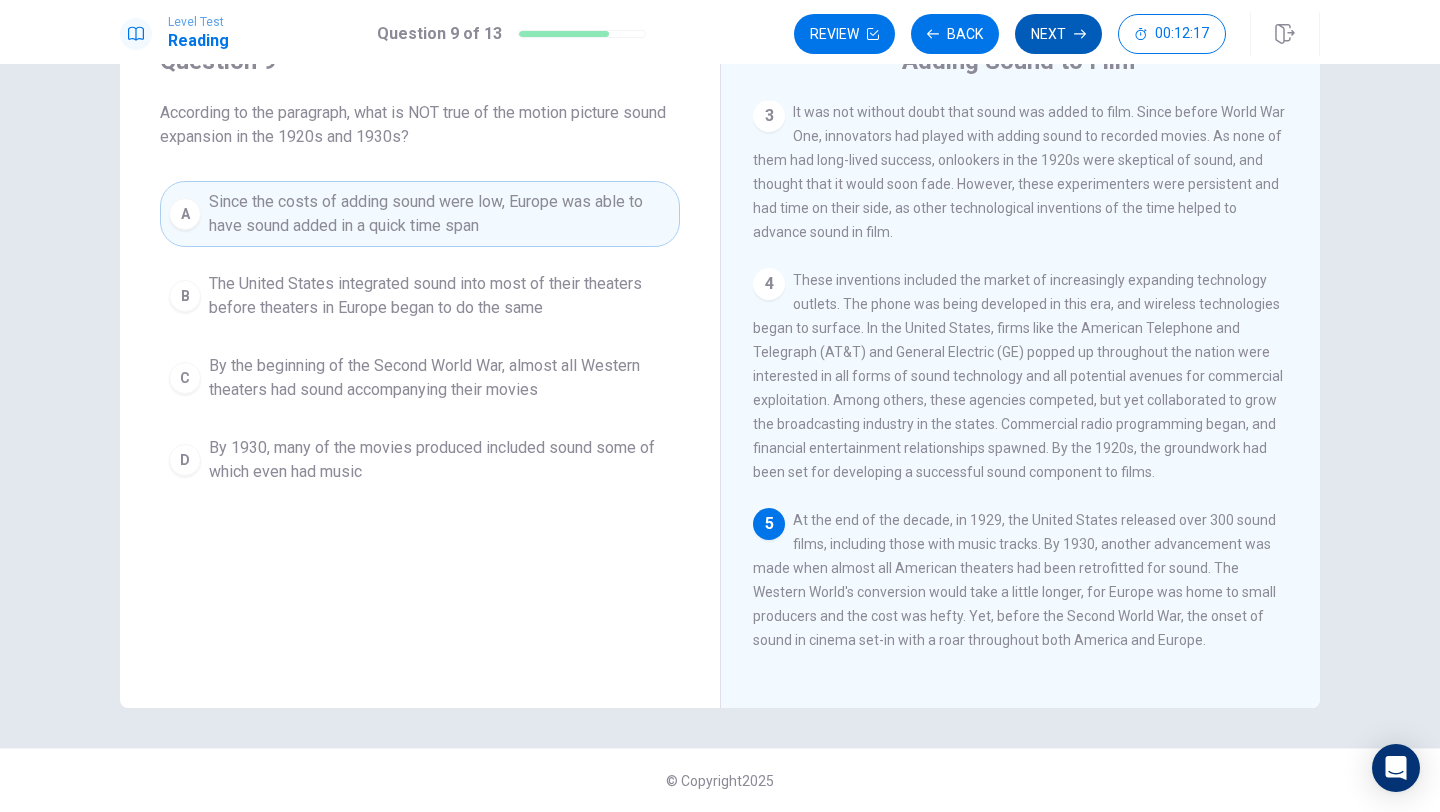 click on "Next" at bounding box center (1058, 34) 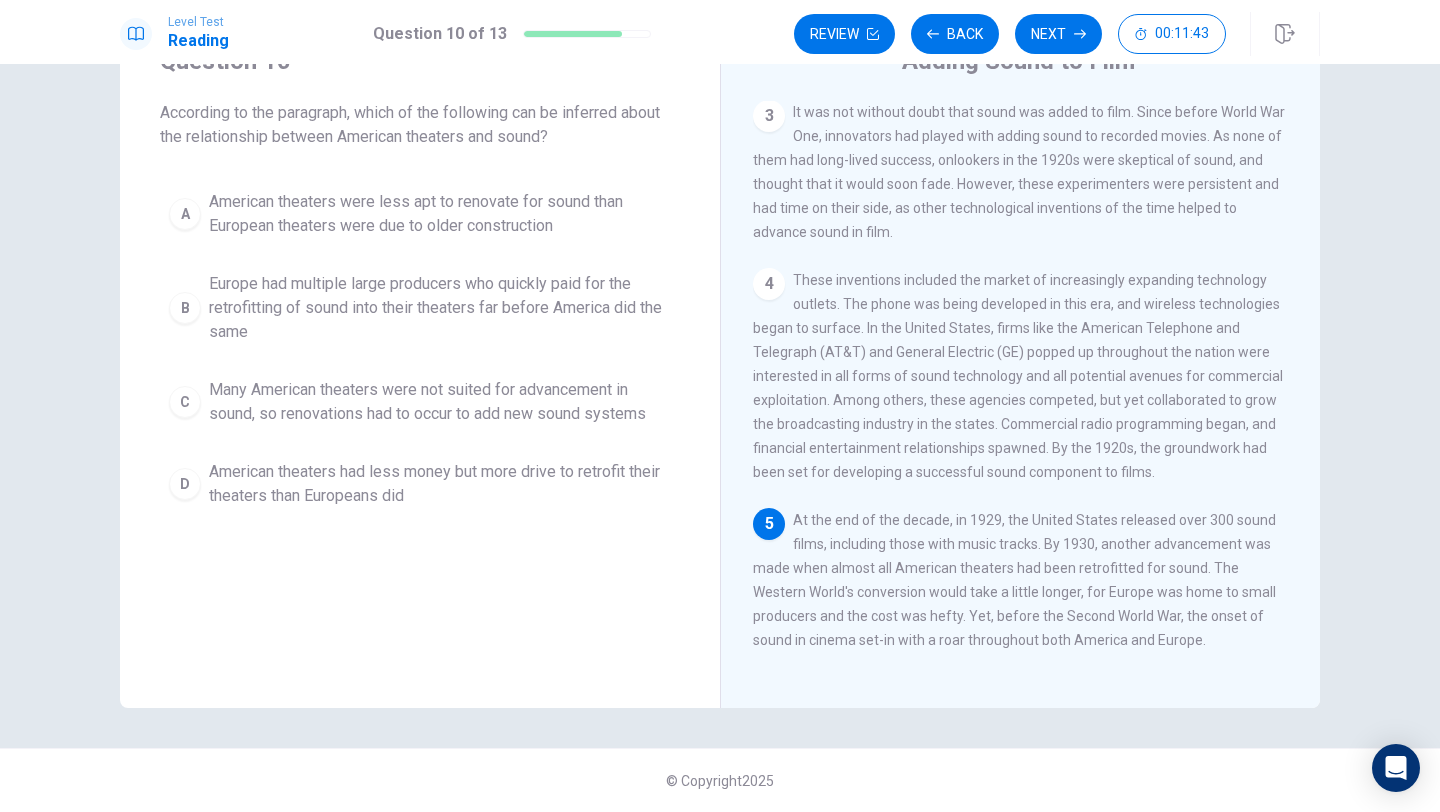 click on "American theaters had less money but more drive to retrofit their theaters than Europeans did" at bounding box center [440, 214] 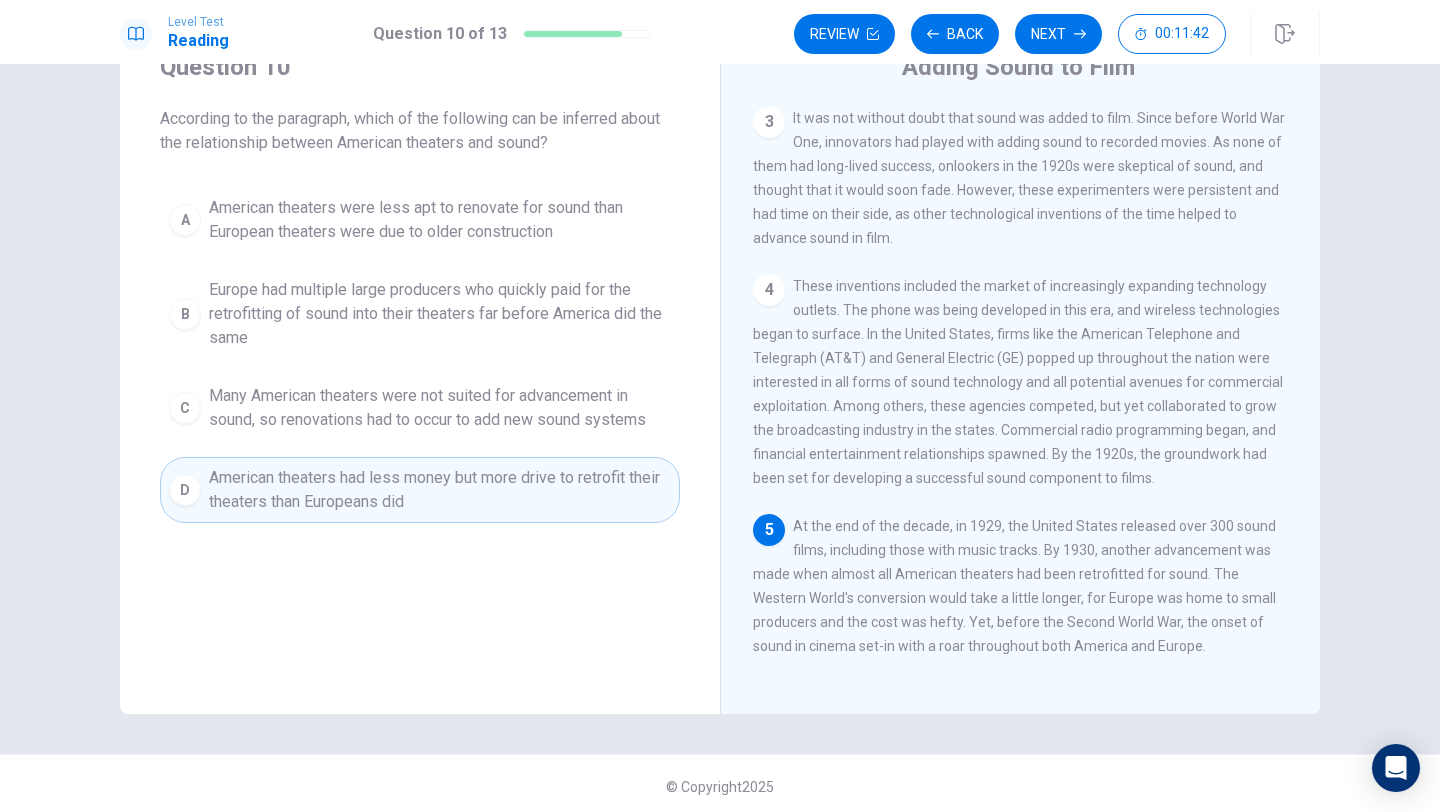 scroll, scrollTop: 83, scrollLeft: 0, axis: vertical 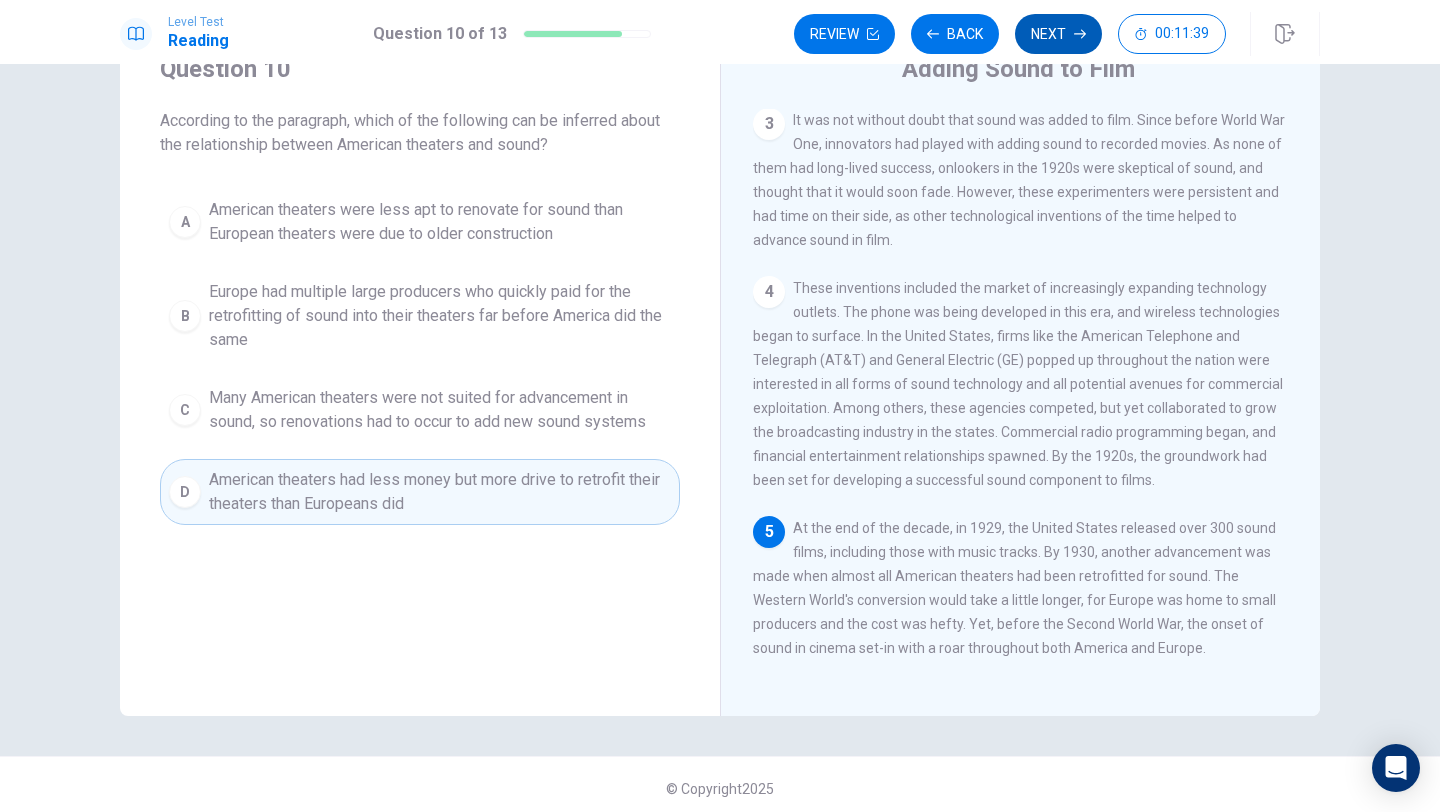 click on "Next" at bounding box center (1058, 34) 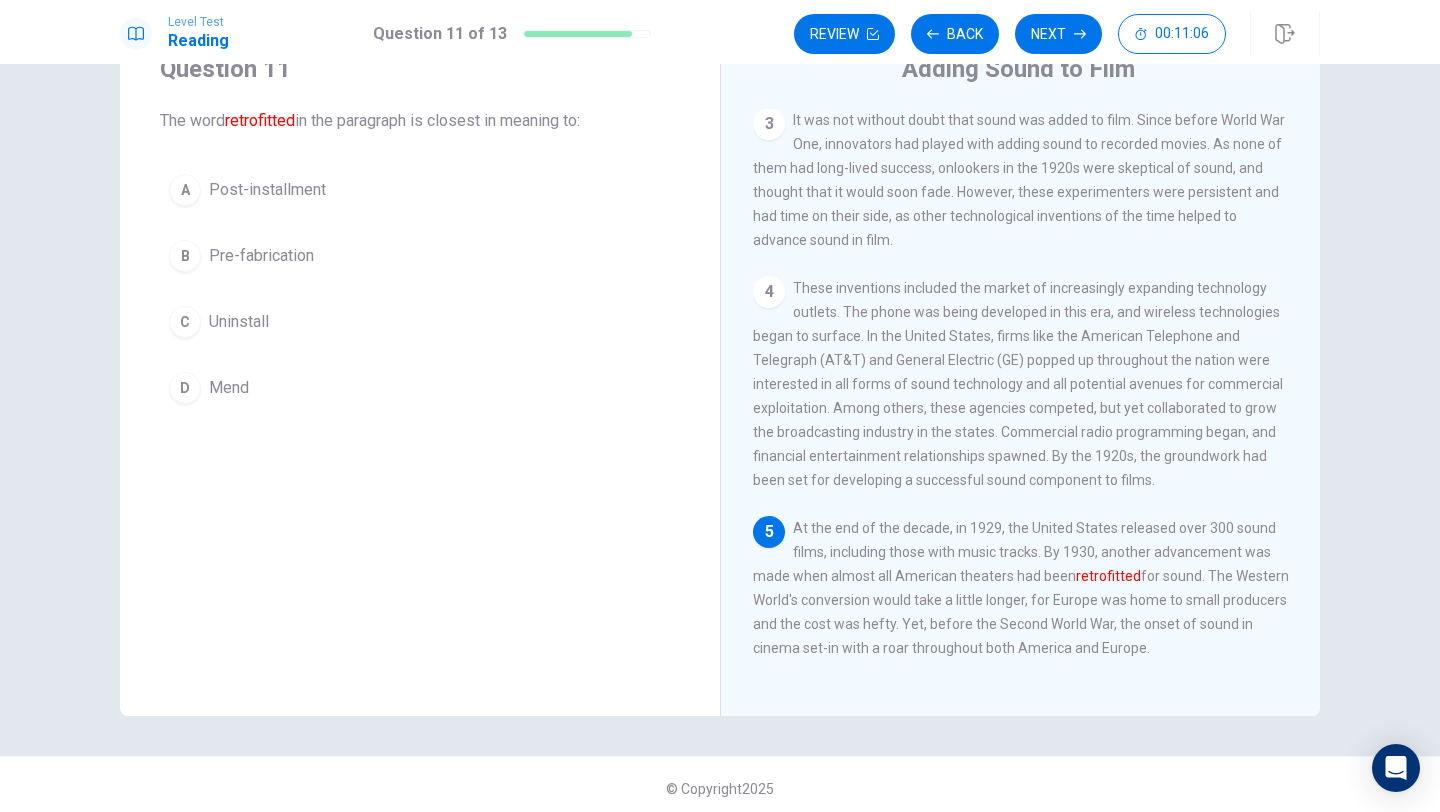 click on "D" at bounding box center (185, 190) 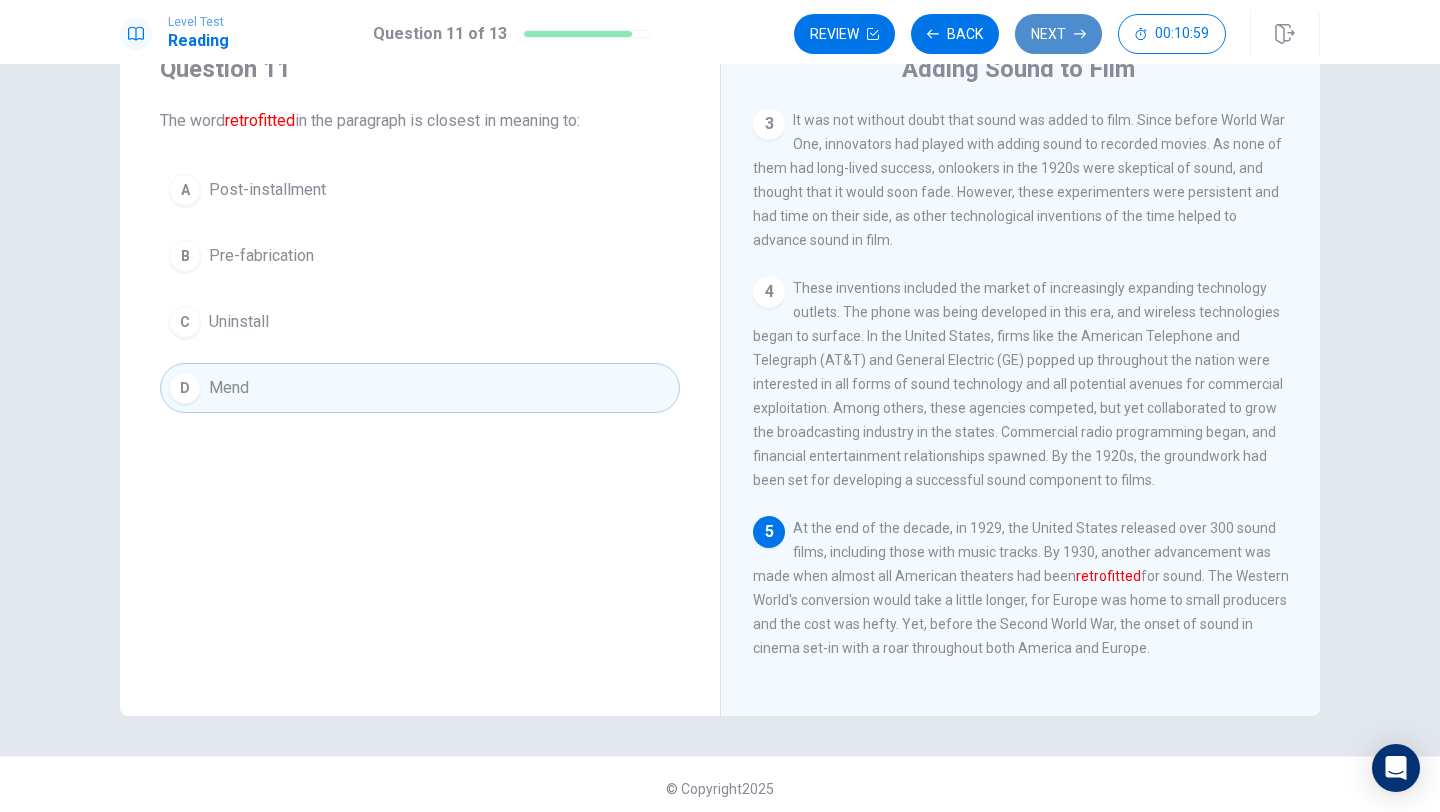 click on "Next" at bounding box center [1058, 34] 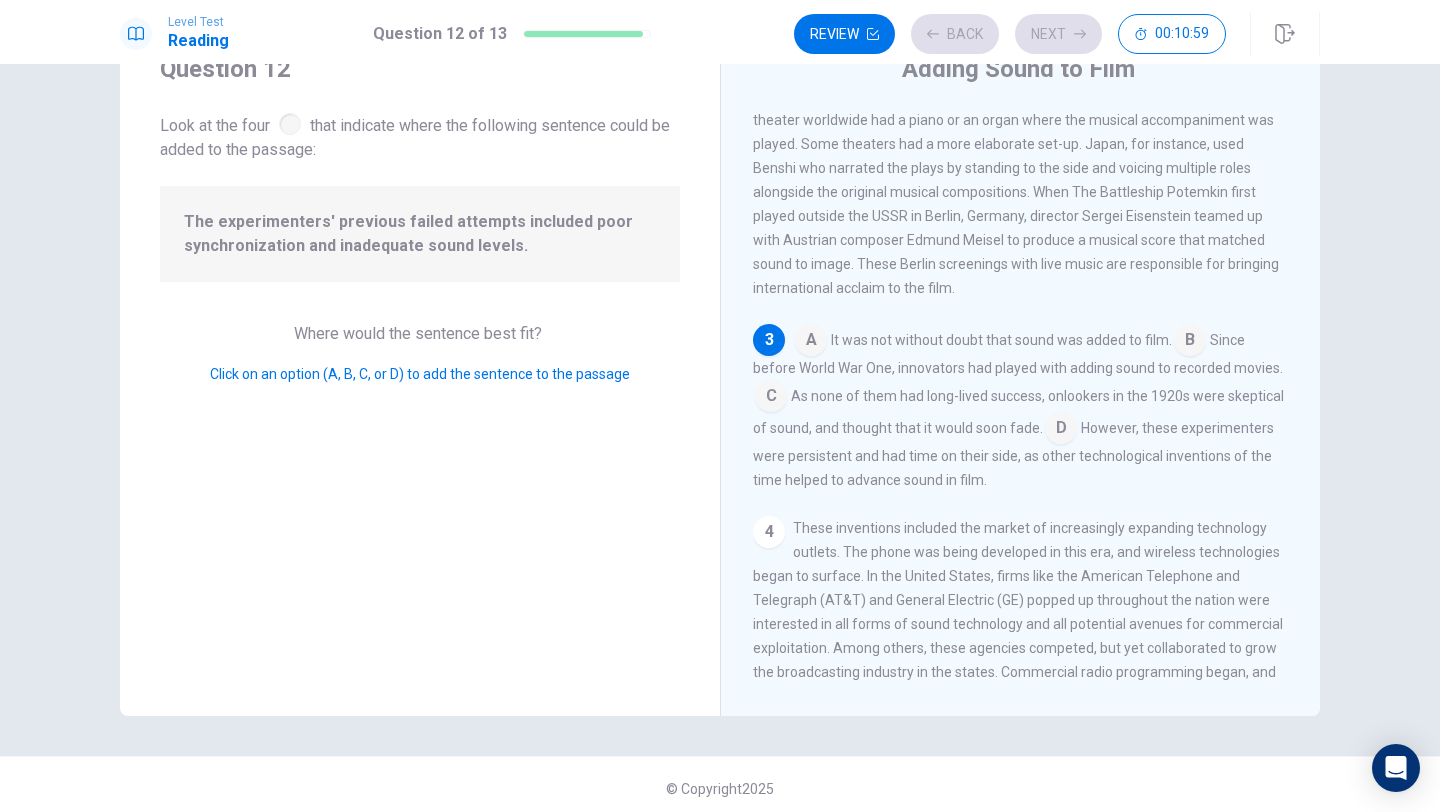 scroll, scrollTop: 316, scrollLeft: 0, axis: vertical 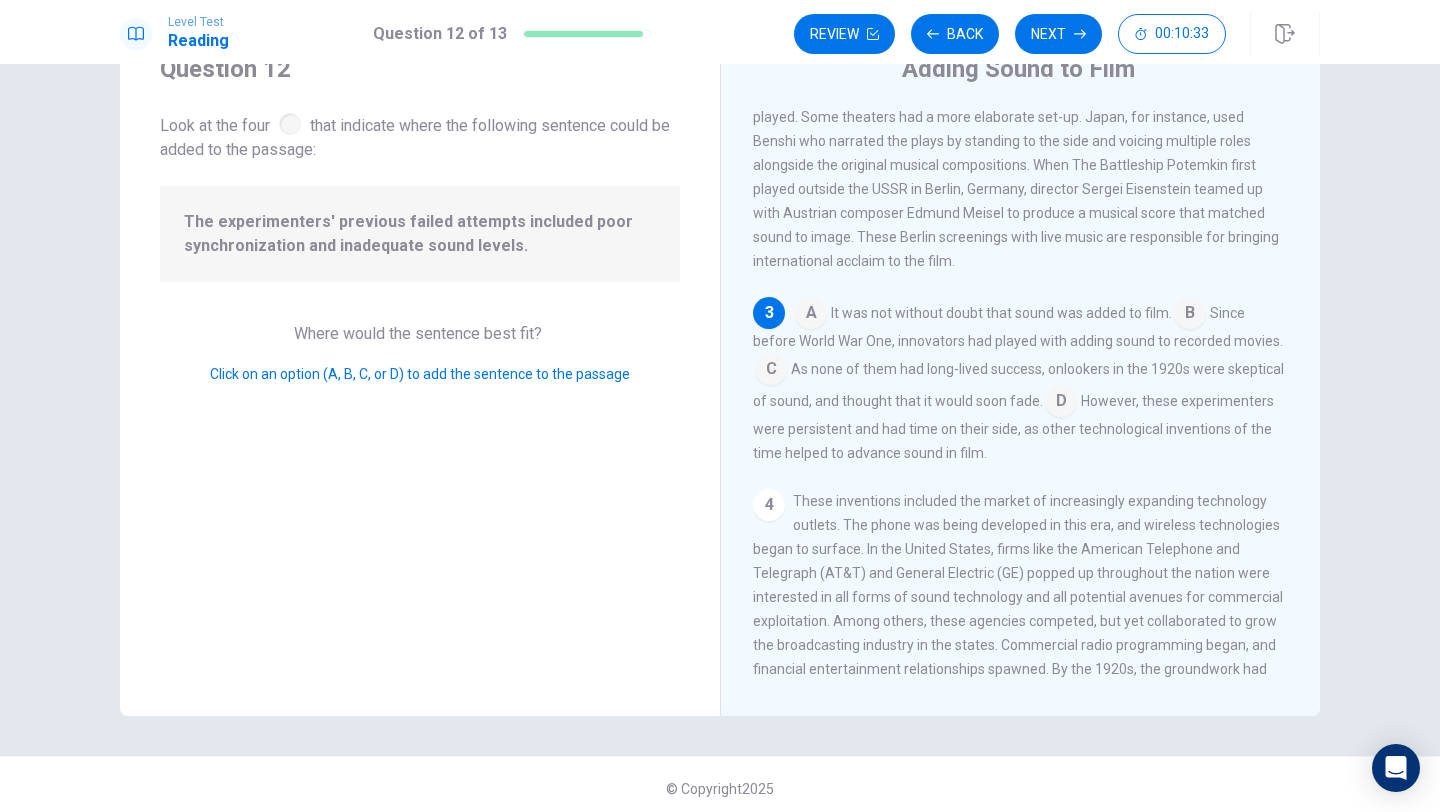 click at bounding box center [811, 315] 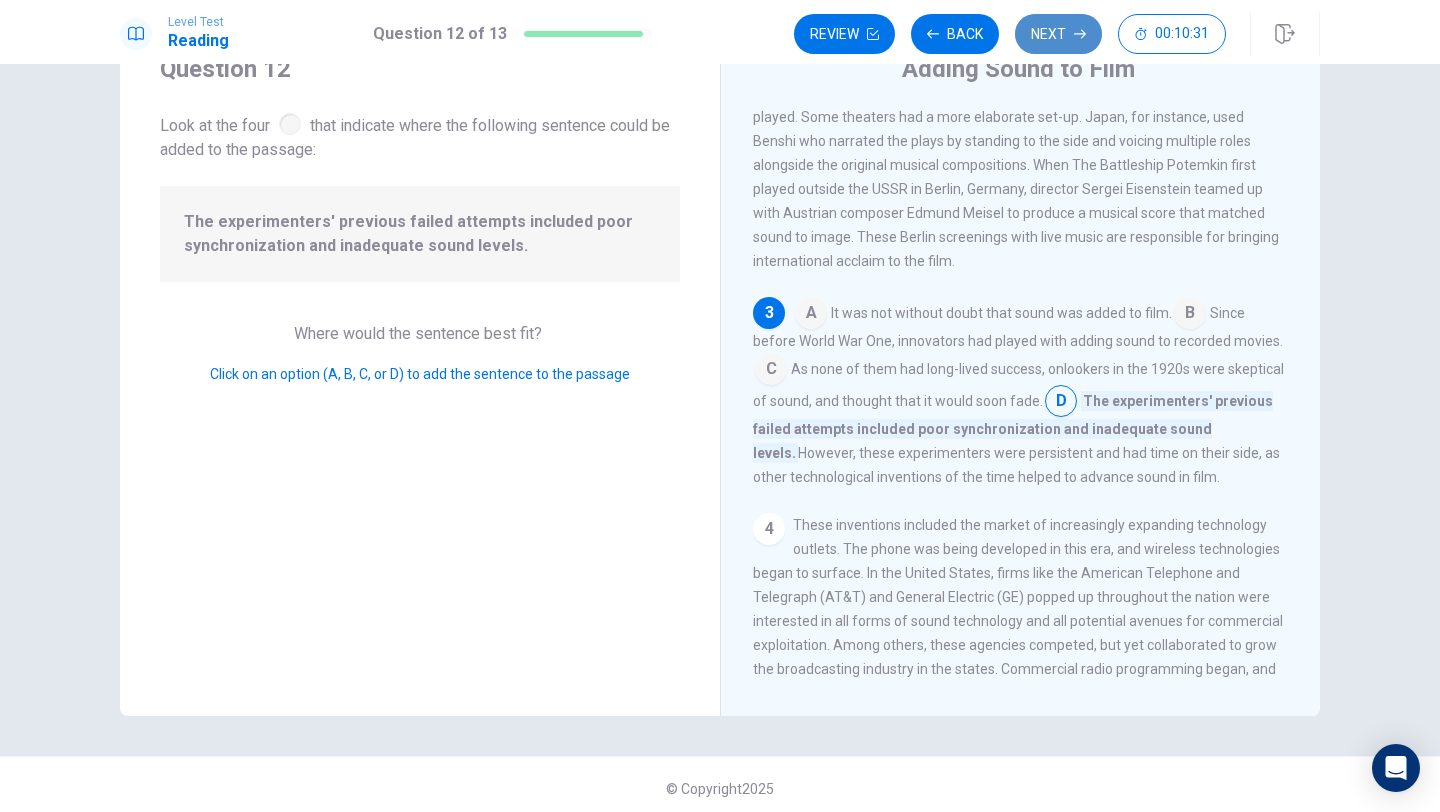 click on "Next" at bounding box center [1058, 34] 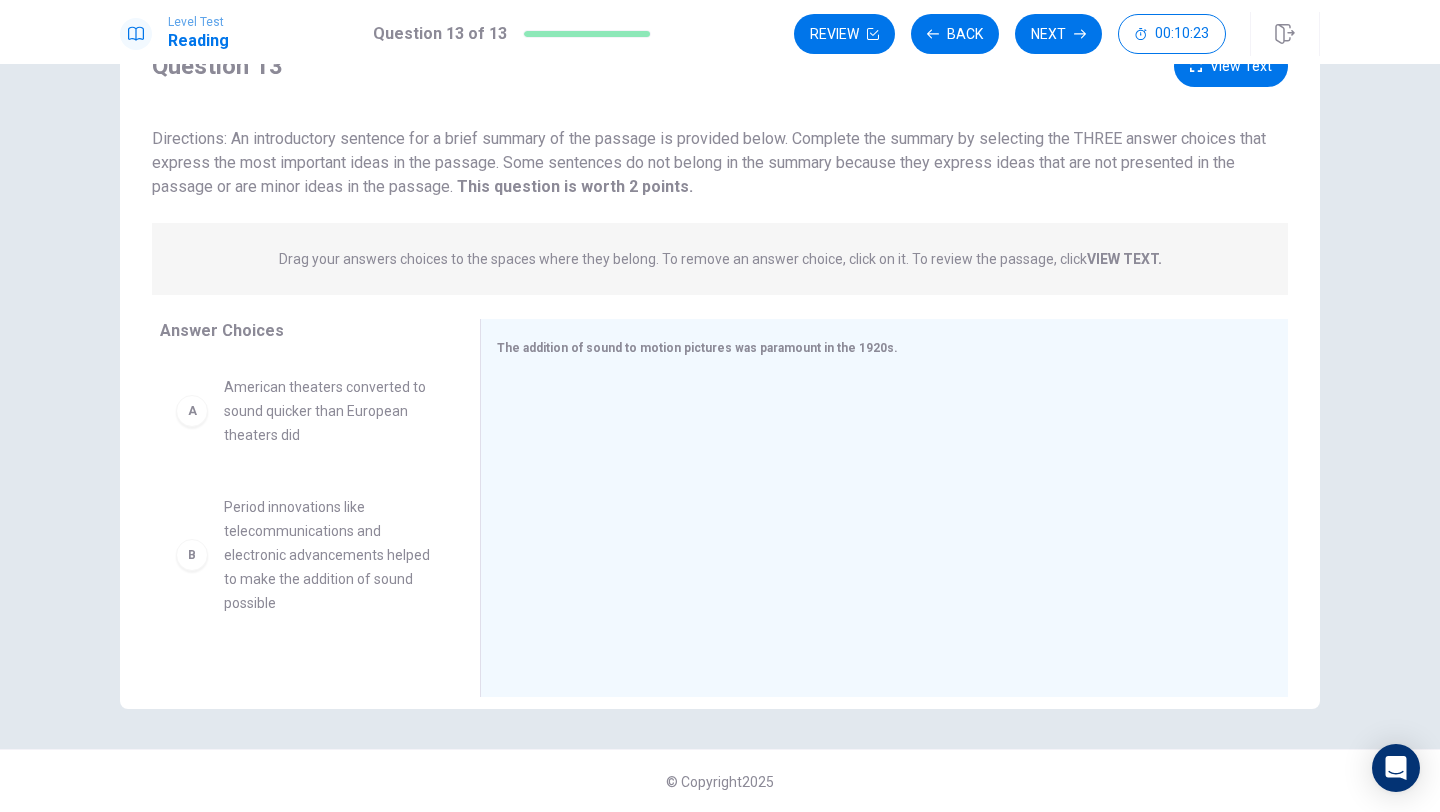 scroll, scrollTop: 91, scrollLeft: 0, axis: vertical 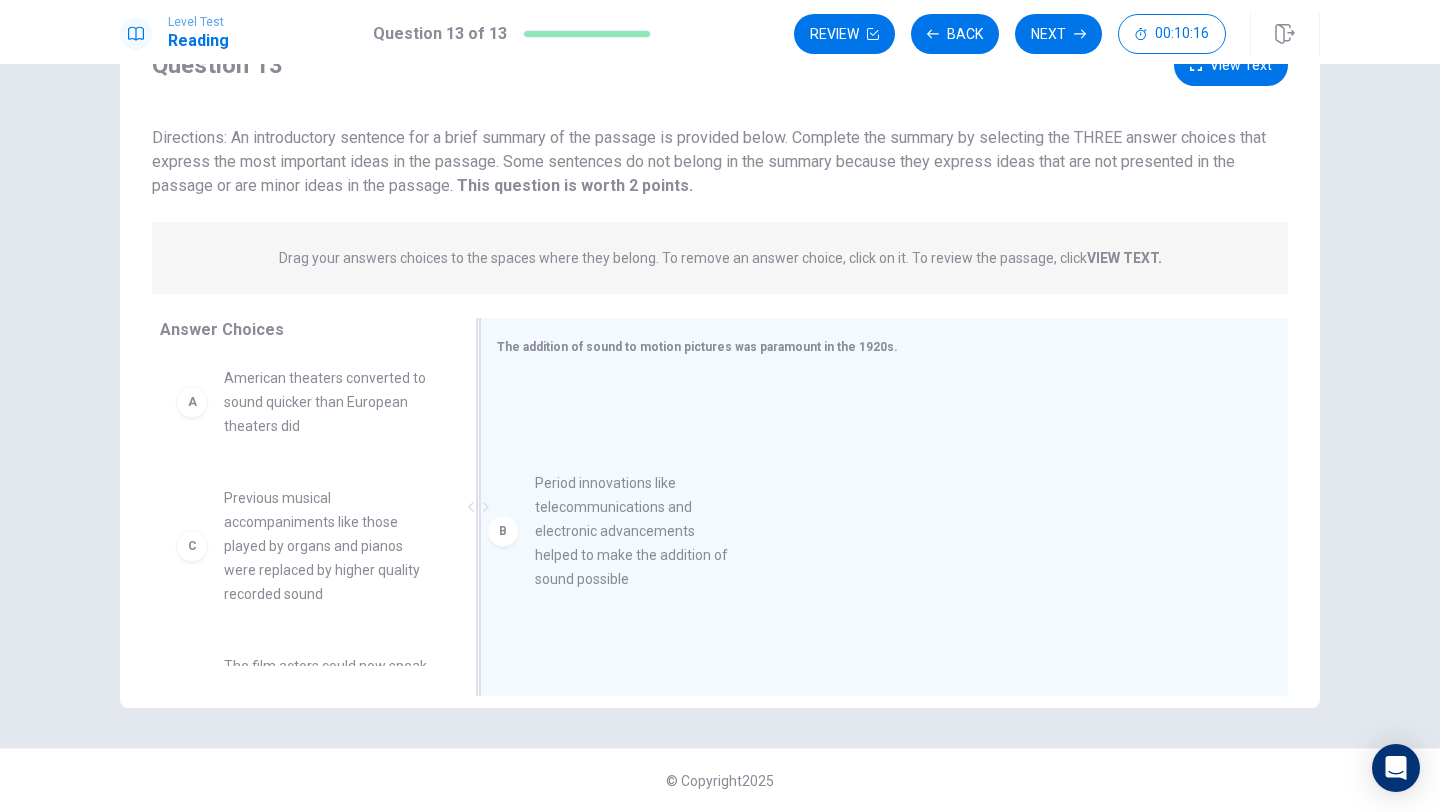 drag, startPoint x: 542, startPoint y: 575, endPoint x: 627, endPoint y: 497, distance: 115.36464 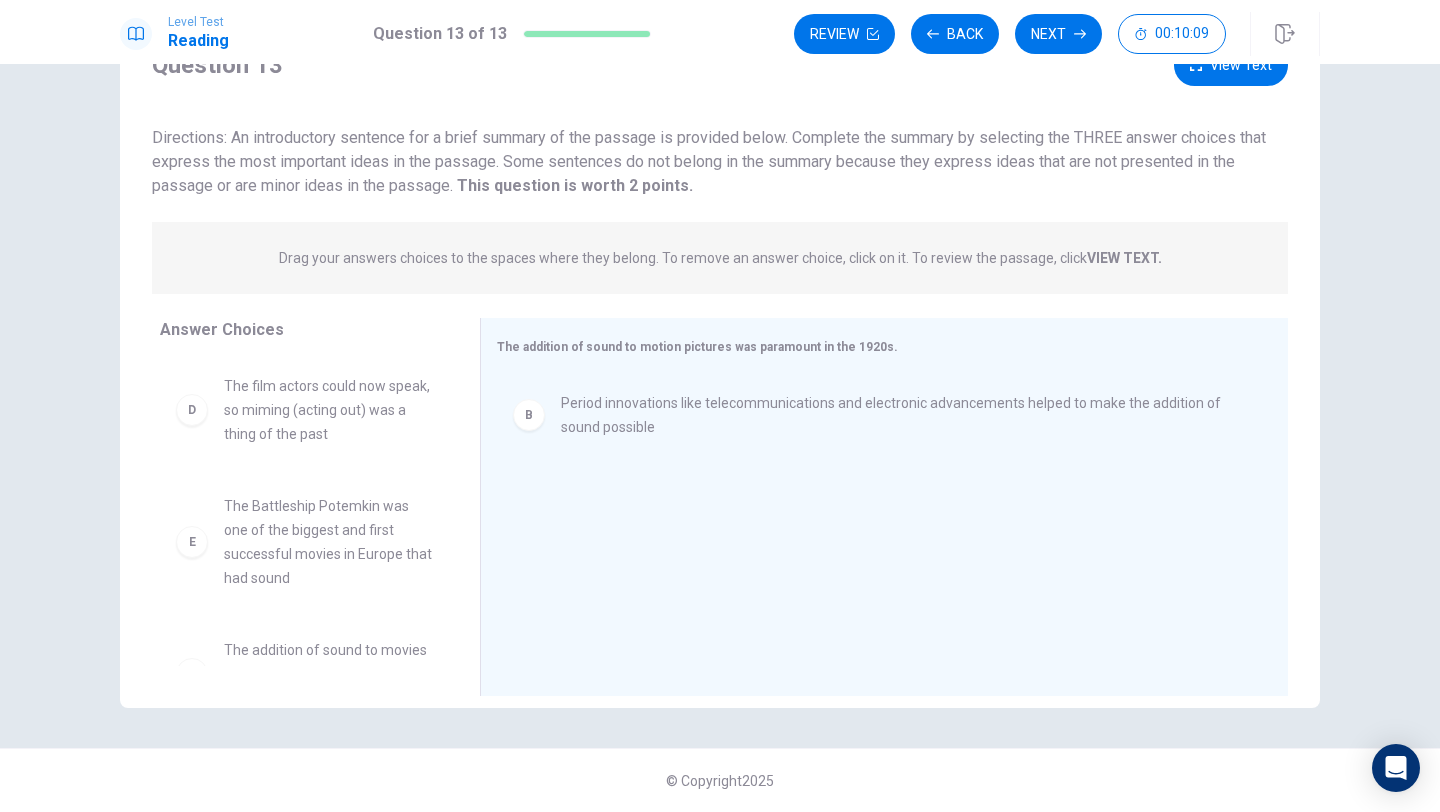 scroll, scrollTop: 372, scrollLeft: 0, axis: vertical 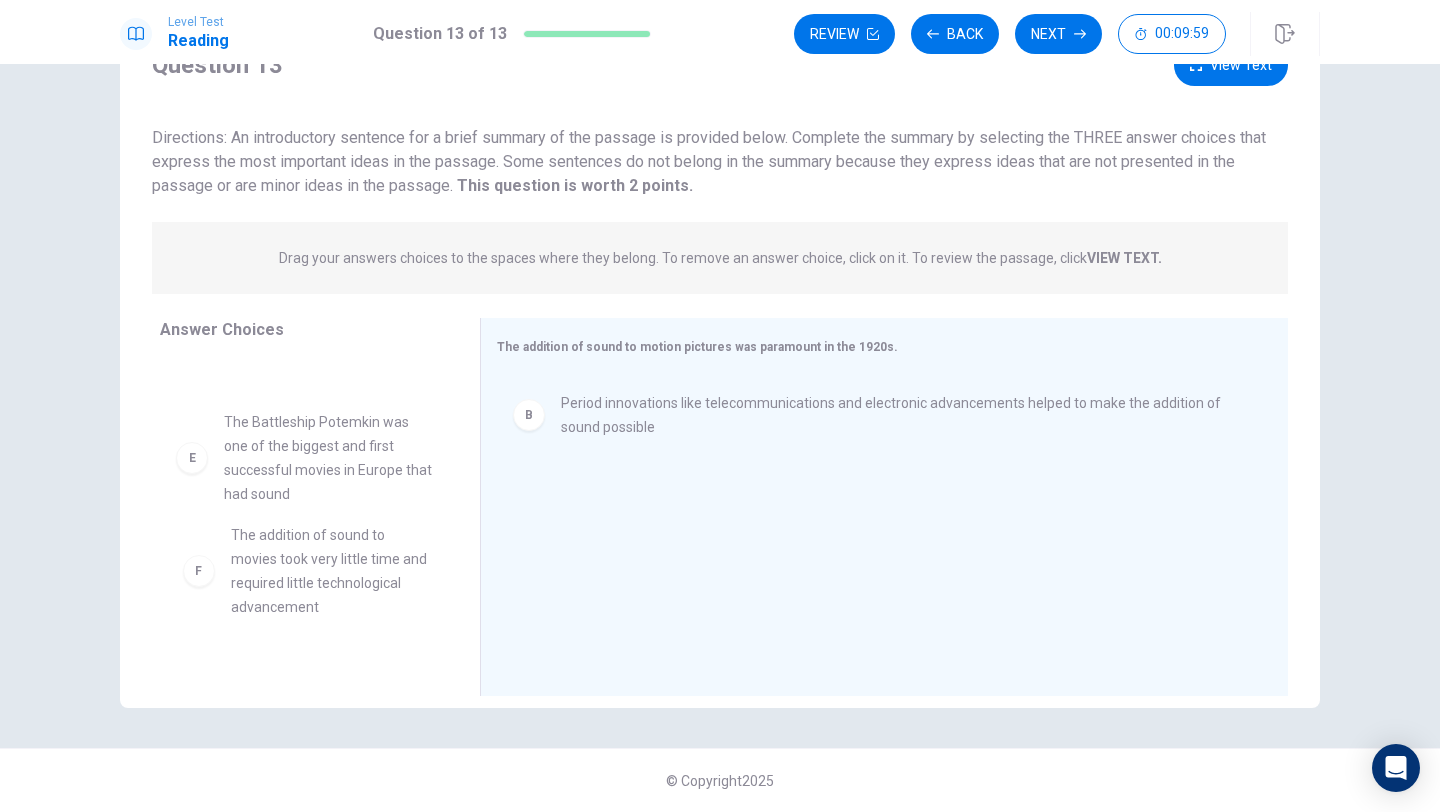 drag, startPoint x: 295, startPoint y: 609, endPoint x: 316, endPoint y: 581, distance: 35 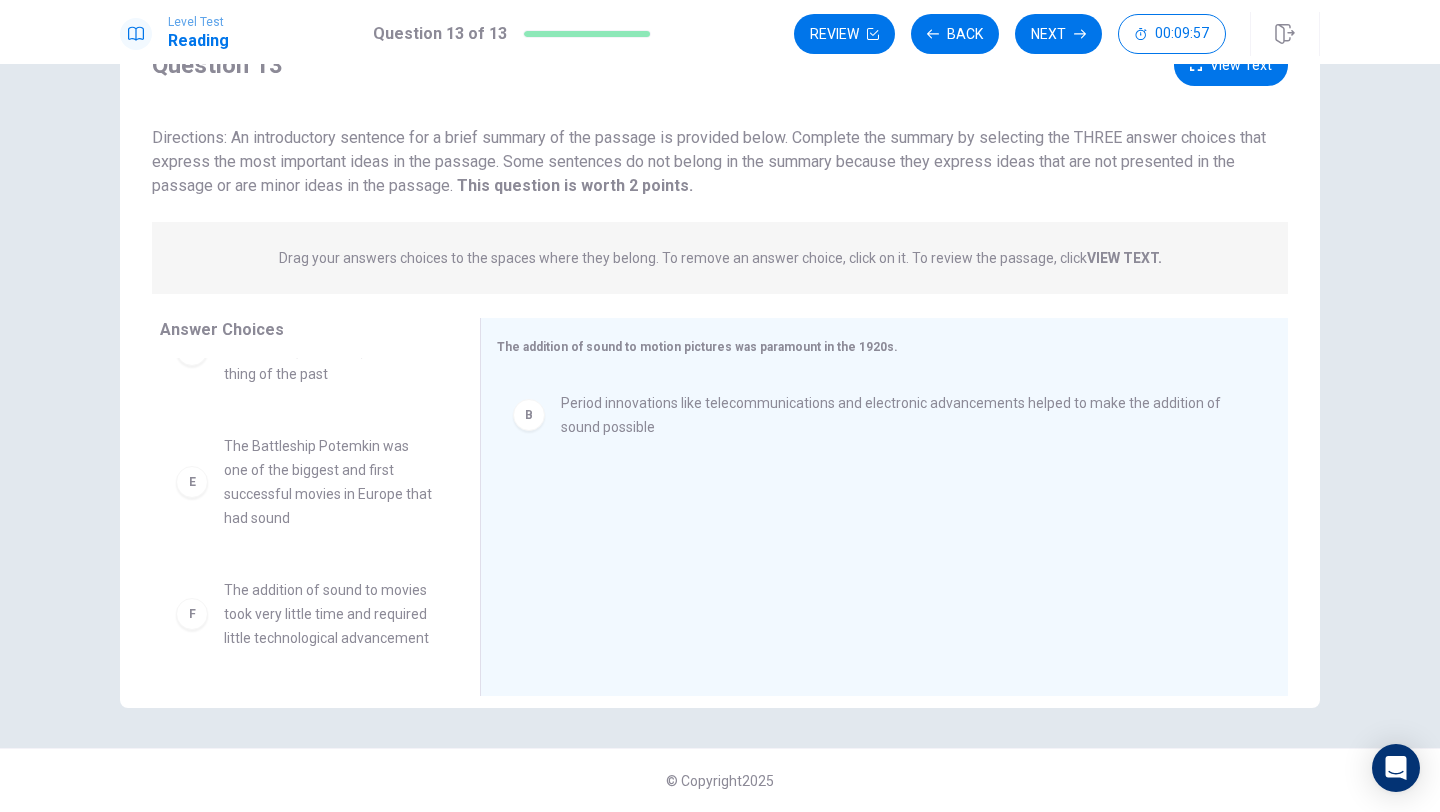 scroll, scrollTop: 372, scrollLeft: 0, axis: vertical 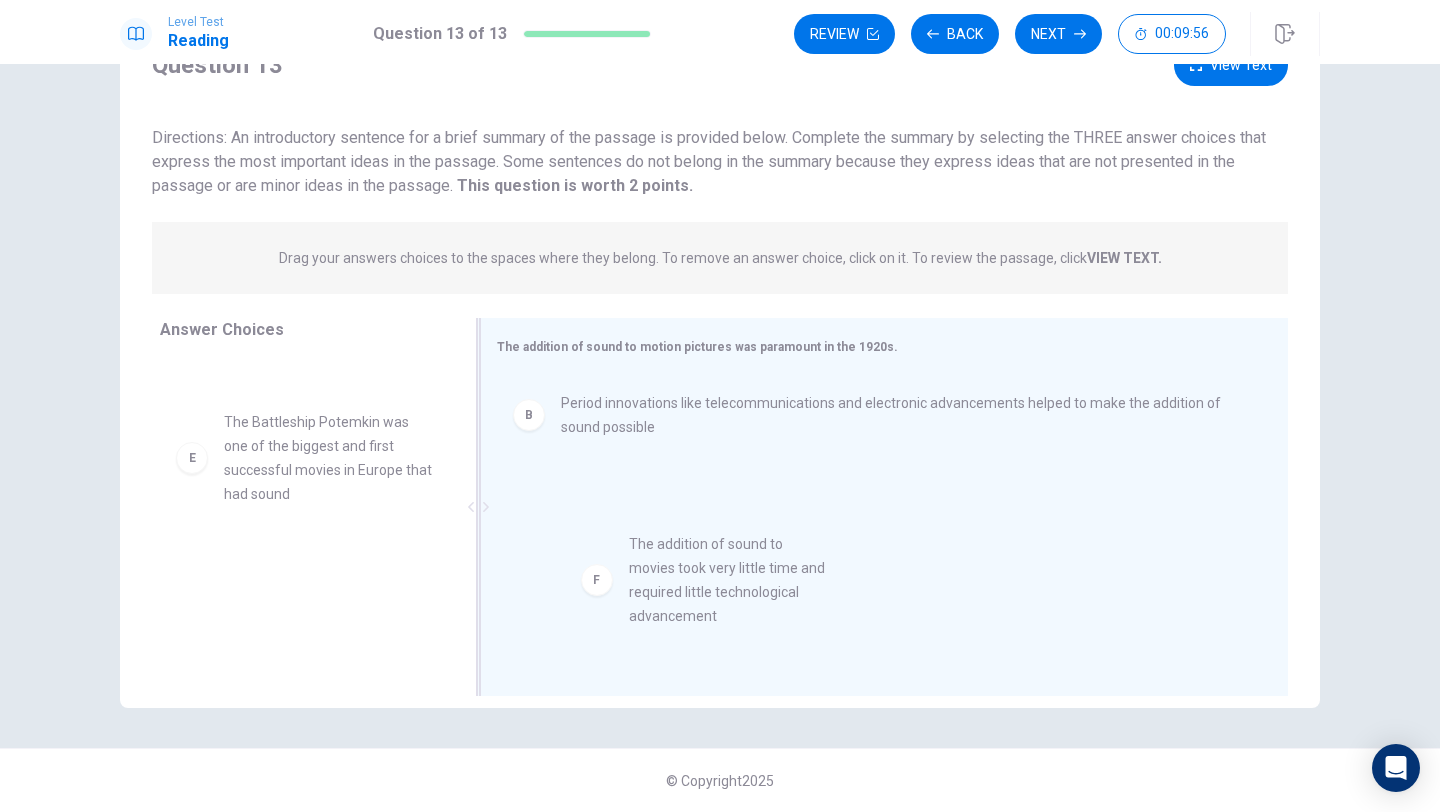 drag, startPoint x: 379, startPoint y: 622, endPoint x: 727, endPoint y: 603, distance: 348.51828 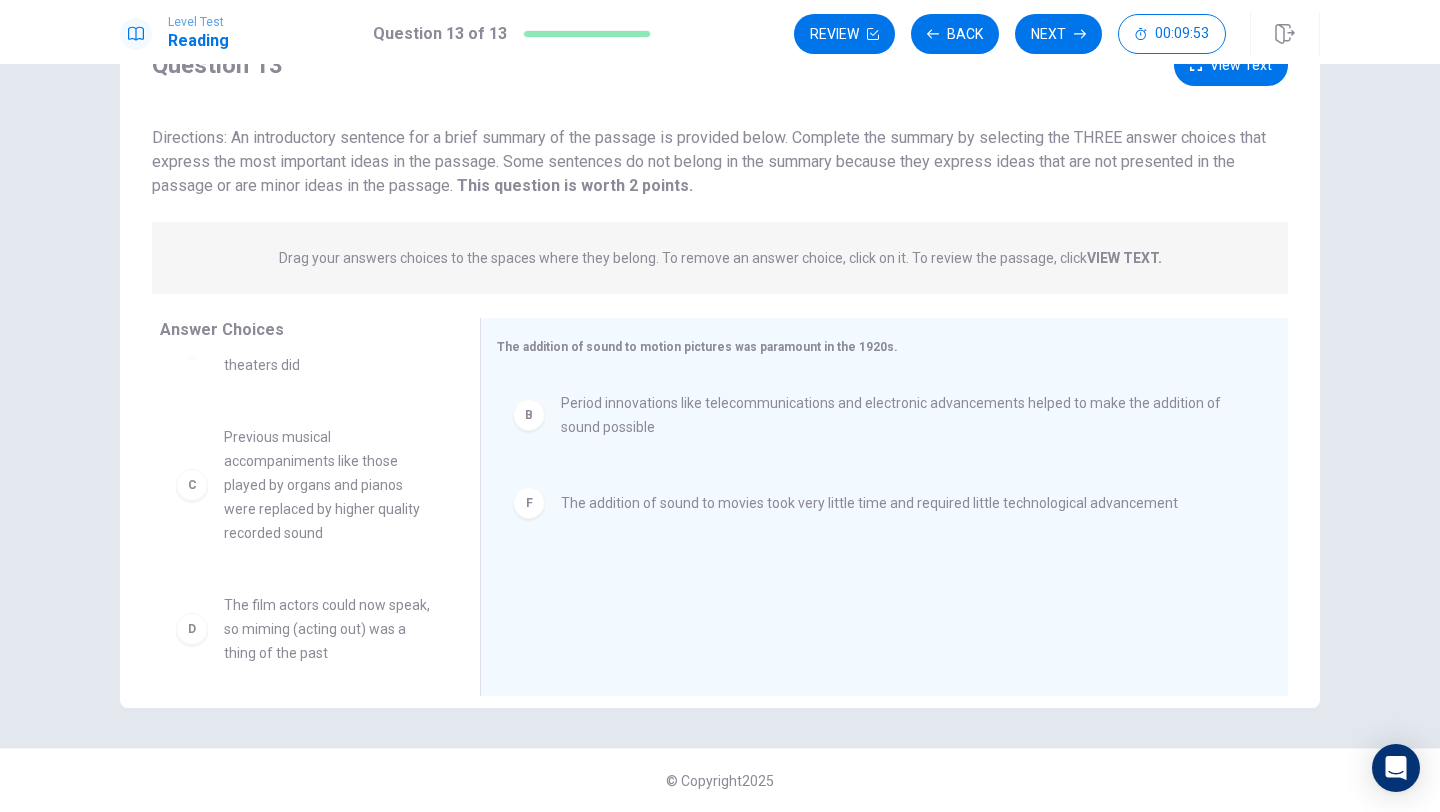 scroll, scrollTop: 0, scrollLeft: 0, axis: both 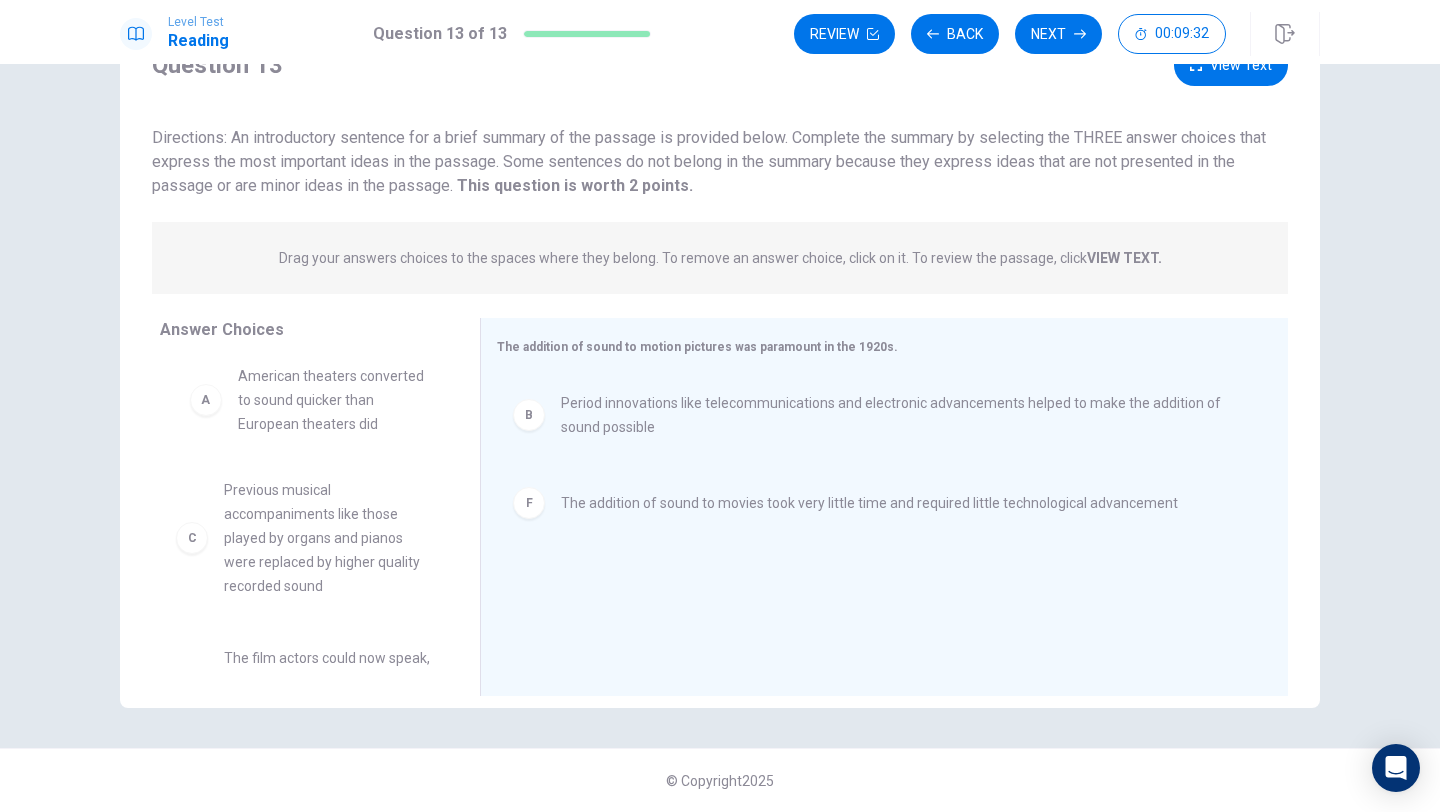 drag, startPoint x: 301, startPoint y: 406, endPoint x: 326, endPoint y: 418, distance: 27.730848 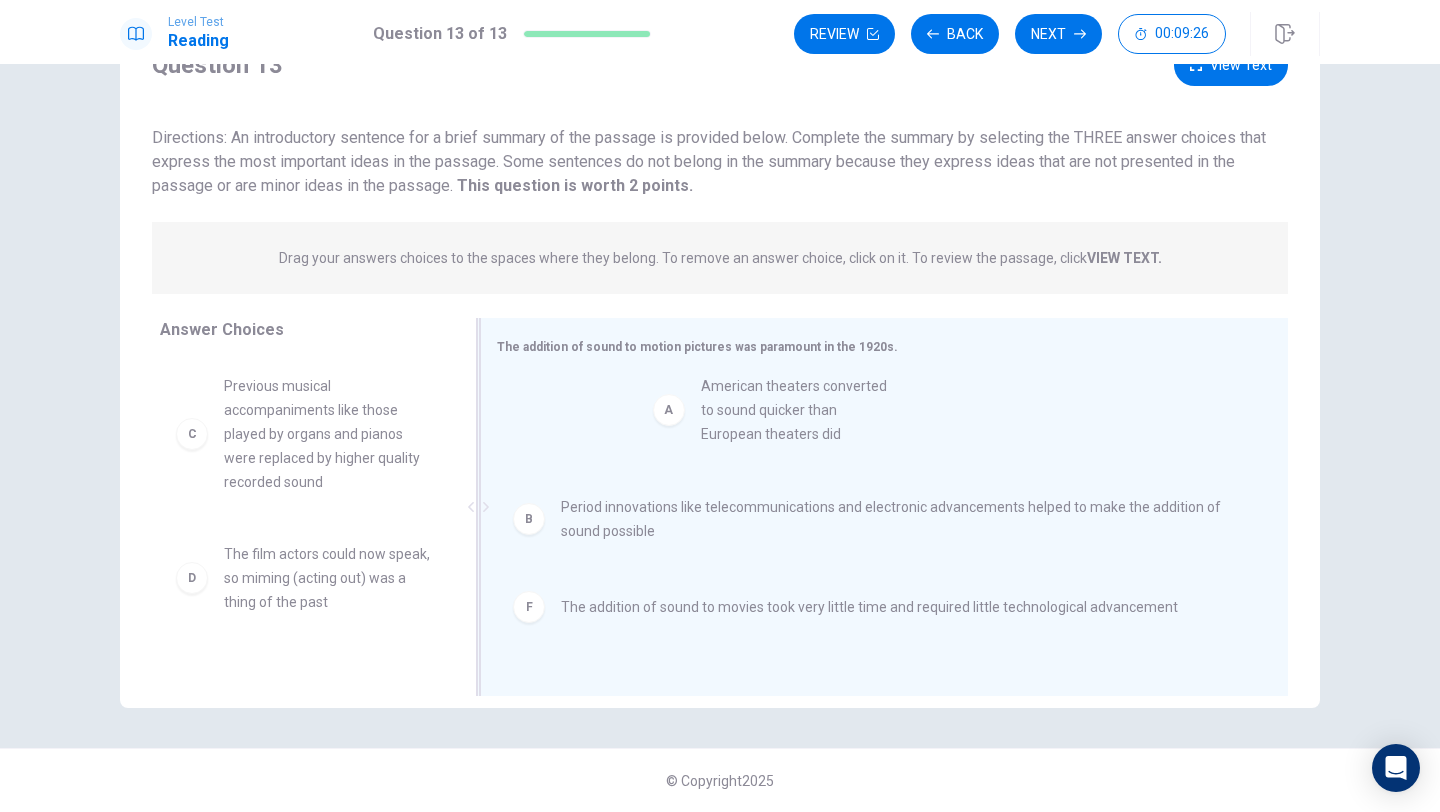 drag, startPoint x: 428, startPoint y: 418, endPoint x: 845, endPoint y: 419, distance: 417.0012 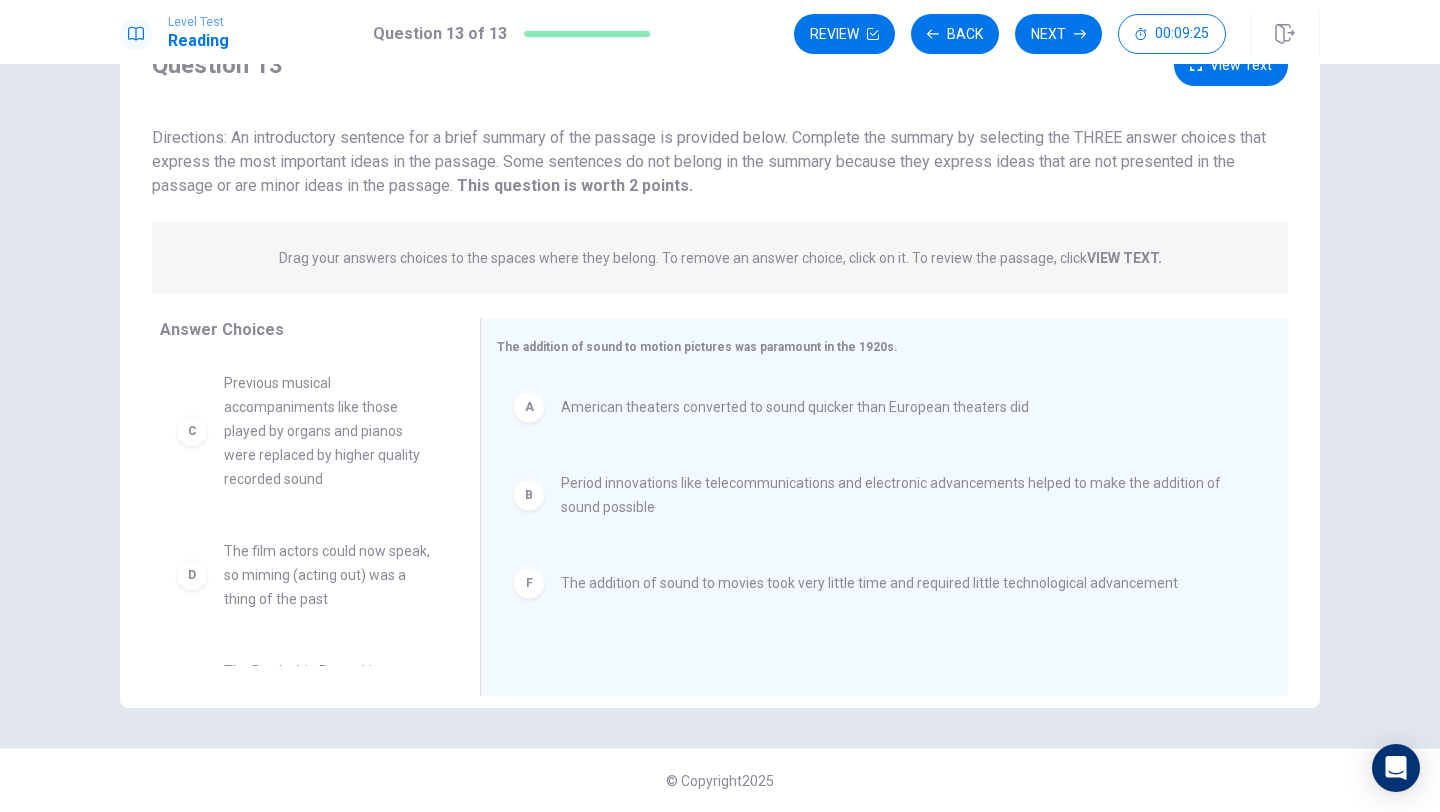 scroll, scrollTop: 4, scrollLeft: 0, axis: vertical 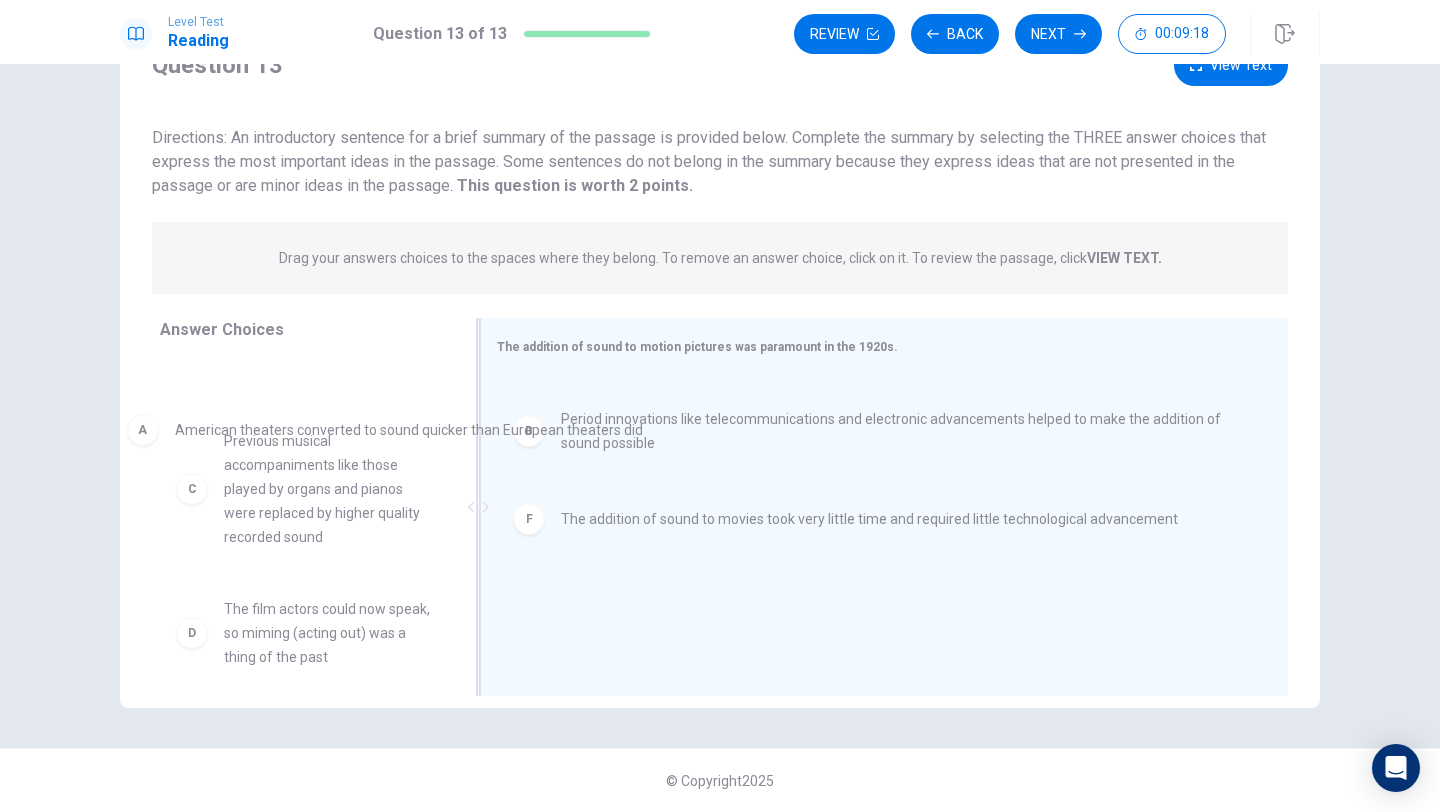 drag, startPoint x: 599, startPoint y: 409, endPoint x: 209, endPoint y: 433, distance: 390.73776 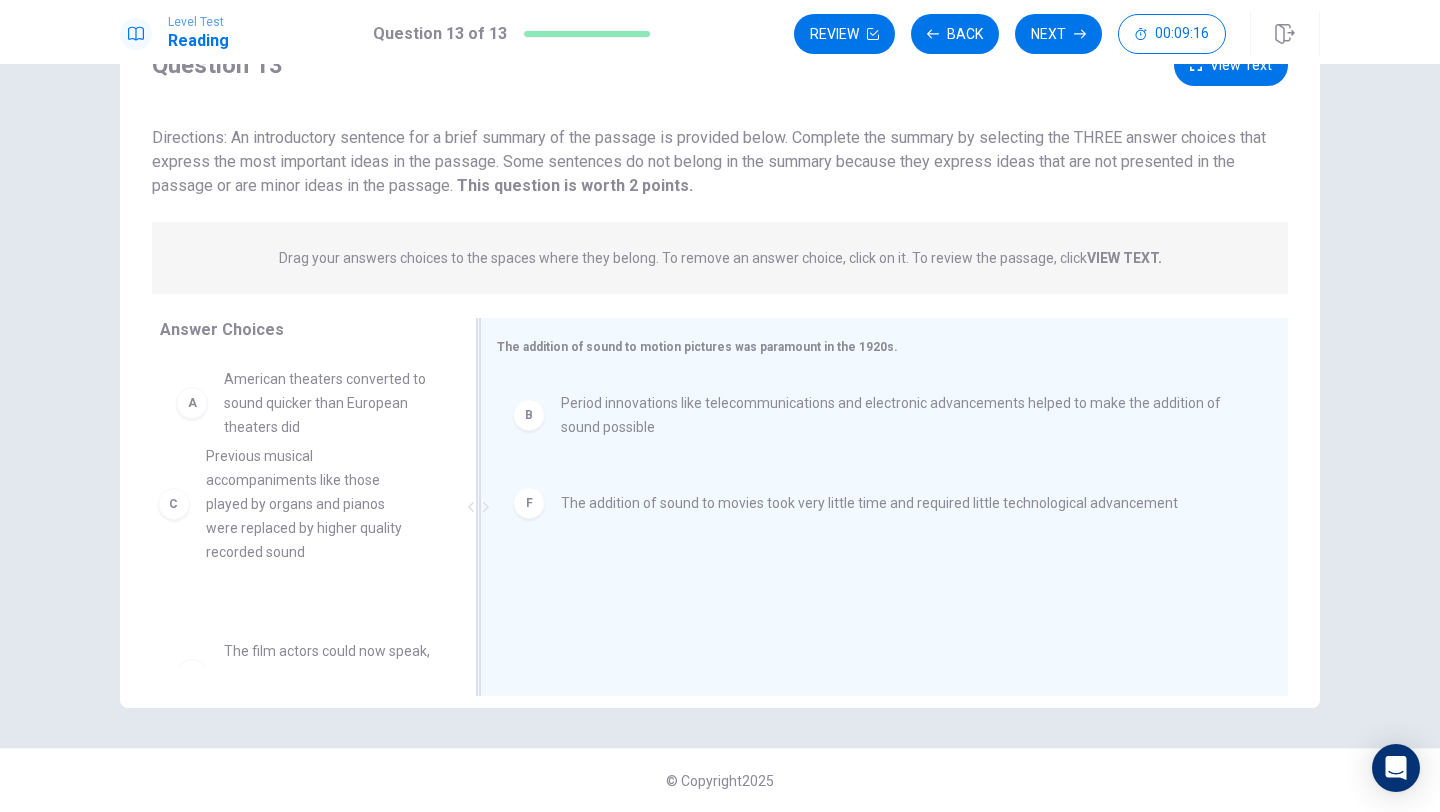 drag, startPoint x: 235, startPoint y: 514, endPoint x: 221, endPoint y: 474, distance: 42.379242 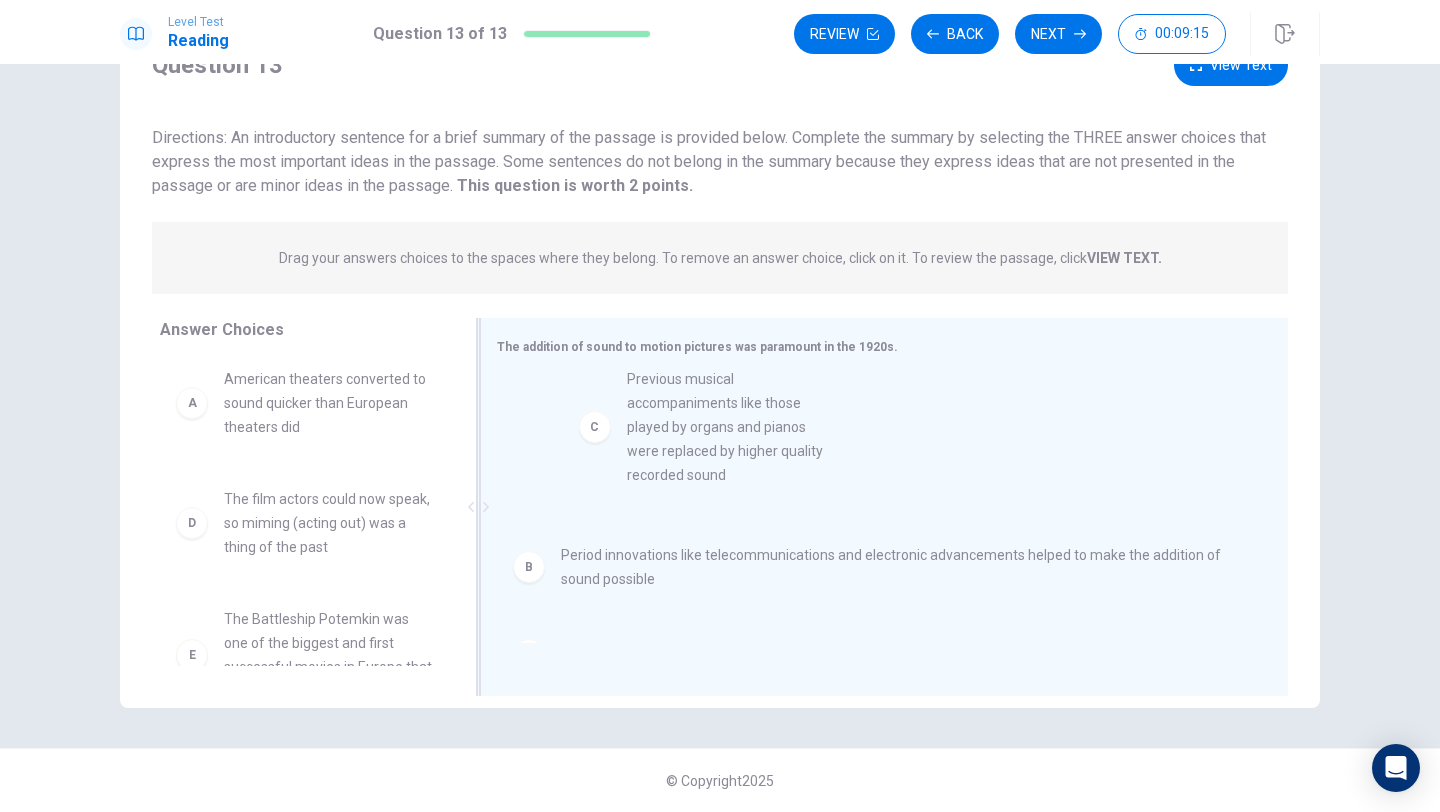 drag, startPoint x: 259, startPoint y: 573, endPoint x: 738, endPoint y: 449, distance: 494.78986 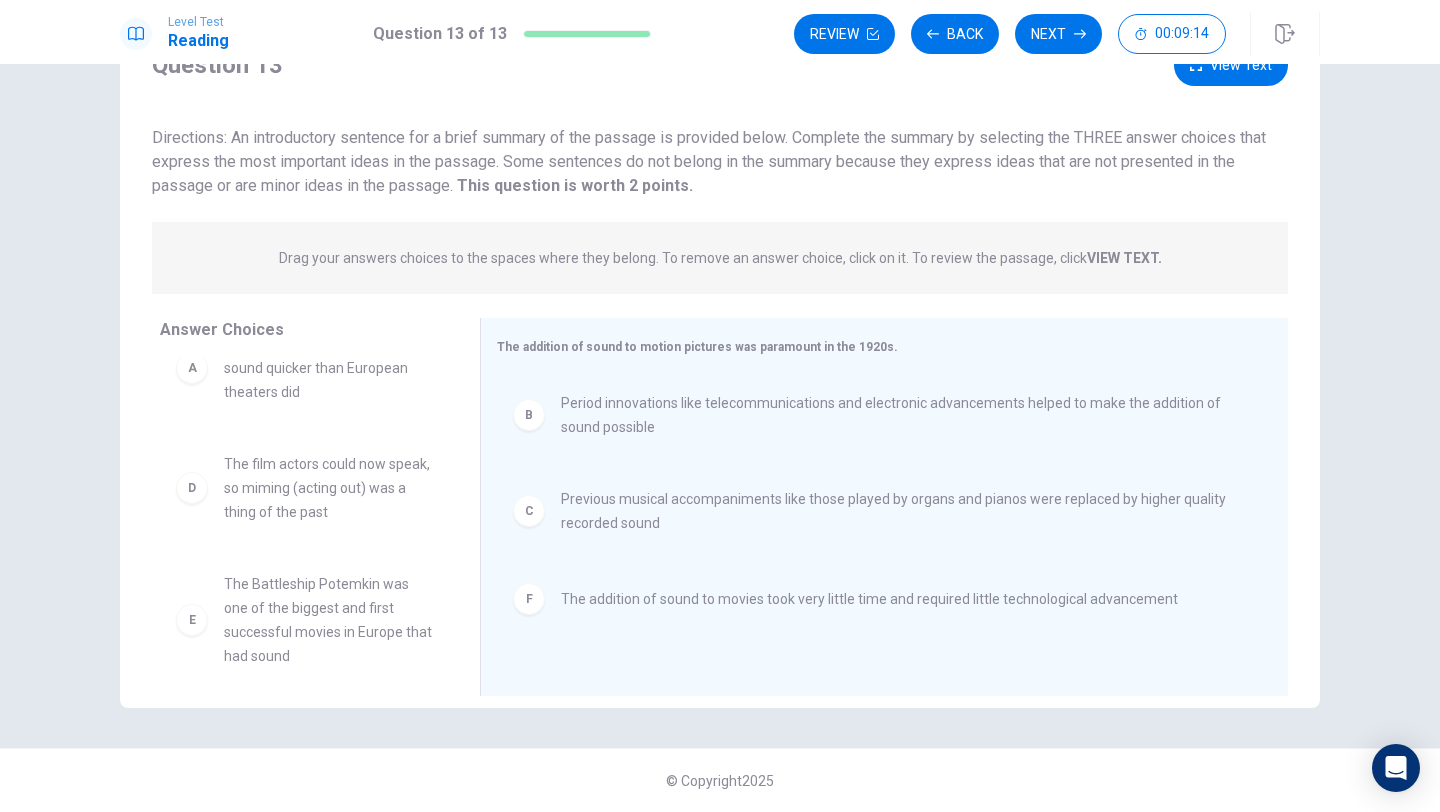 scroll, scrollTop: 60, scrollLeft: 0, axis: vertical 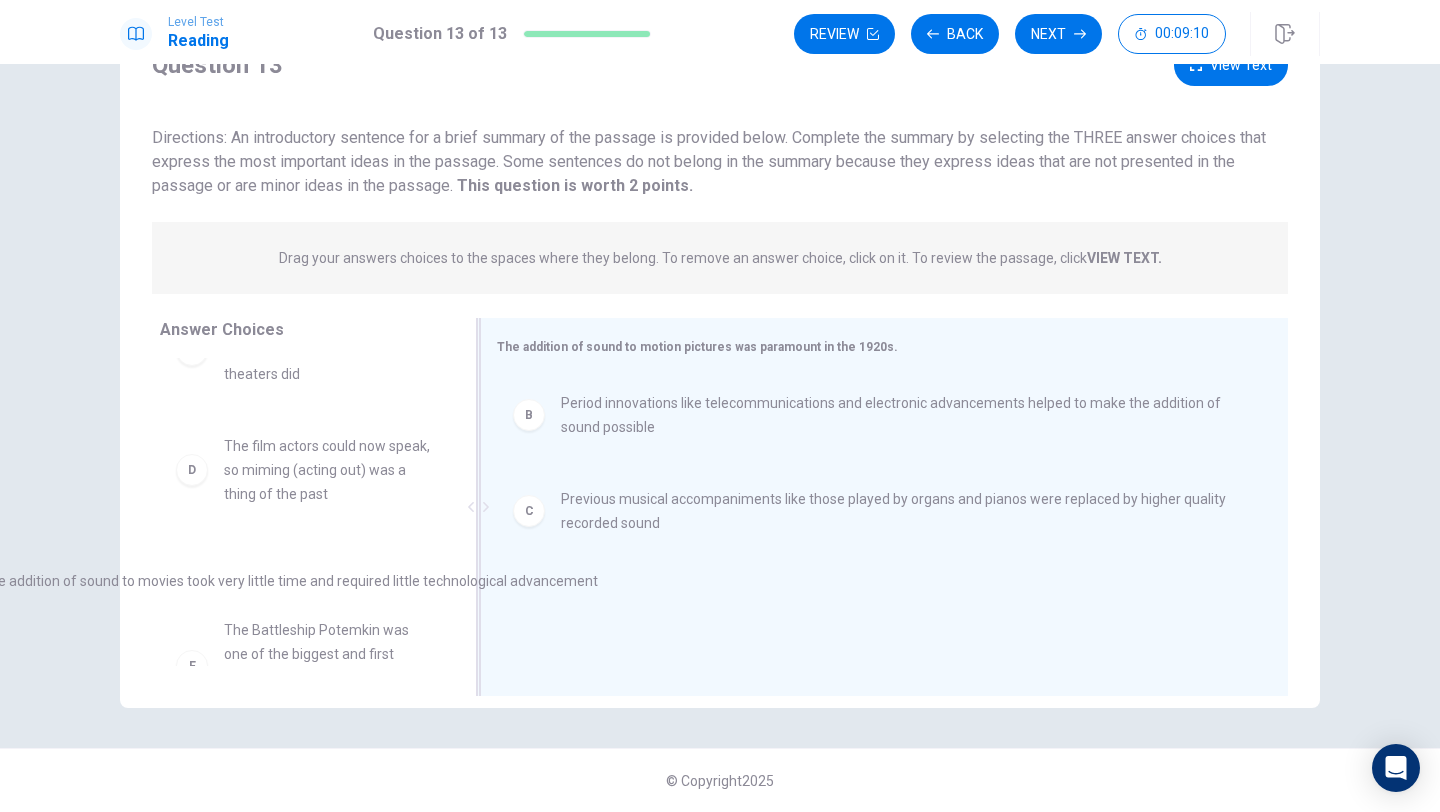 drag, startPoint x: 902, startPoint y: 601, endPoint x: 295, endPoint y: 582, distance: 607.2973 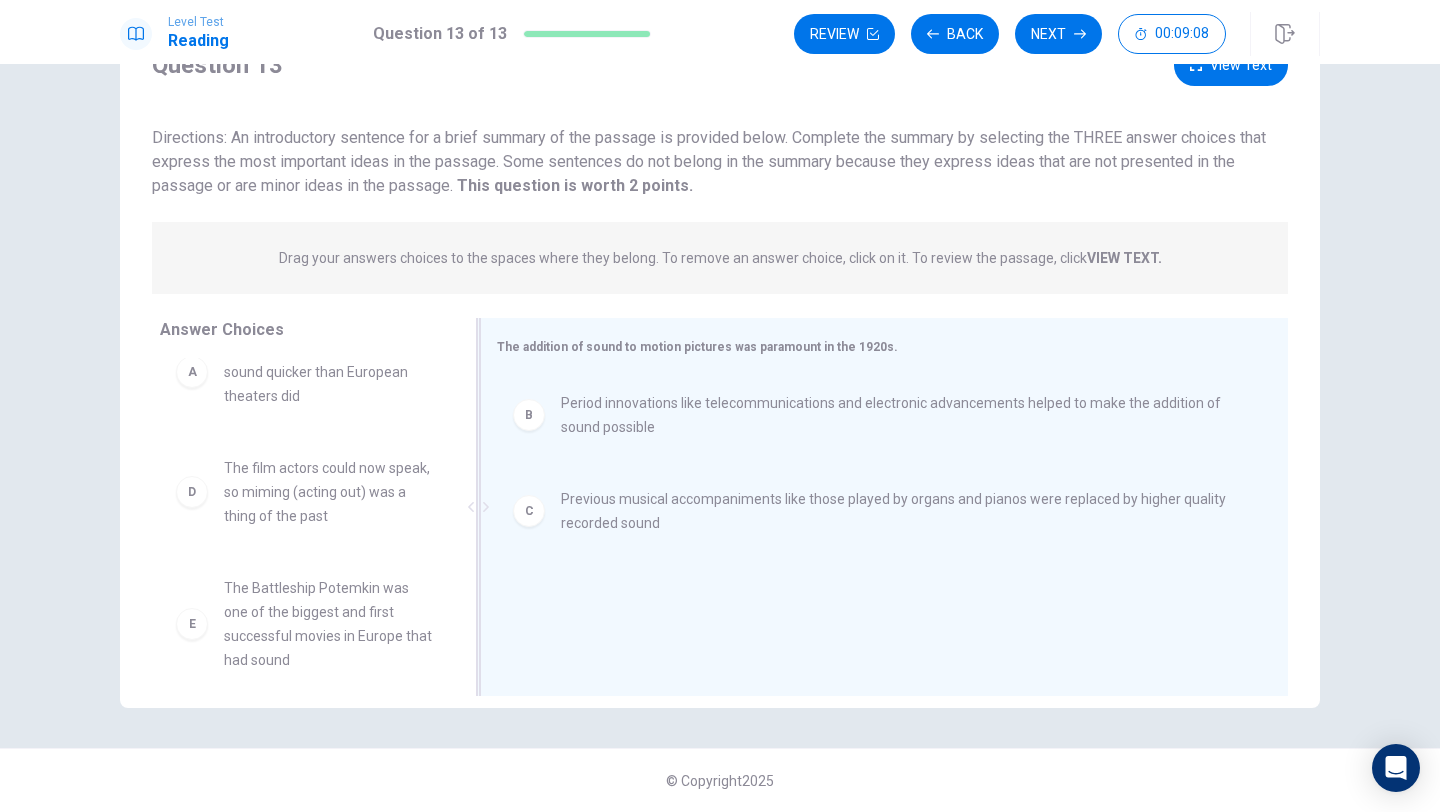 scroll, scrollTop: 0, scrollLeft: 0, axis: both 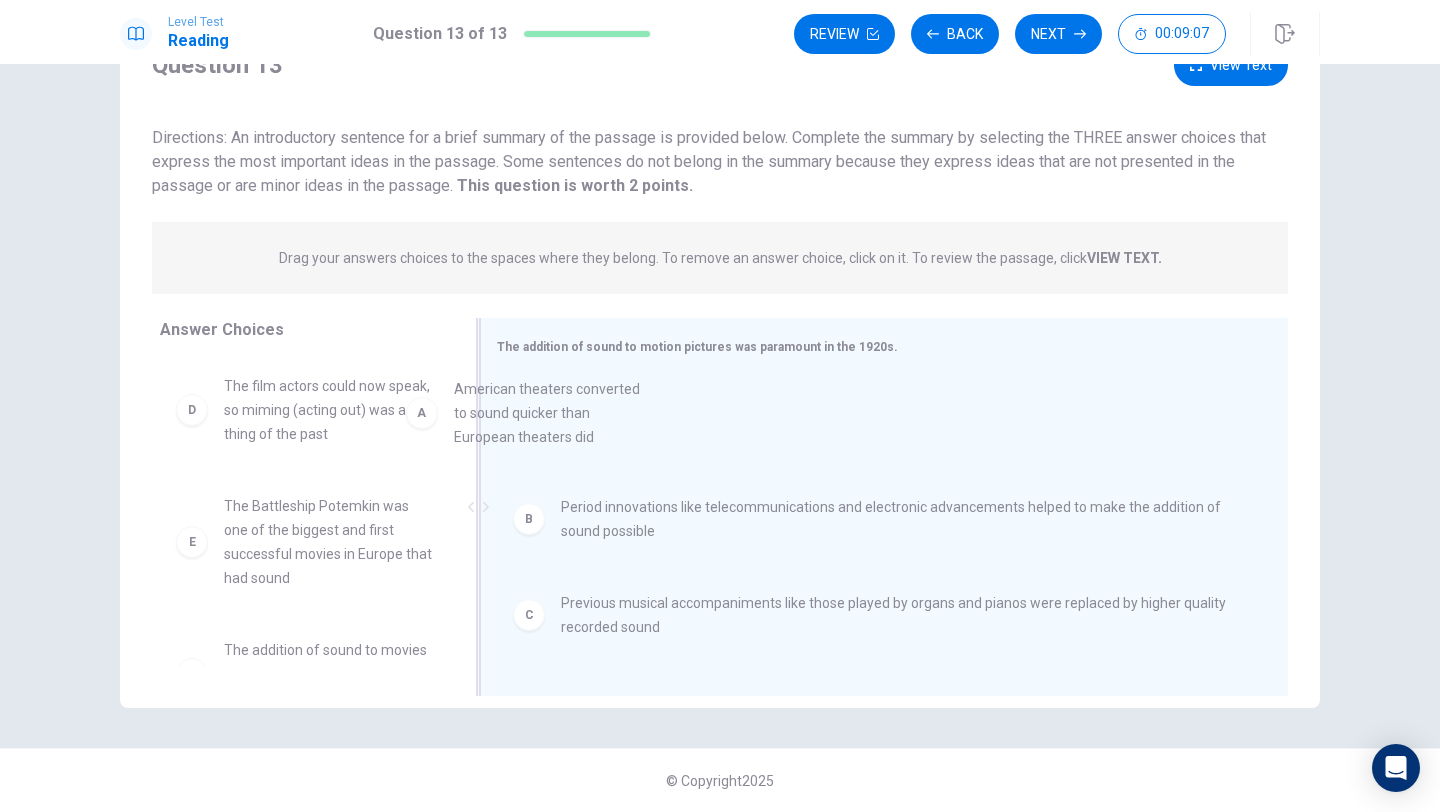 drag, startPoint x: 356, startPoint y: 423, endPoint x: 632, endPoint y: 427, distance: 276.029 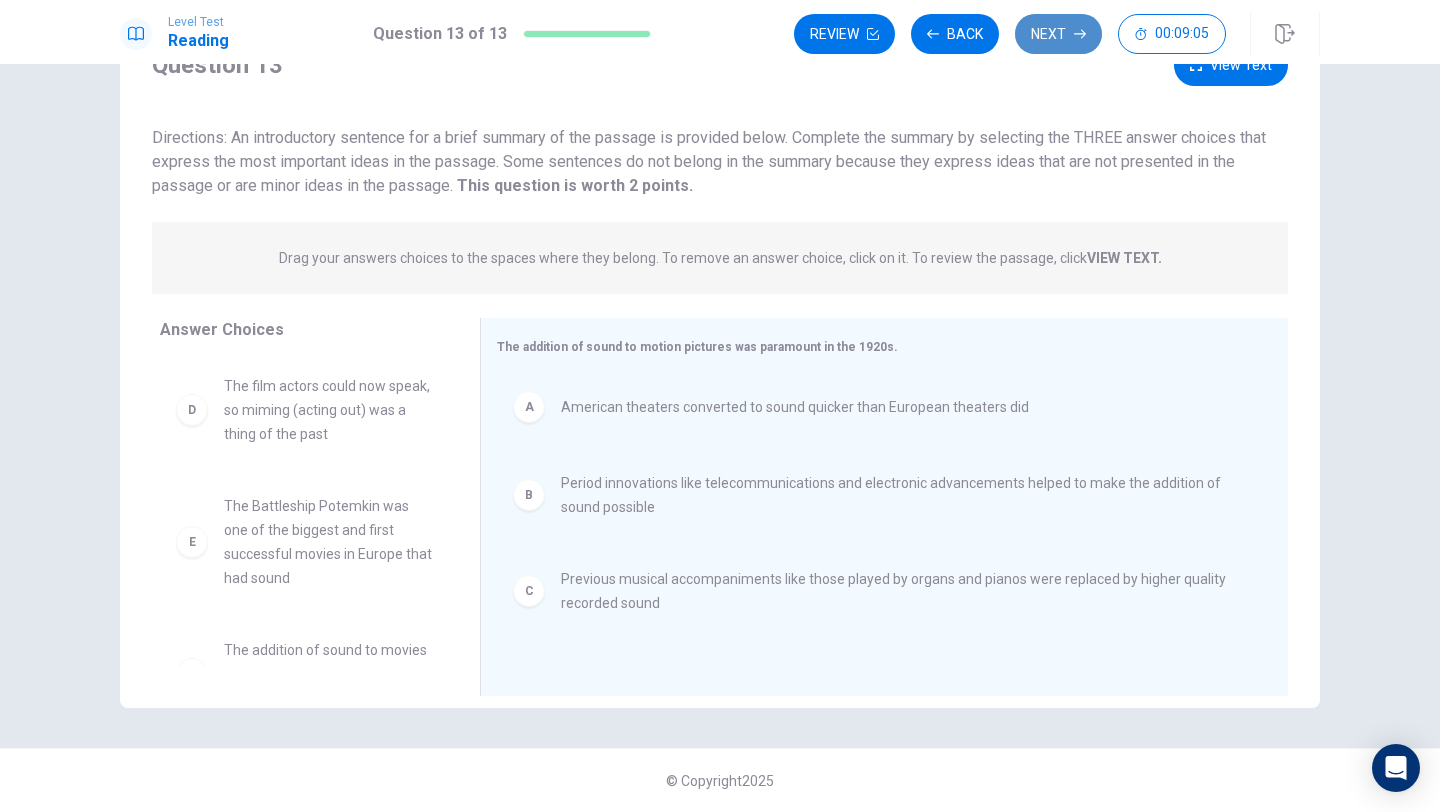 click on "Next" at bounding box center [1058, 34] 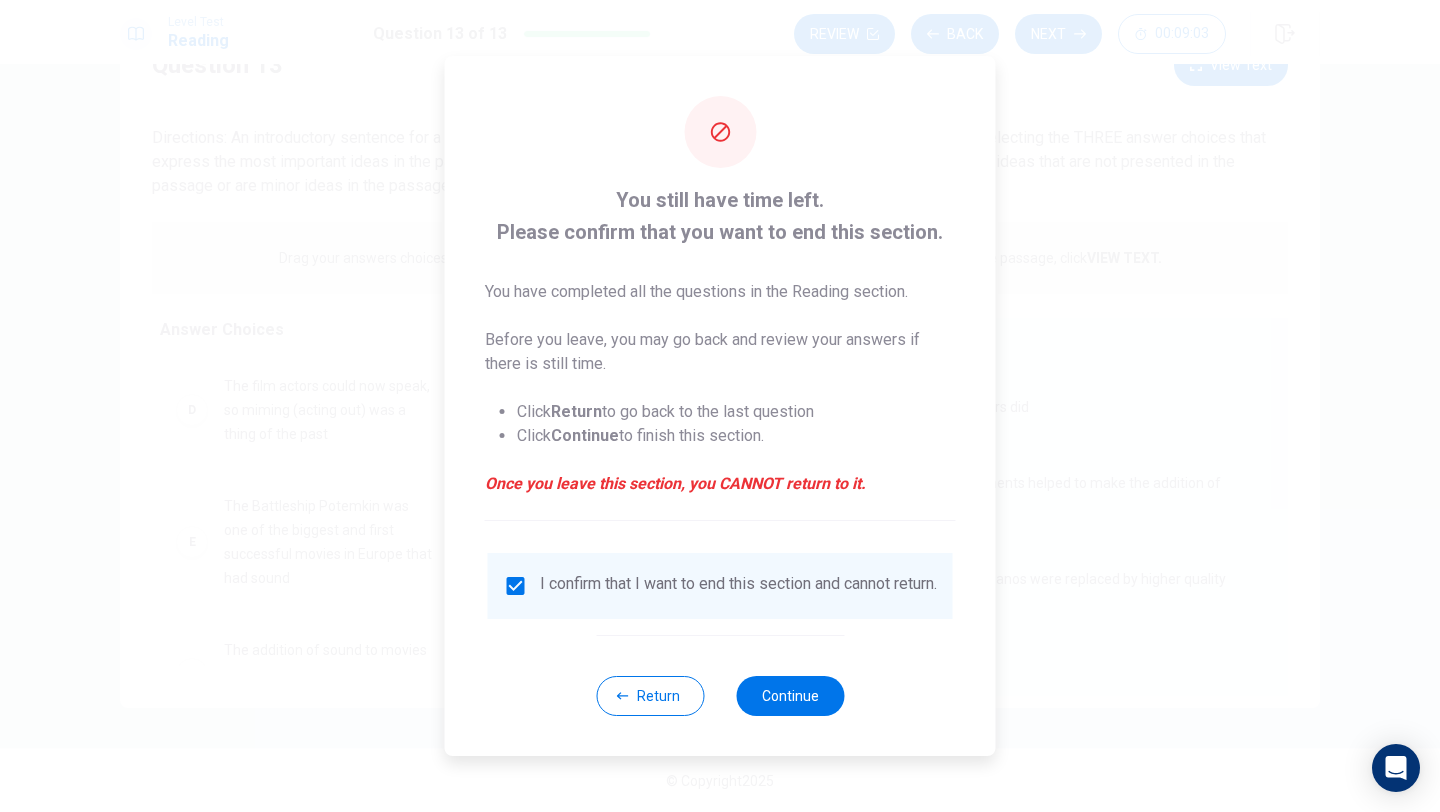 click on "Return Continue" at bounding box center (720, 695) 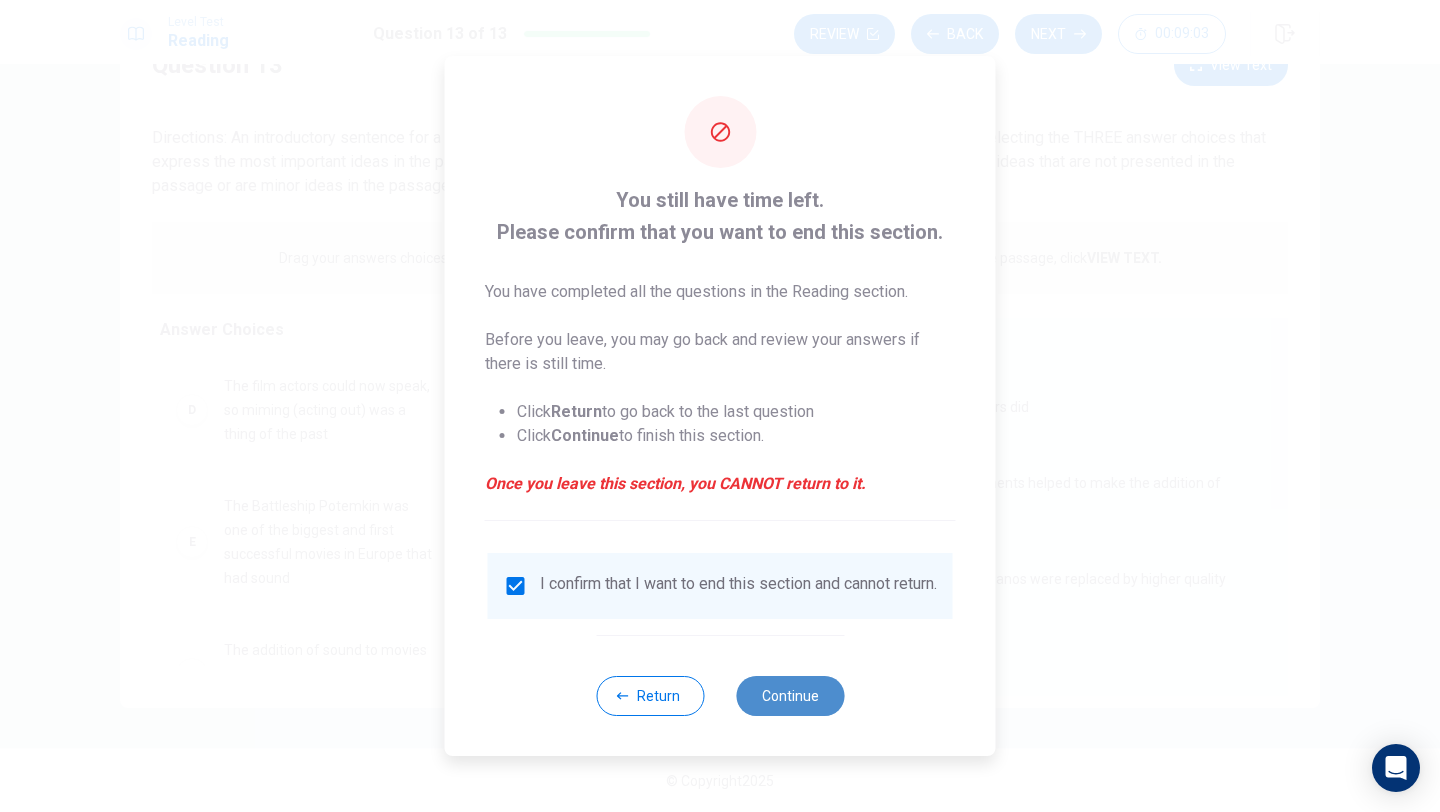 click on "Continue" at bounding box center [790, 696] 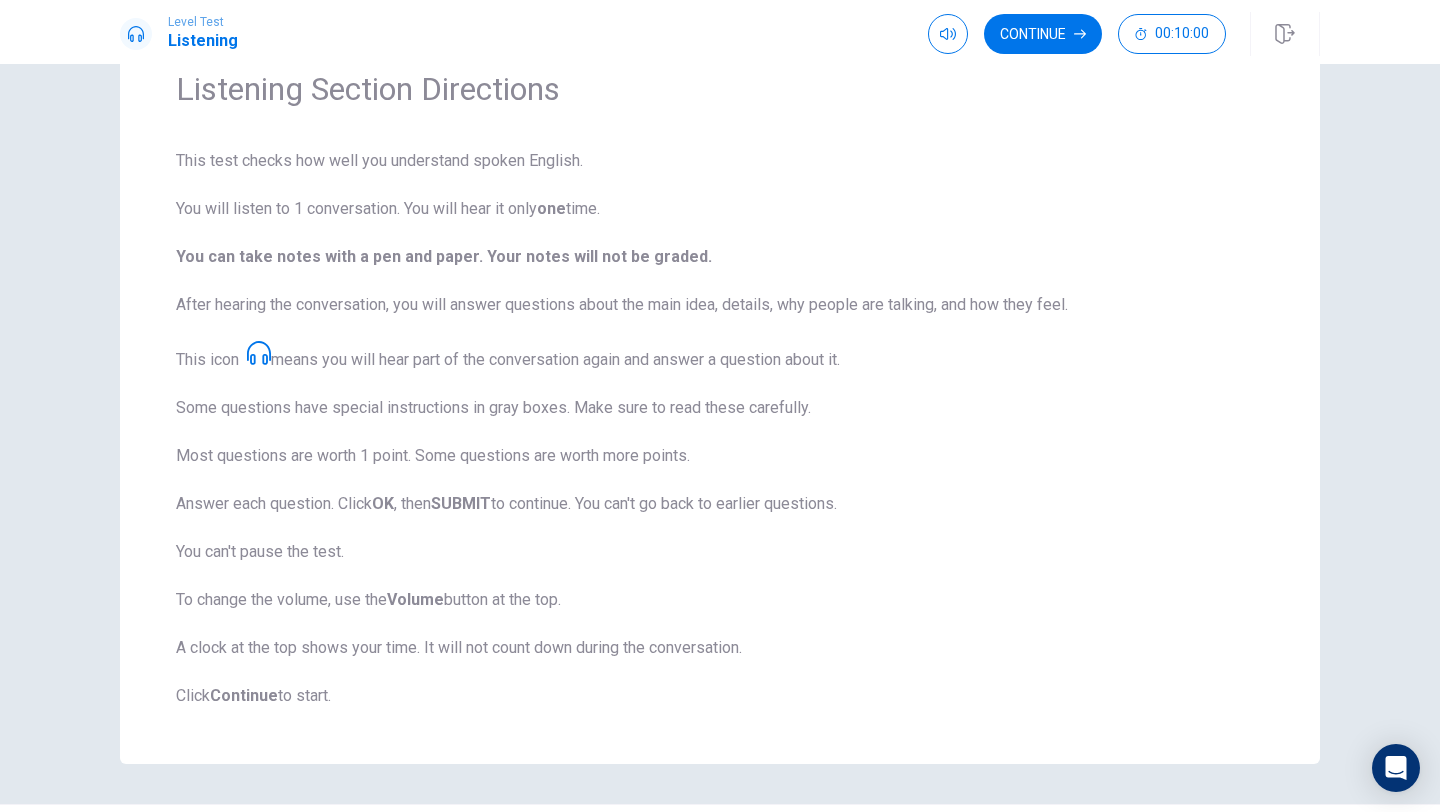 click on "Level Test   Listening Continue 00:10:00" at bounding box center (720, 32) 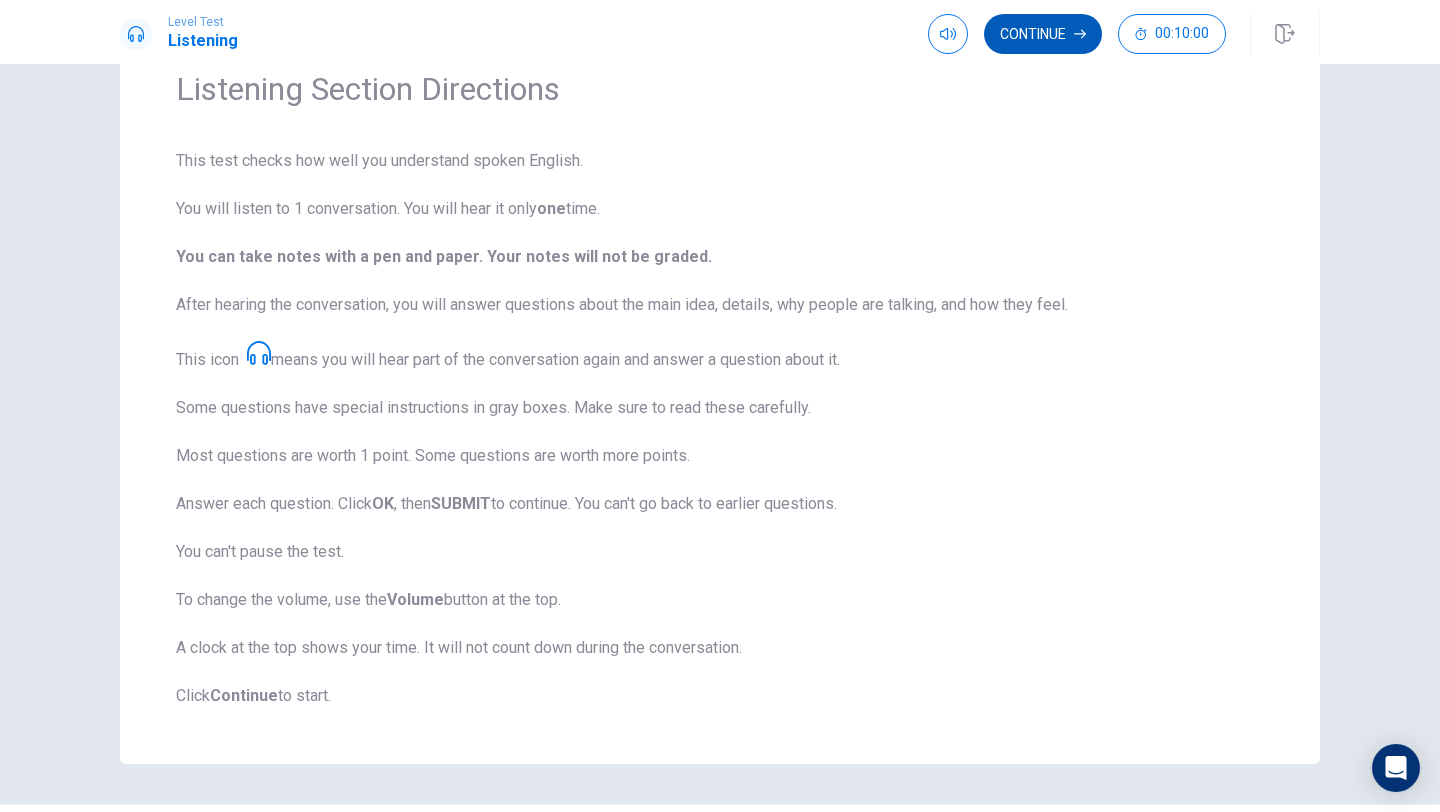 click on "Continue" at bounding box center (1043, 34) 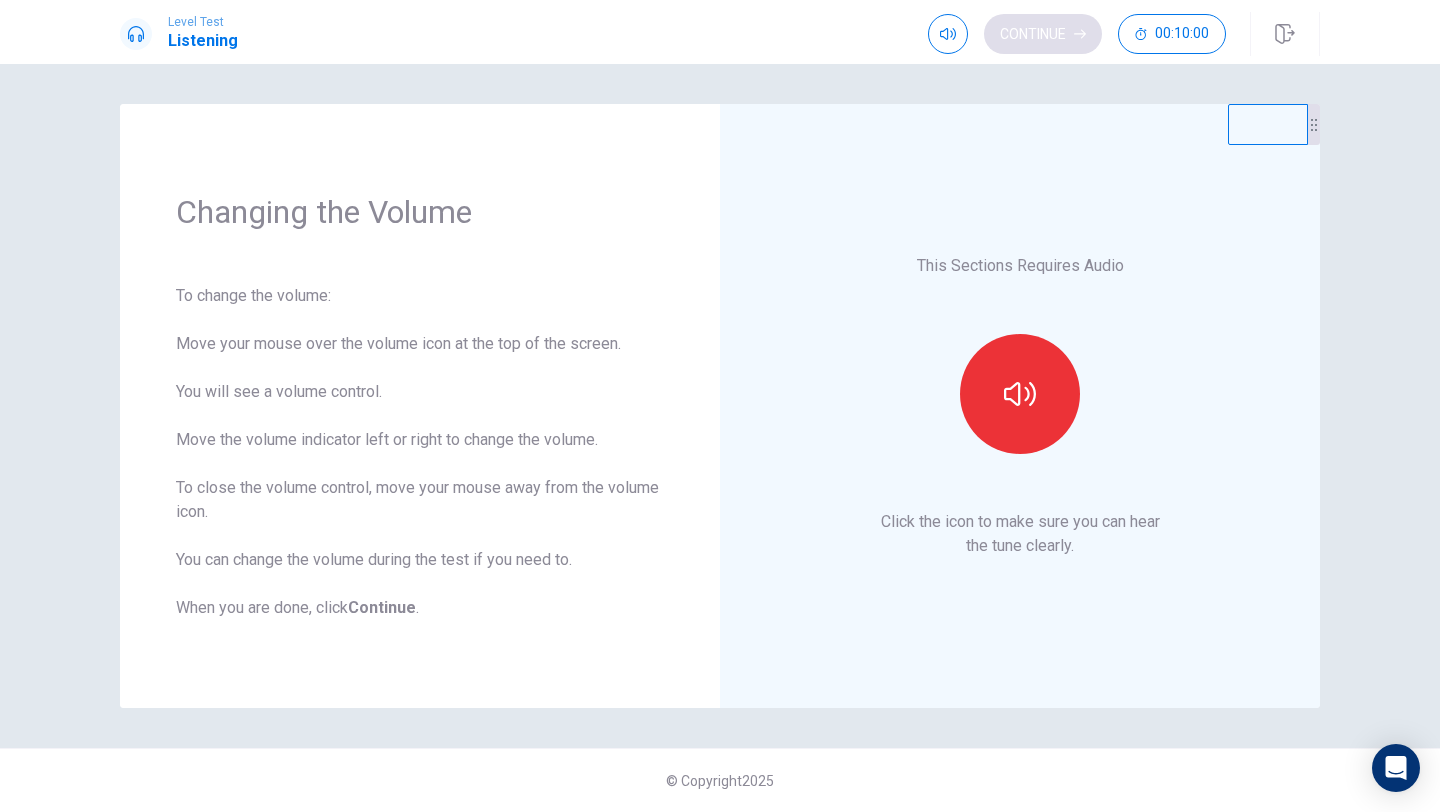 scroll, scrollTop: 0, scrollLeft: 0, axis: both 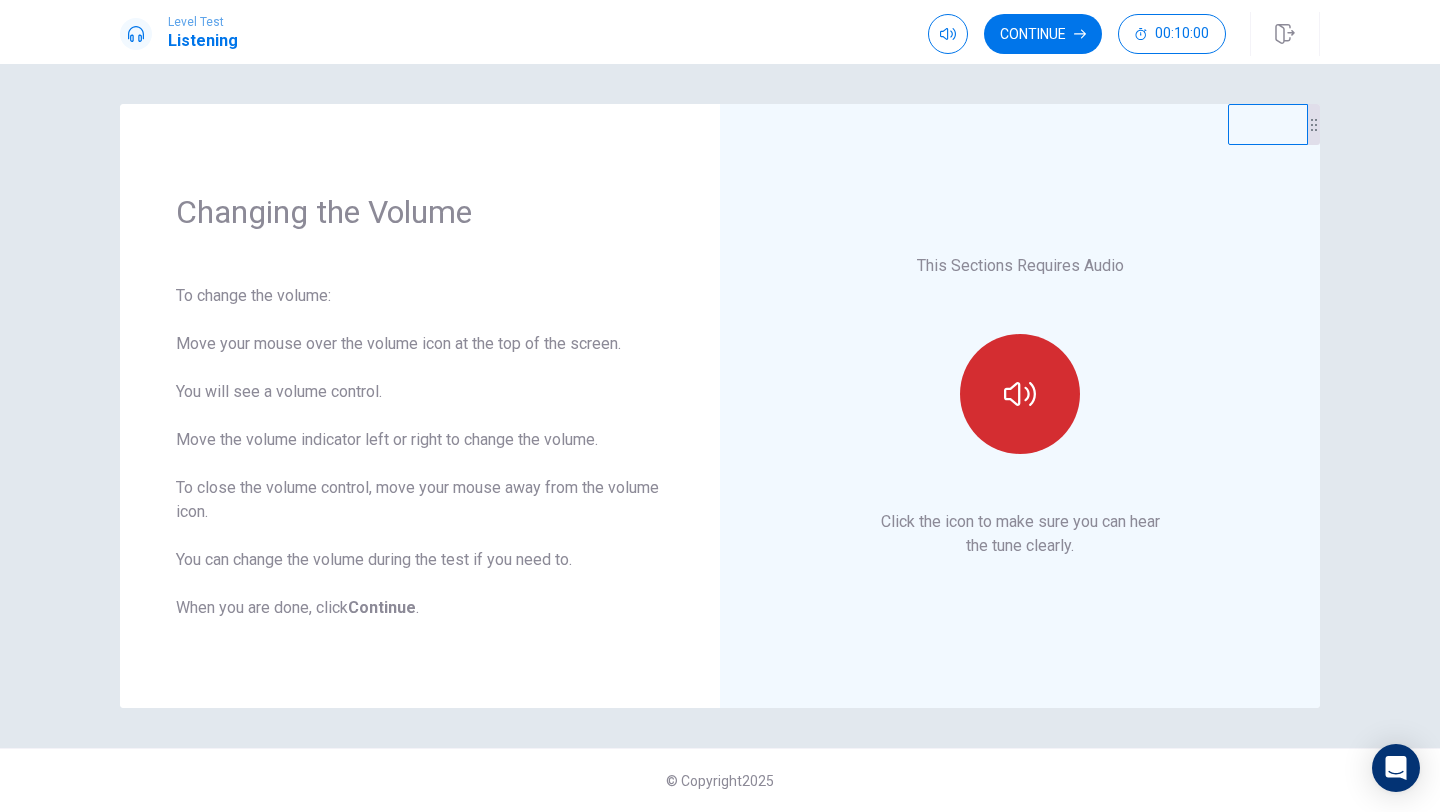 click at bounding box center (1020, 394) 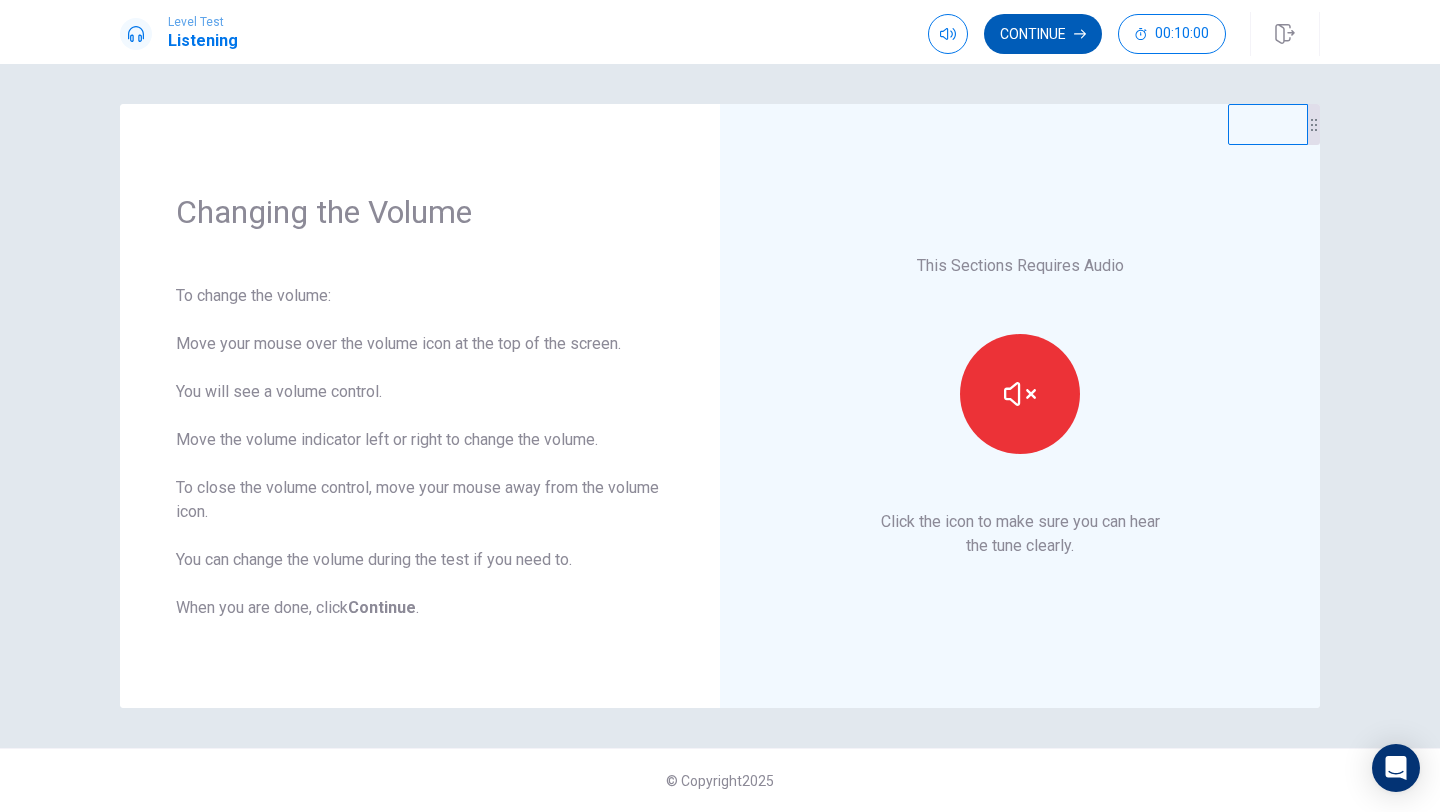 click on "Continue" at bounding box center [1043, 34] 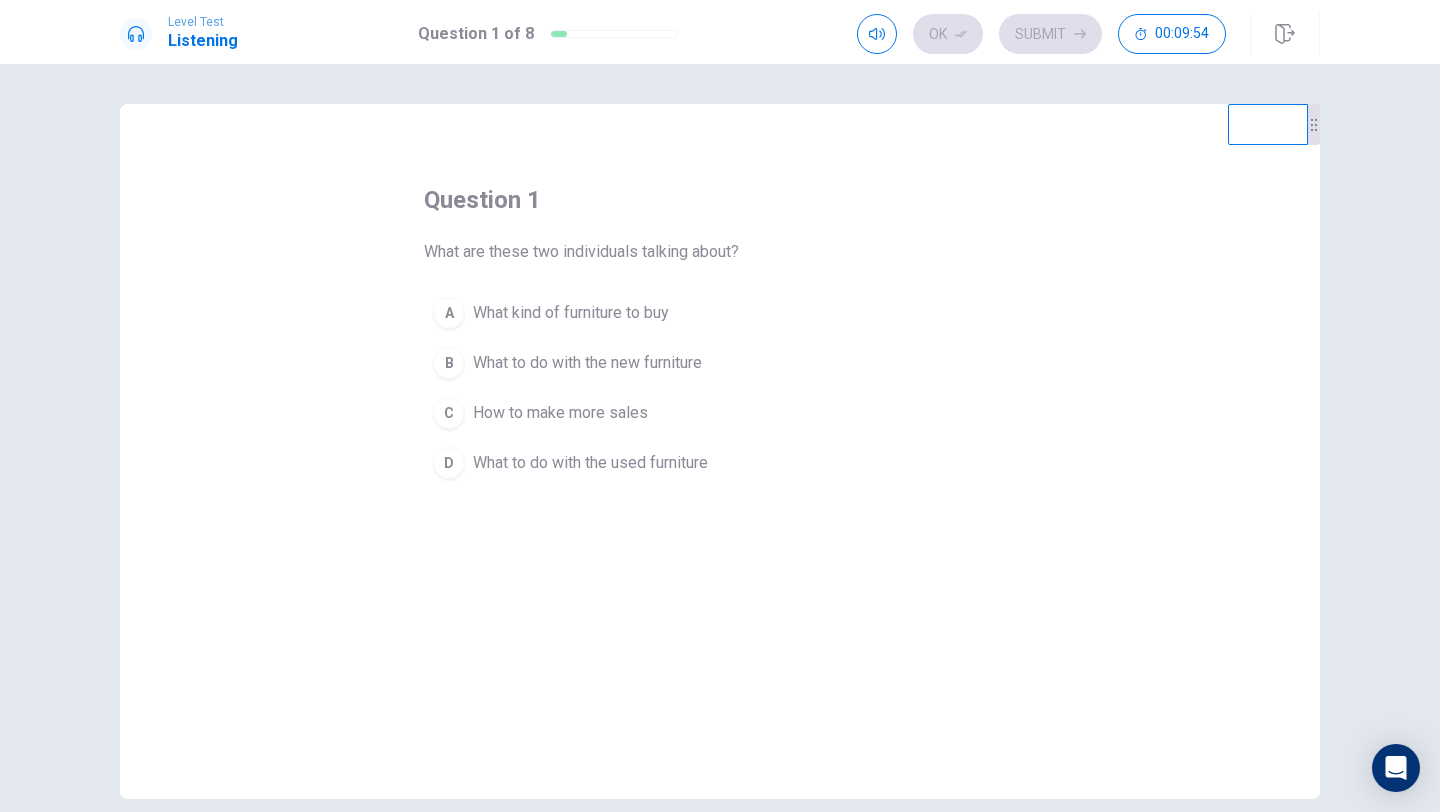 click on "What to do with the used furniture" at bounding box center [571, 313] 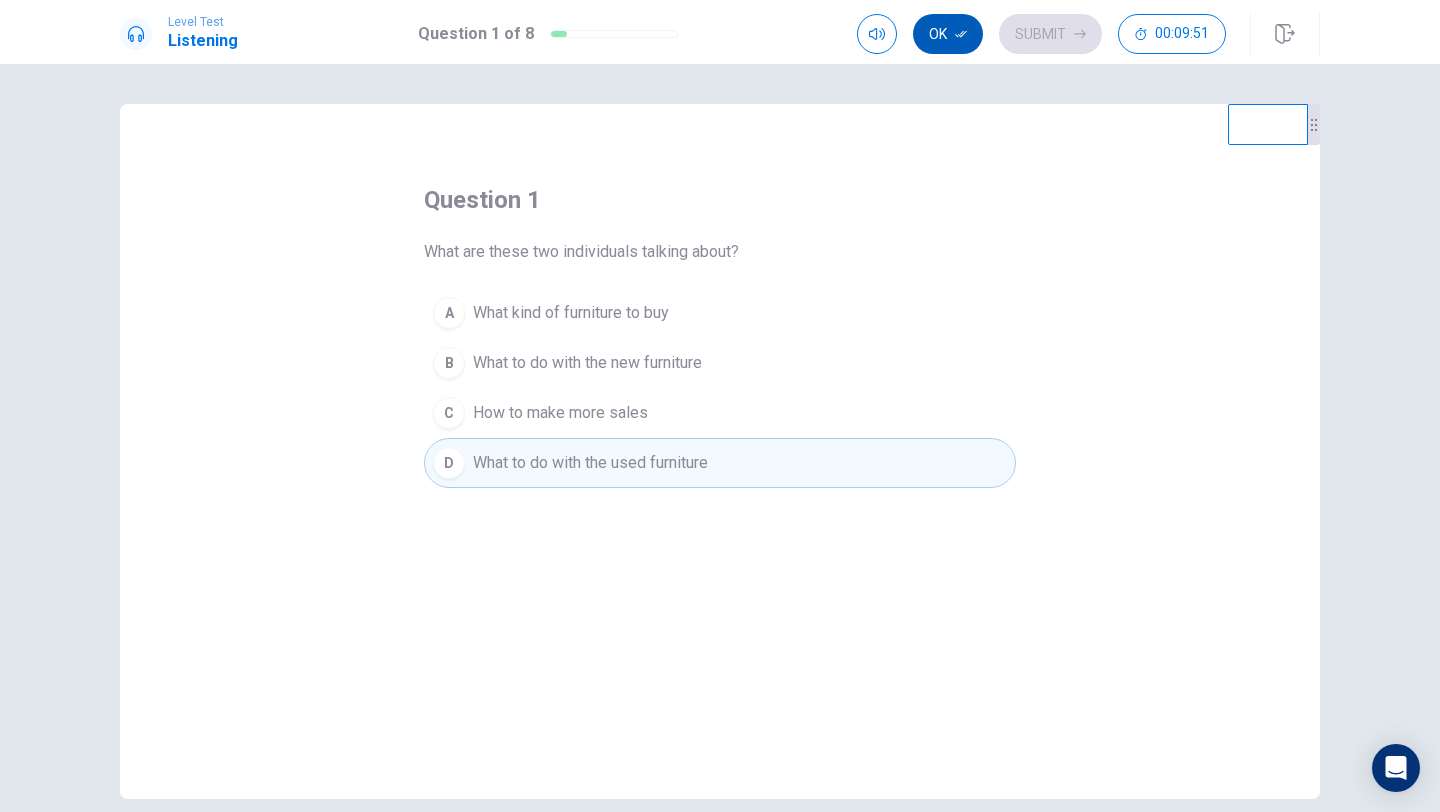 click on "Ok" at bounding box center (948, 34) 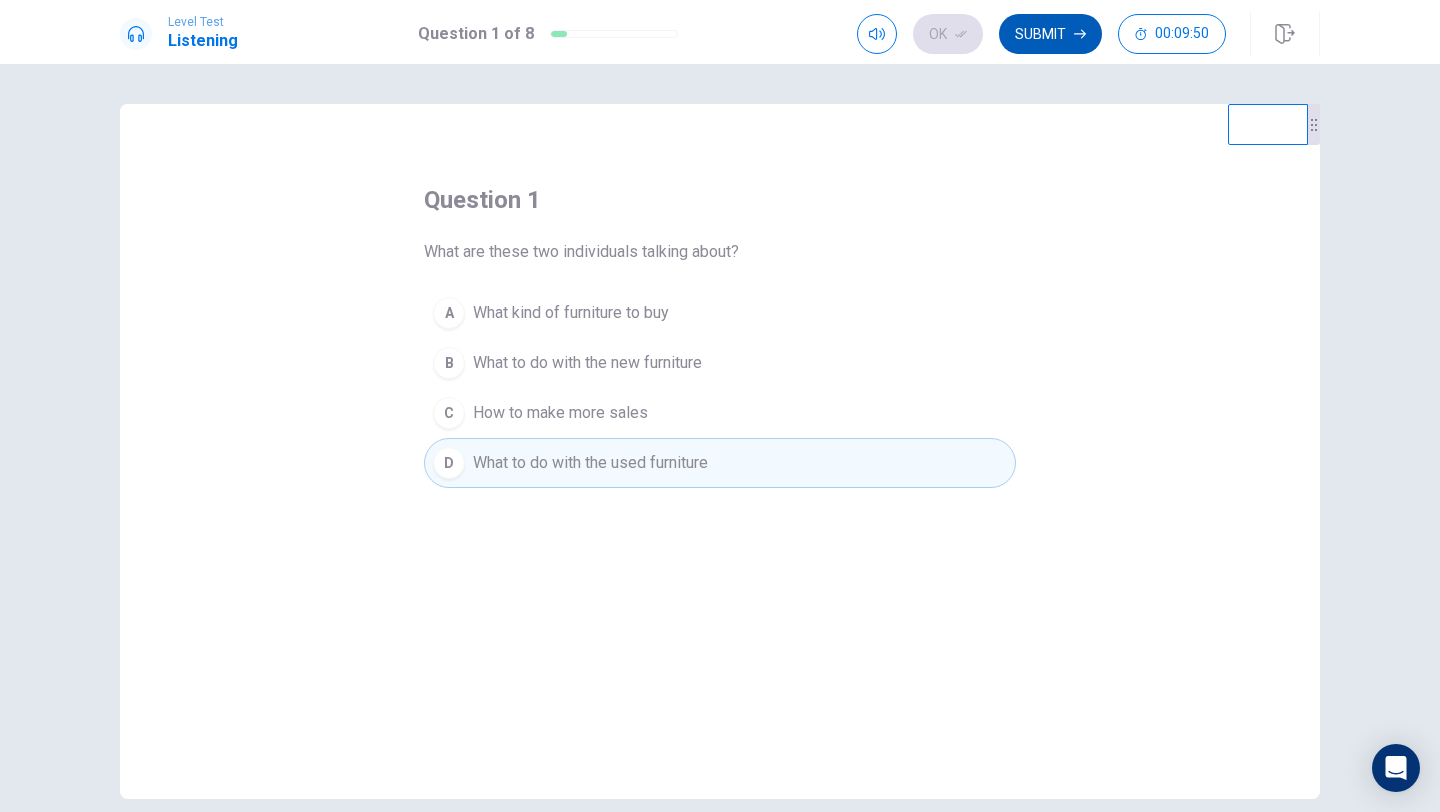 click on "Submit" at bounding box center [1050, 34] 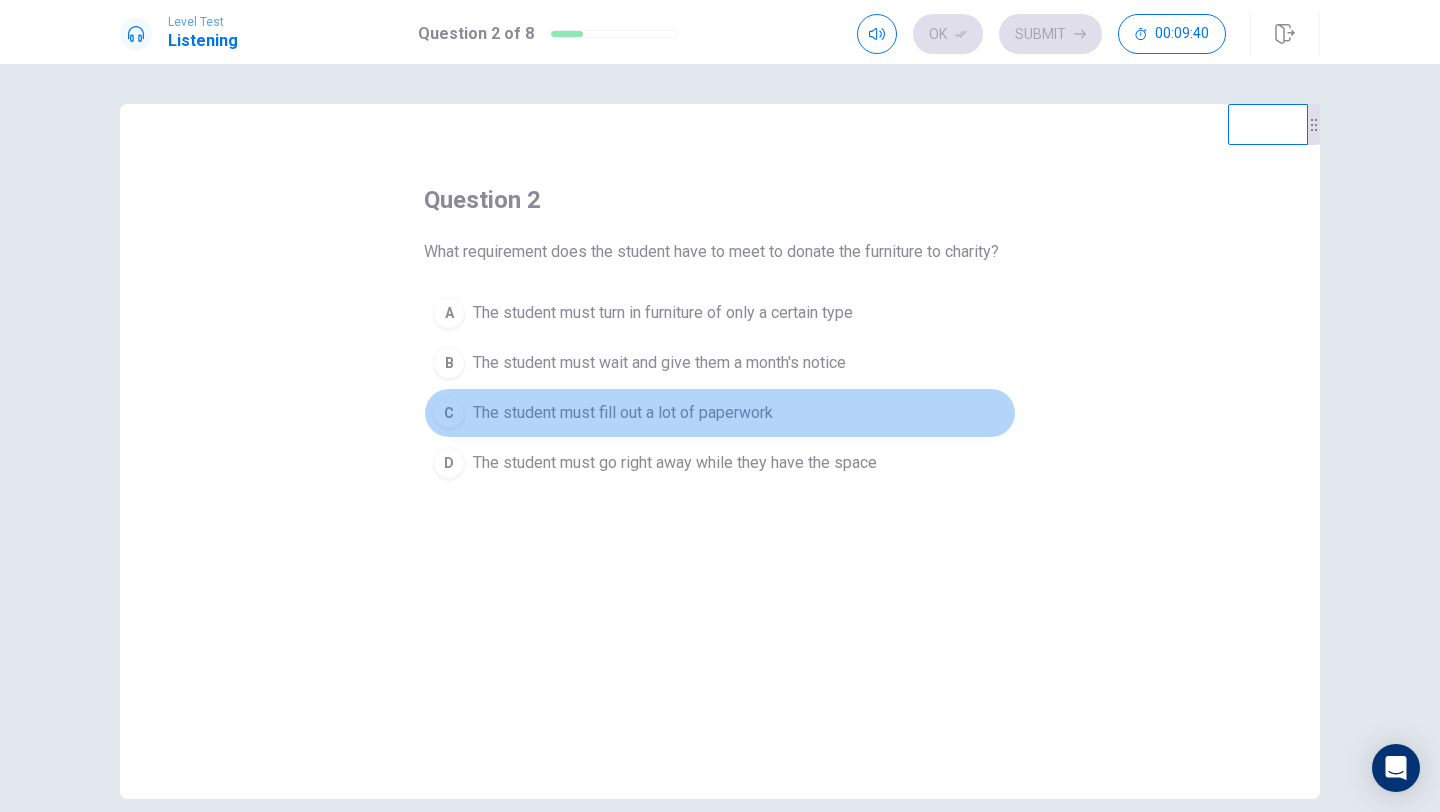 click on "The student must fill out a lot of paperwork" at bounding box center (663, 313) 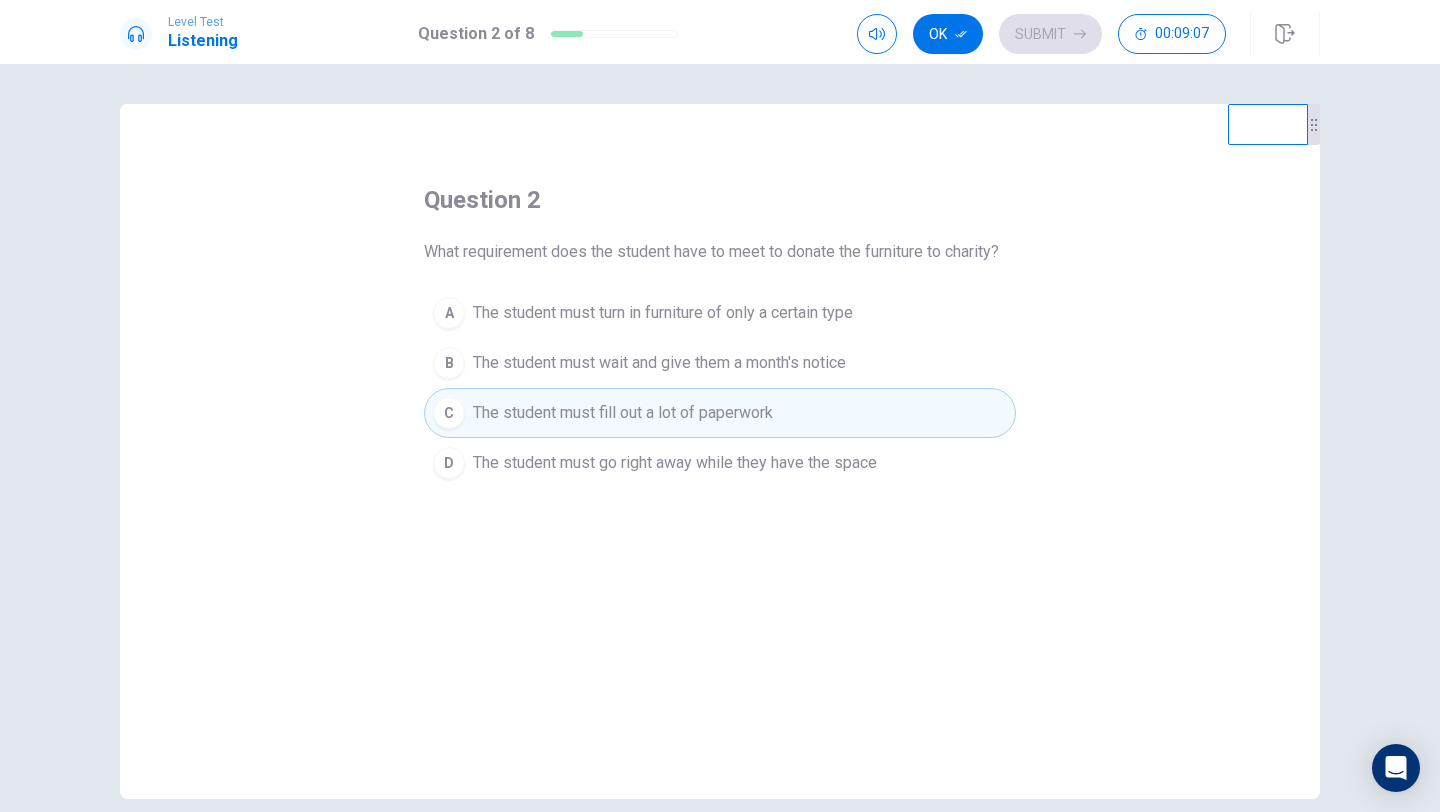 click on "The student must wait and give them a month's notice" at bounding box center (663, 313) 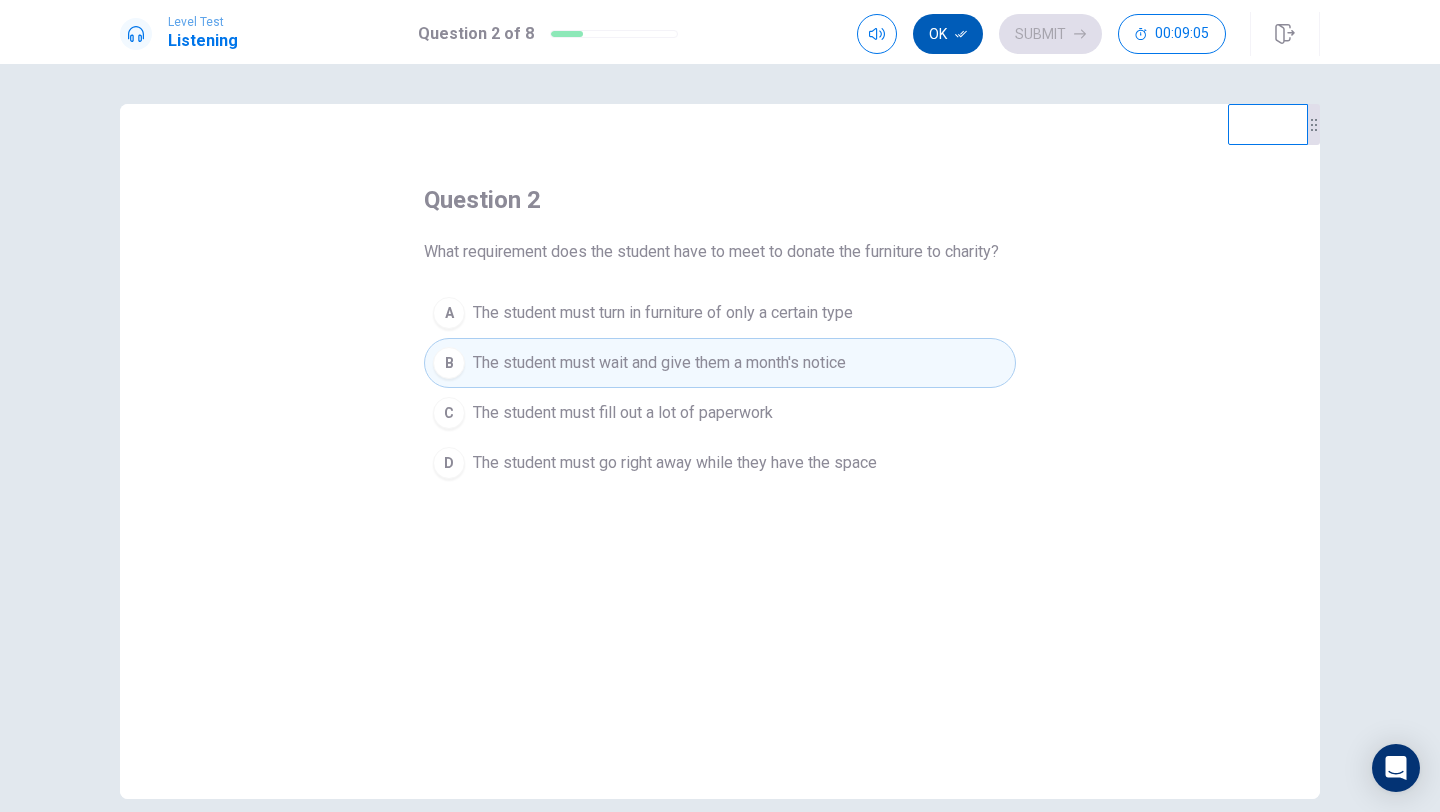 click on "Ok" at bounding box center [948, 34] 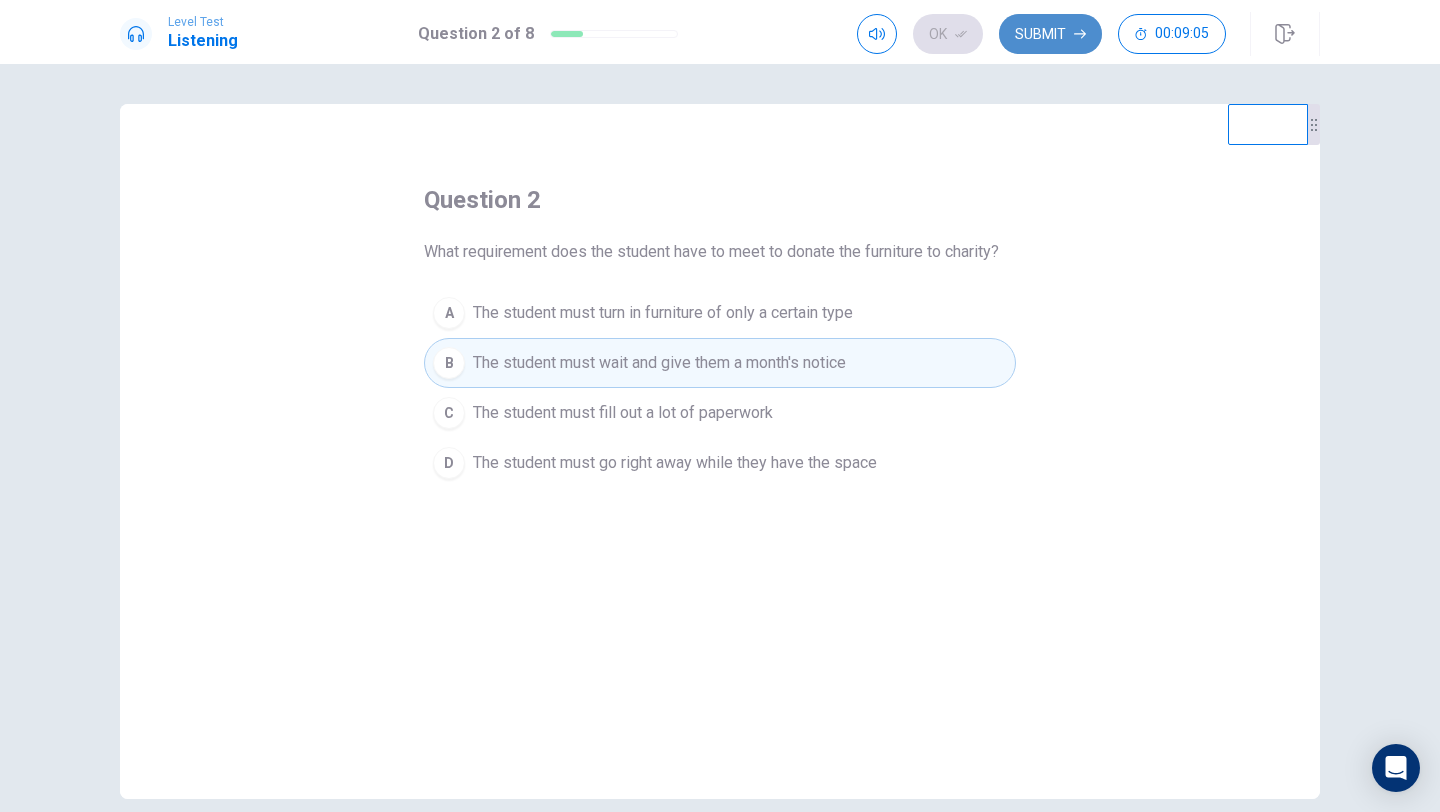 click on "Submit" at bounding box center (1050, 34) 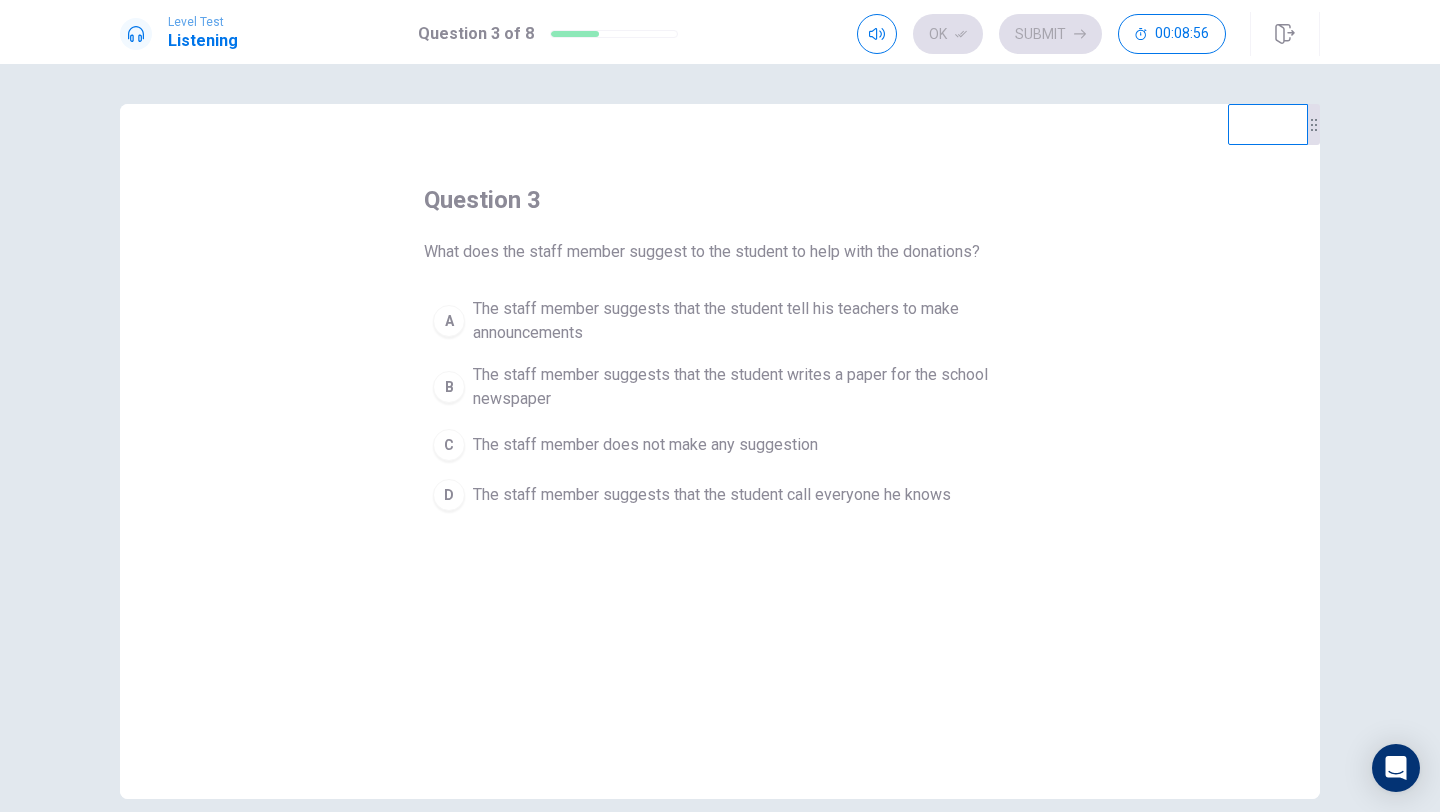 click on "The staff member suggests that the student writes a paper for the school newspaper" at bounding box center [740, 321] 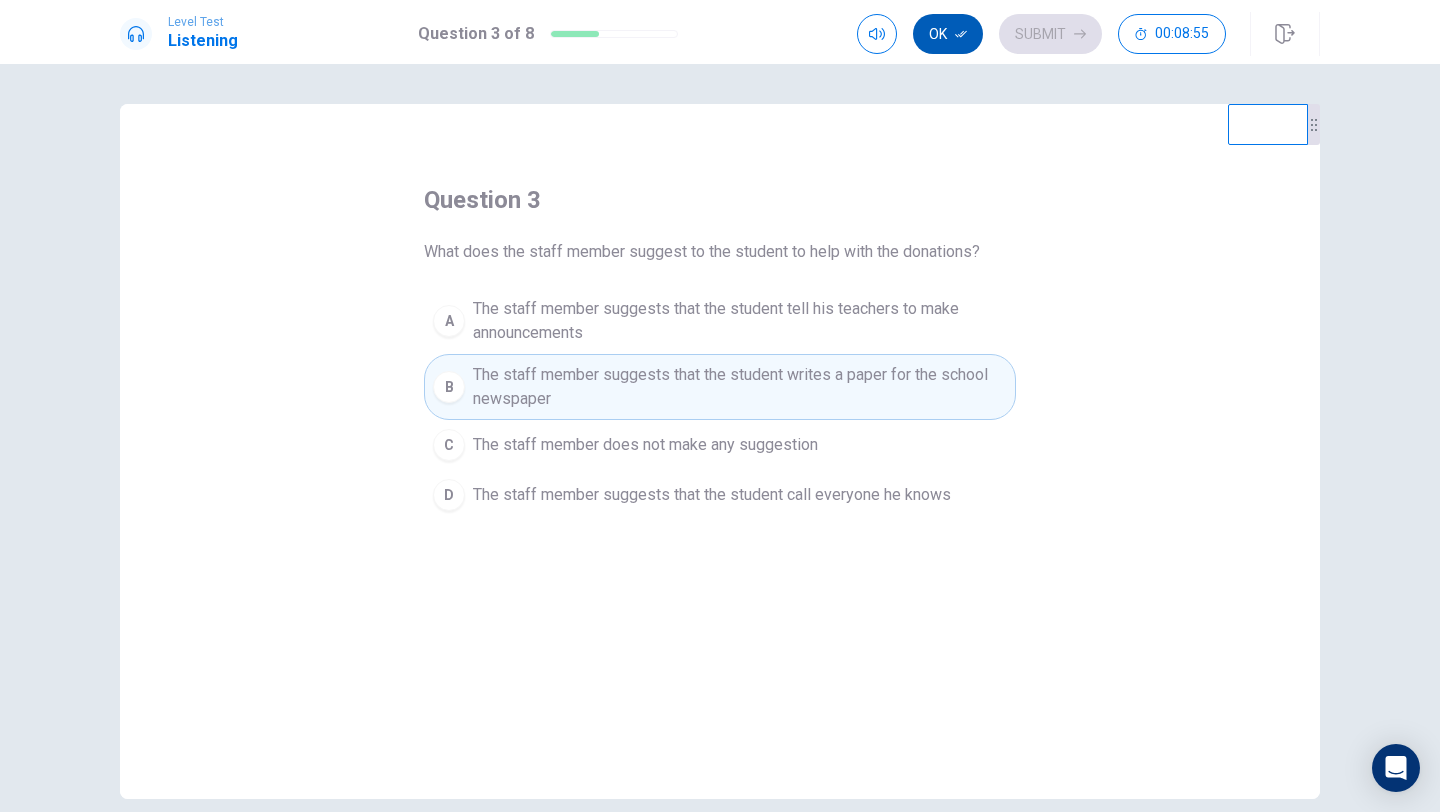 click on "Ok" at bounding box center (948, 34) 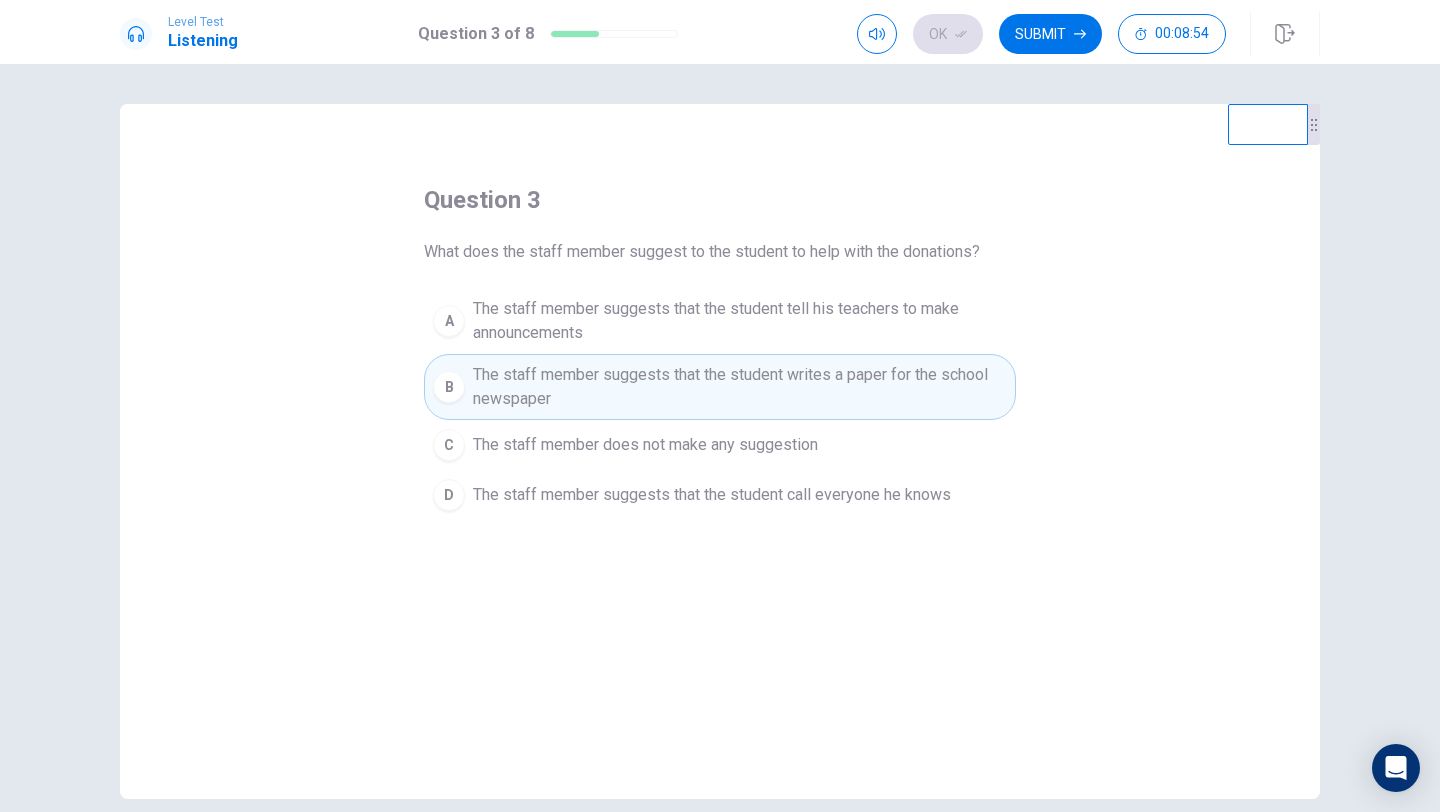 click on "Submit" at bounding box center [1050, 34] 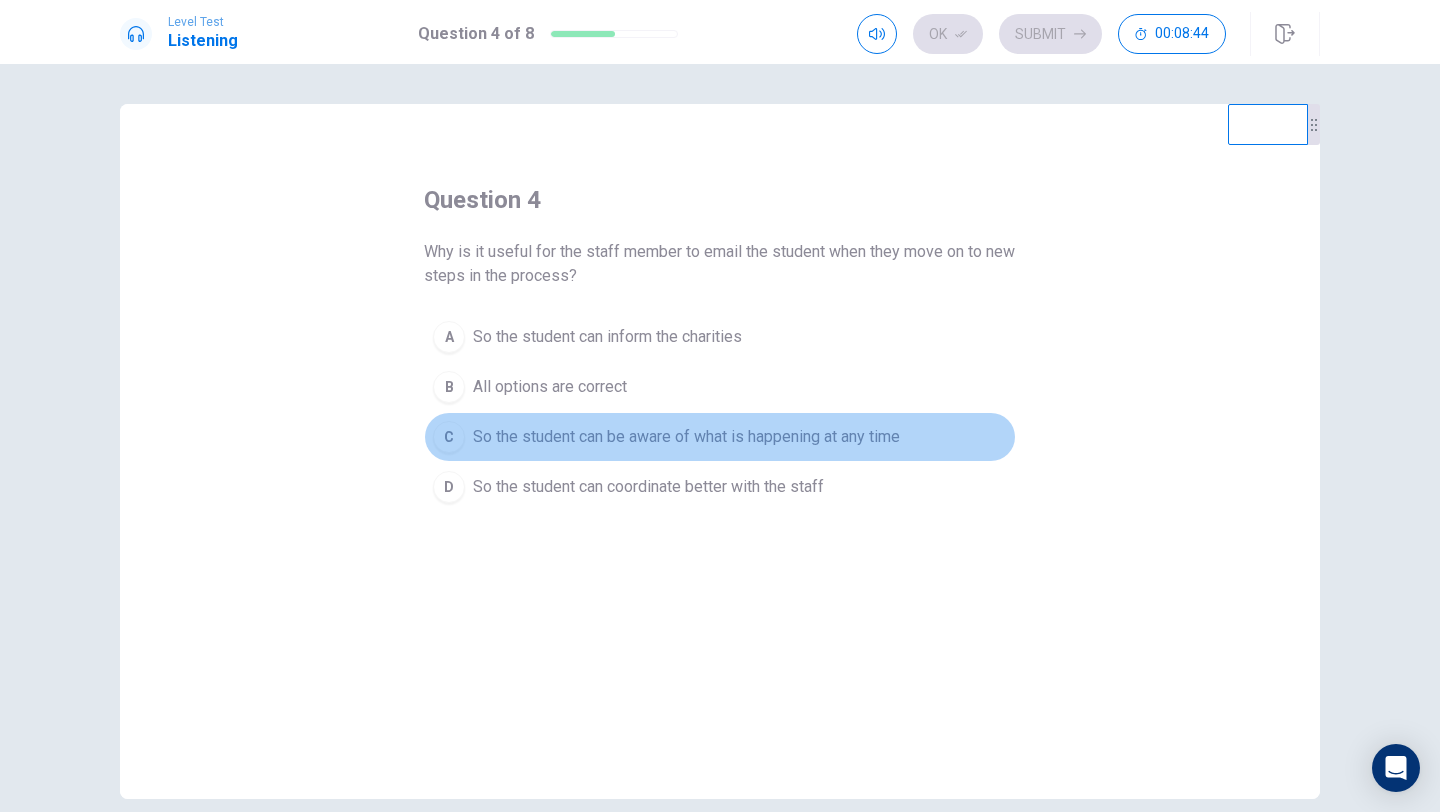 click on "So the student can be aware of what is happening at any time" at bounding box center [607, 337] 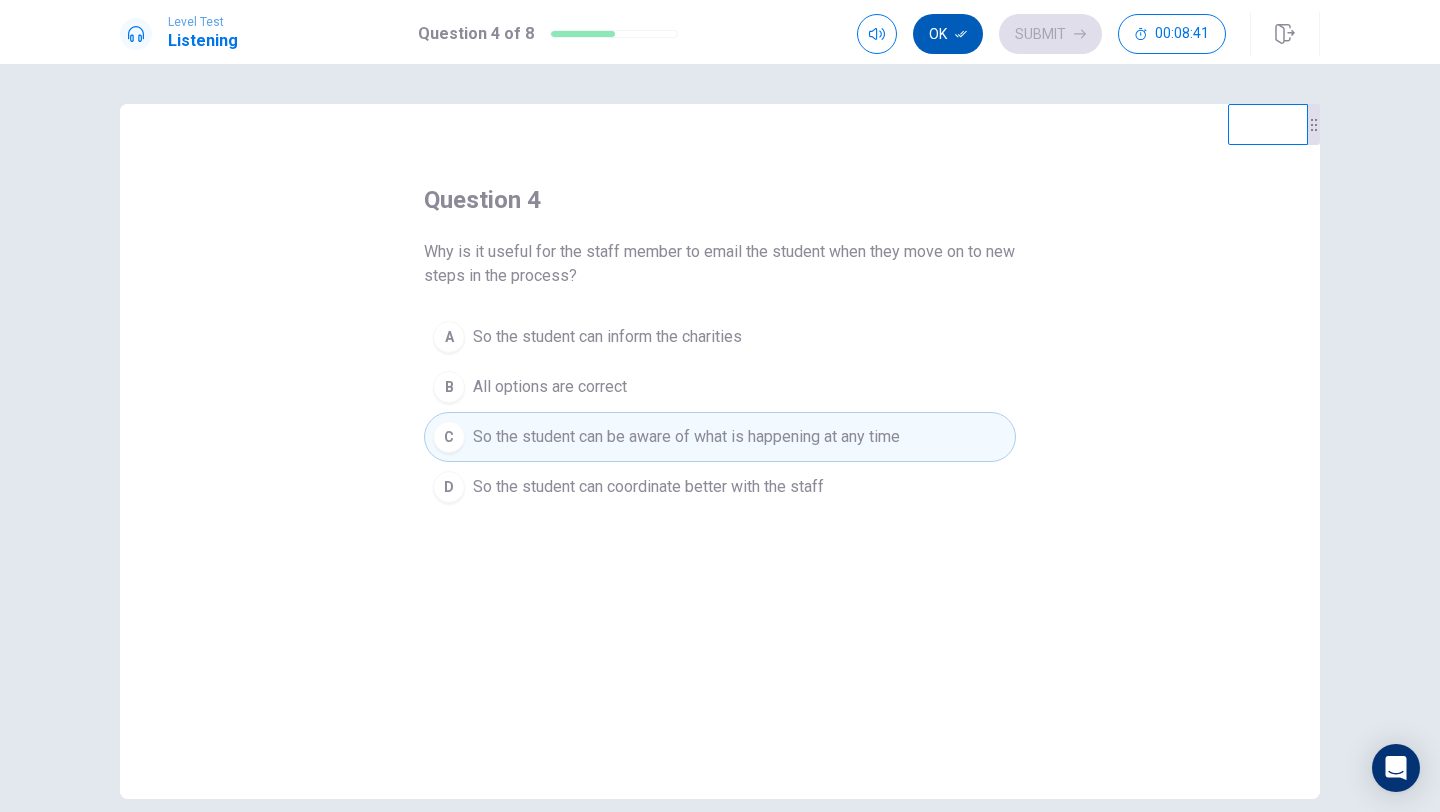 click on "Ok" at bounding box center (948, 34) 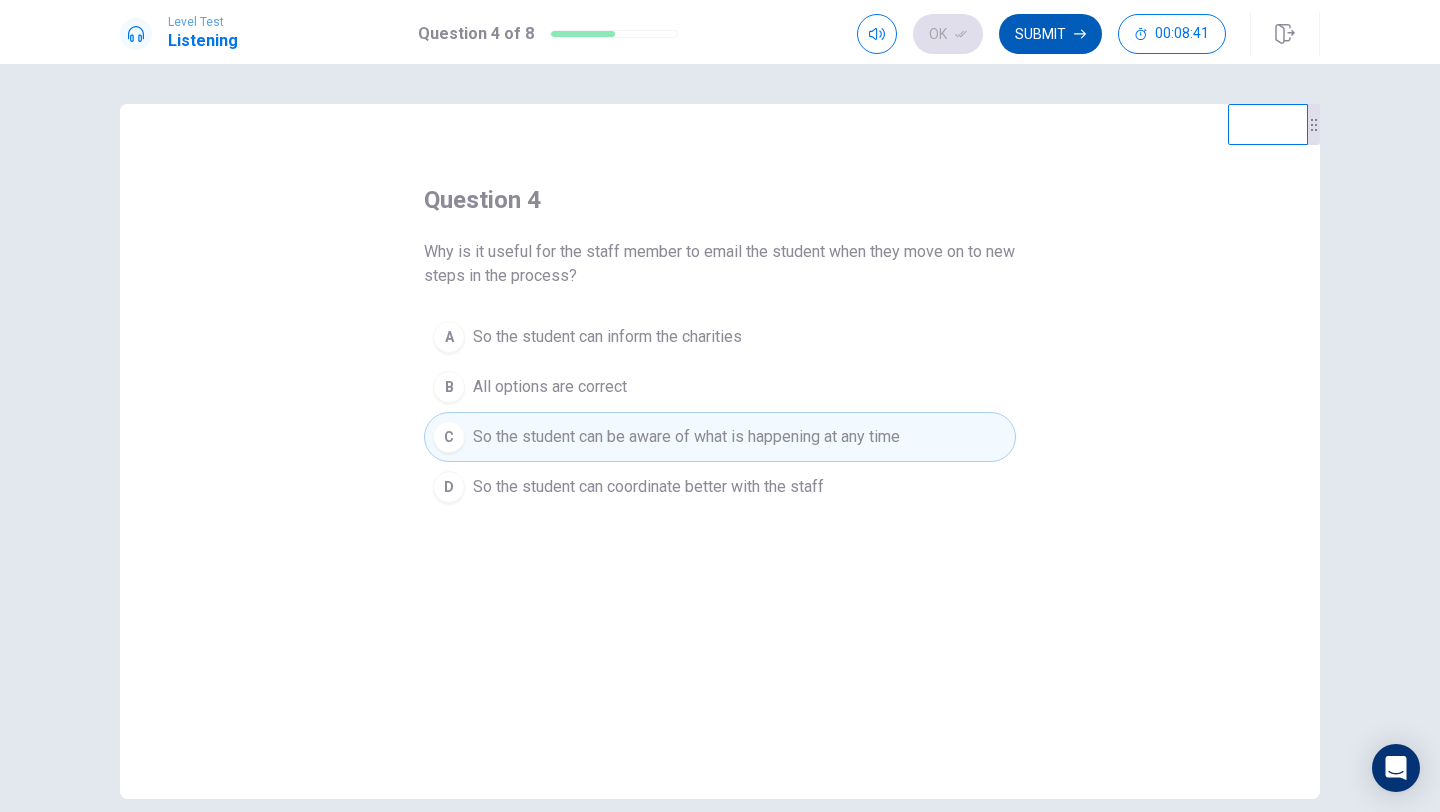 click on "Submit" at bounding box center (1050, 34) 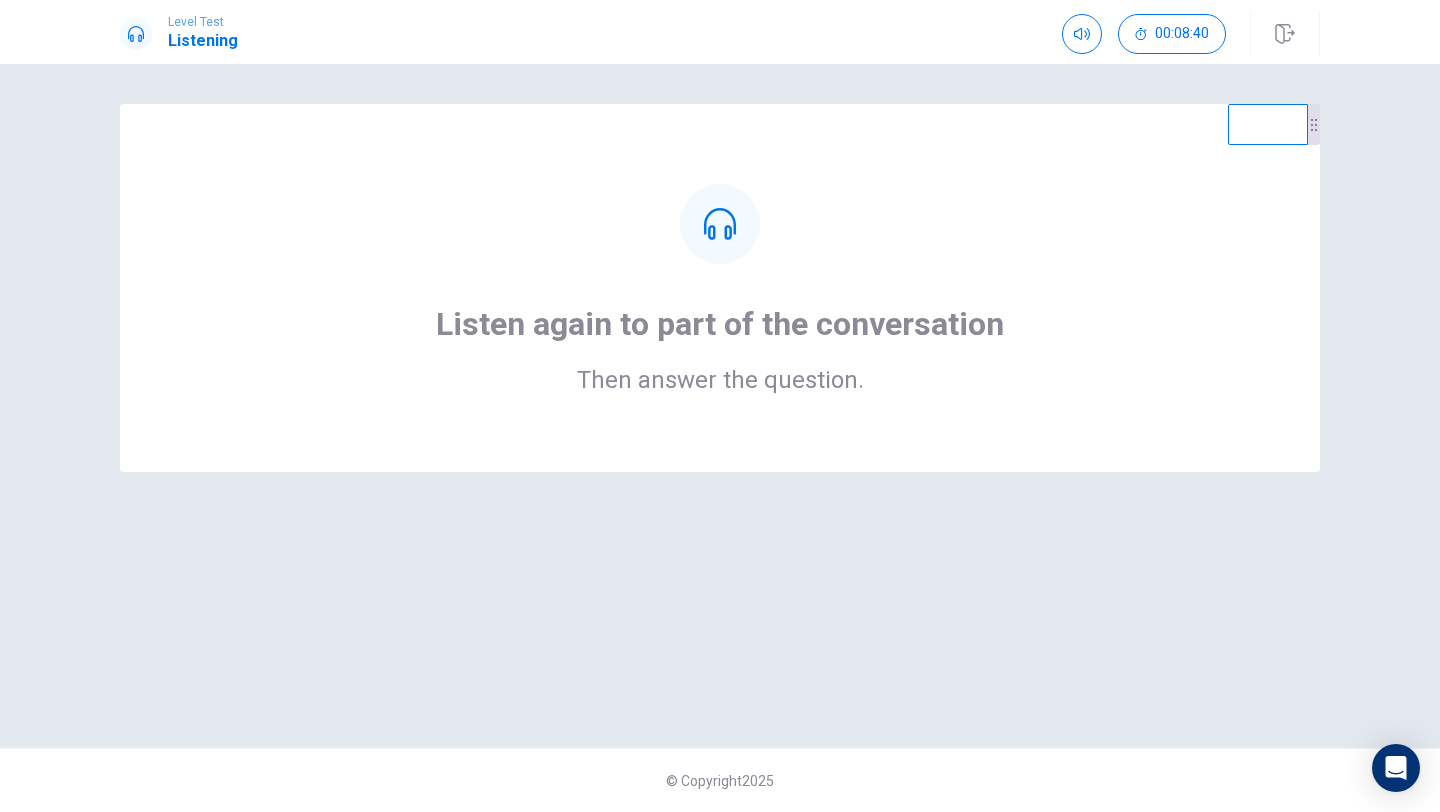 click on "Listen again to part of the conversation Then answer the question." at bounding box center [720, 288] 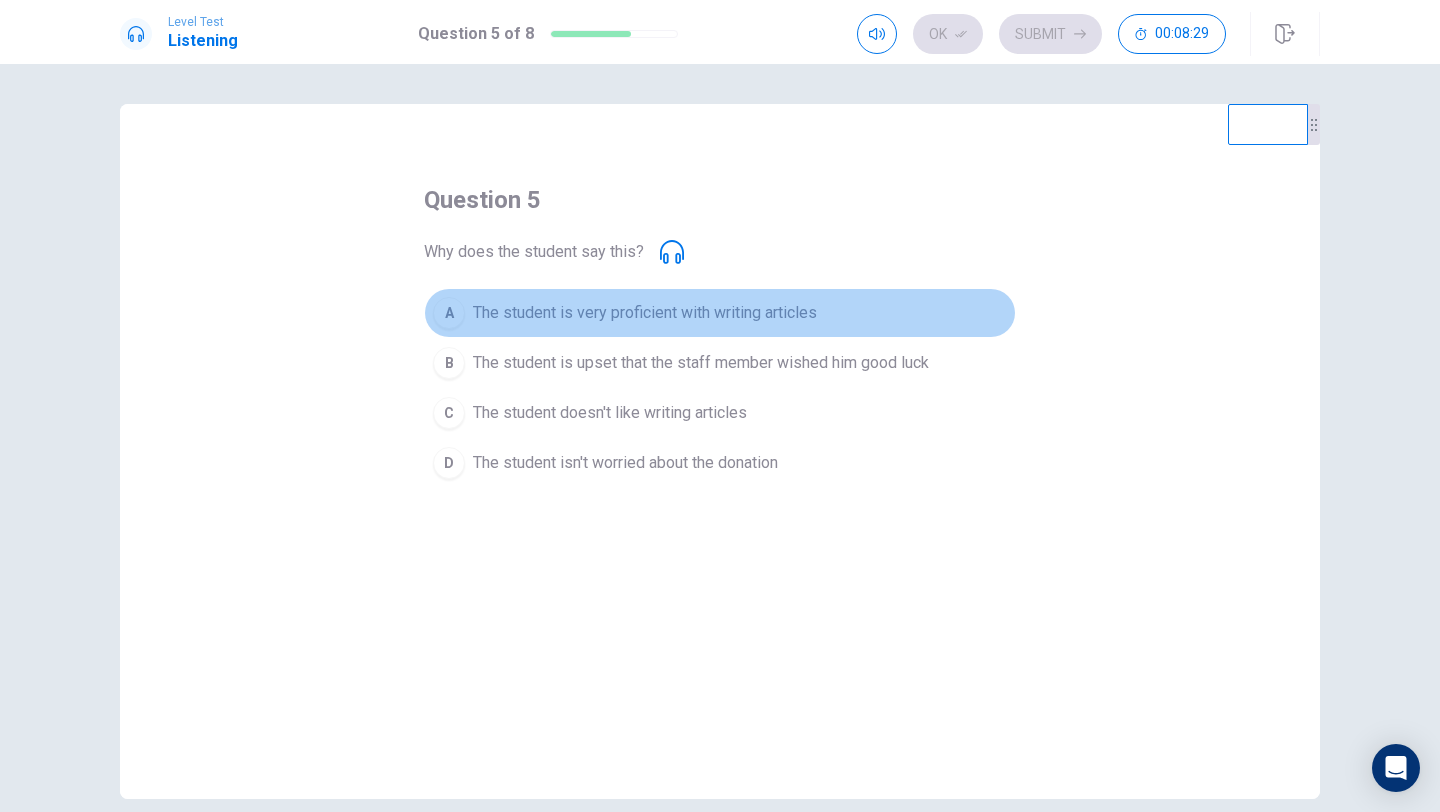click on "The student is very proficient with writing articles" at bounding box center (645, 313) 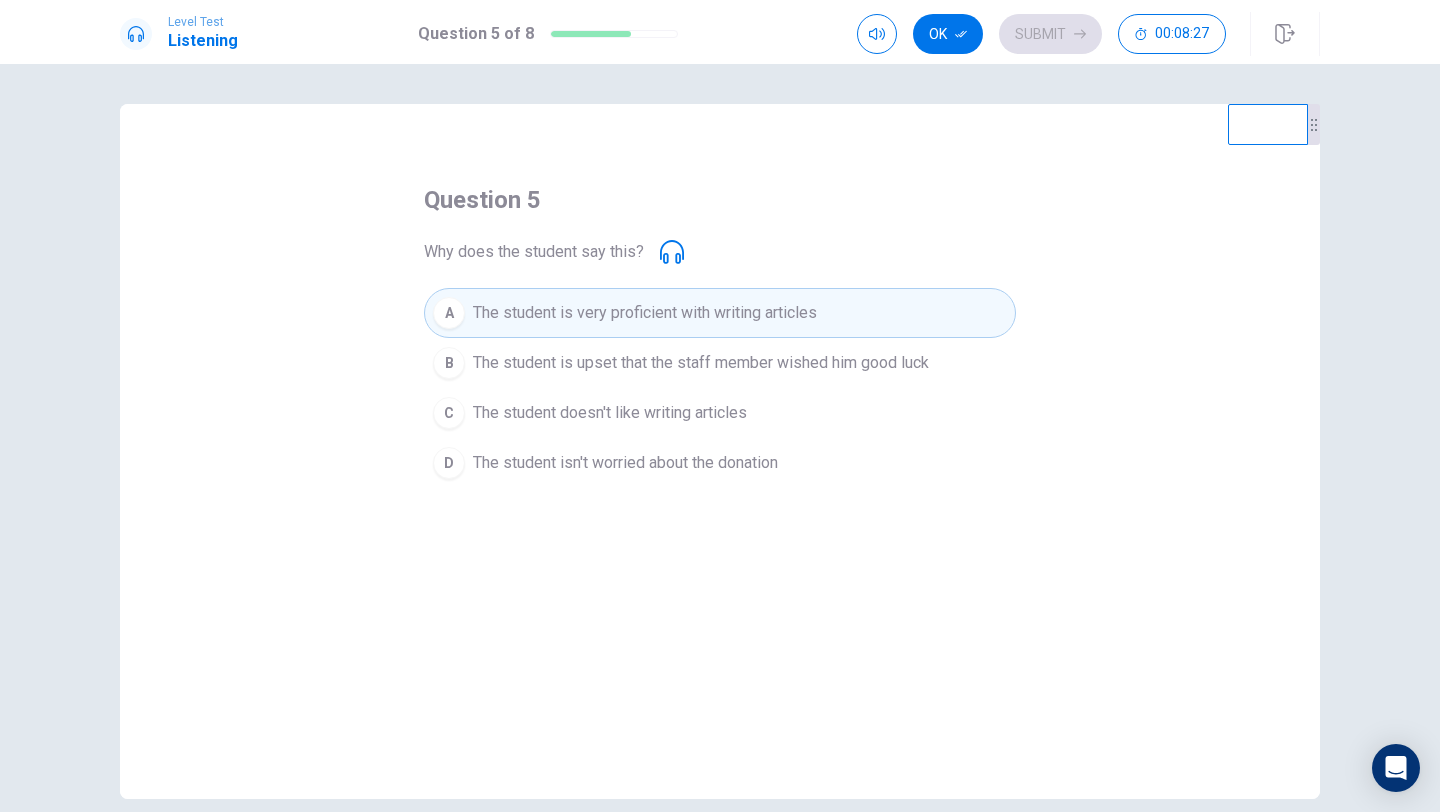 click on "The student doesn't like writing articles" at bounding box center (701, 363) 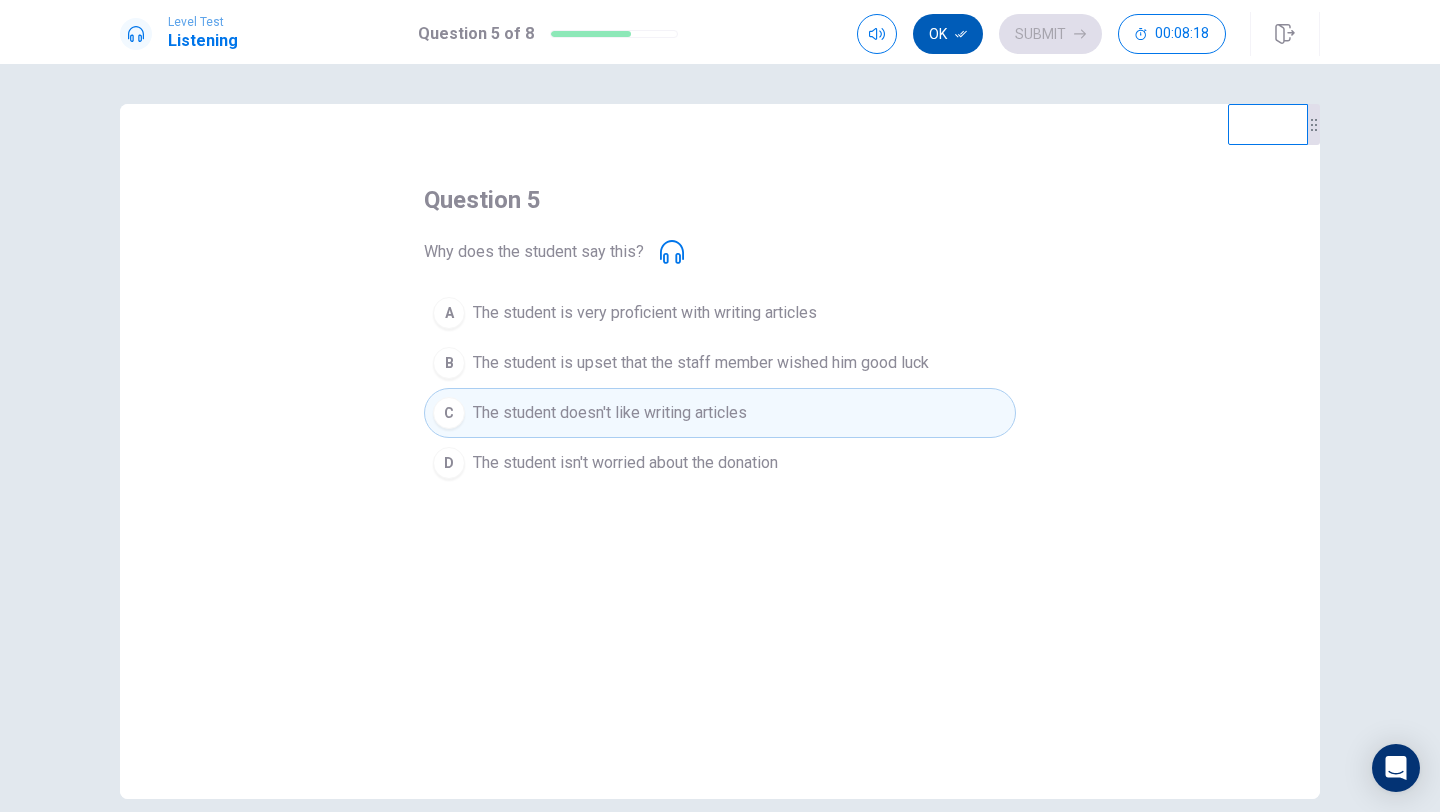 click at bounding box center (961, 34) 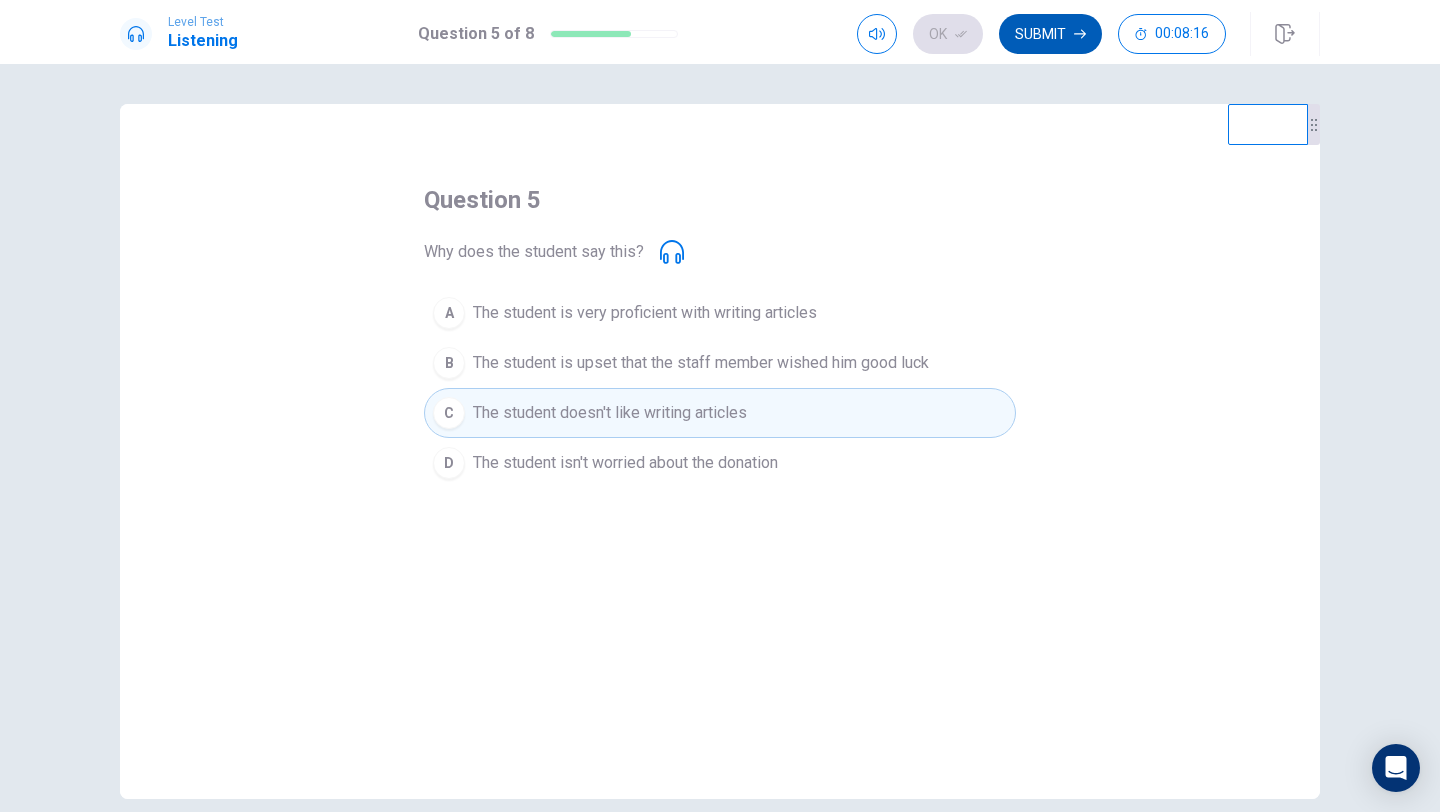click on "Submit" at bounding box center [1050, 34] 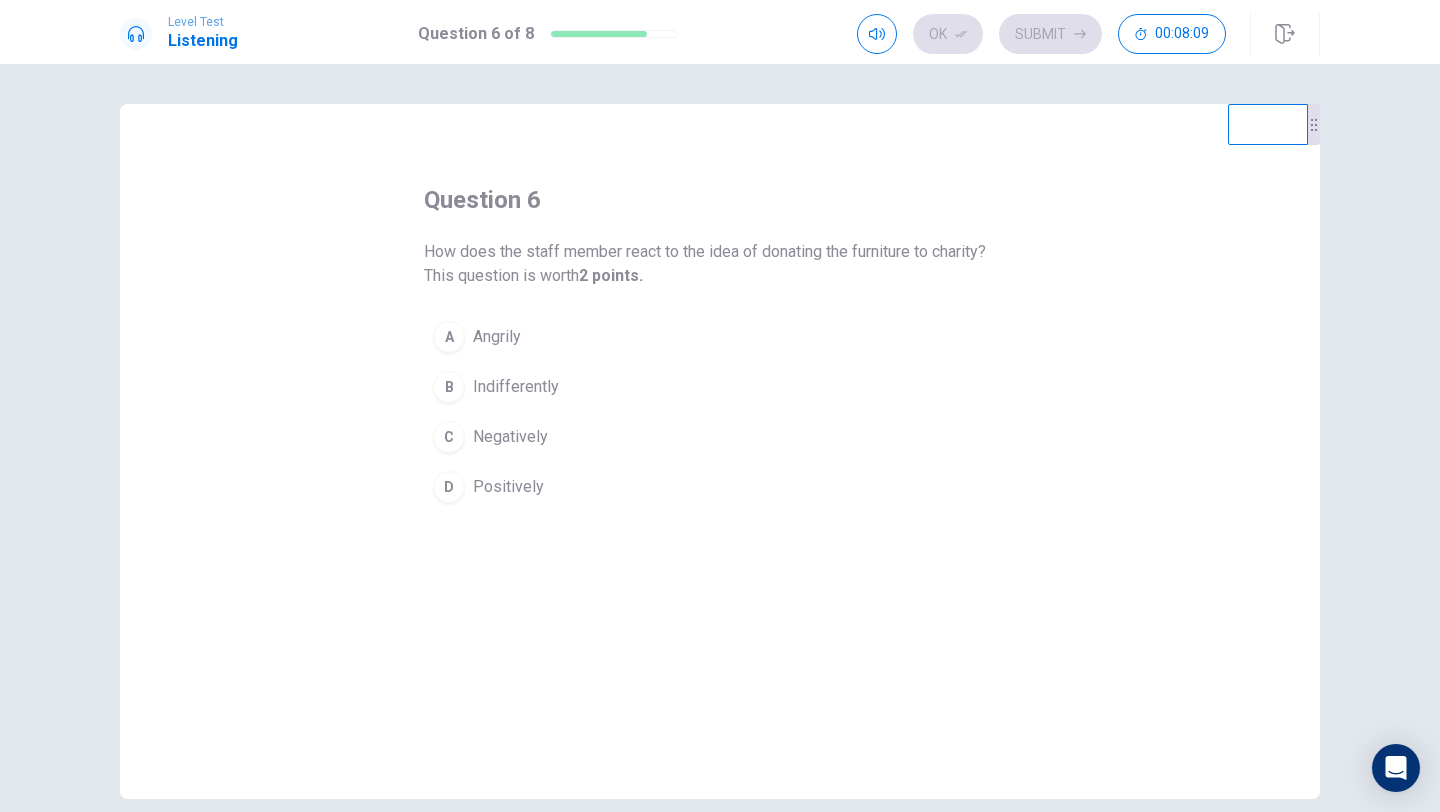 click on "Positively" at bounding box center (497, 337) 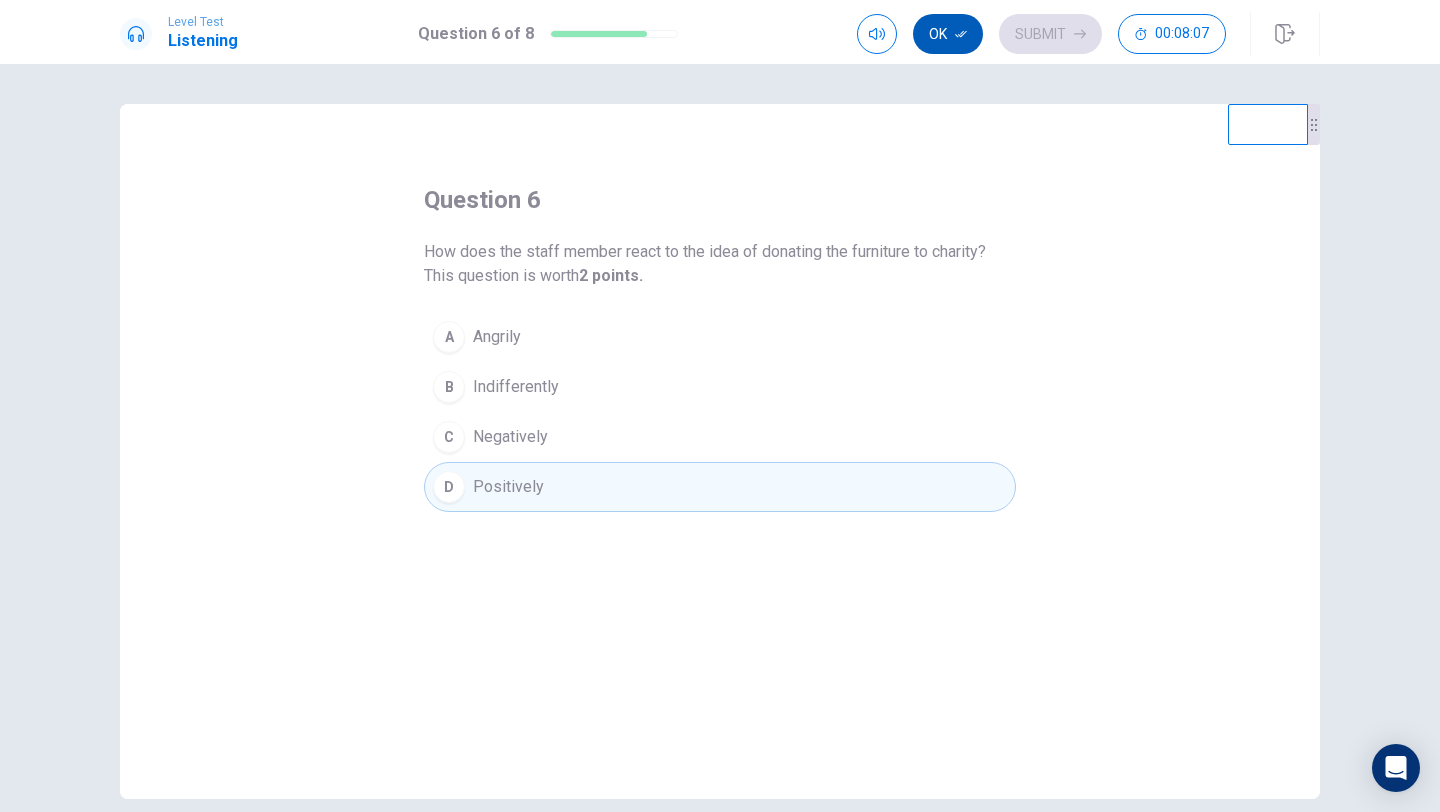click on "Ok" at bounding box center (948, 34) 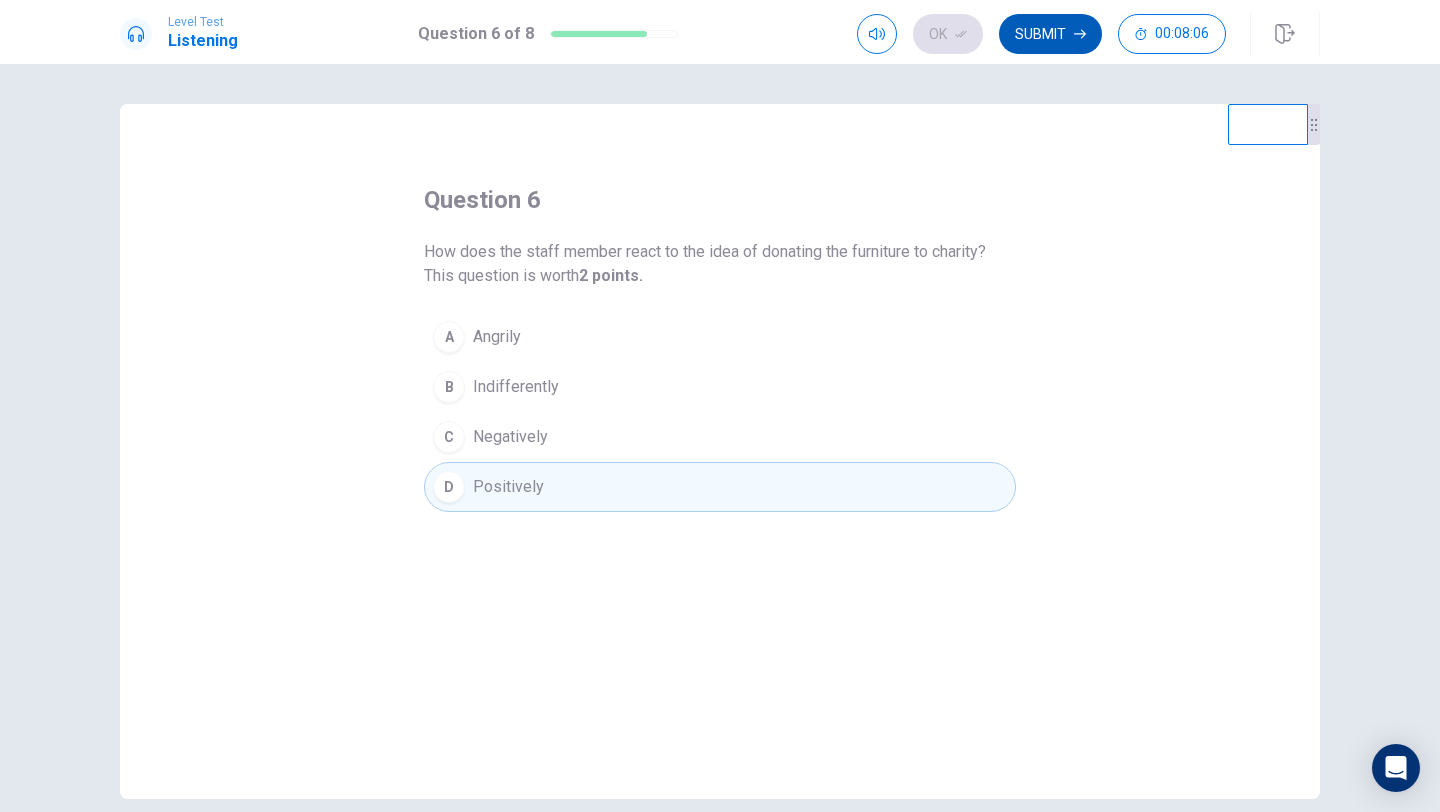 click on "Submit" at bounding box center [1050, 34] 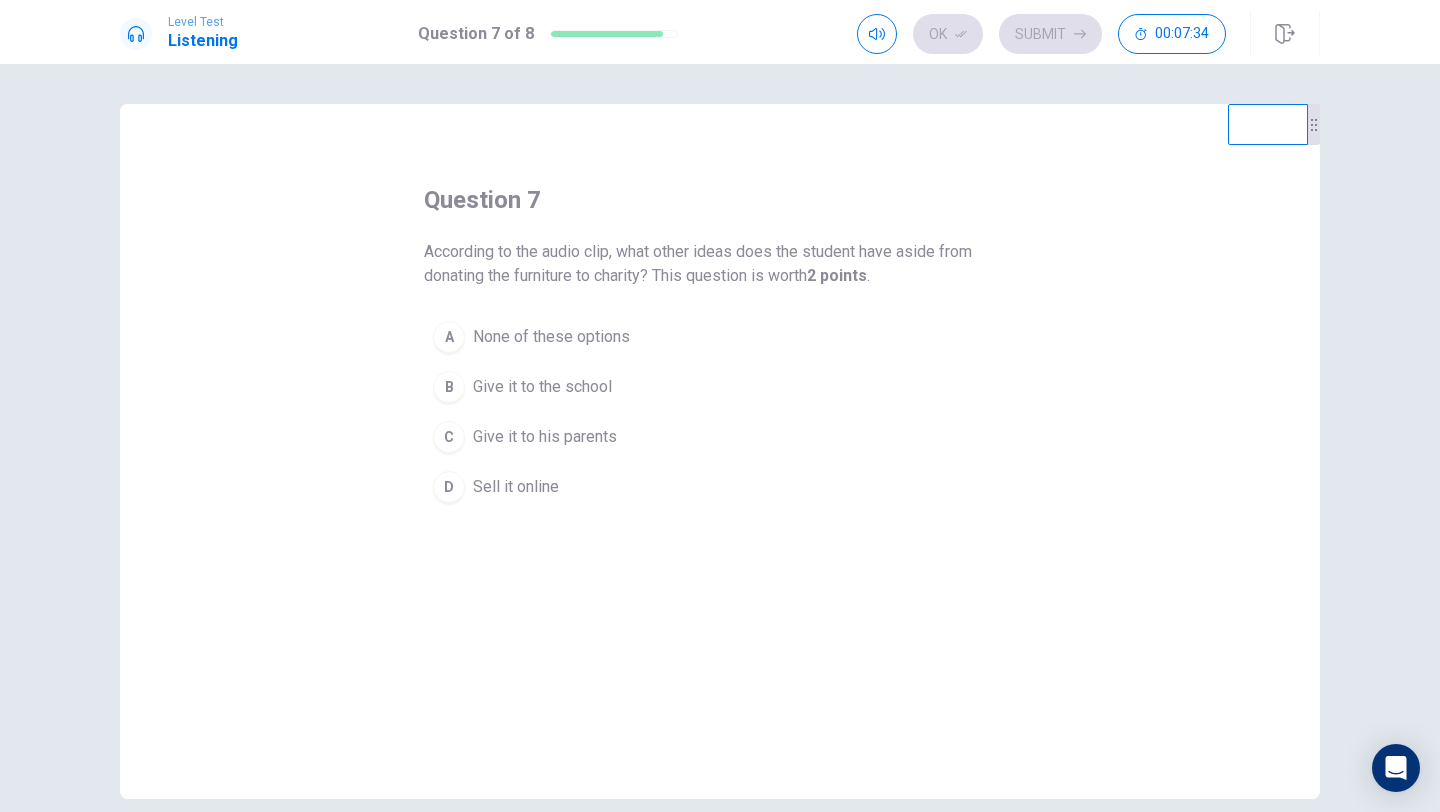 drag, startPoint x: 444, startPoint y: 325, endPoint x: 464, endPoint y: 317, distance: 21.540659 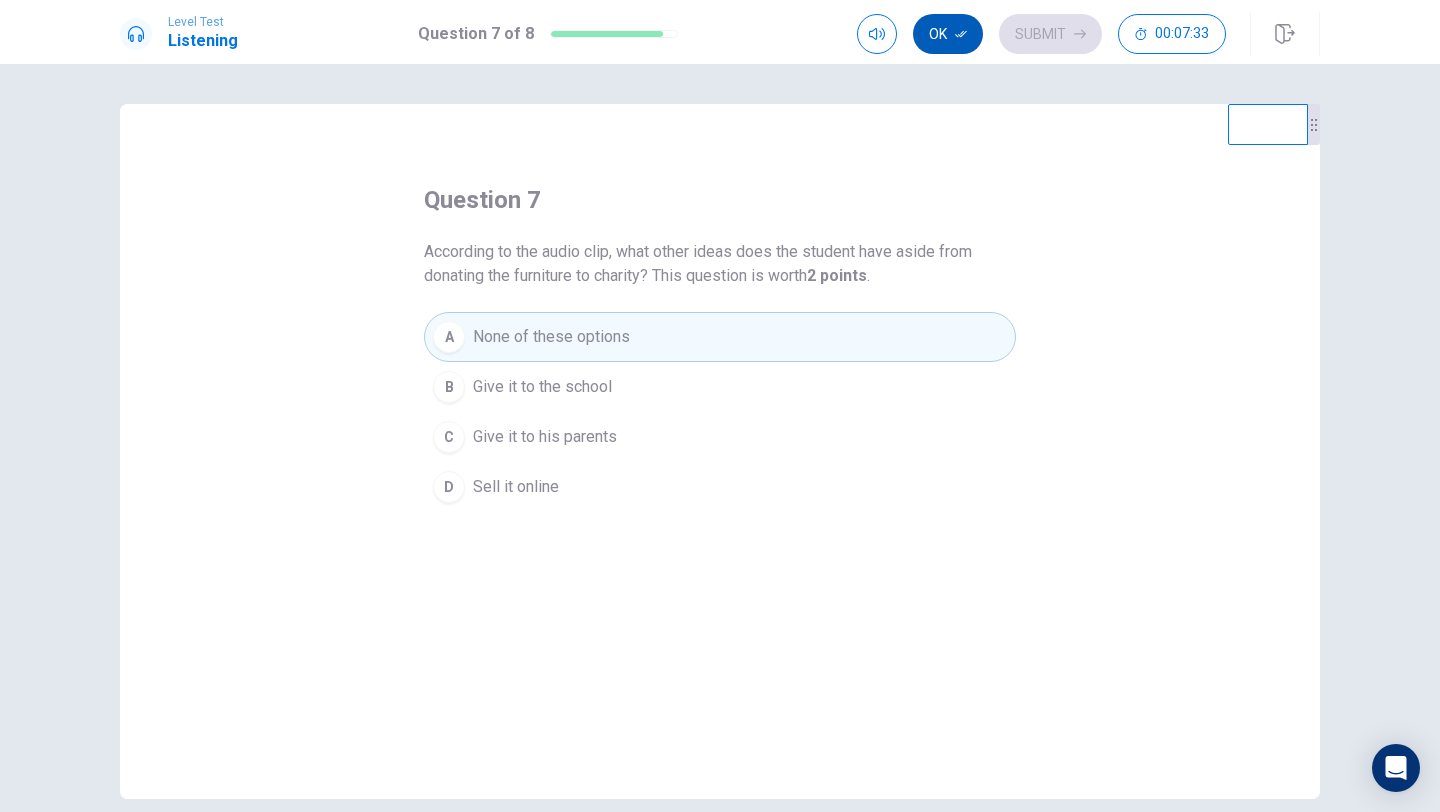 click on "Ok" at bounding box center (948, 34) 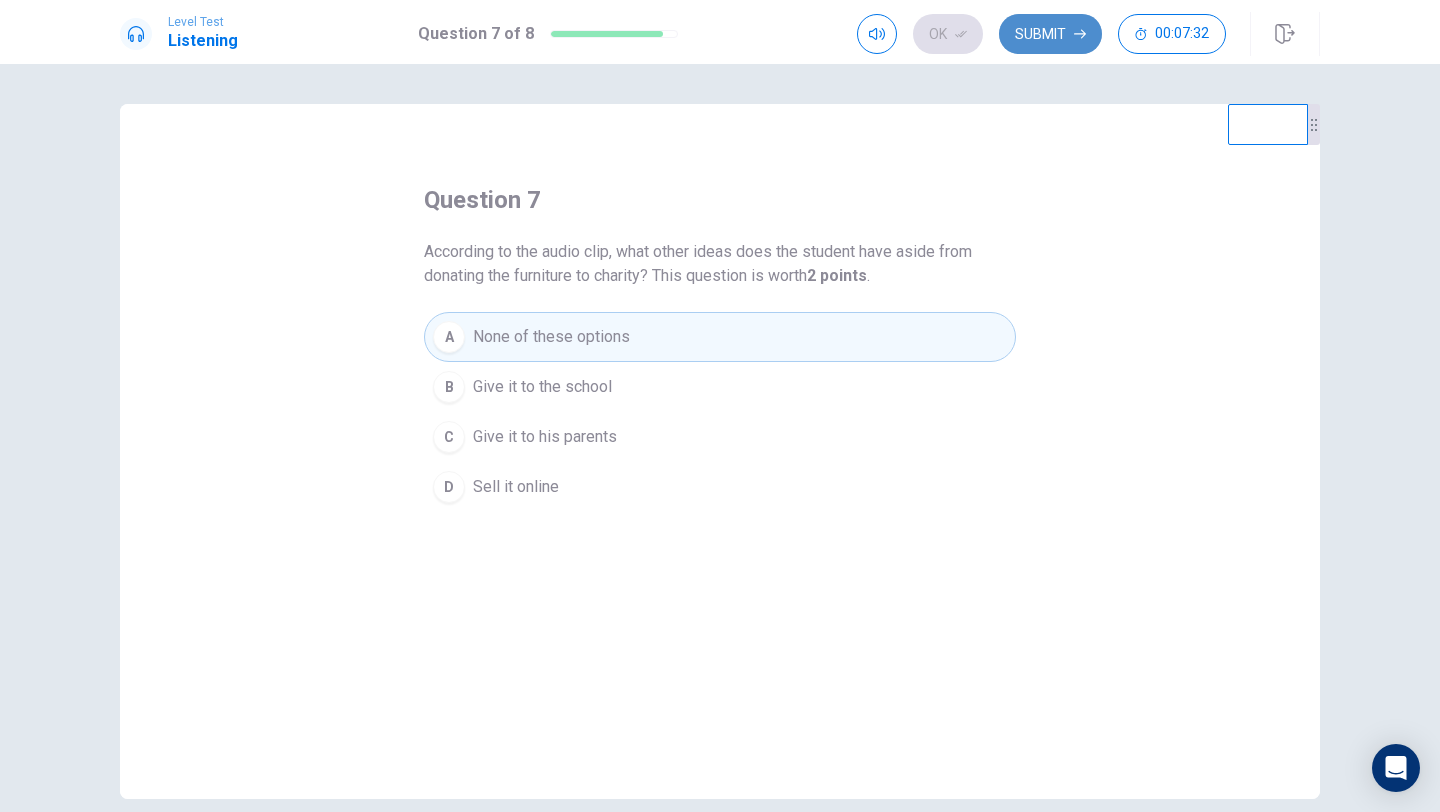 click on "Submit" at bounding box center [1050, 34] 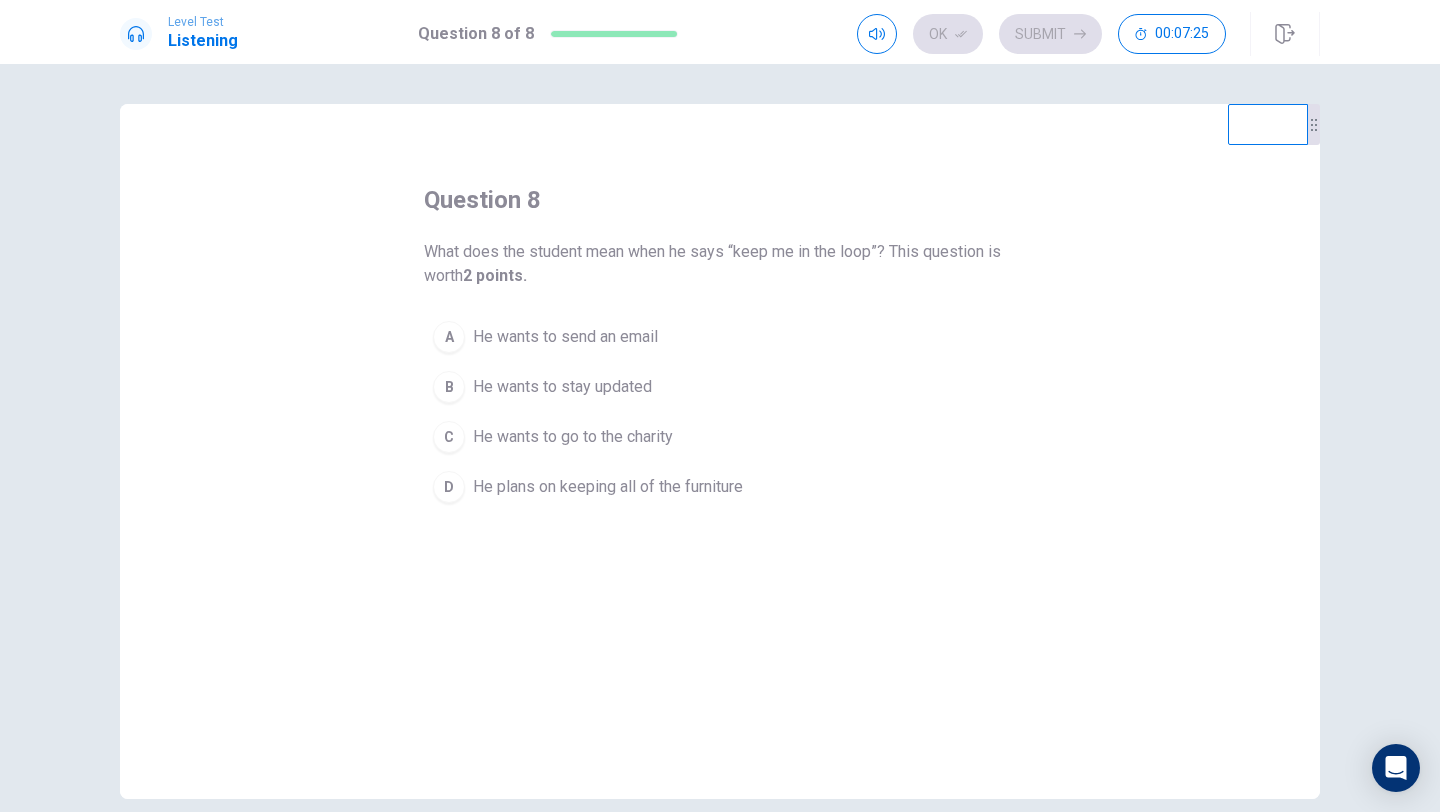 click on "B He wants to stay updated" at bounding box center [720, 387] 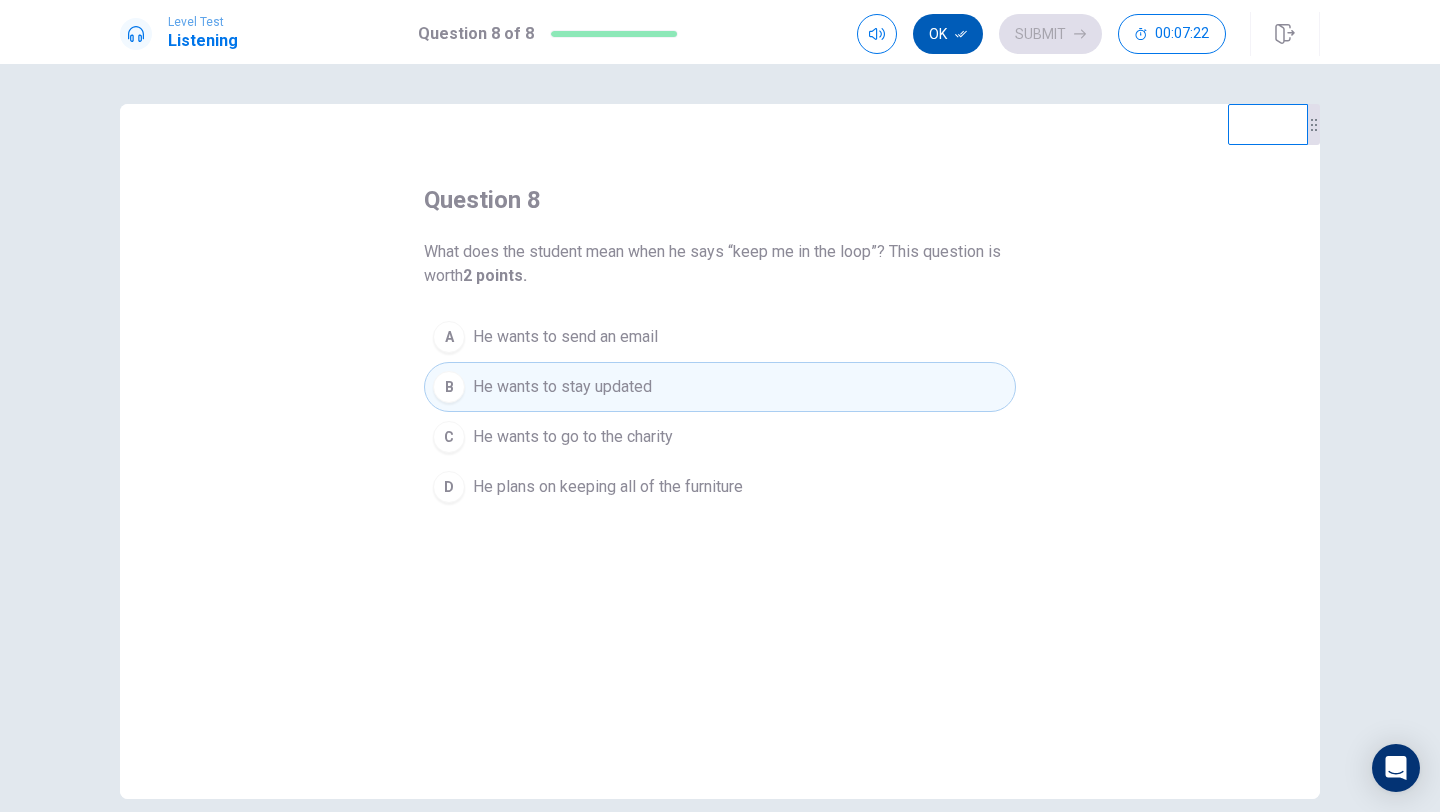 click on "Ok" at bounding box center [948, 34] 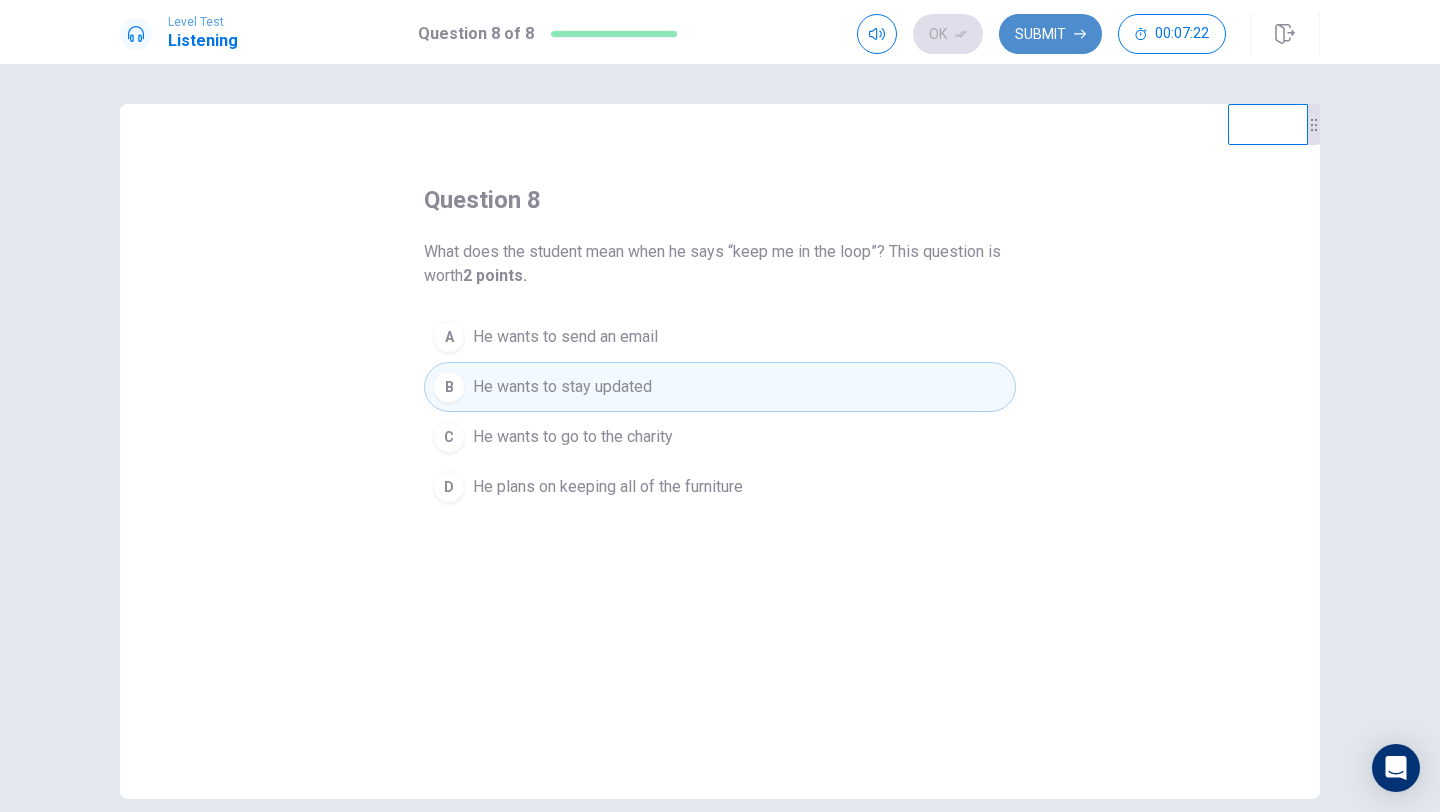 click on "Submit" at bounding box center [1050, 34] 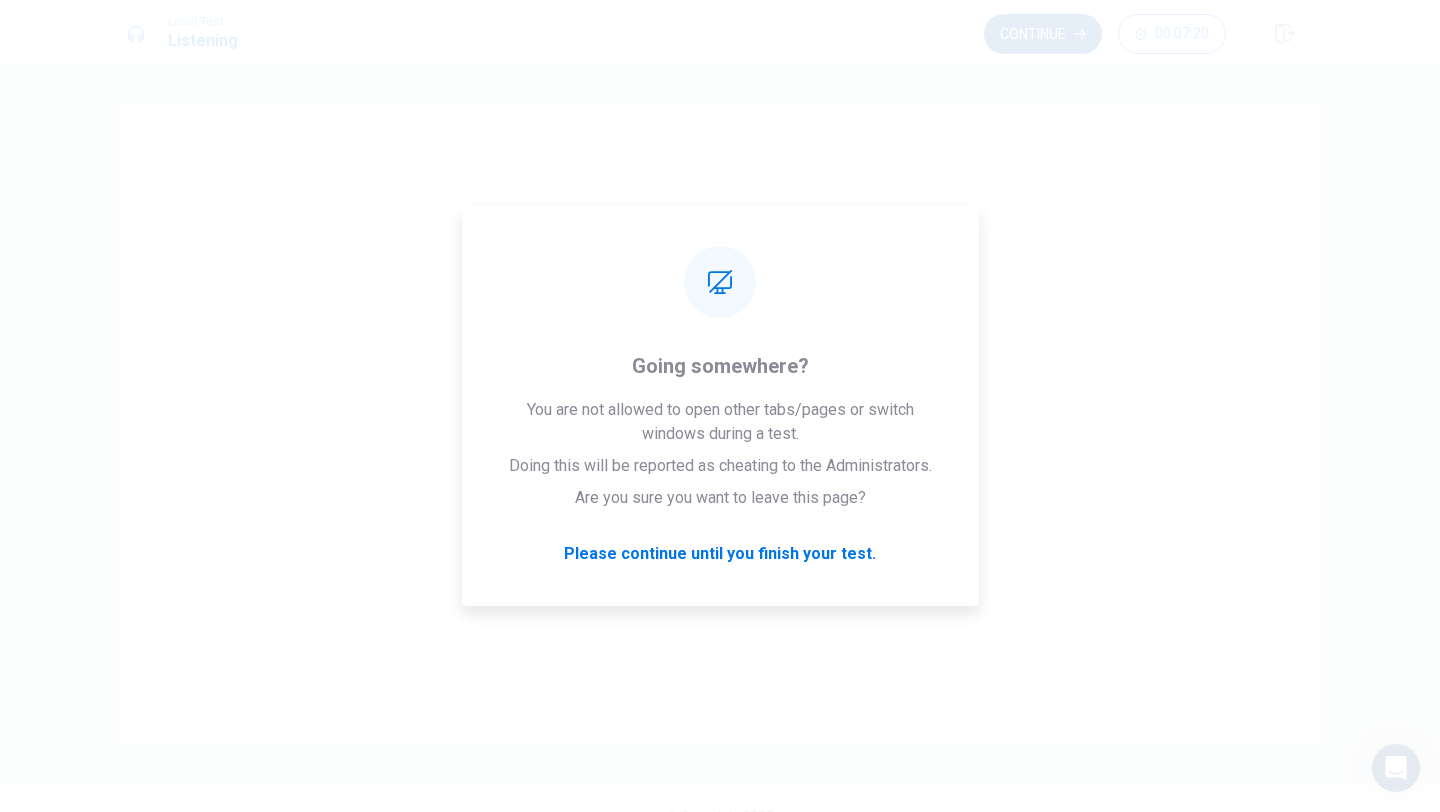 click at bounding box center [1080, 34] 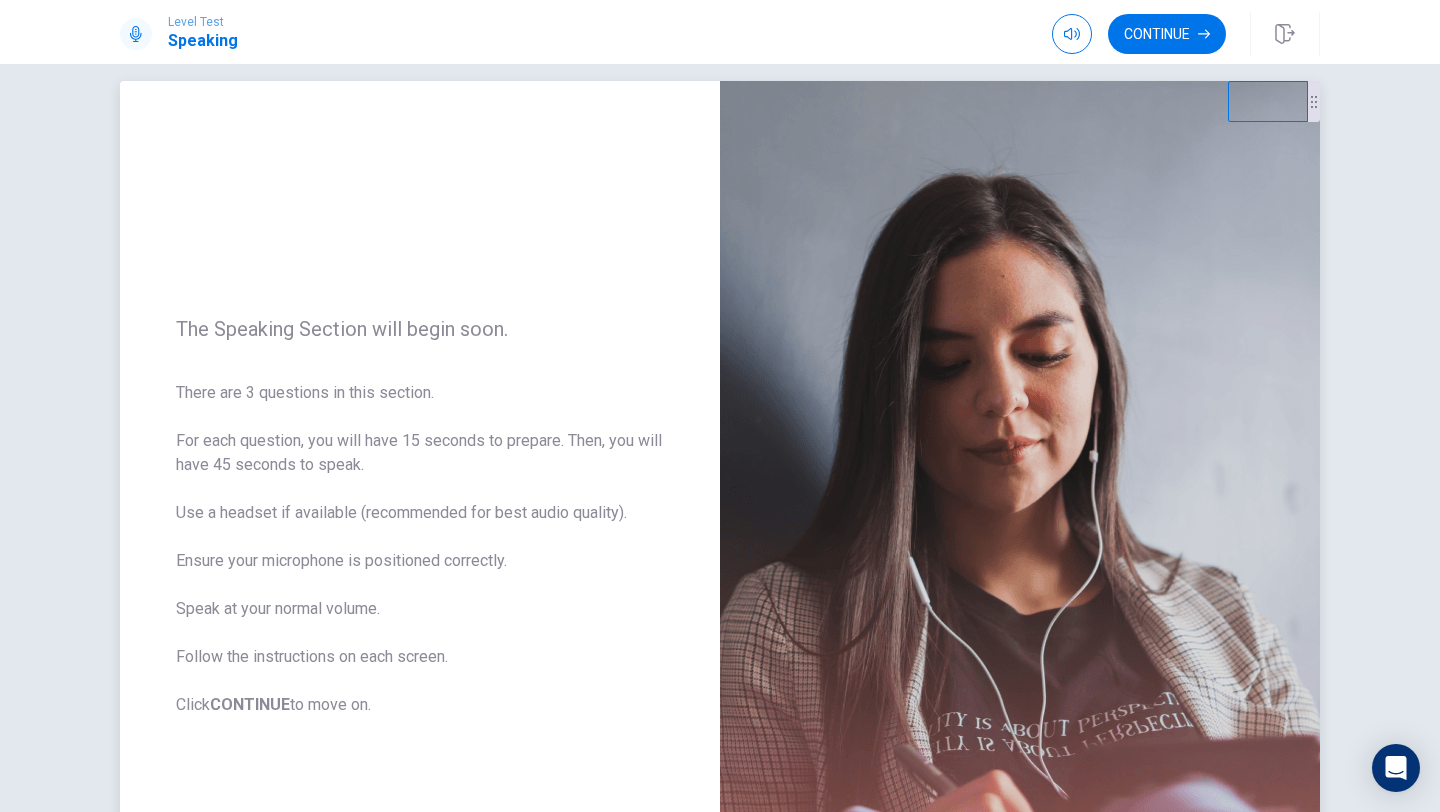 scroll, scrollTop: 26, scrollLeft: 0, axis: vertical 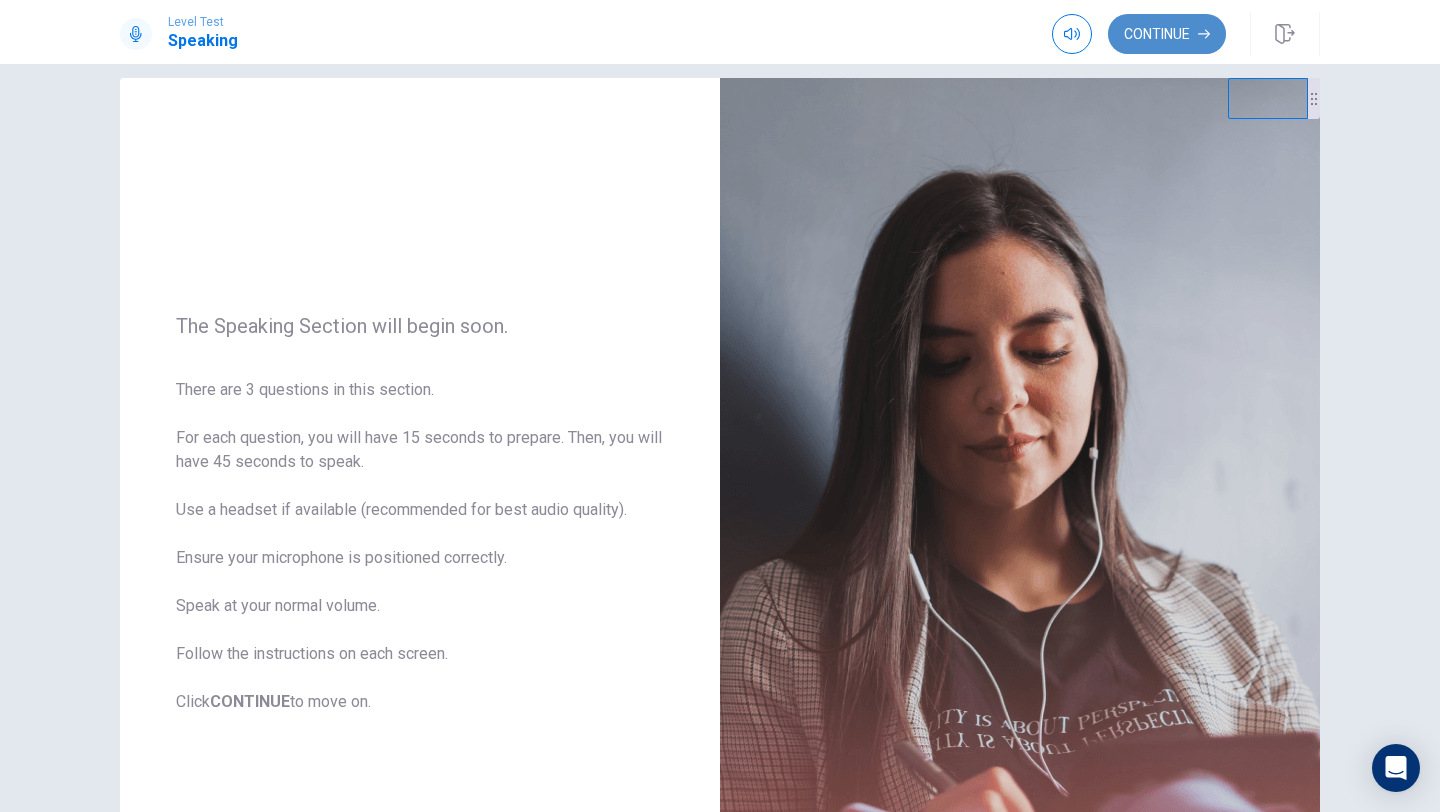 click on "Continue" at bounding box center [1167, 34] 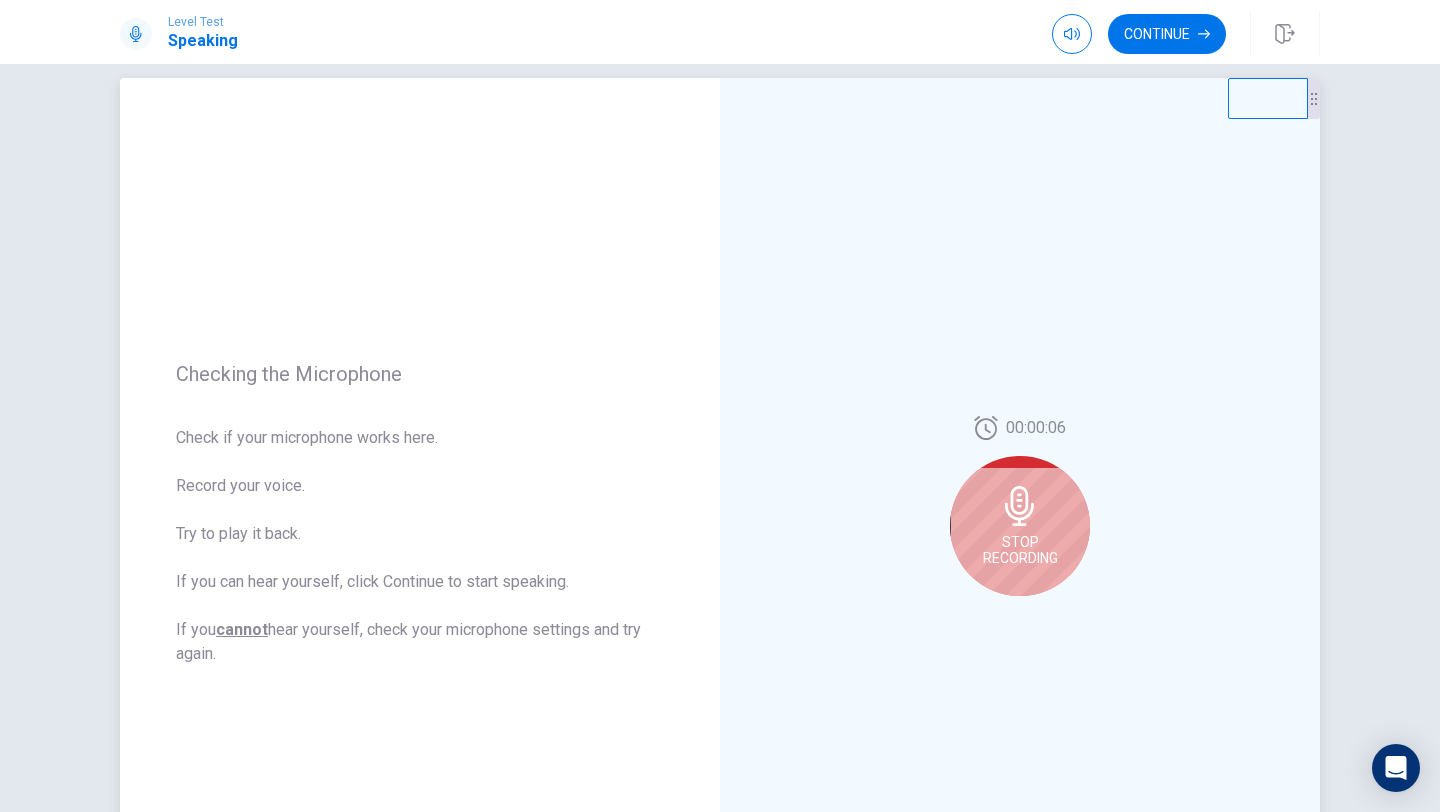 click on "Stop   Recording" at bounding box center [1020, 526] 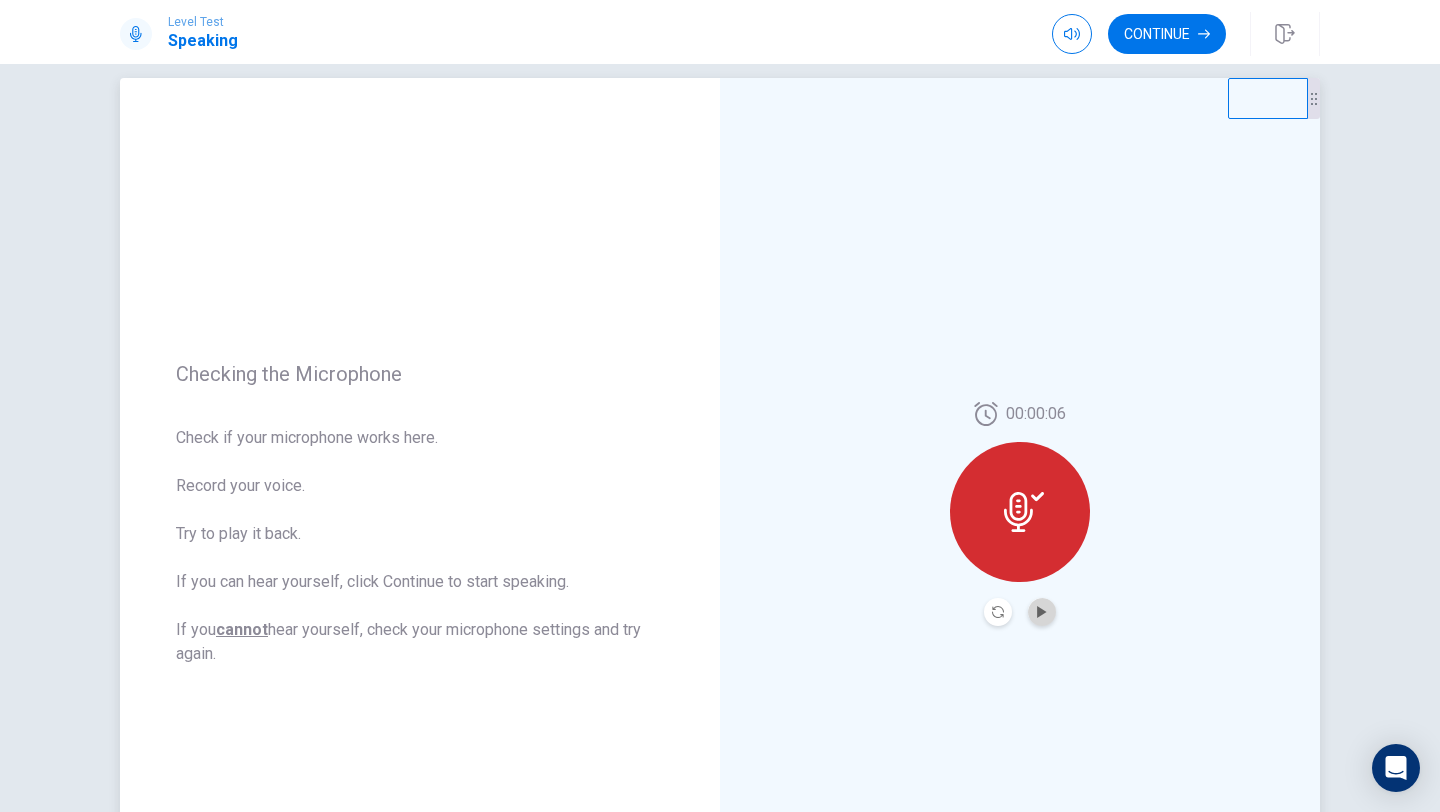 click at bounding box center (1042, 612) 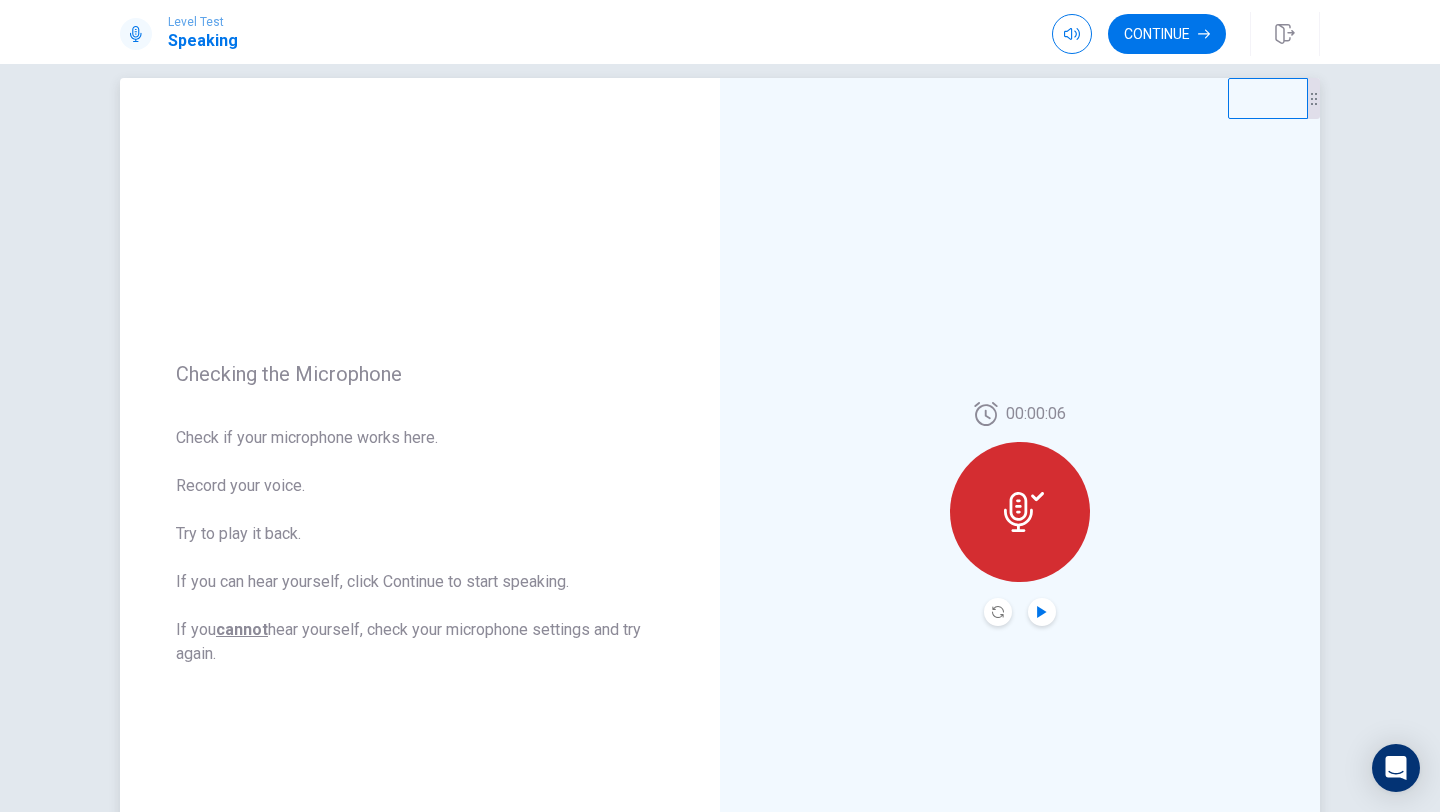 click at bounding box center (1041, 612) 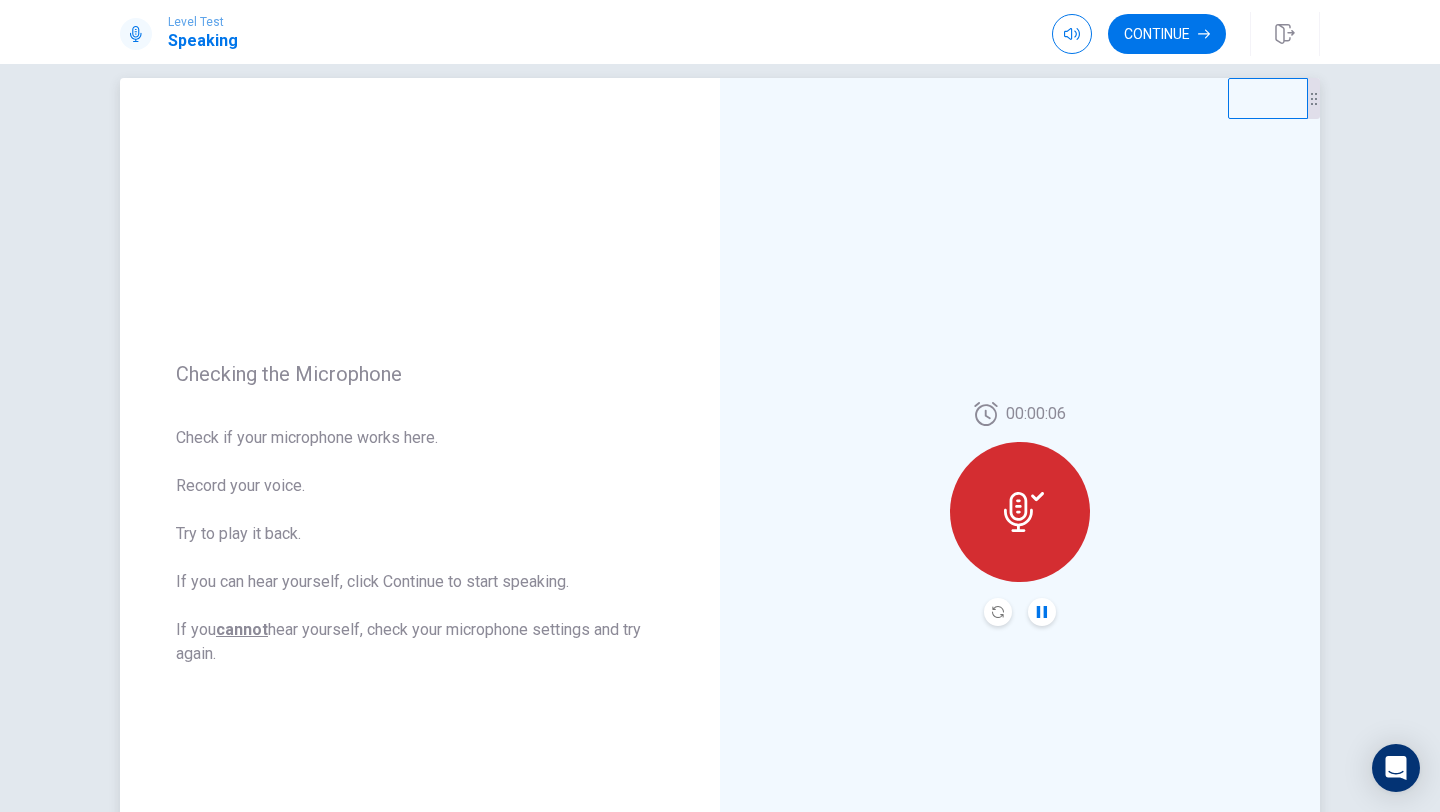 click at bounding box center [998, 612] 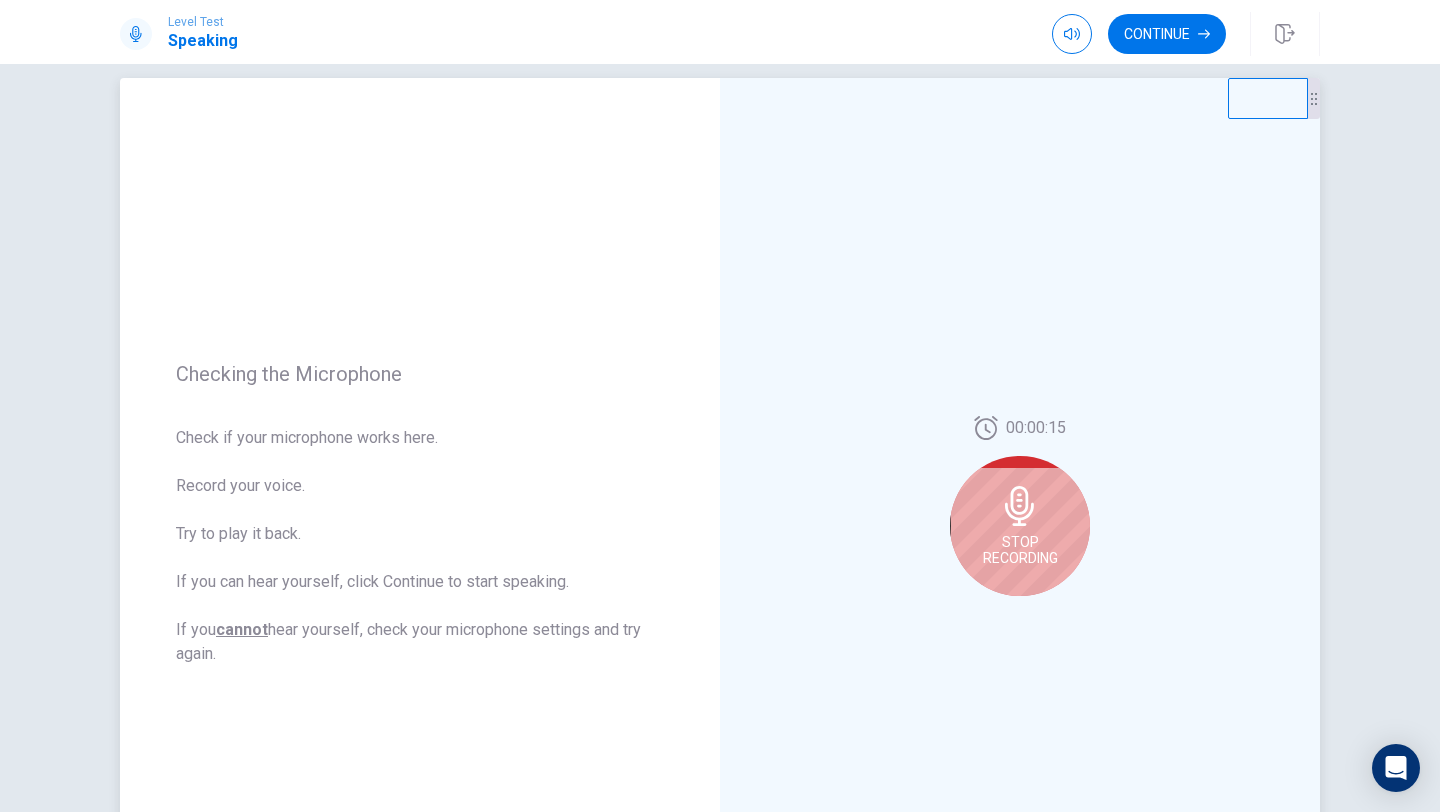 click on "Stop   Recording" at bounding box center (1020, 550) 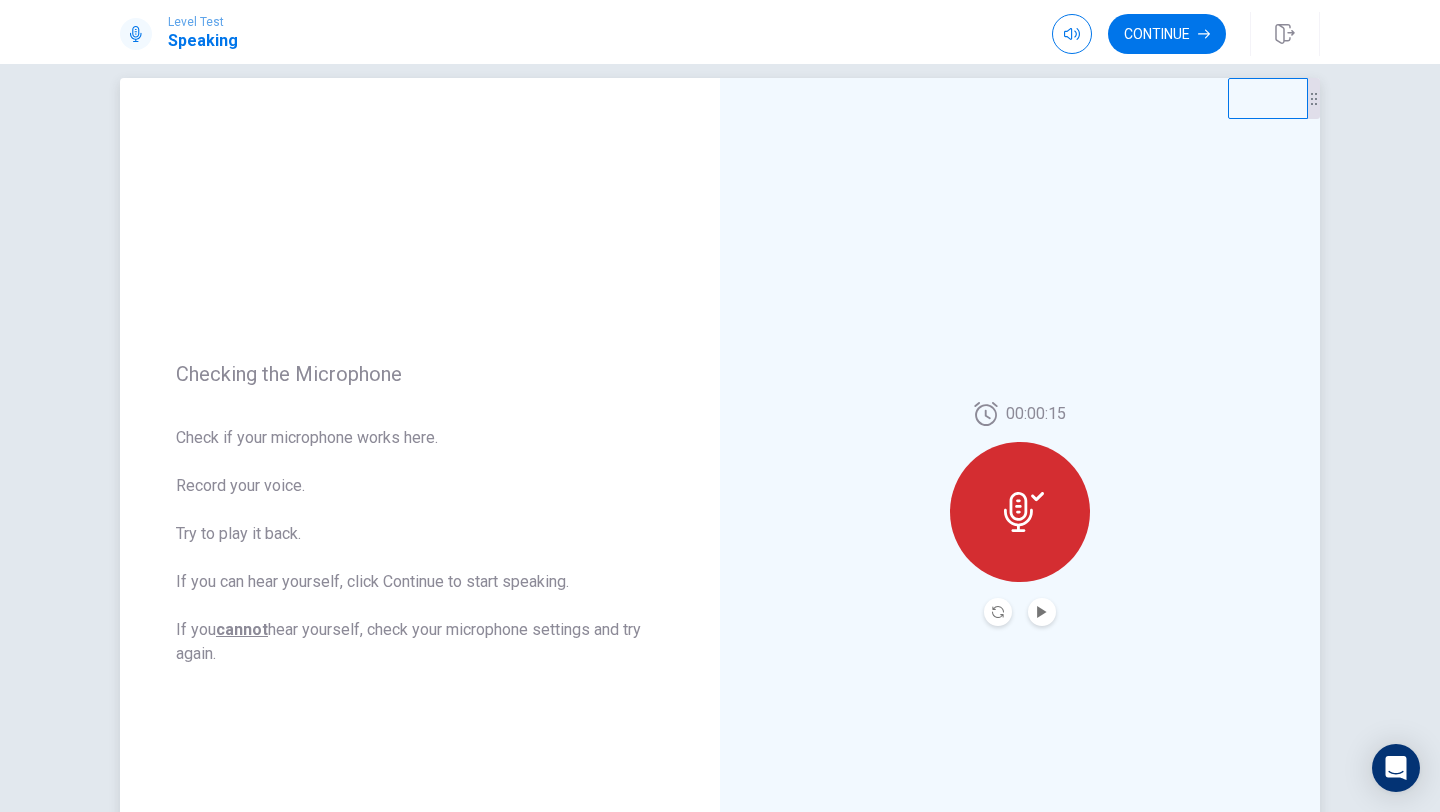 click at bounding box center [1020, 512] 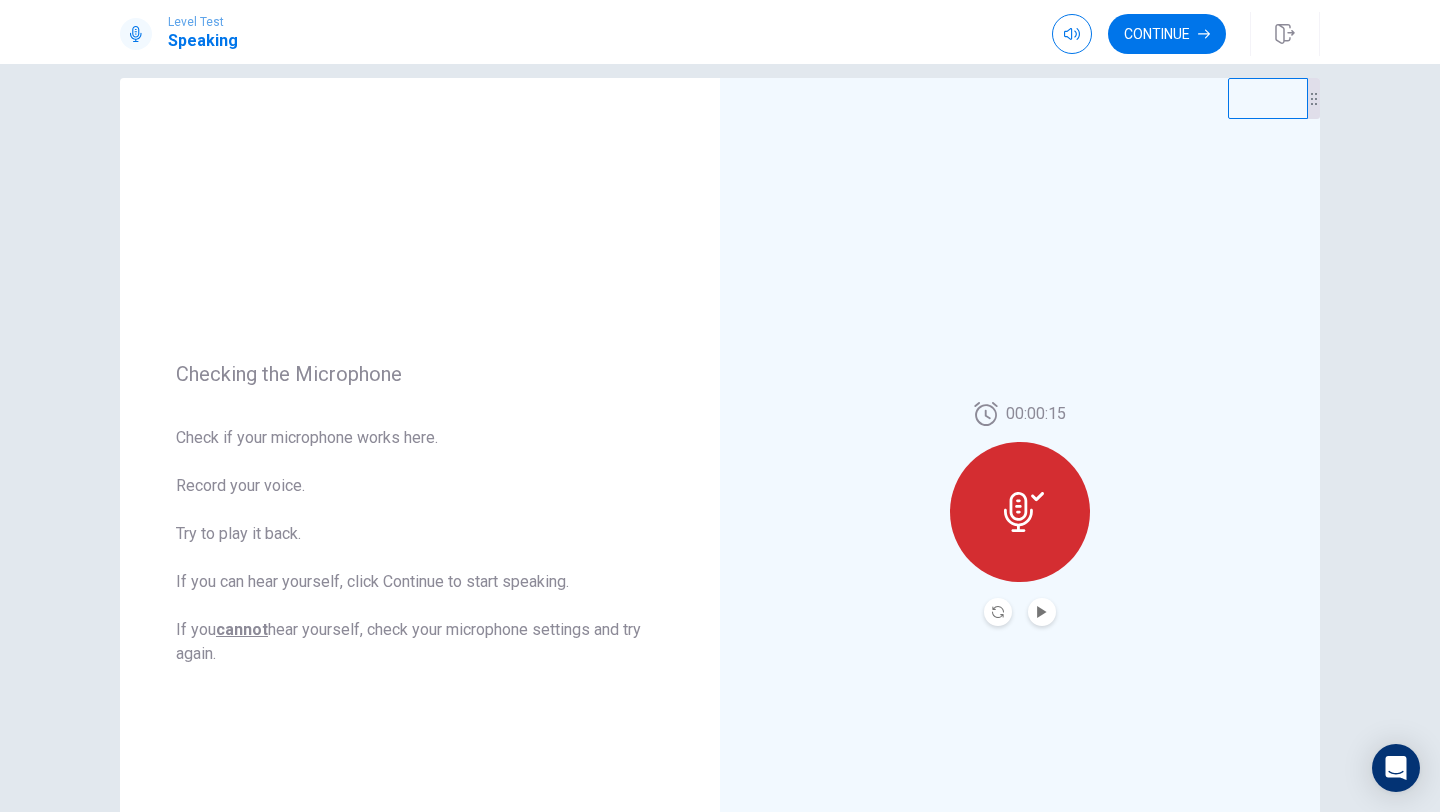 click at bounding box center [998, 612] 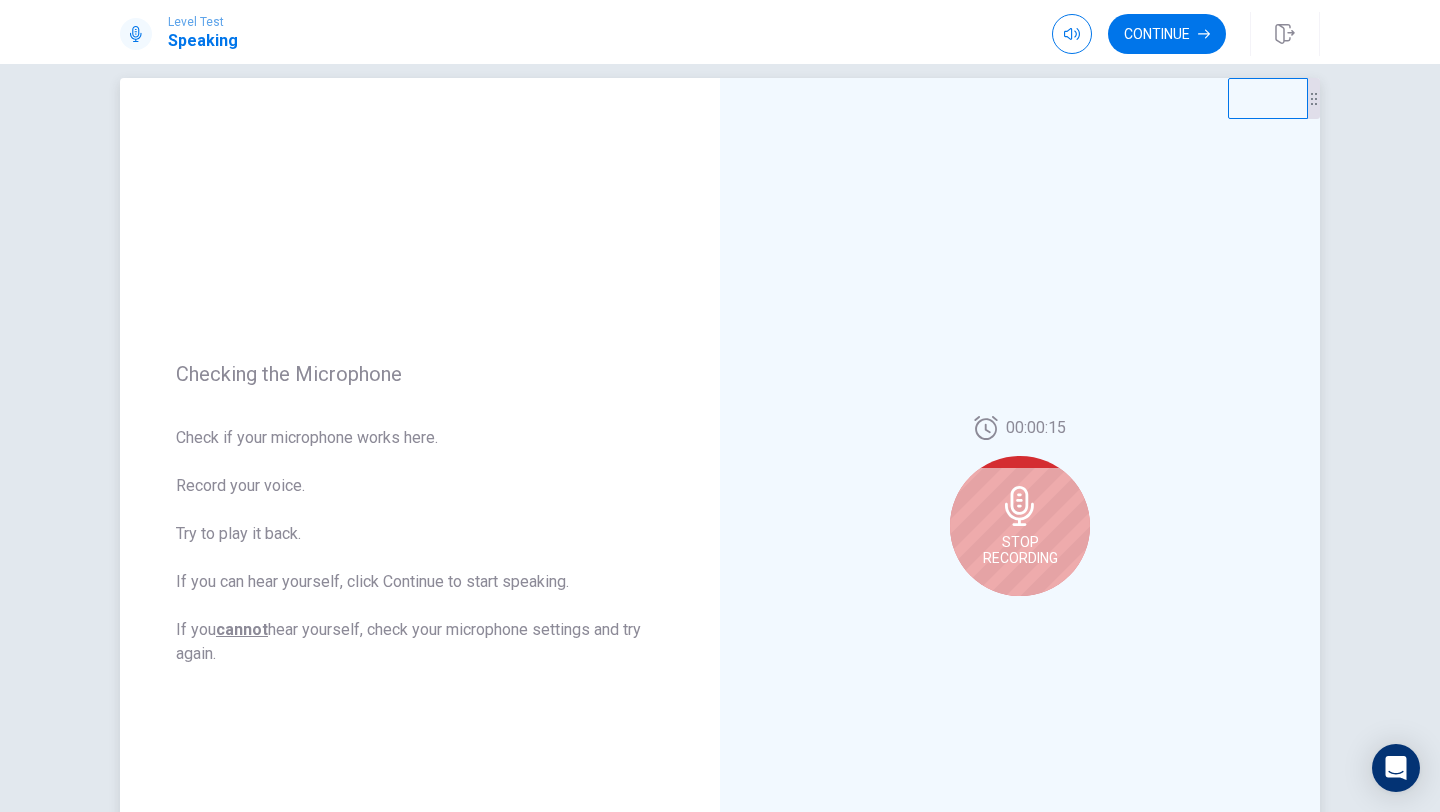 click on "Stop   Recording" at bounding box center [1020, 550] 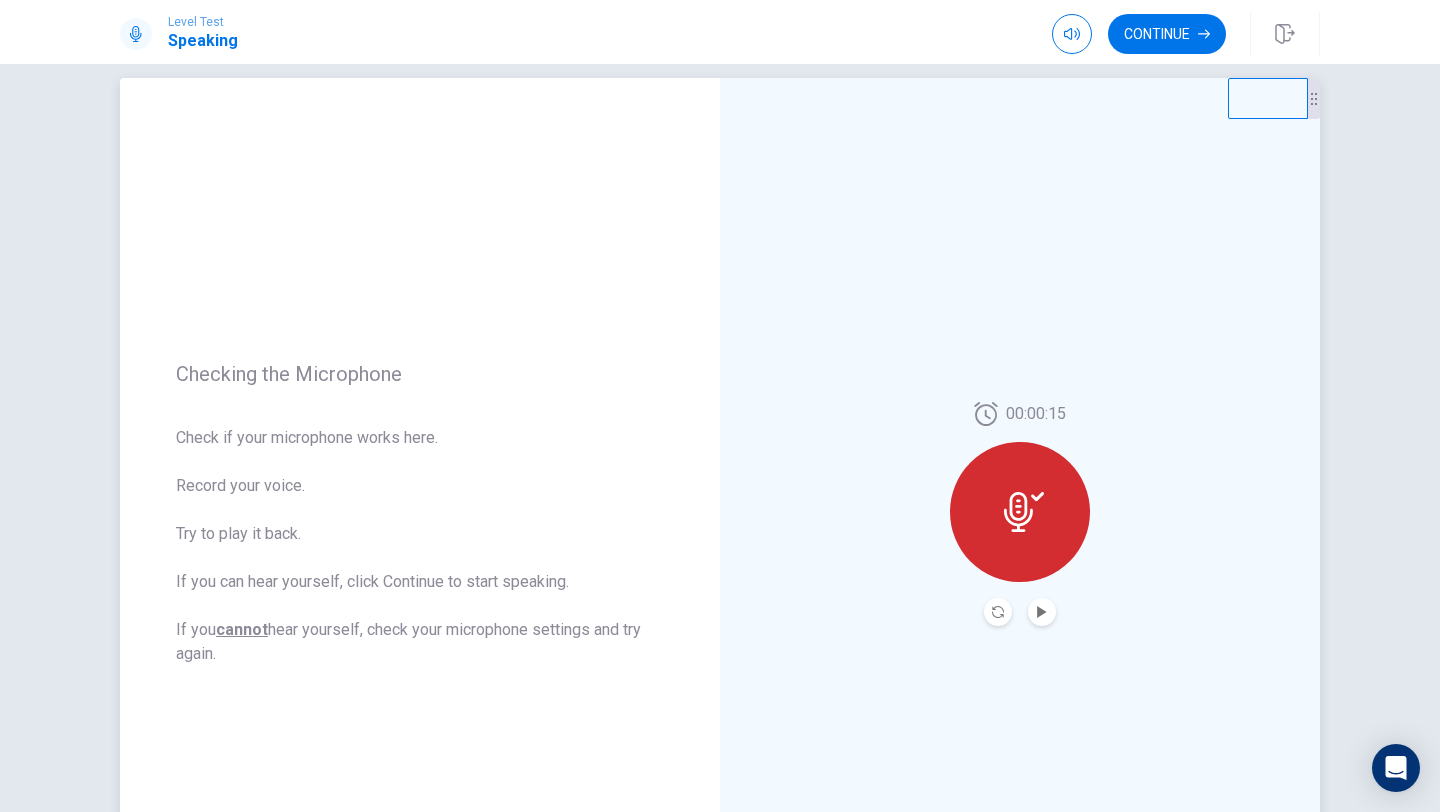 click at bounding box center (998, 612) 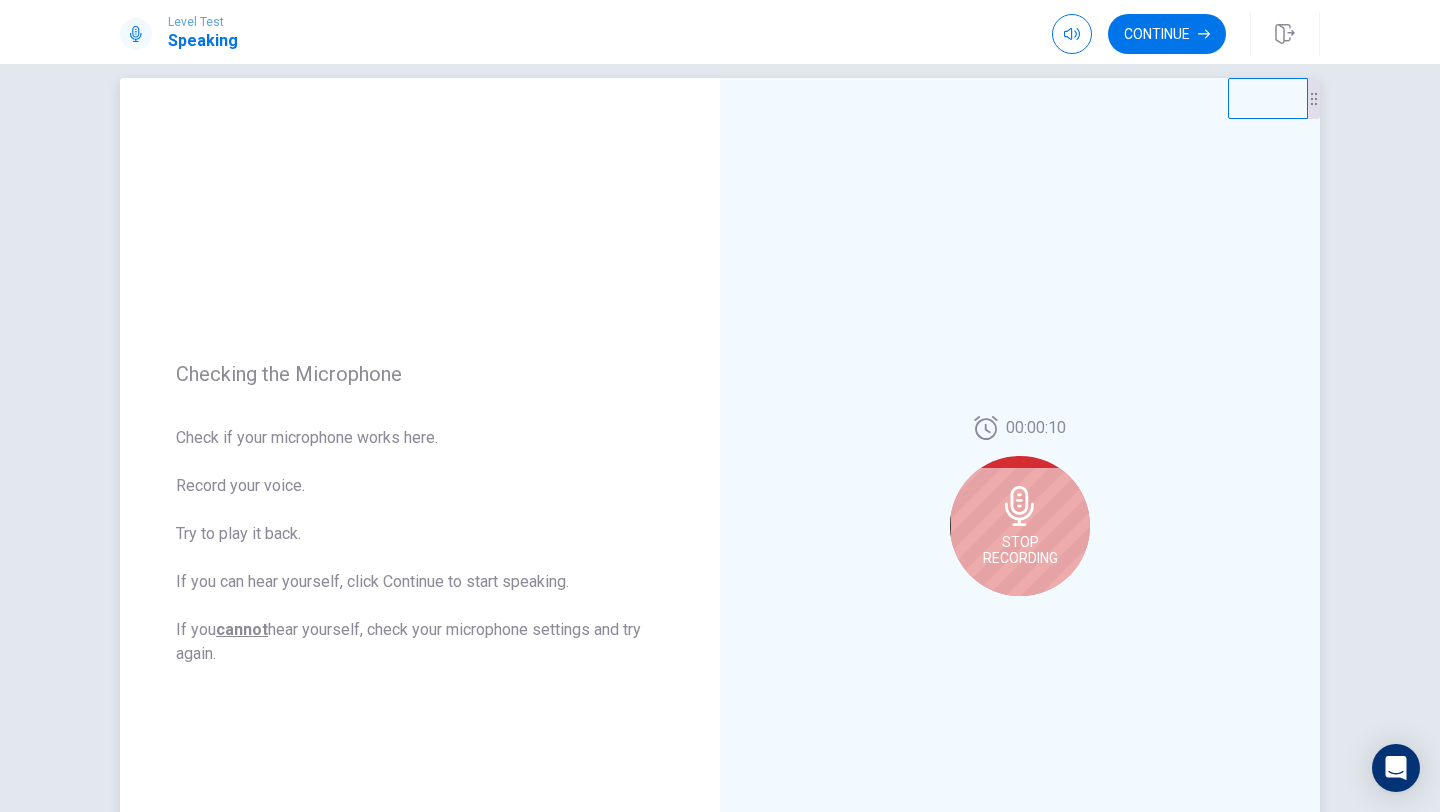 click on "Stop   Recording" at bounding box center [1020, 550] 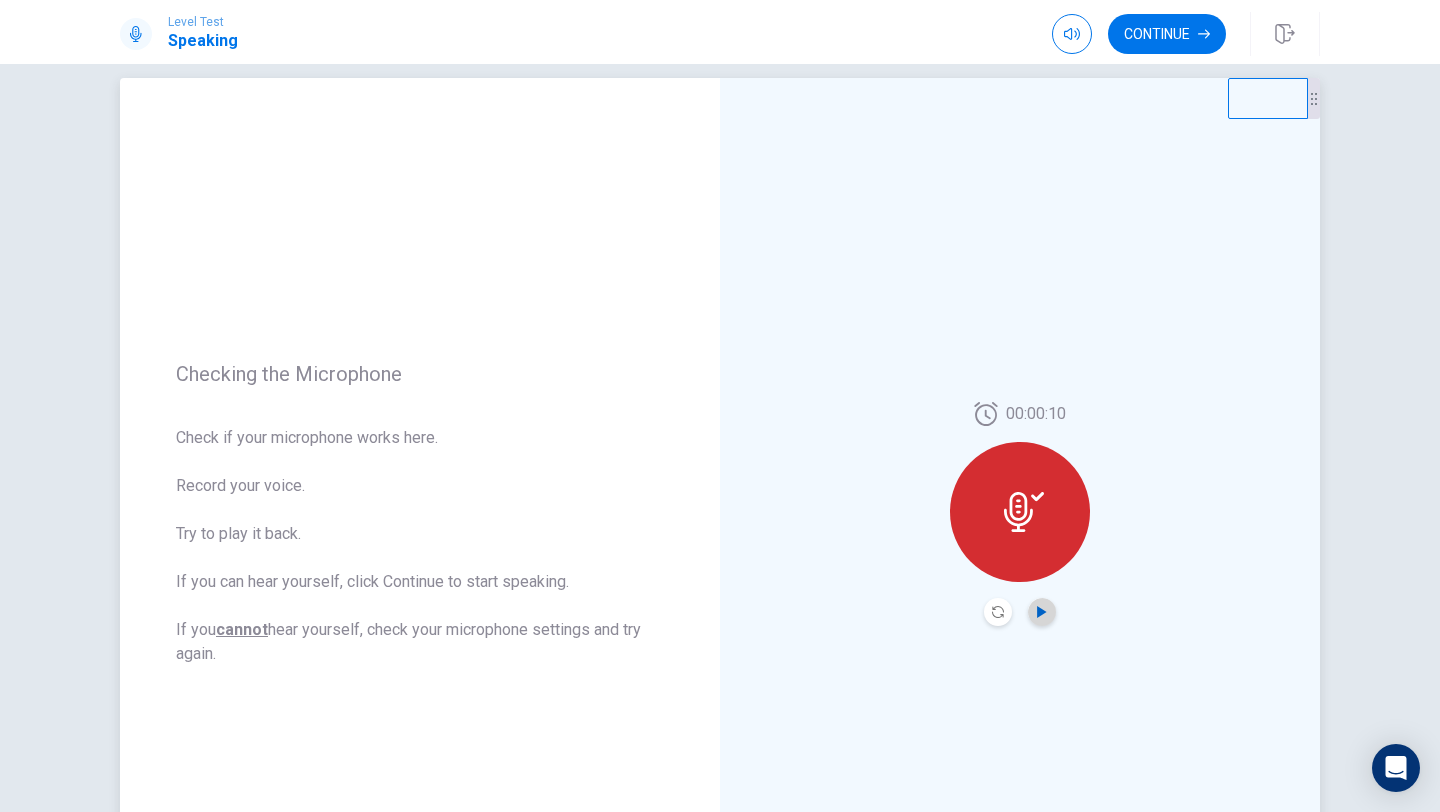 click at bounding box center (1042, 612) 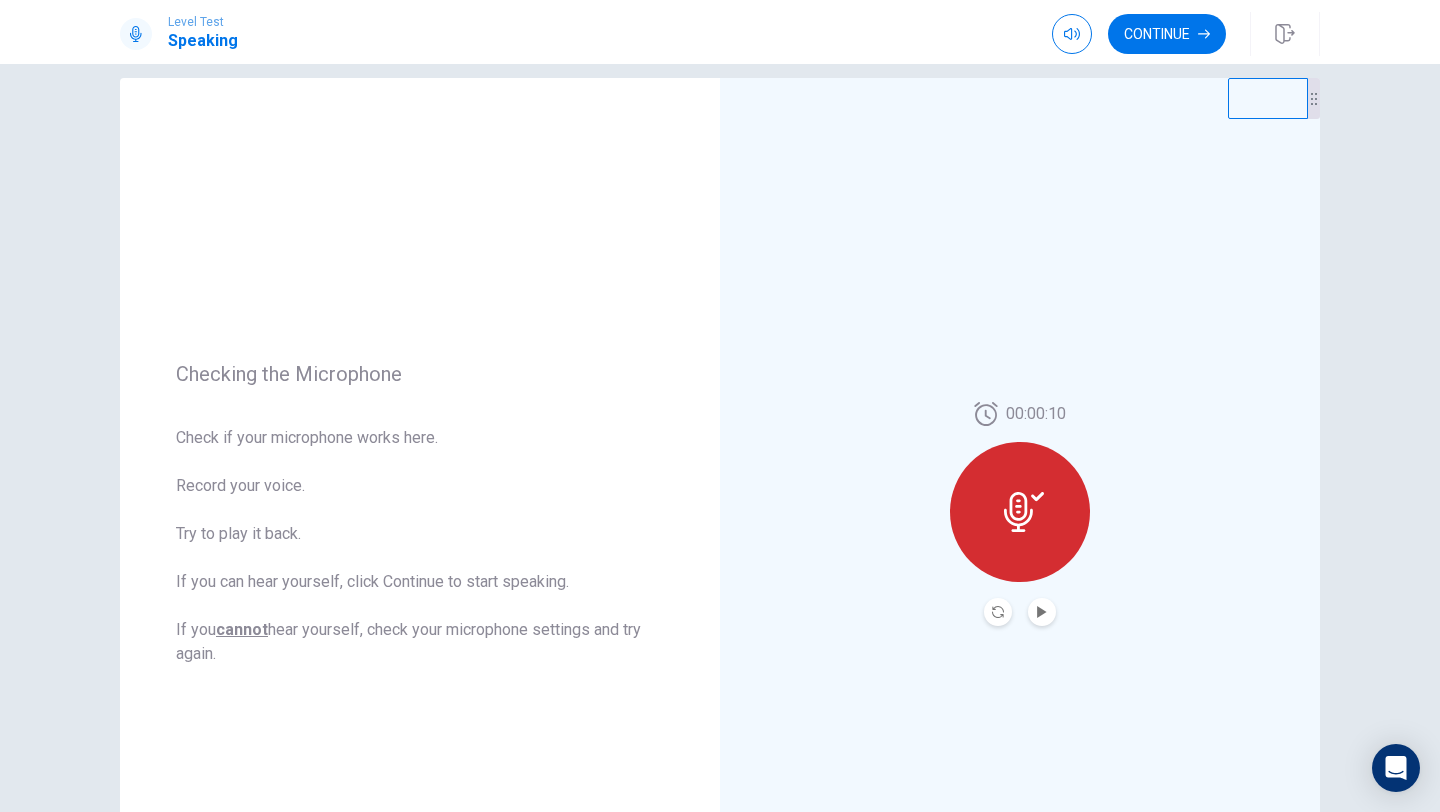click on "Continue" at bounding box center (1167, 34) 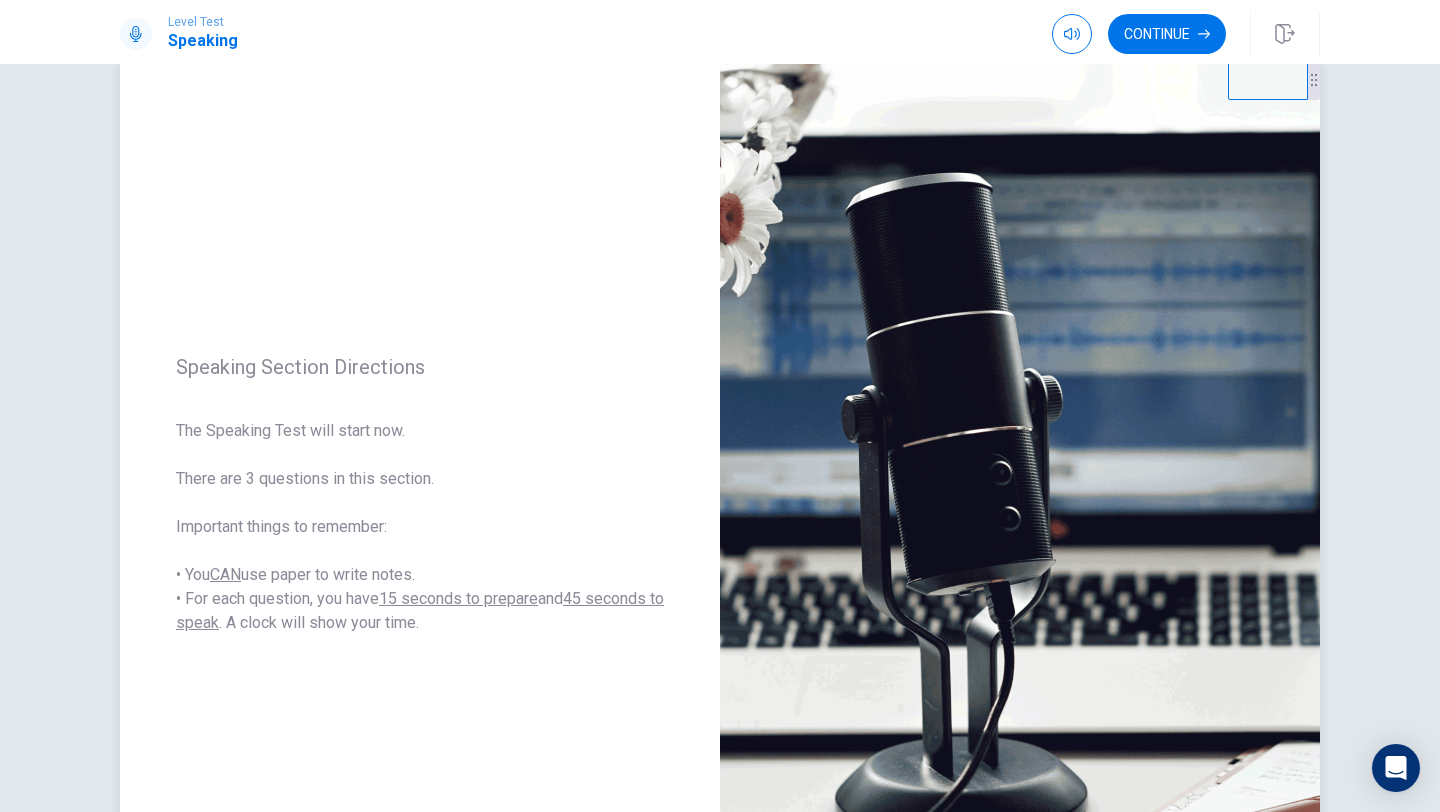 scroll, scrollTop: 47, scrollLeft: 0, axis: vertical 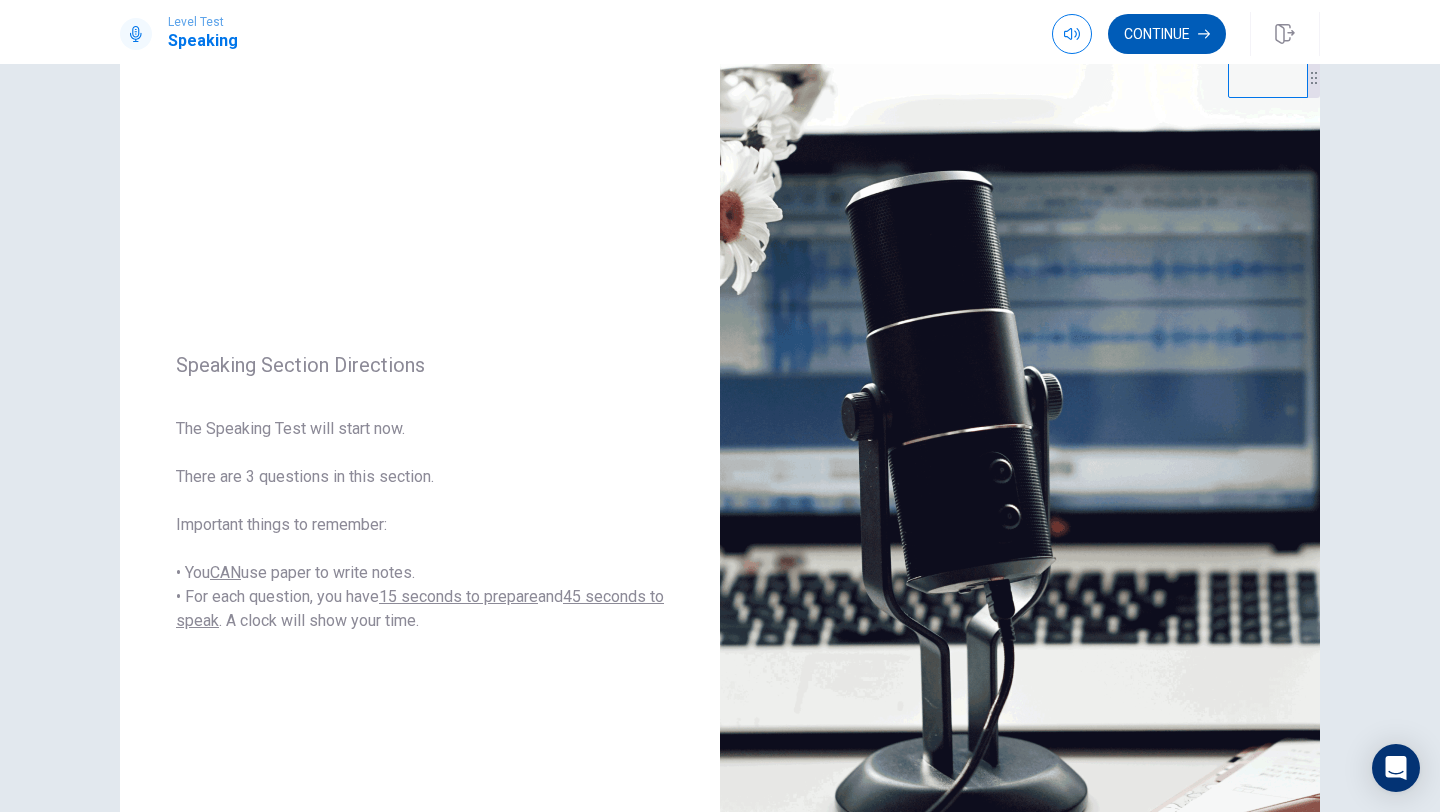 click on "Continue" at bounding box center [1167, 34] 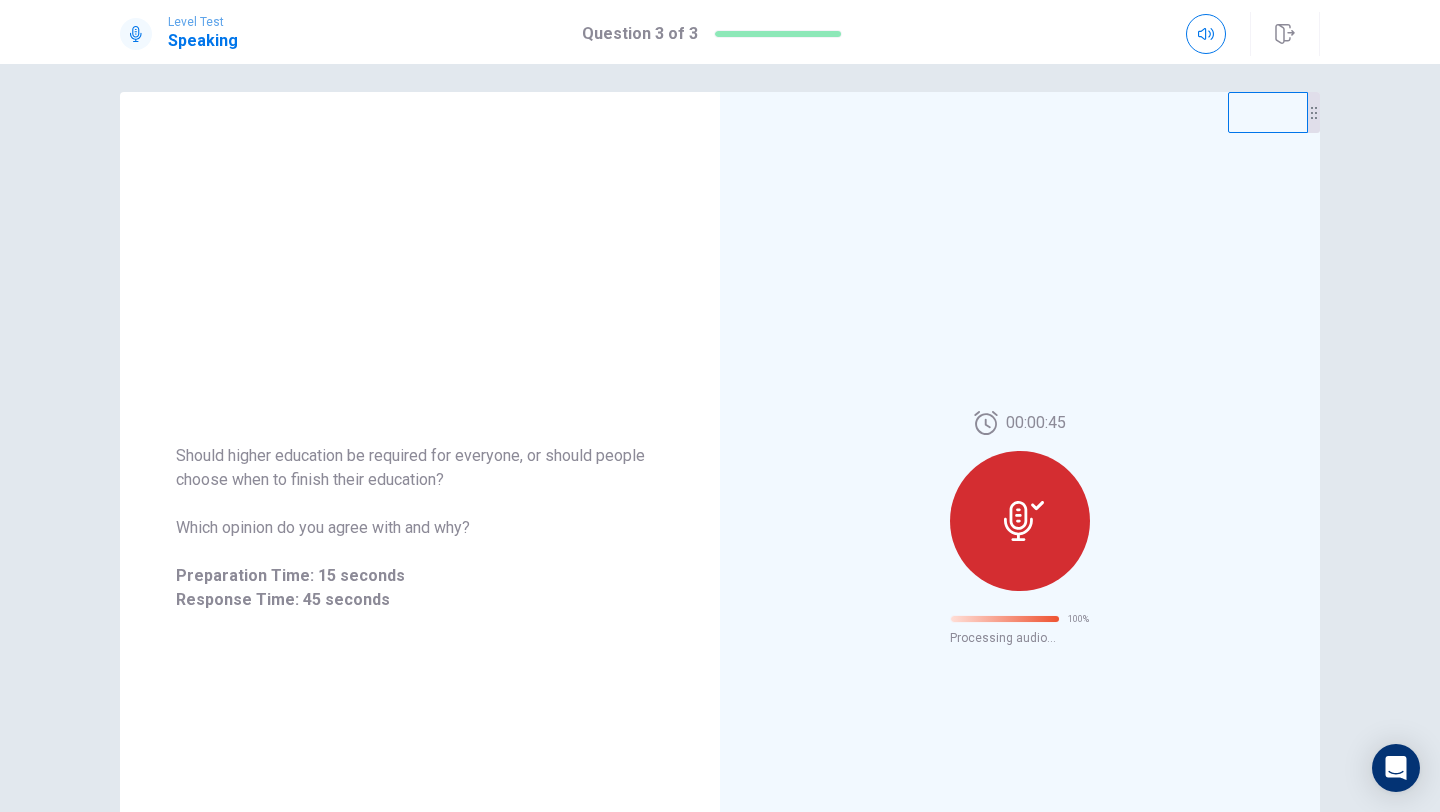 scroll, scrollTop: 0, scrollLeft: 0, axis: both 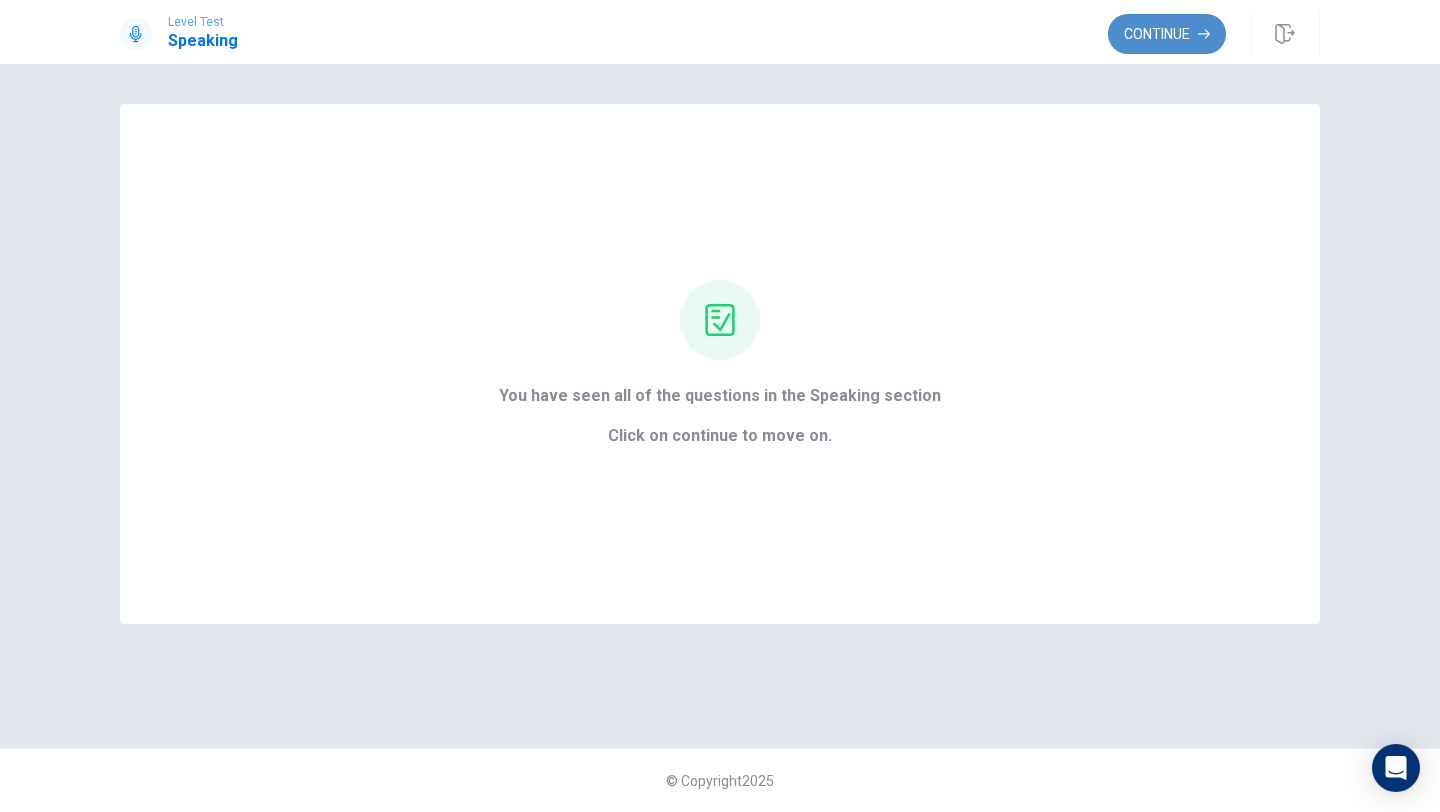 click on "Continue" at bounding box center (1167, 34) 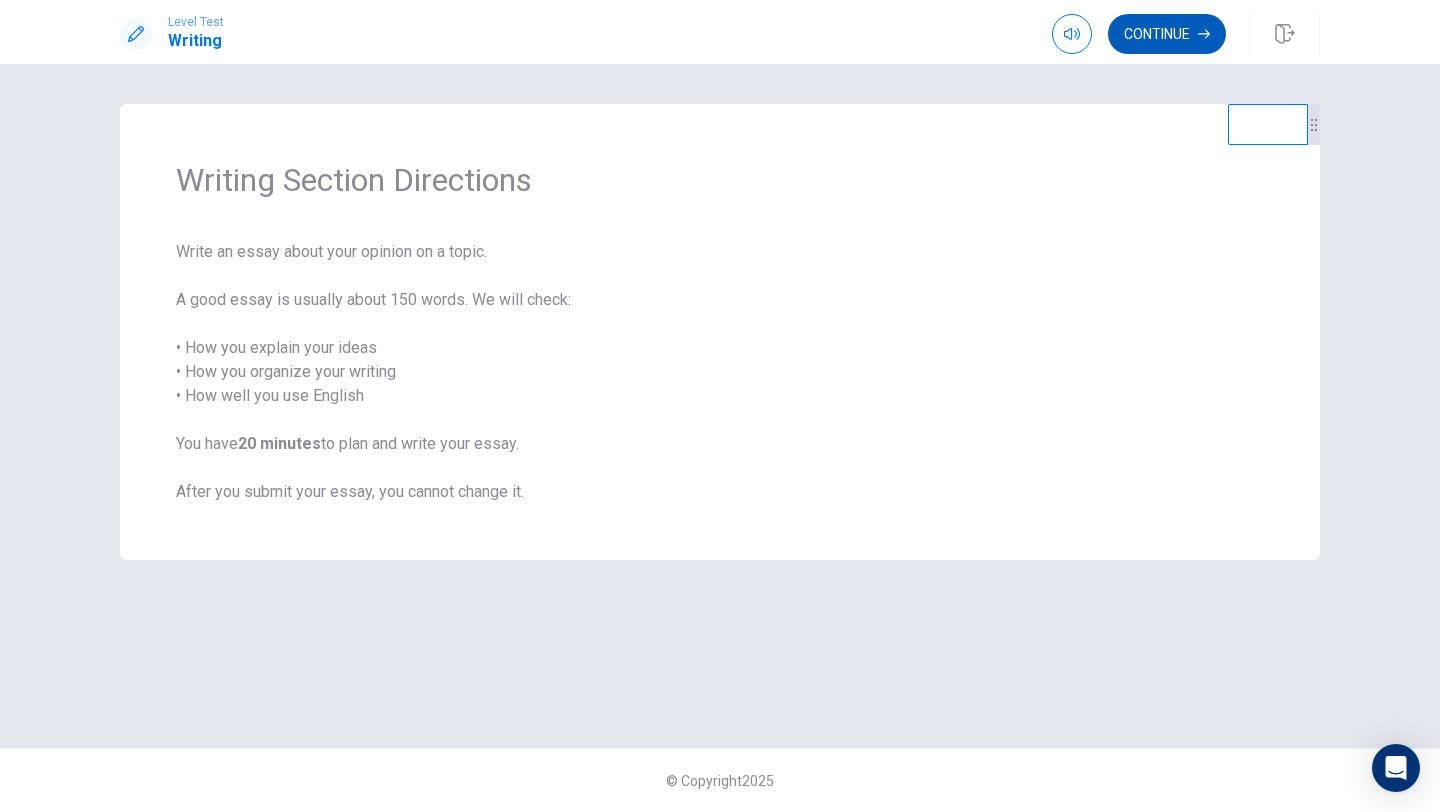 click on "Continue" at bounding box center (1167, 34) 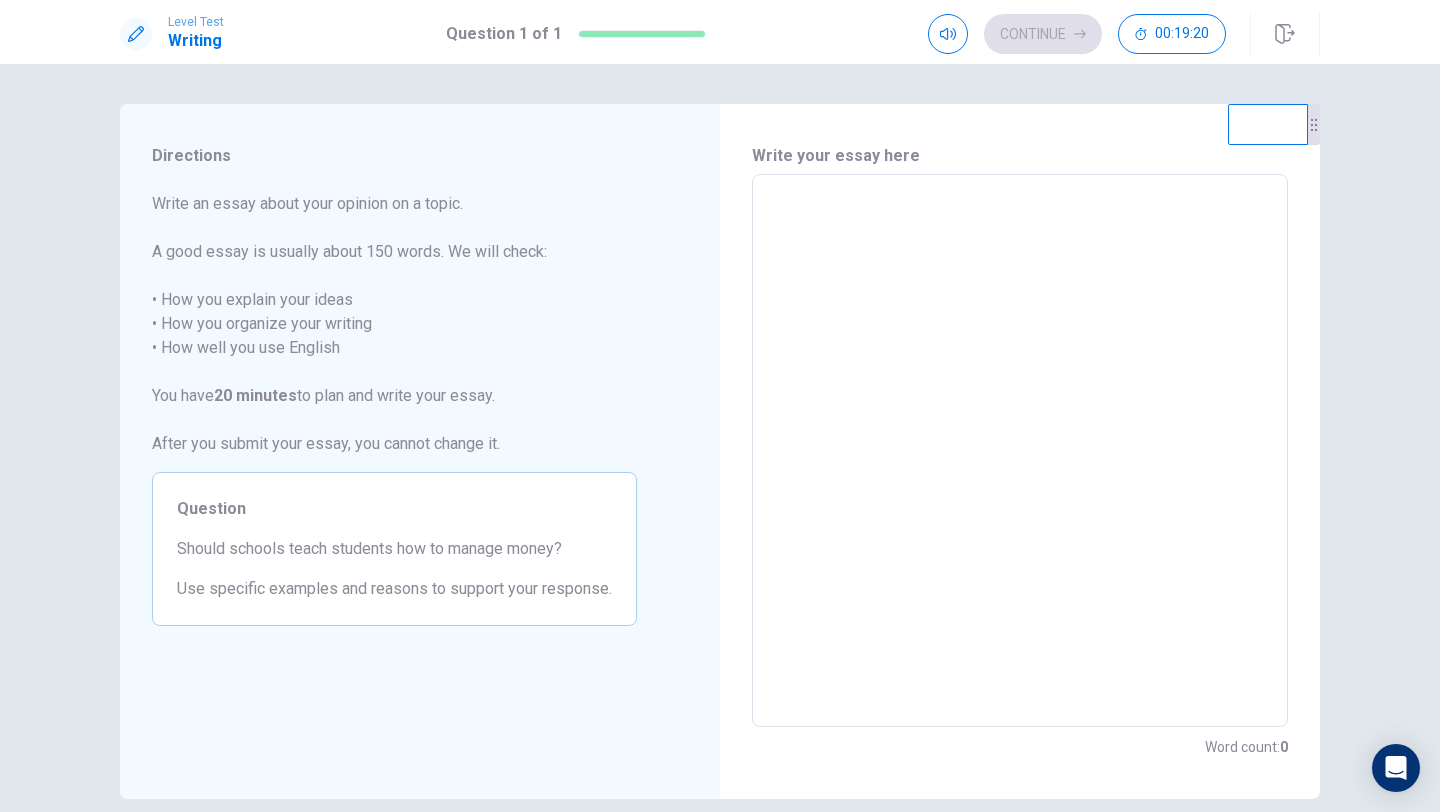 click at bounding box center [1020, 451] 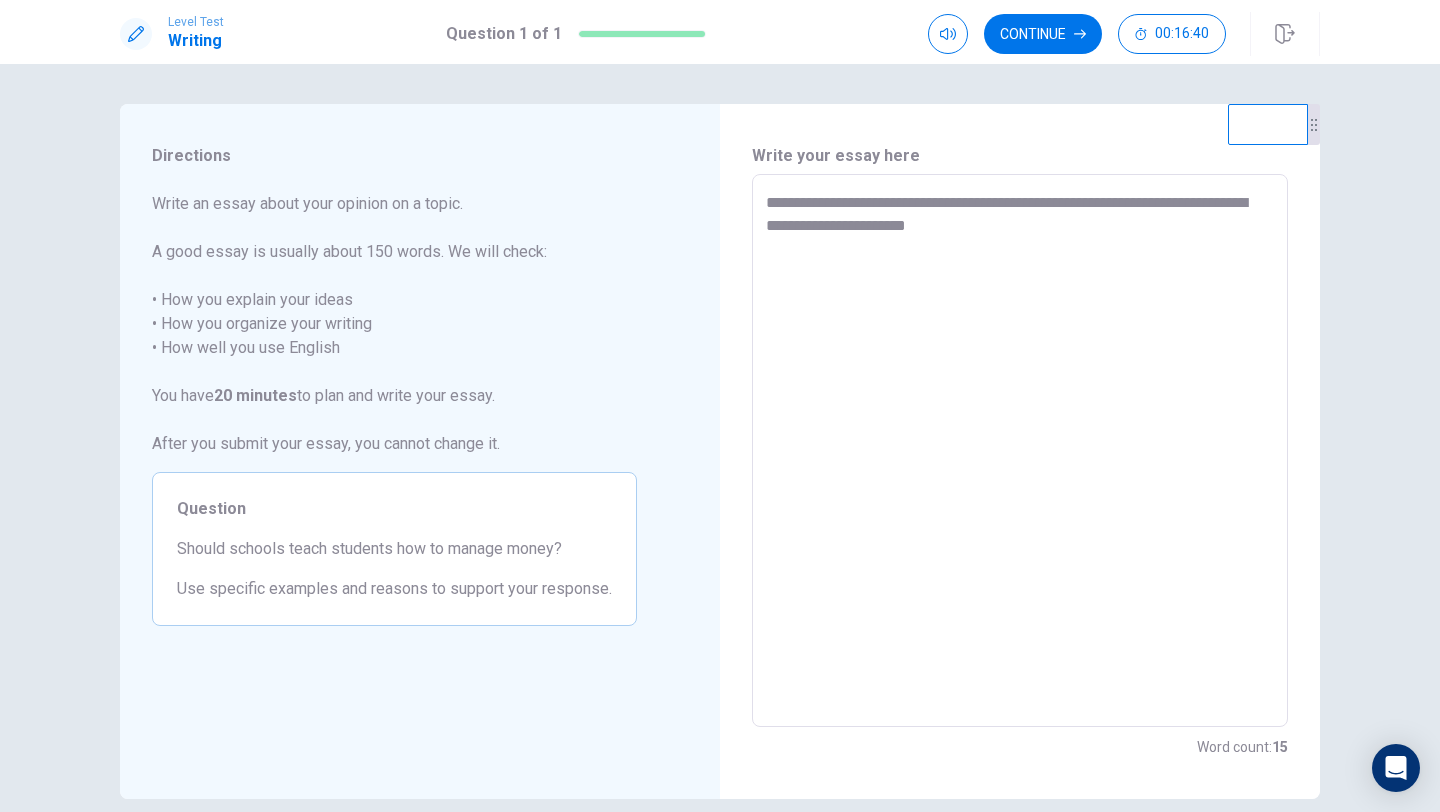 click on "**********" at bounding box center (720, 451) 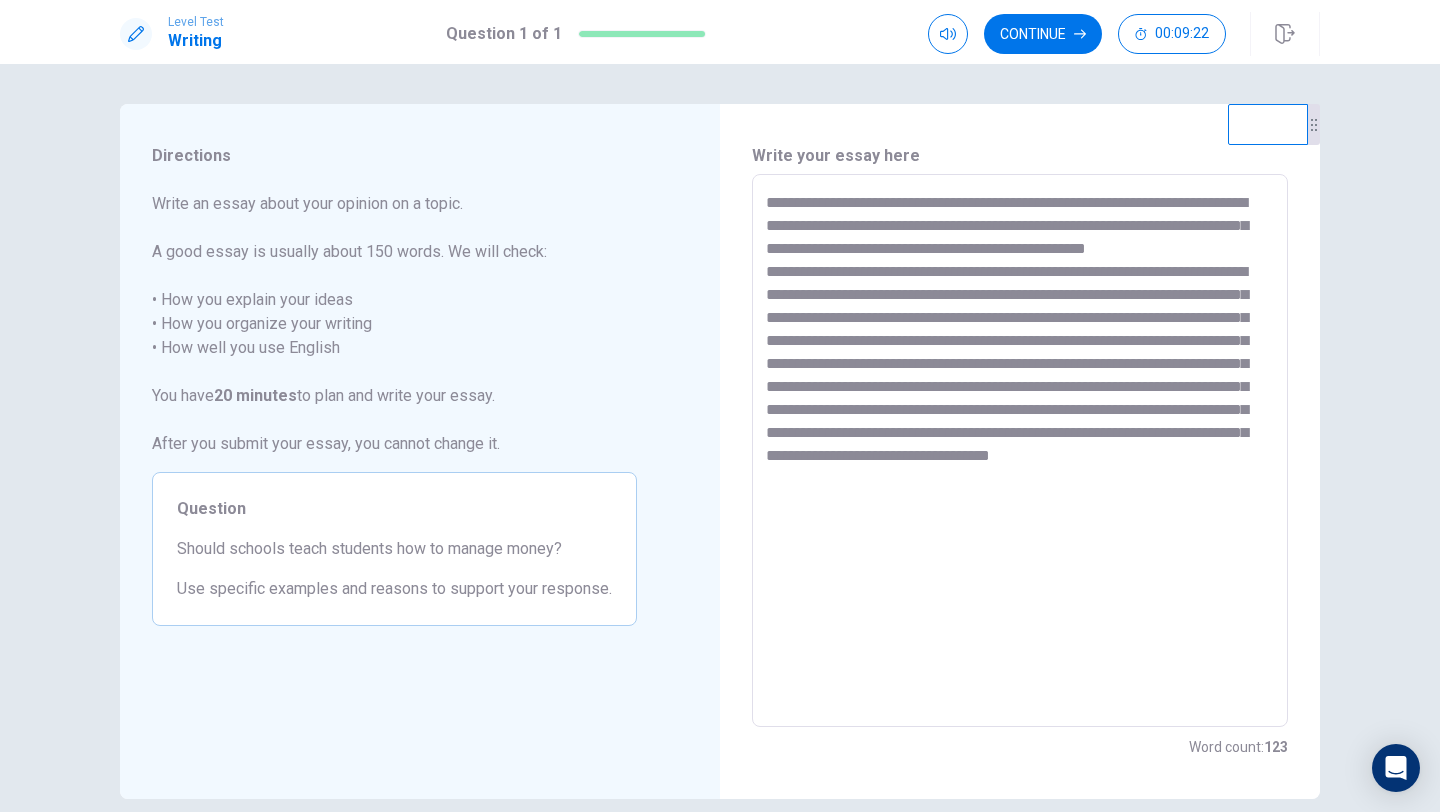 click on "**********" at bounding box center [1020, 451] 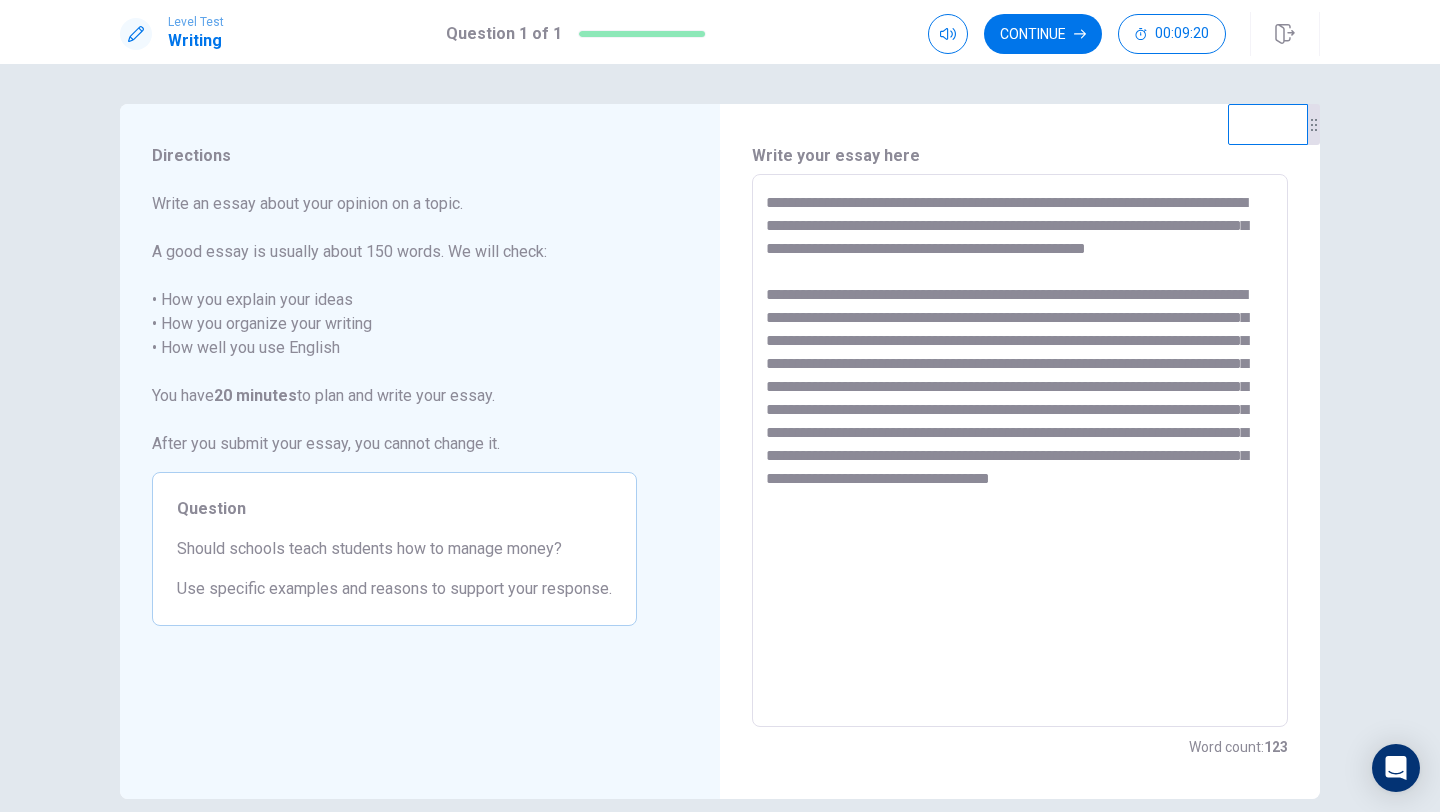 click on "**********" at bounding box center [1020, 451] 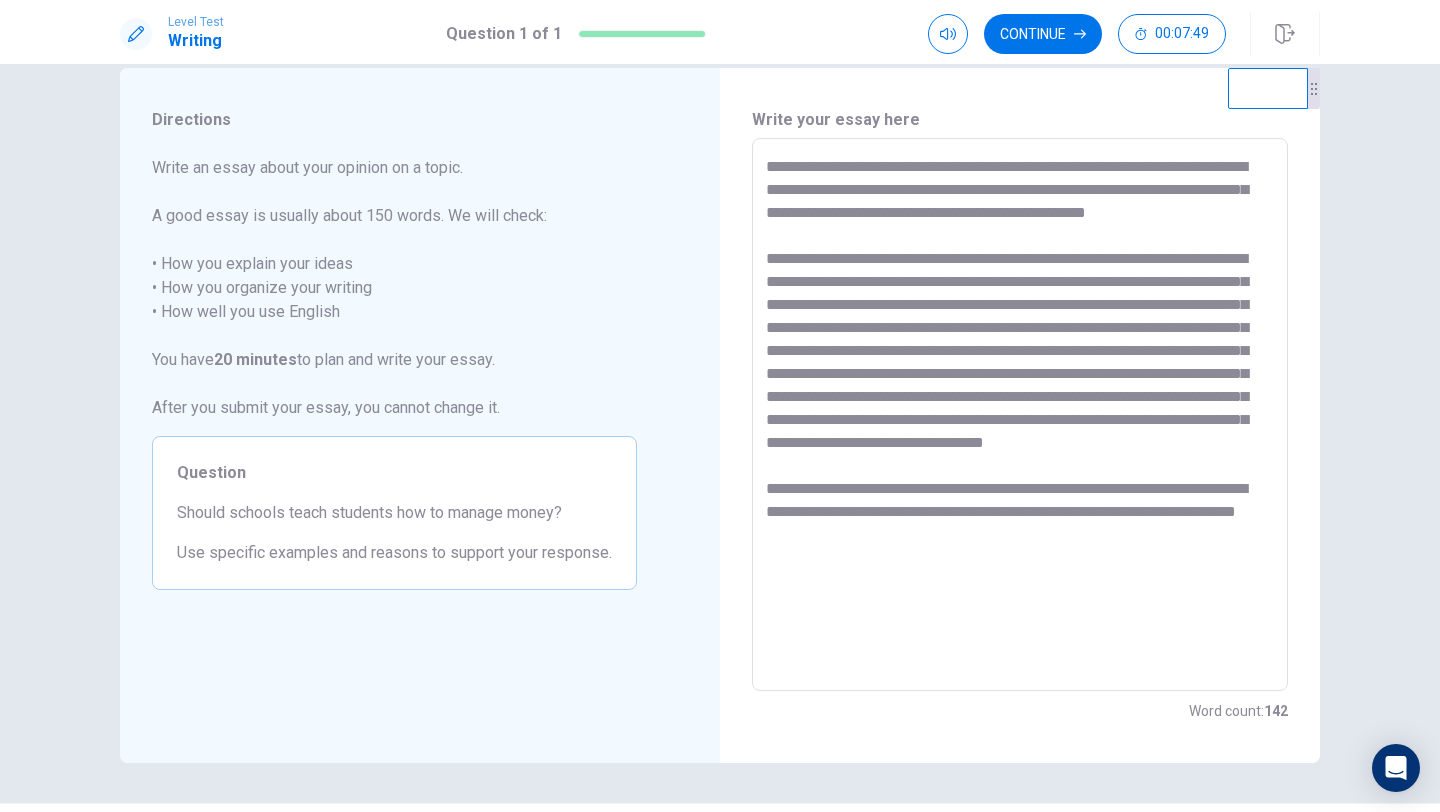 scroll, scrollTop: 34, scrollLeft: 0, axis: vertical 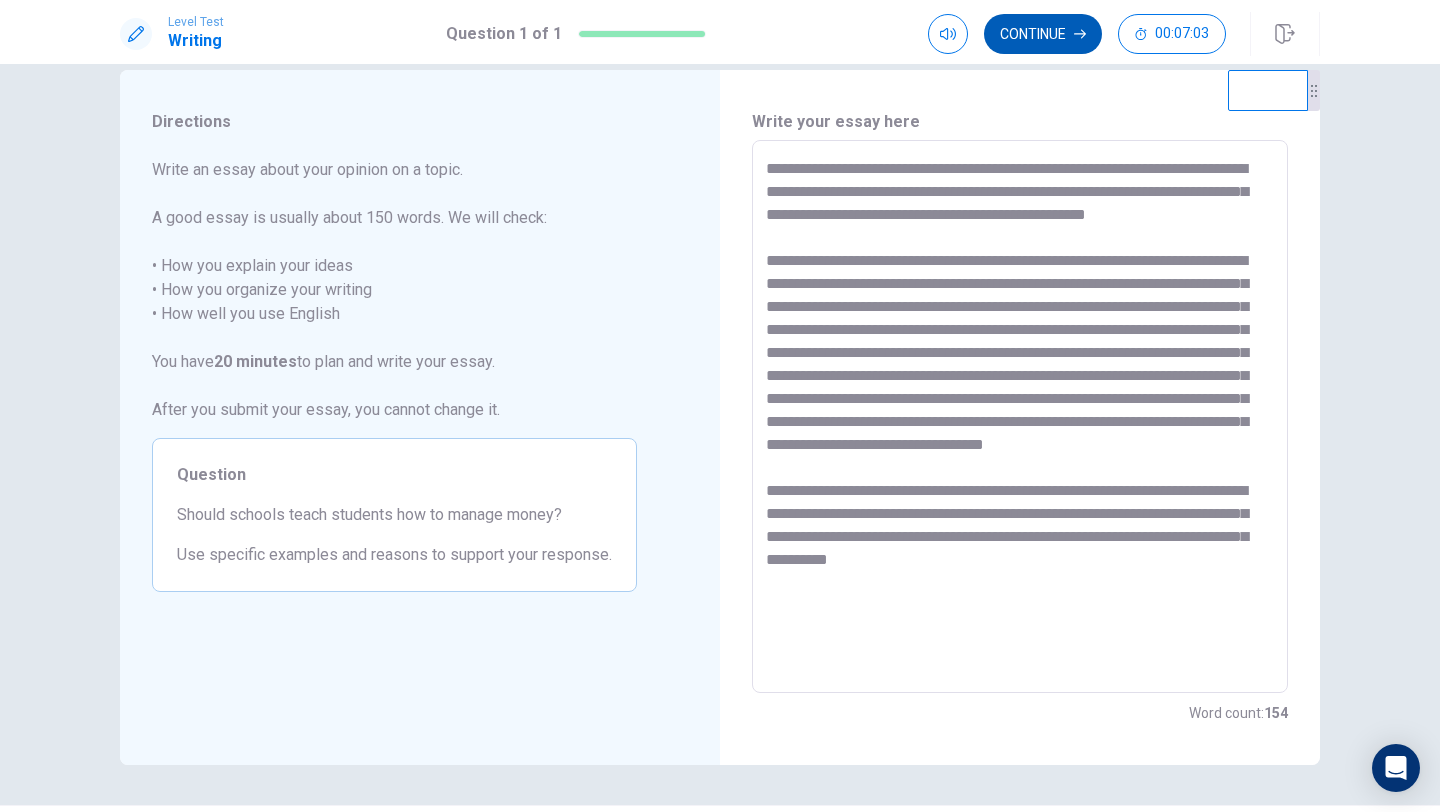 type on "**********" 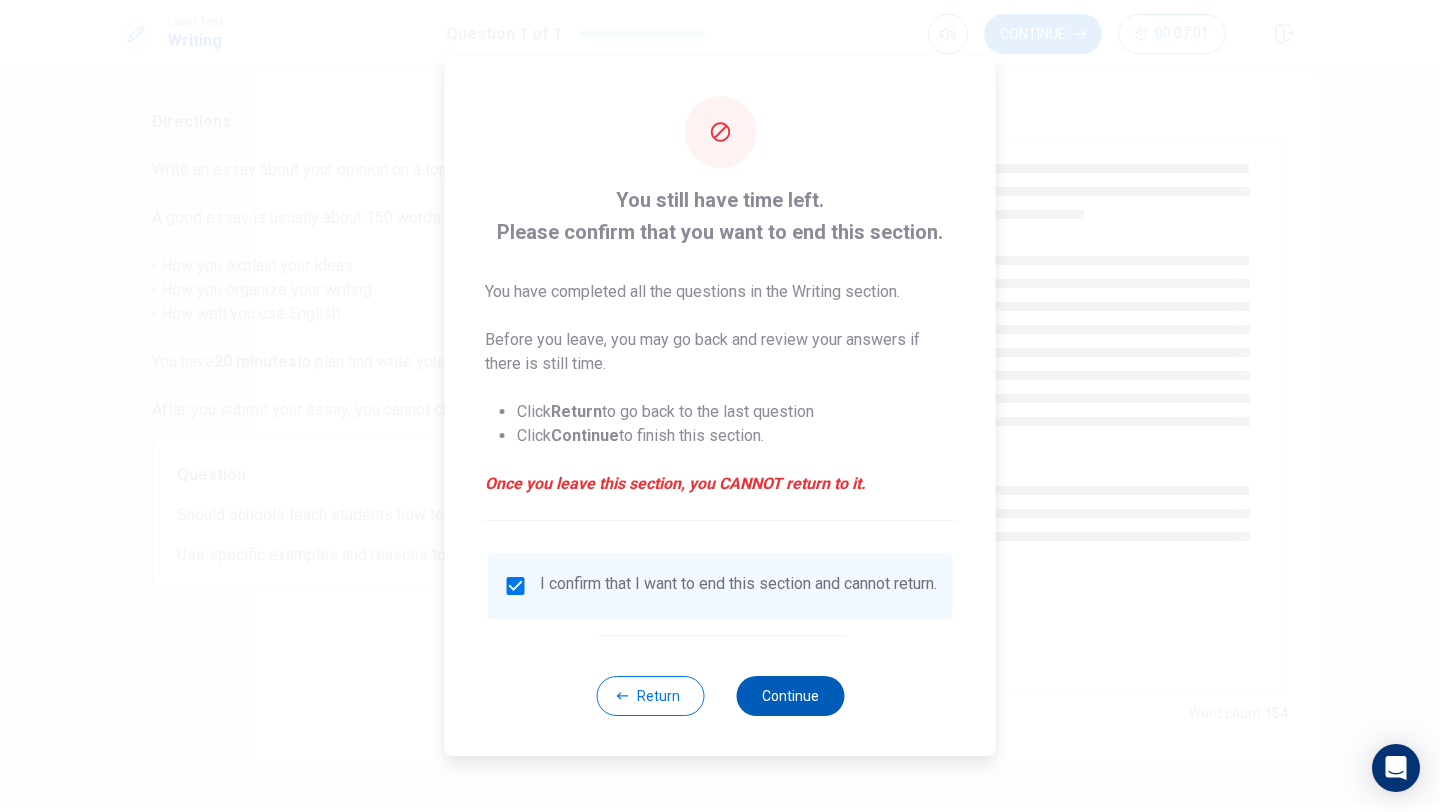 click on "Continue" at bounding box center [790, 696] 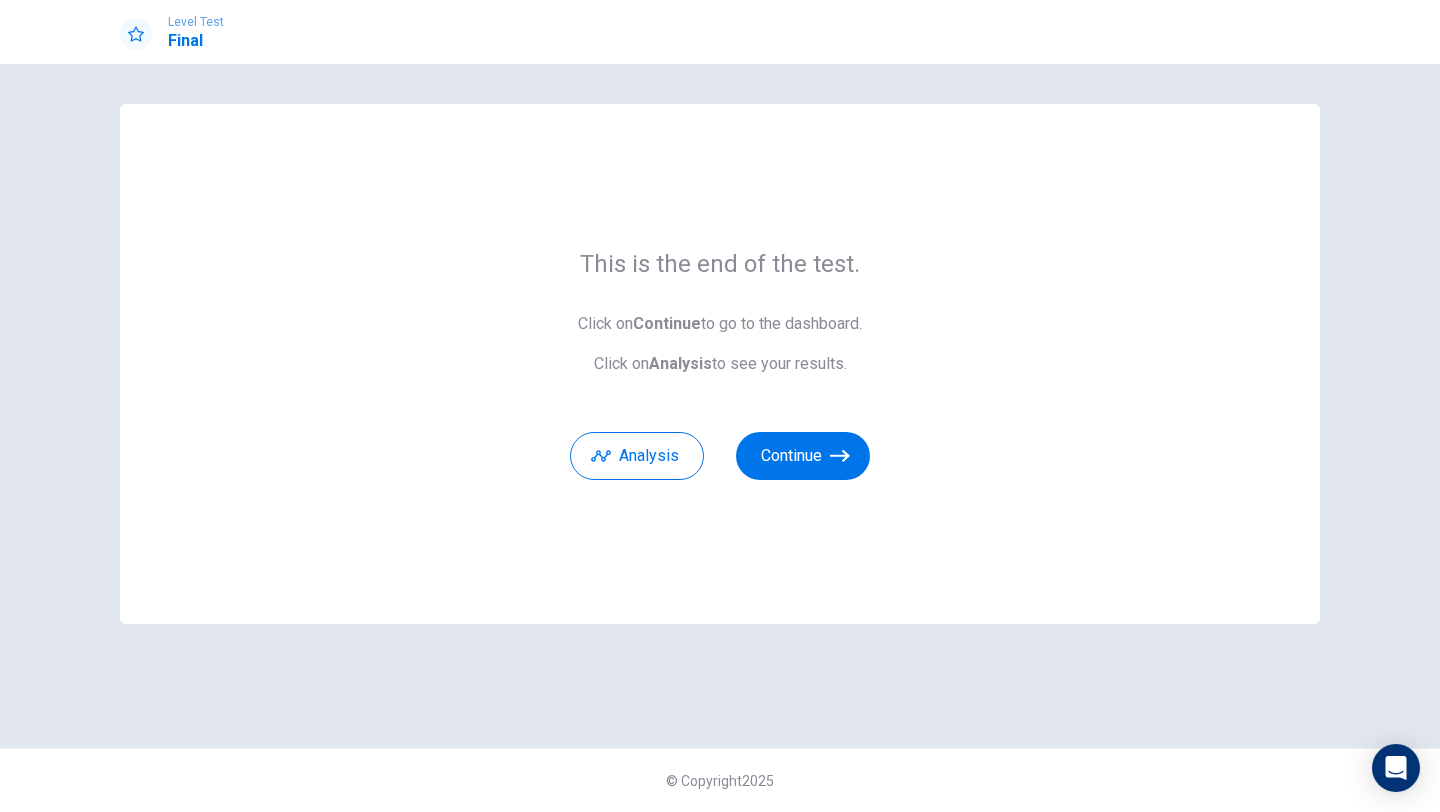 scroll, scrollTop: 0, scrollLeft: 0, axis: both 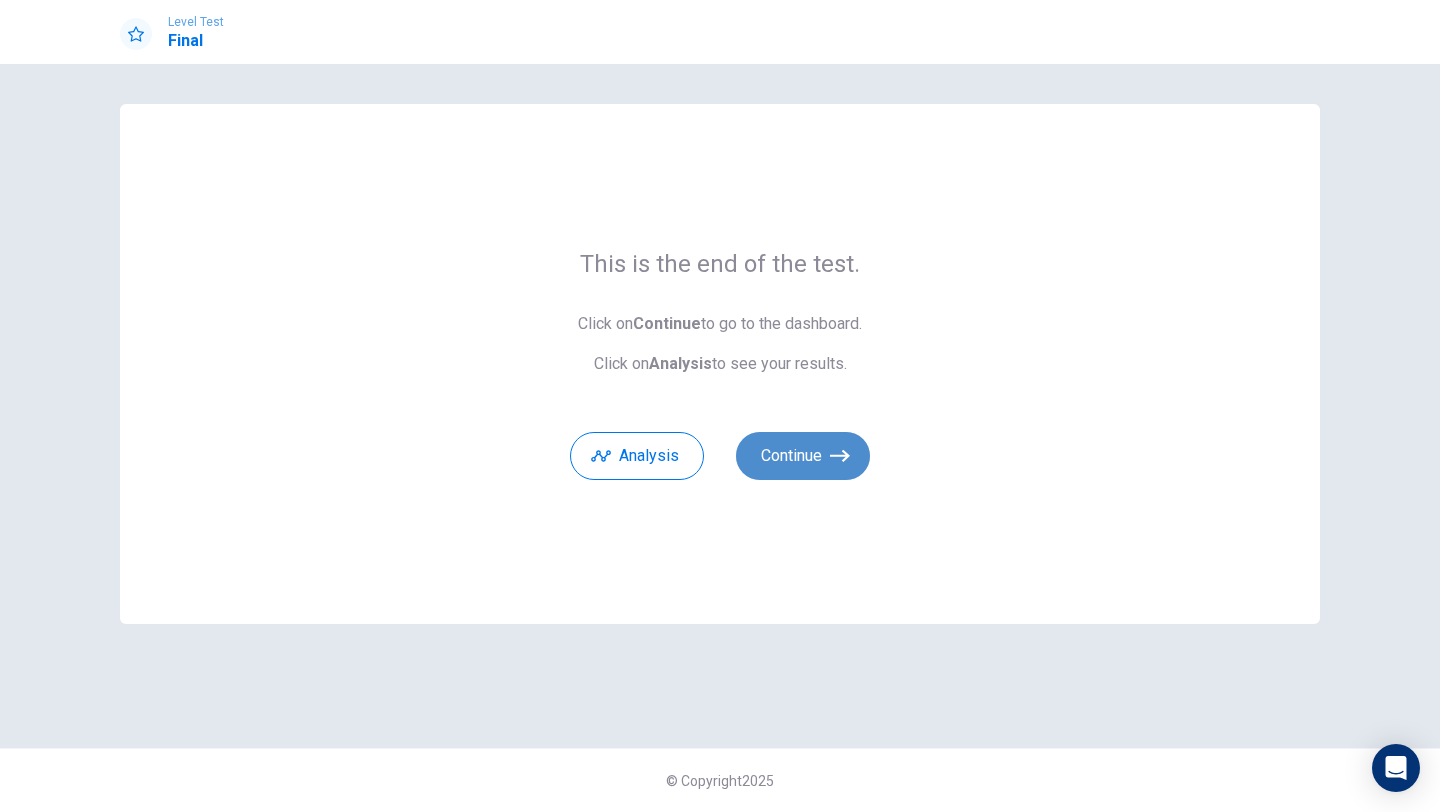 click on "Continue" at bounding box center [803, 456] 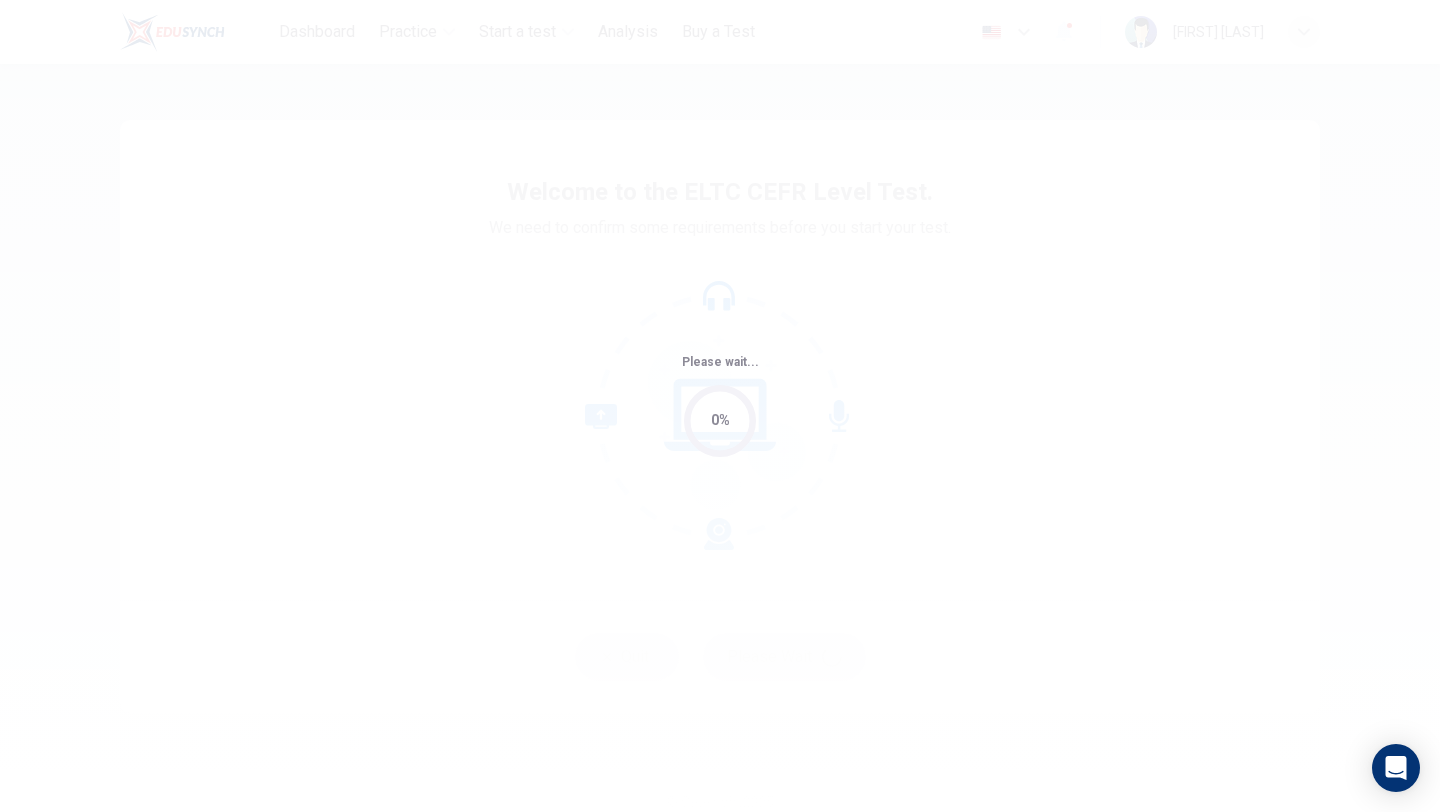 scroll, scrollTop: 0, scrollLeft: 0, axis: both 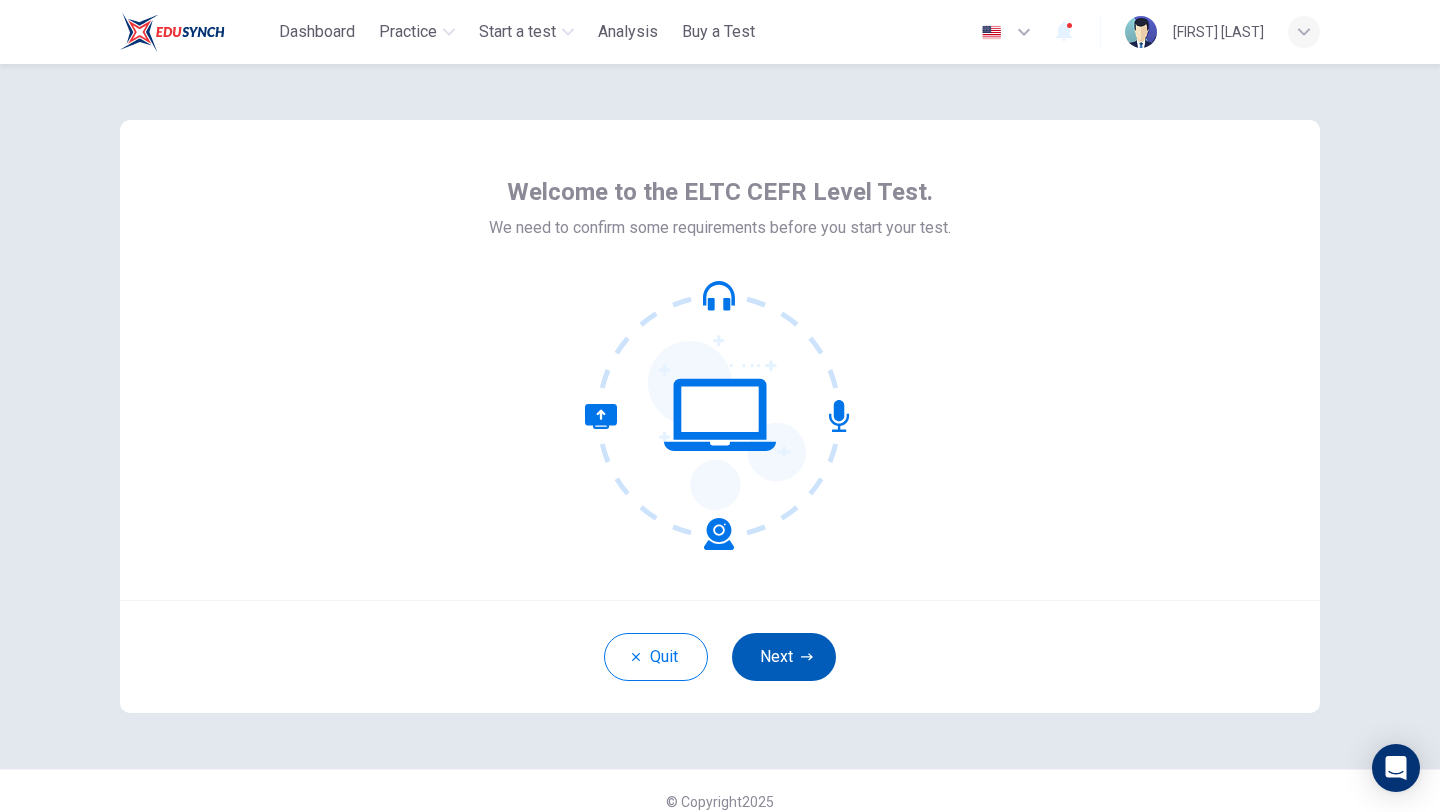 click on "Next" at bounding box center (784, 657) 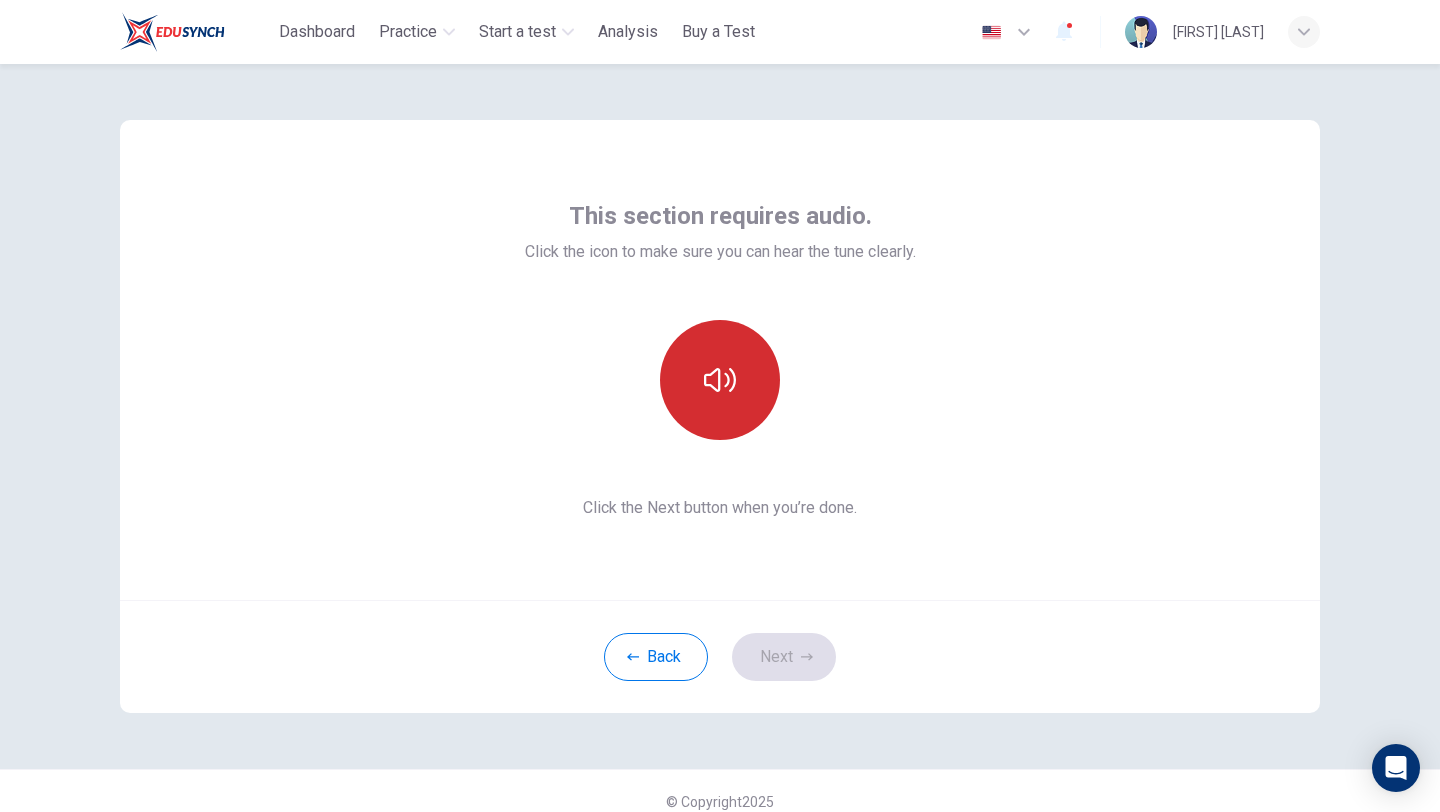 click at bounding box center [720, 380] 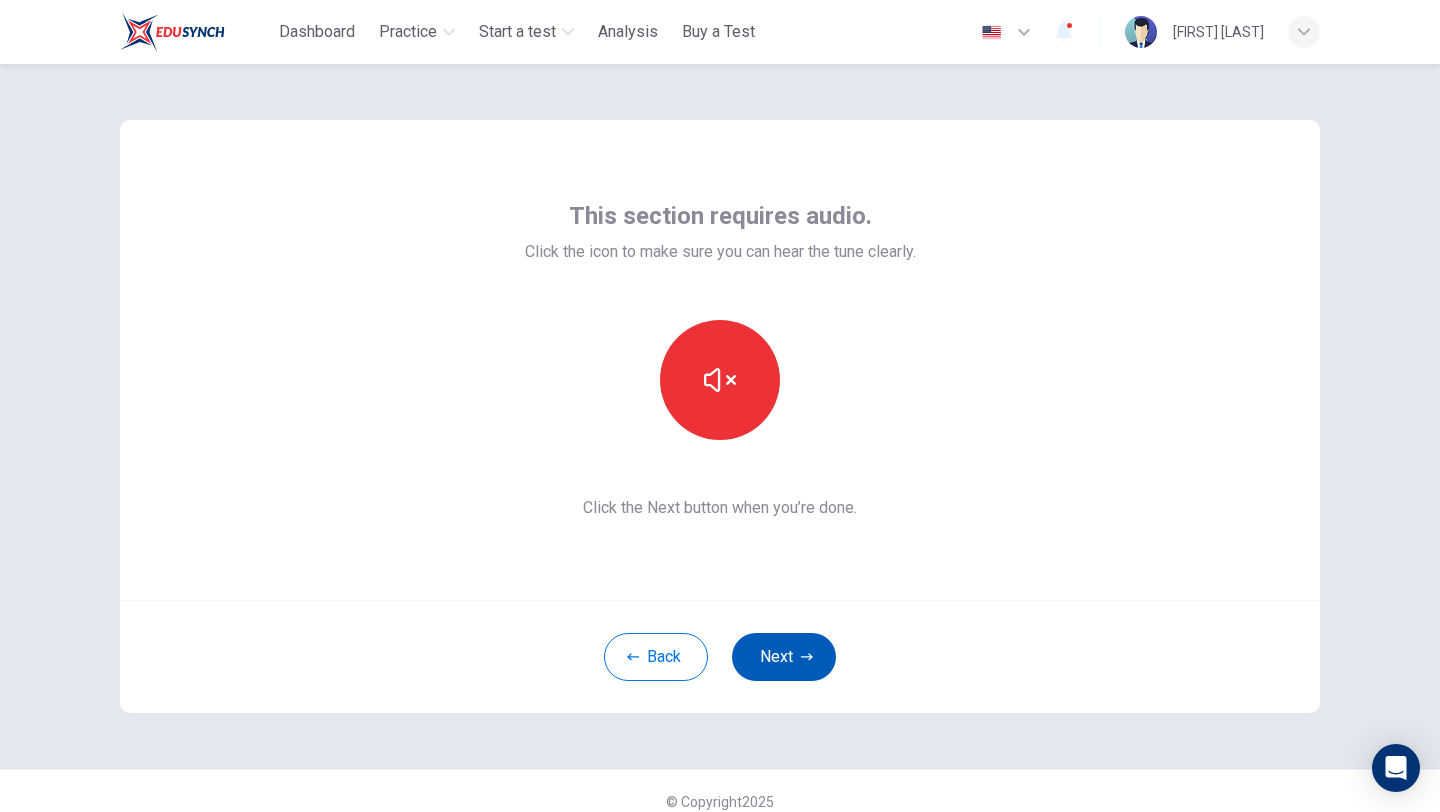 click on "Next" at bounding box center (784, 657) 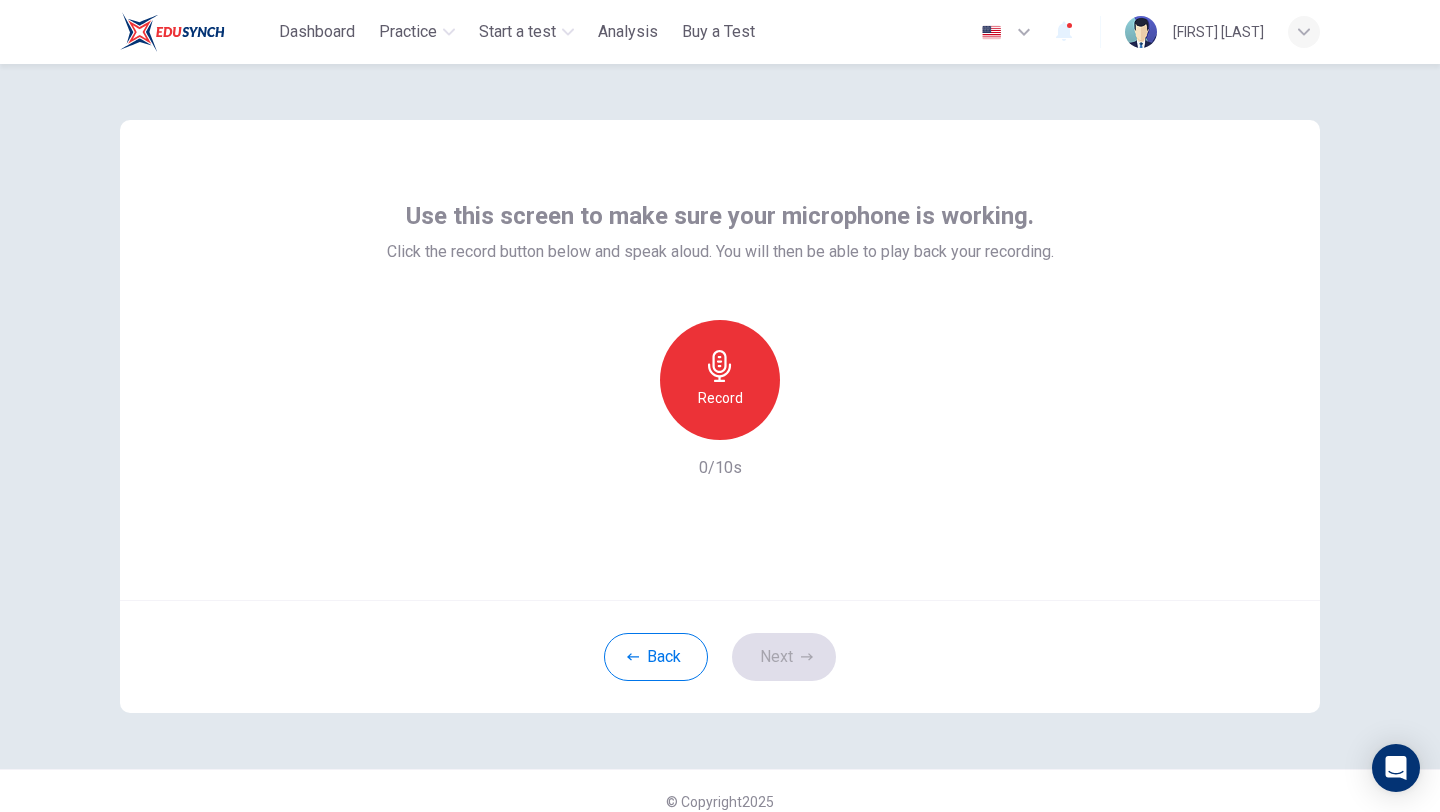 click on "Record" at bounding box center [720, 380] 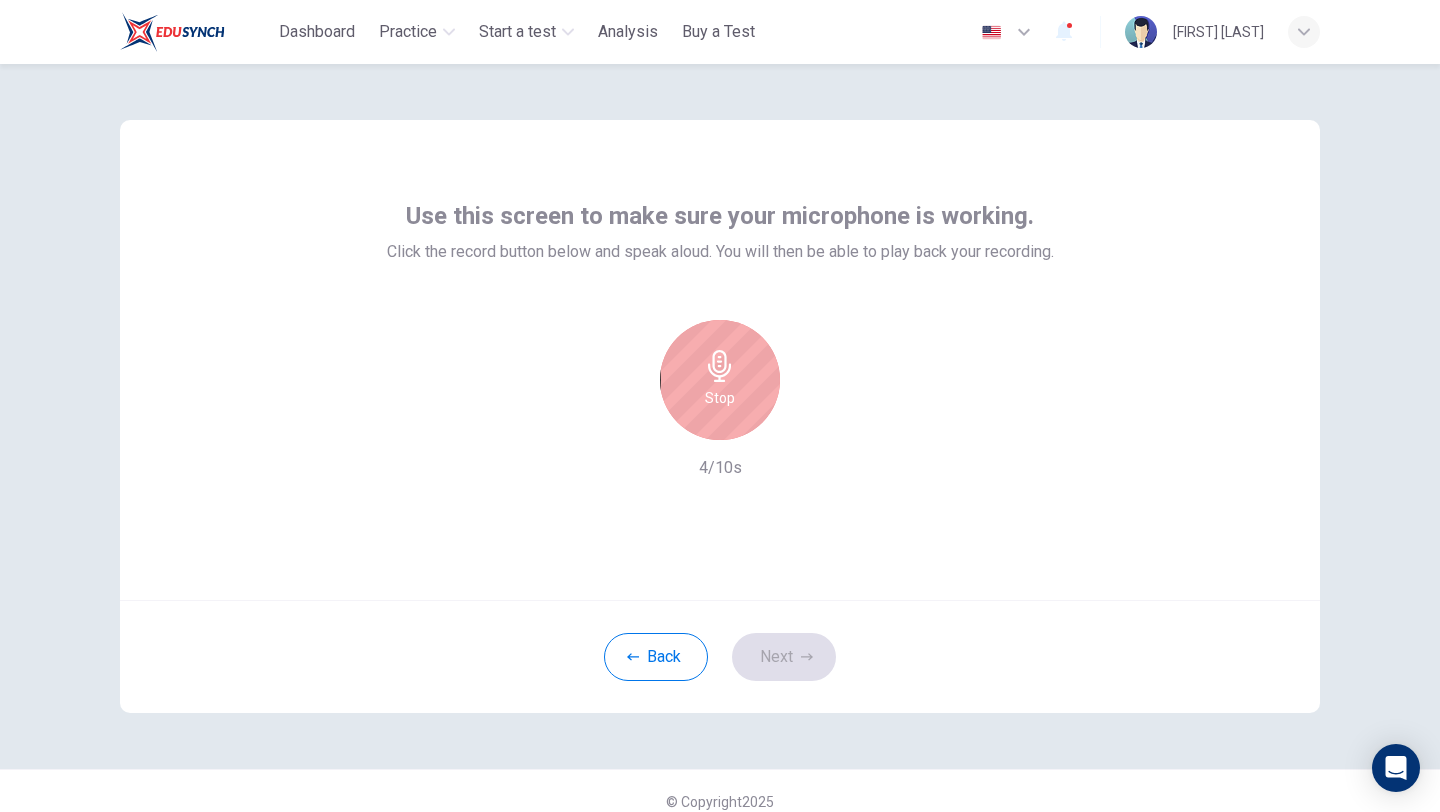 click on "Stop" at bounding box center [720, 380] 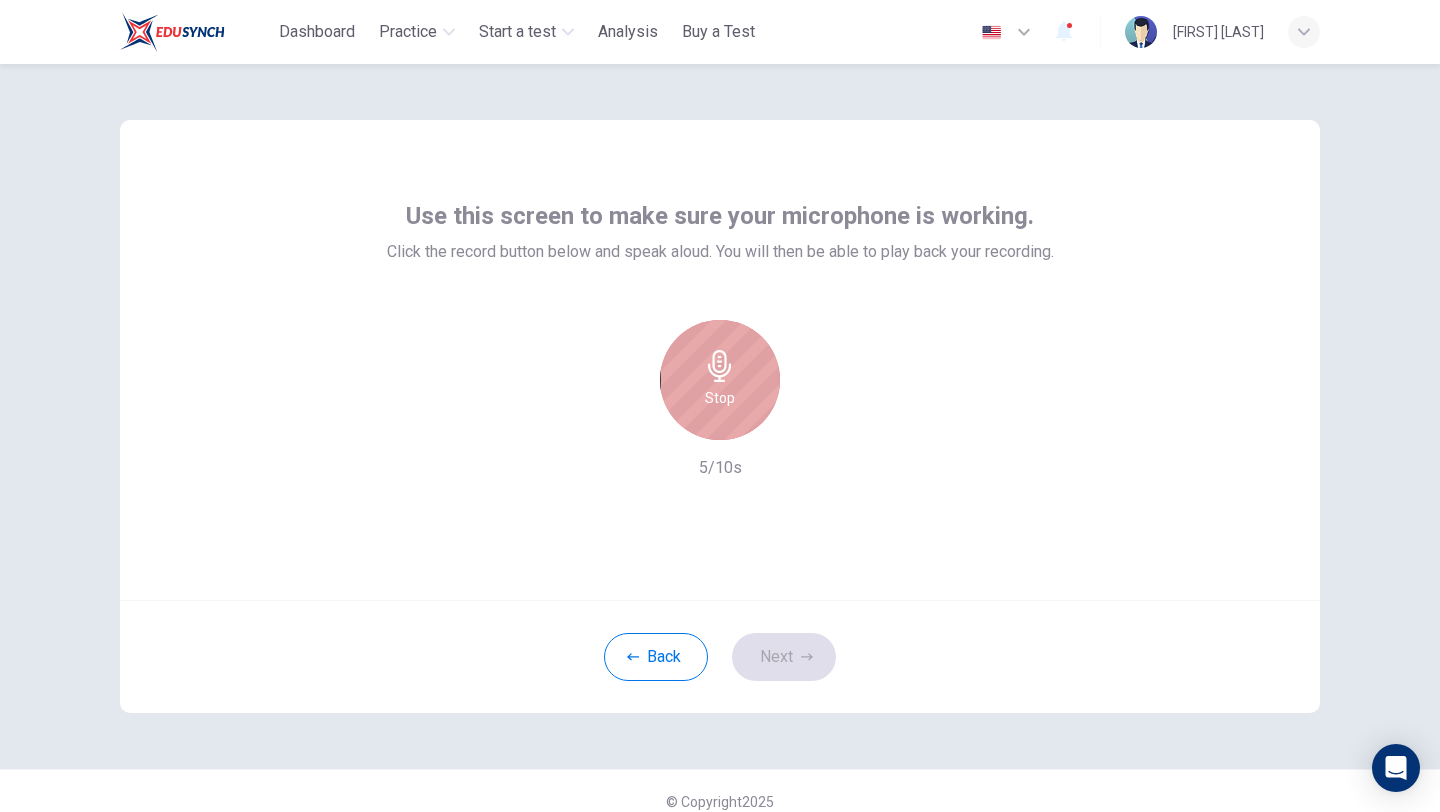 click on "Stop" at bounding box center (720, 380) 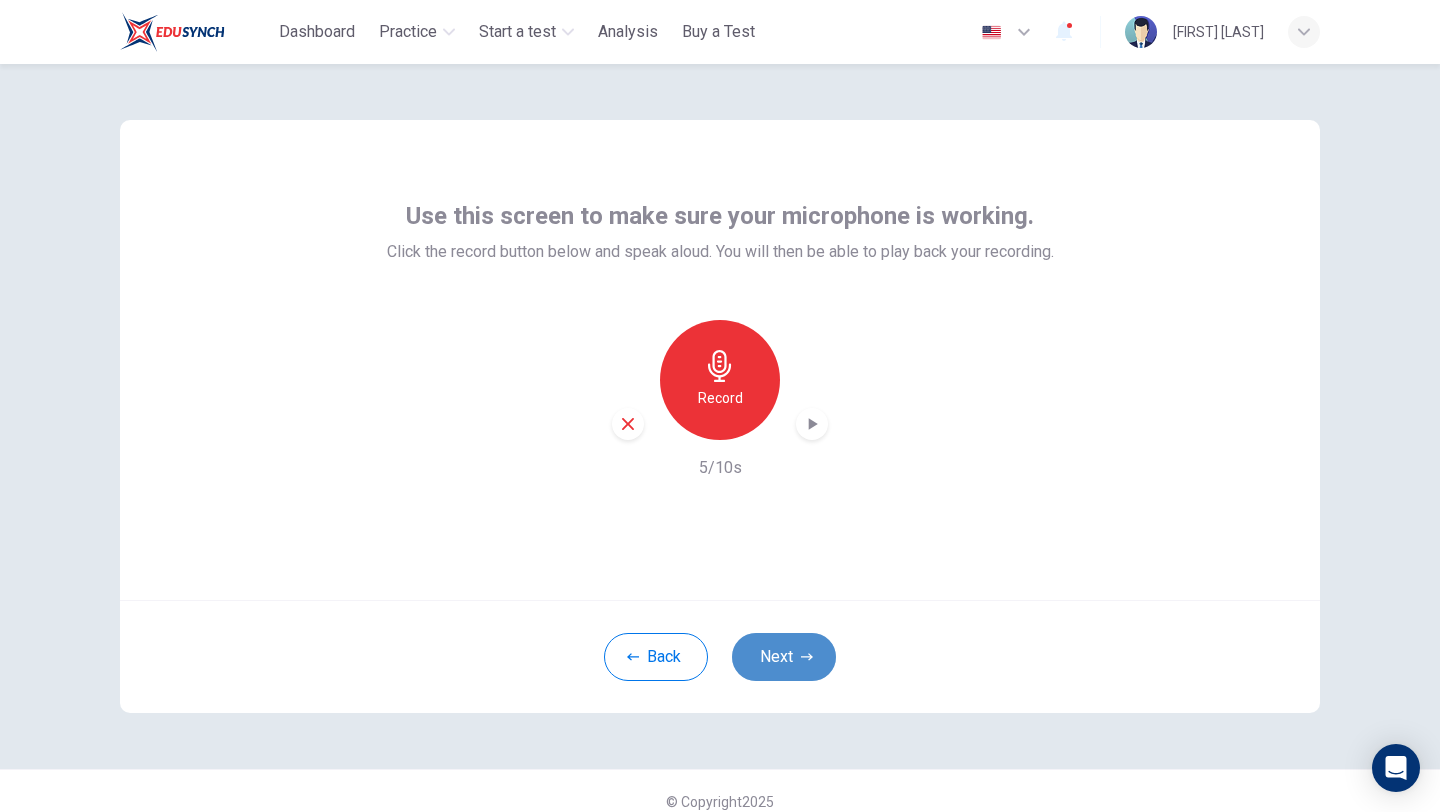 click on "Next" at bounding box center (784, 657) 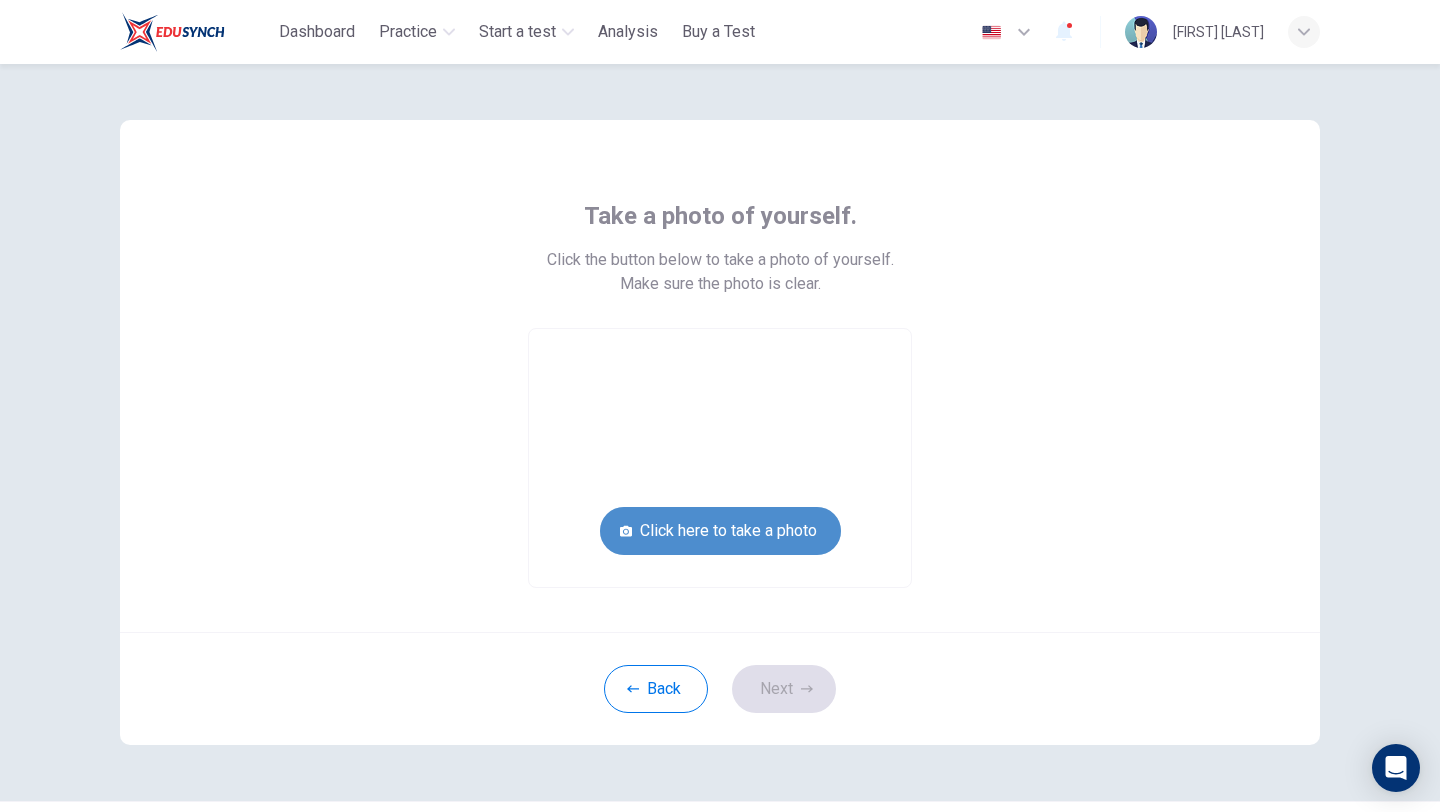 click on "Click here to take a photo" at bounding box center (720, 531) 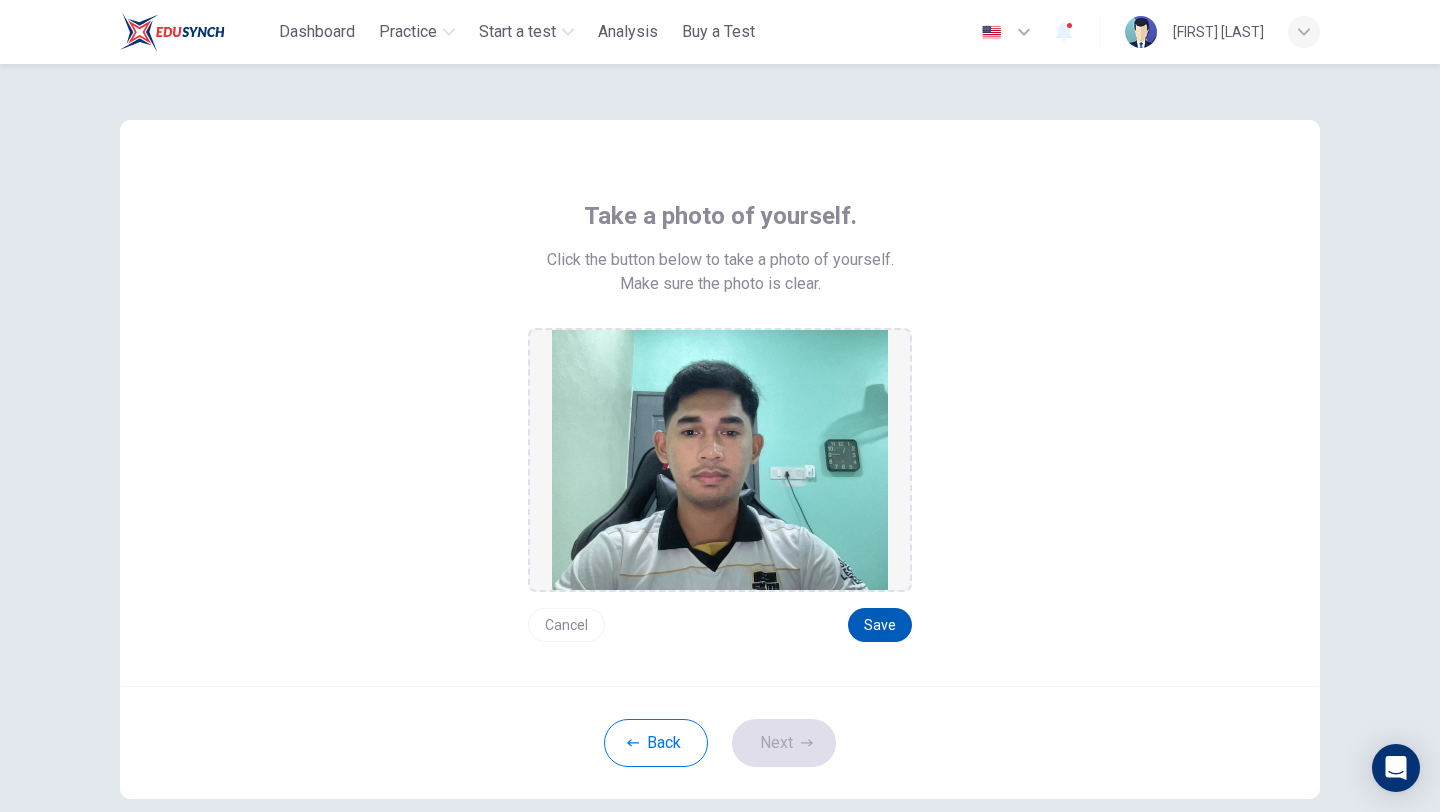 click on "Save" at bounding box center (880, 625) 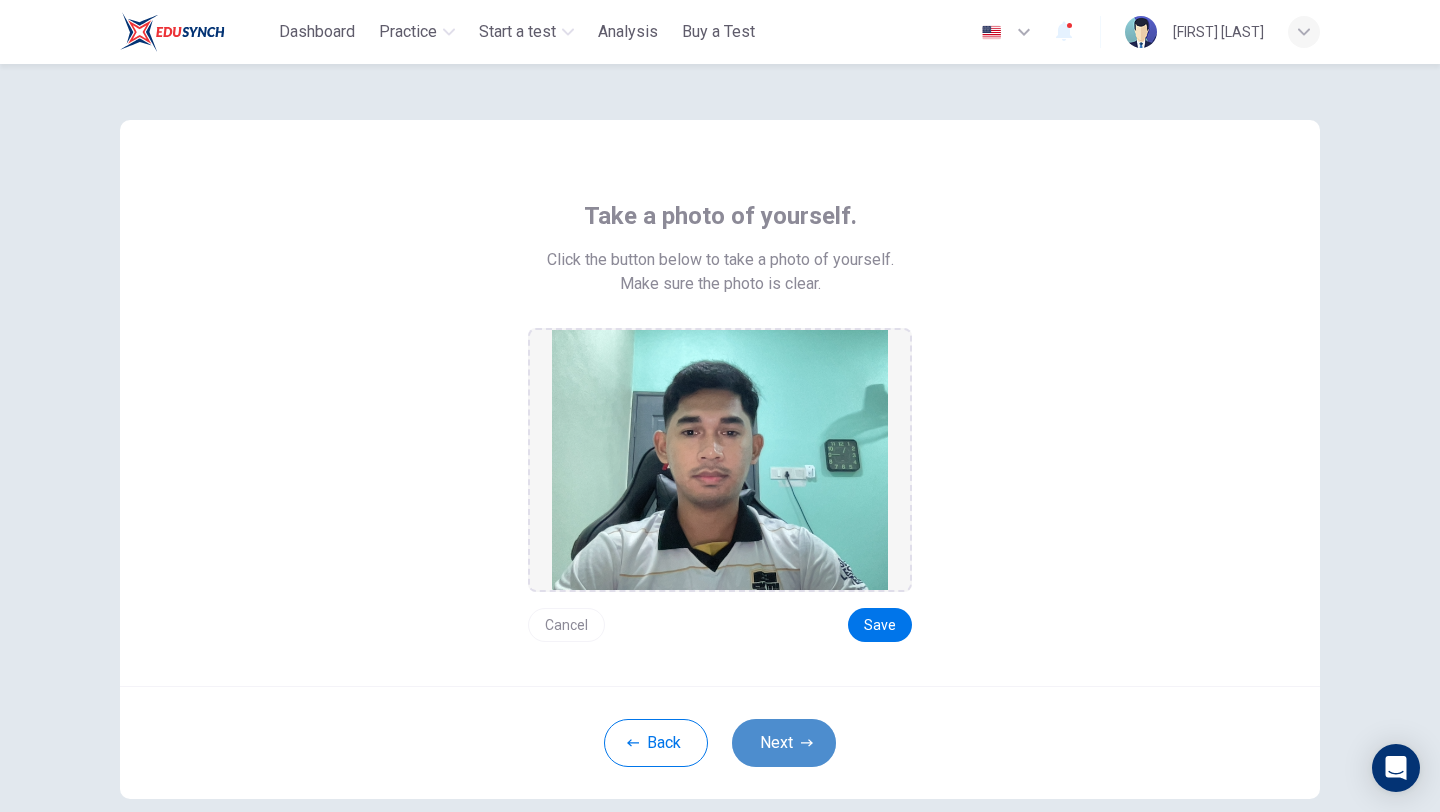 click on "Next" at bounding box center [784, 743] 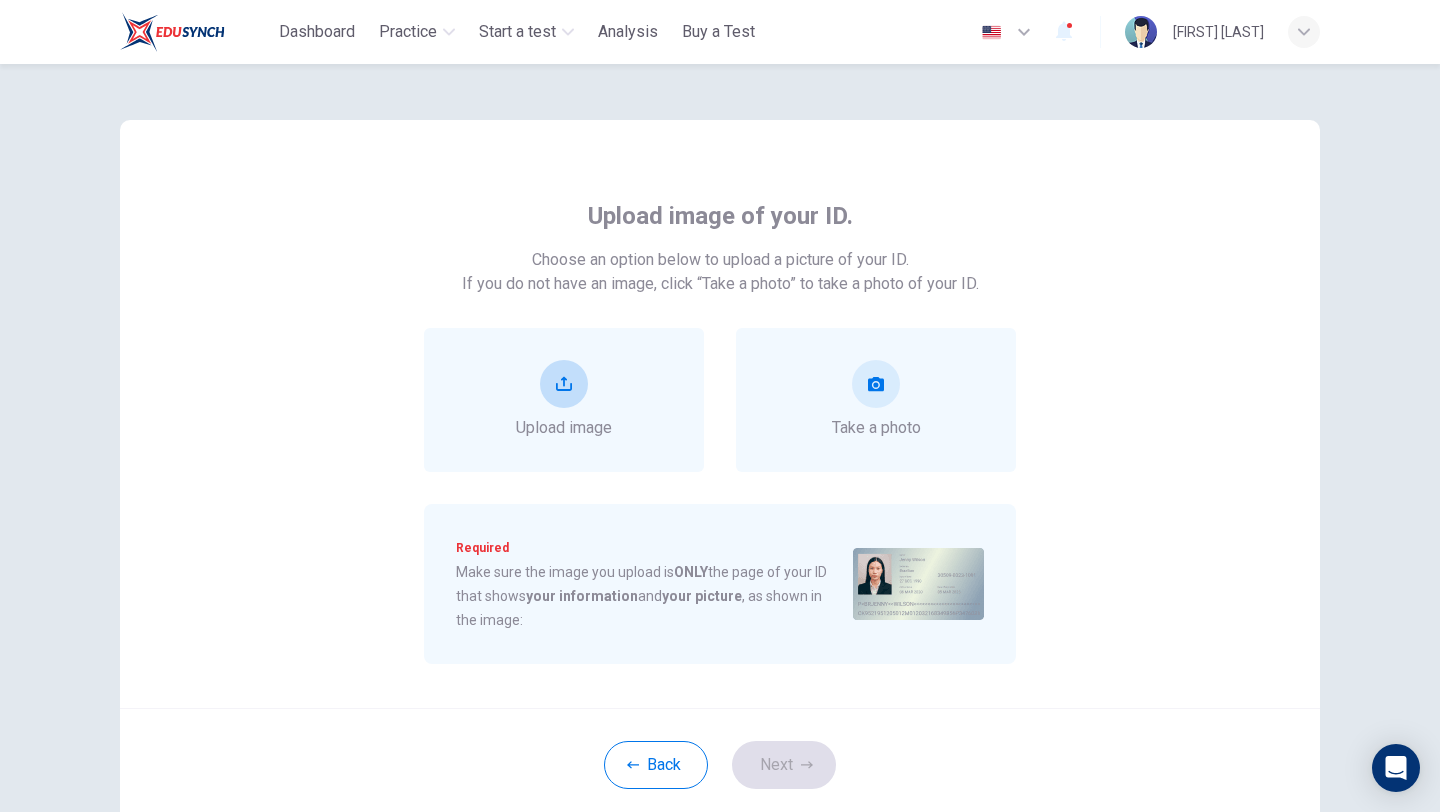 click on "Upload image" at bounding box center (564, 428) 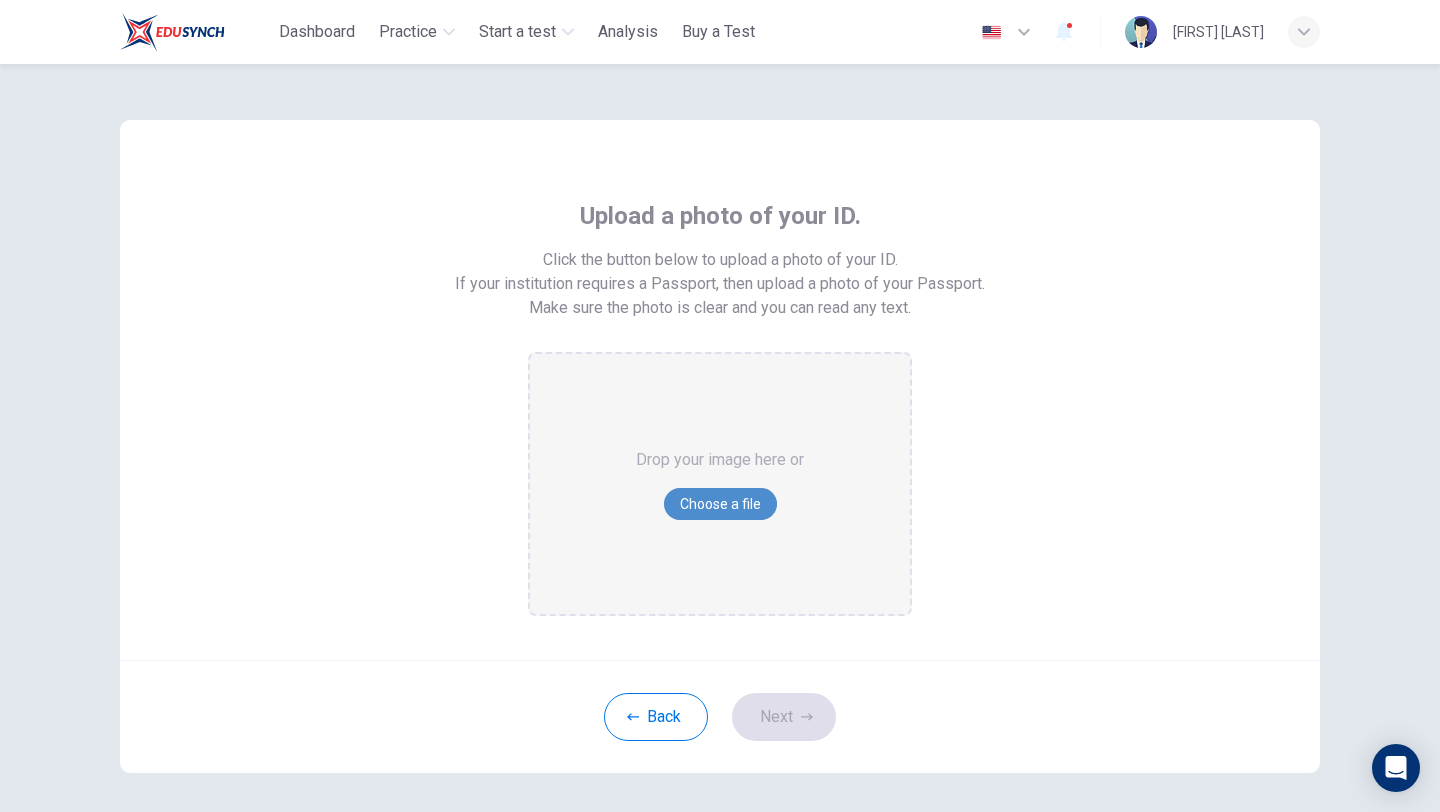 click on "Choose a file" at bounding box center [720, 504] 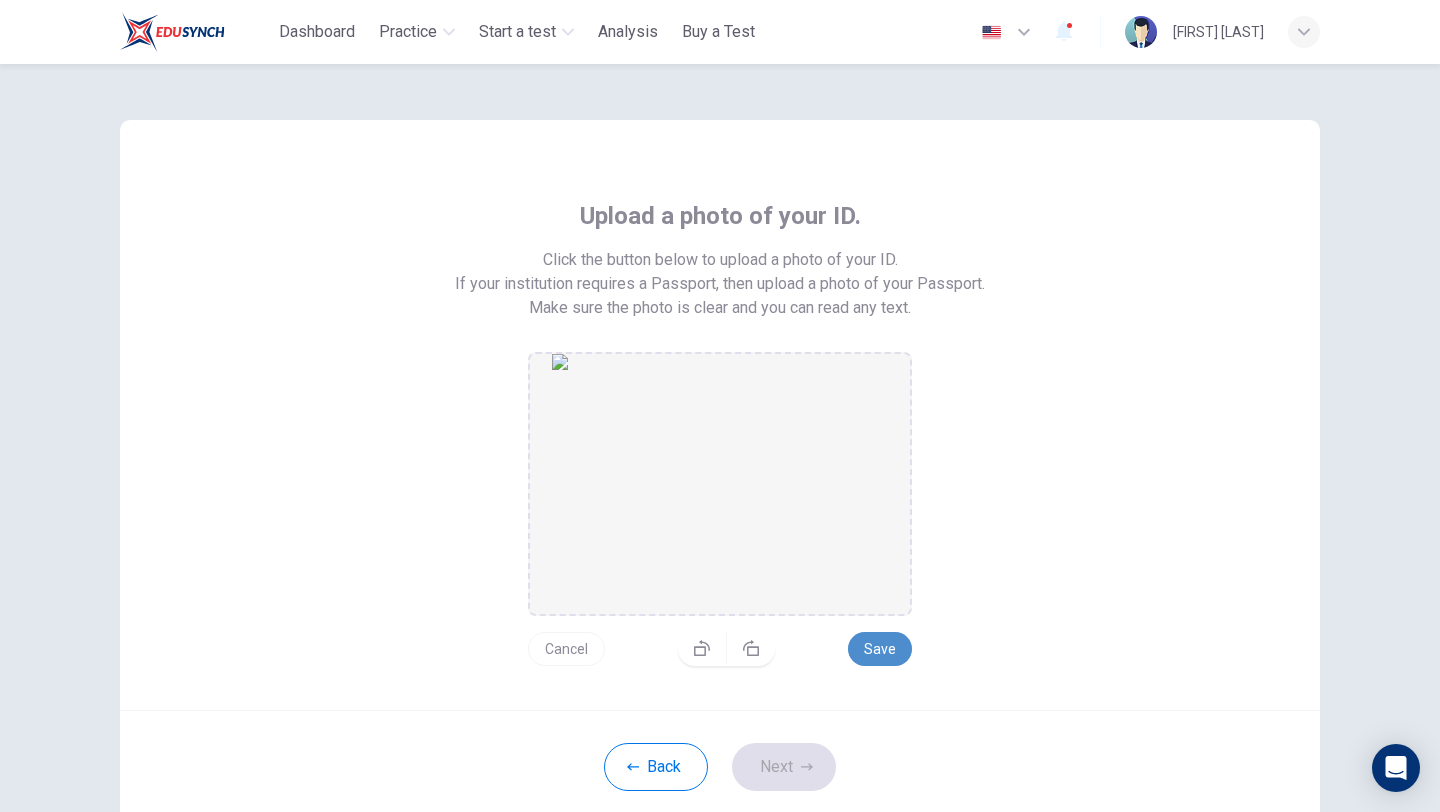 click on "Save" at bounding box center (880, 649) 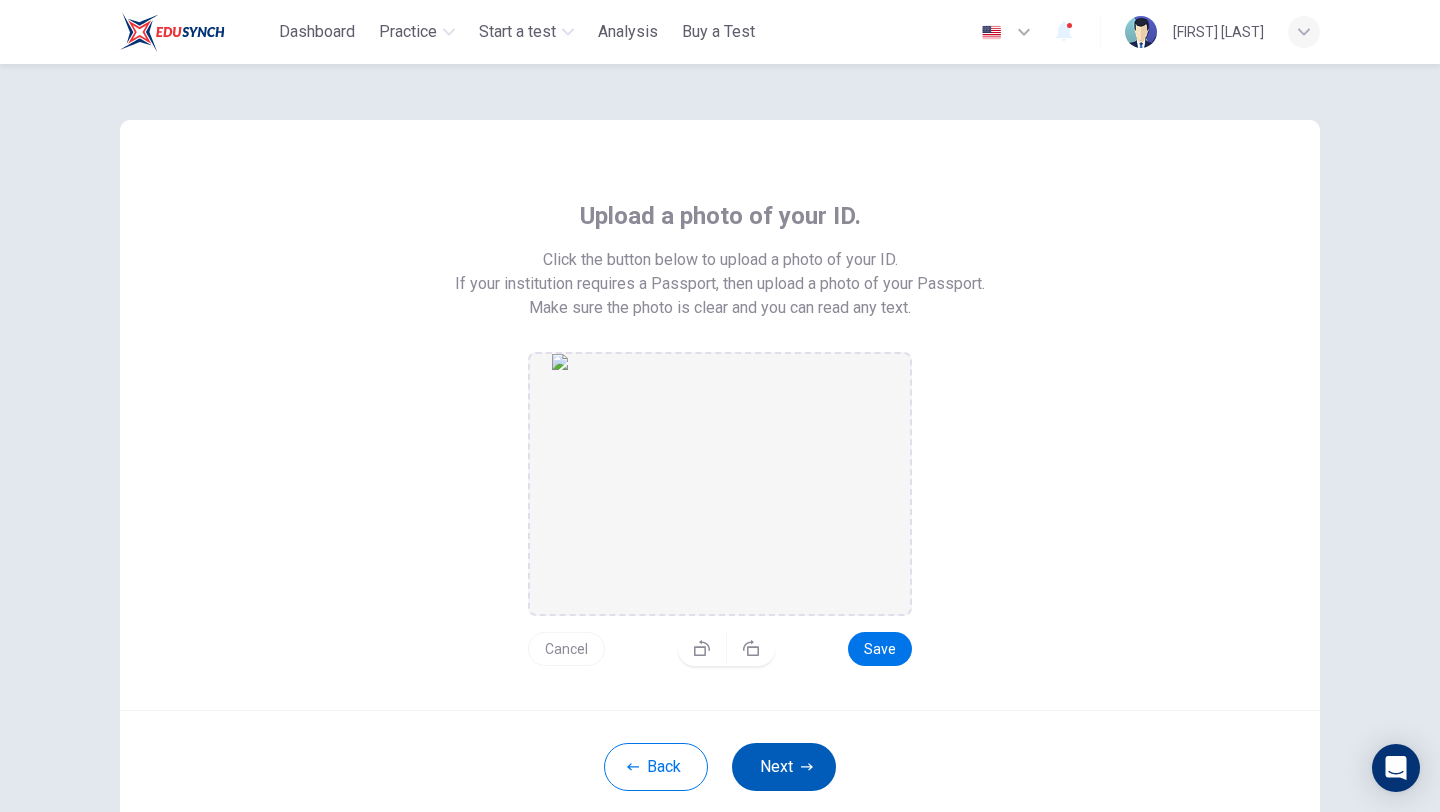 click on "Next" at bounding box center (784, 767) 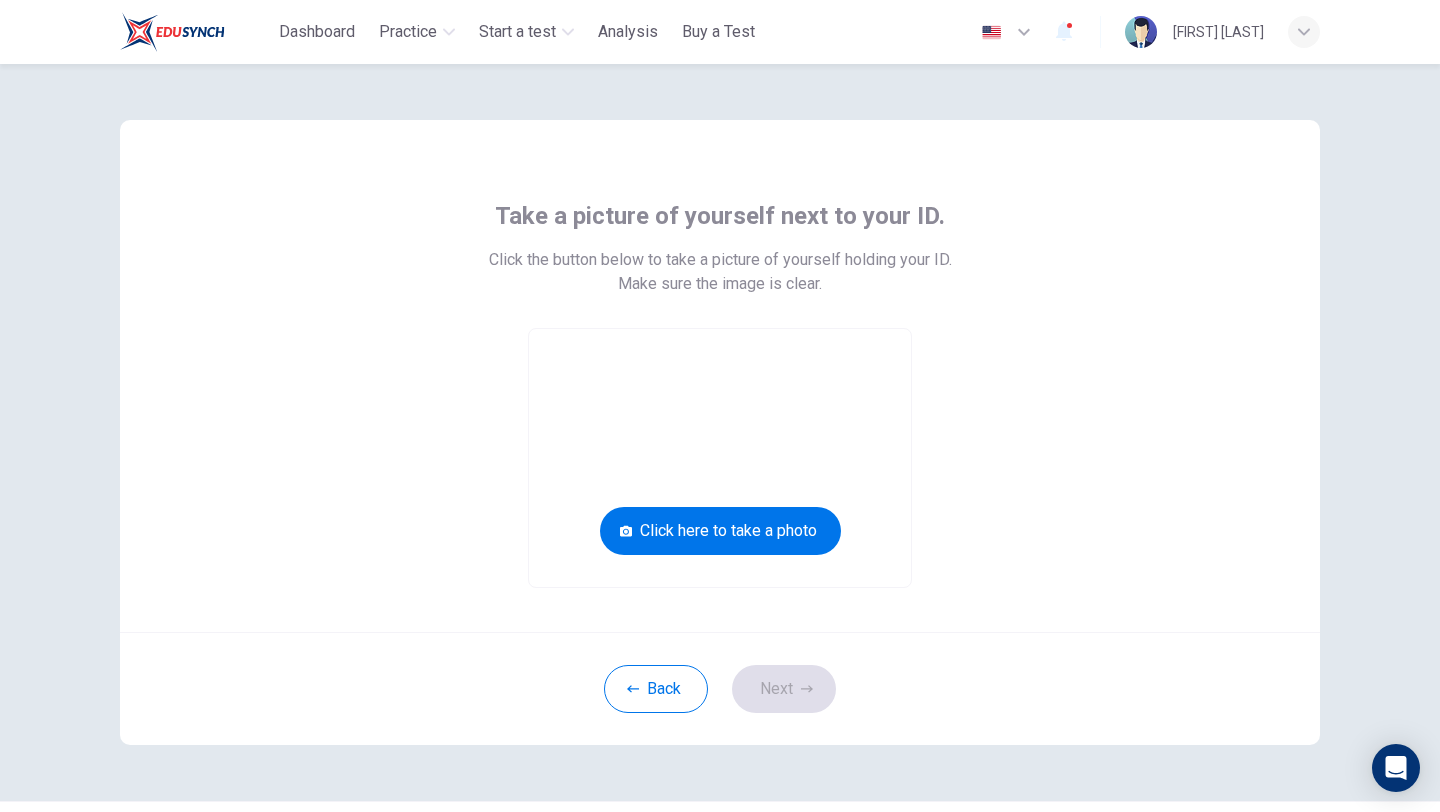 click at bounding box center [720, 458] 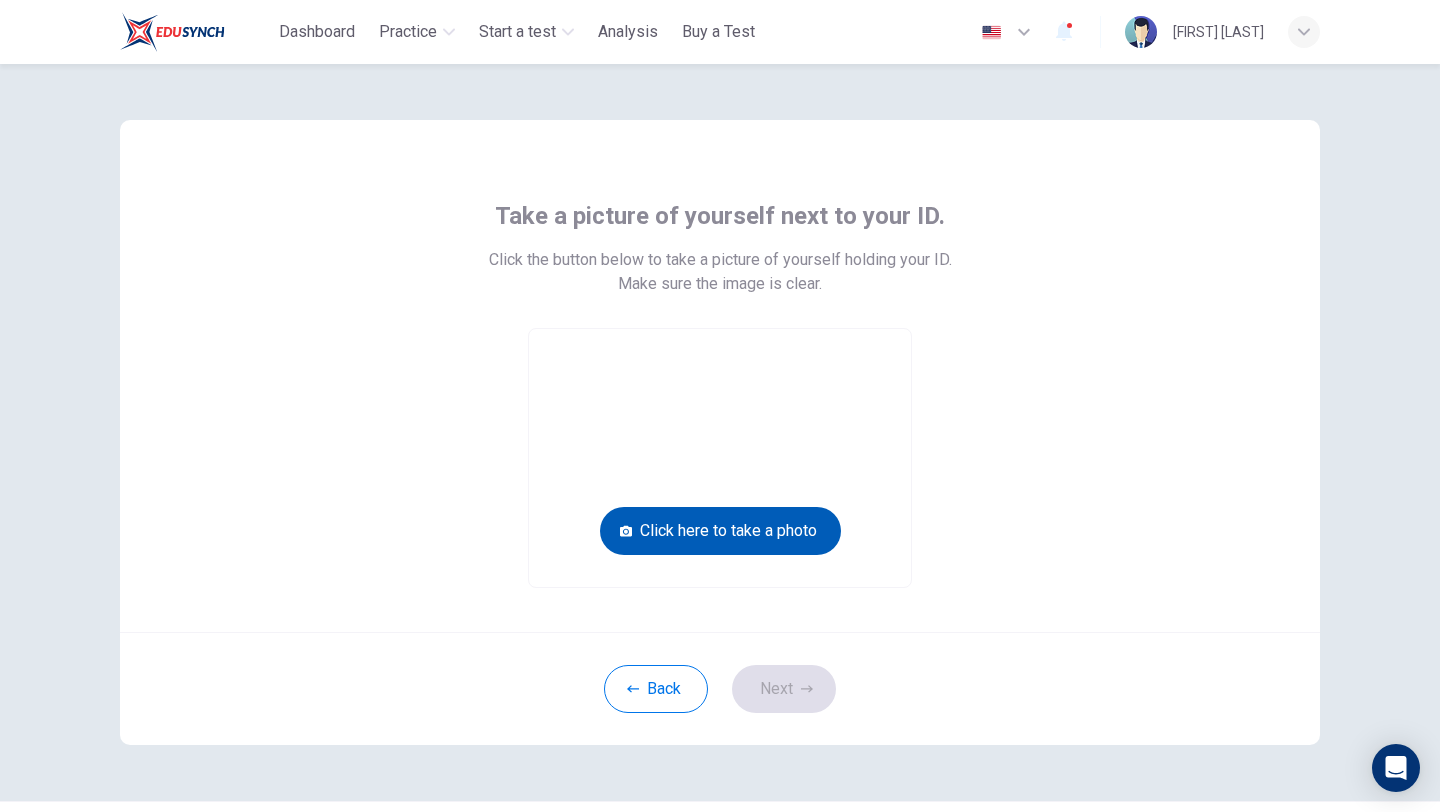 click on "Click here to take a photo" at bounding box center [720, 531] 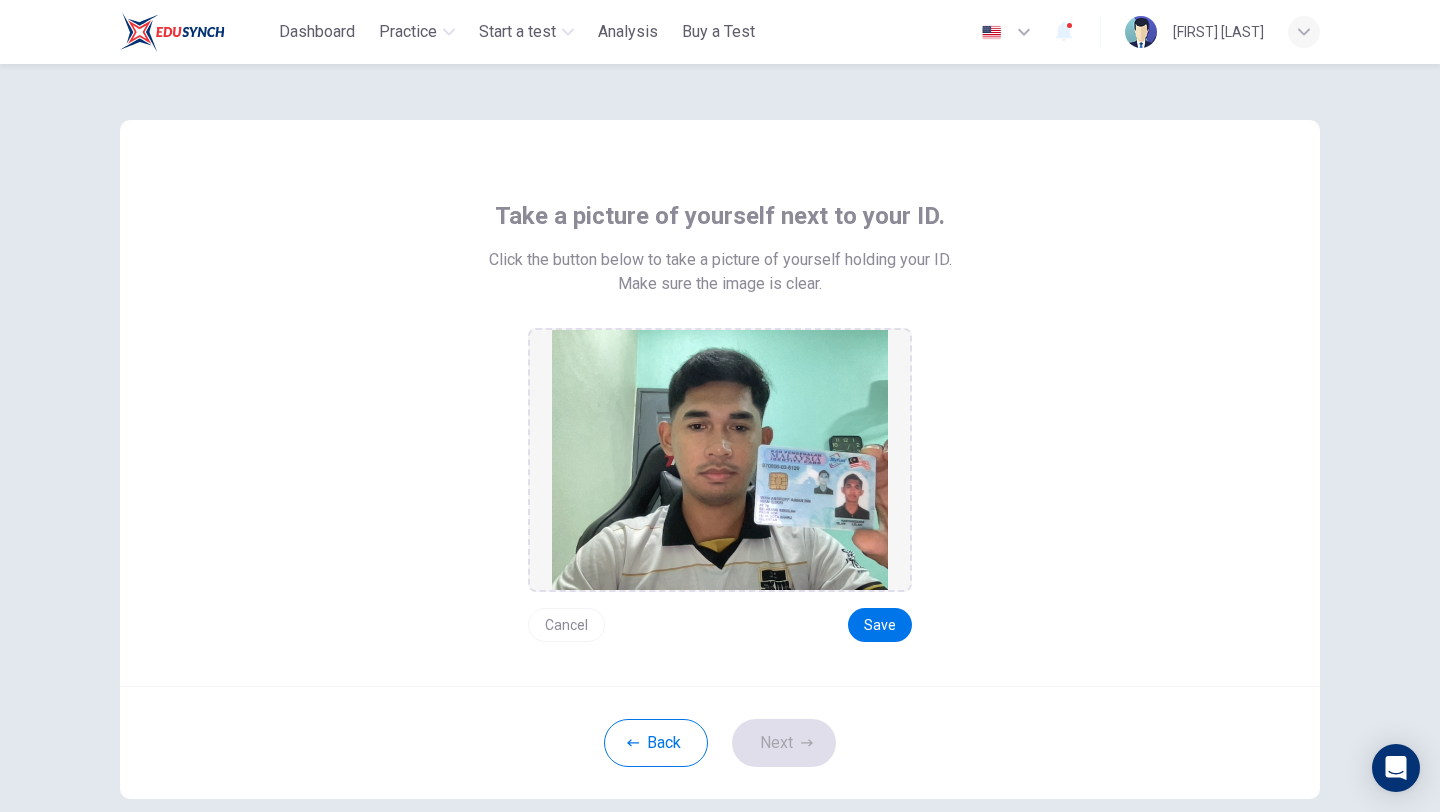 click on "Cancel" at bounding box center [566, 625] 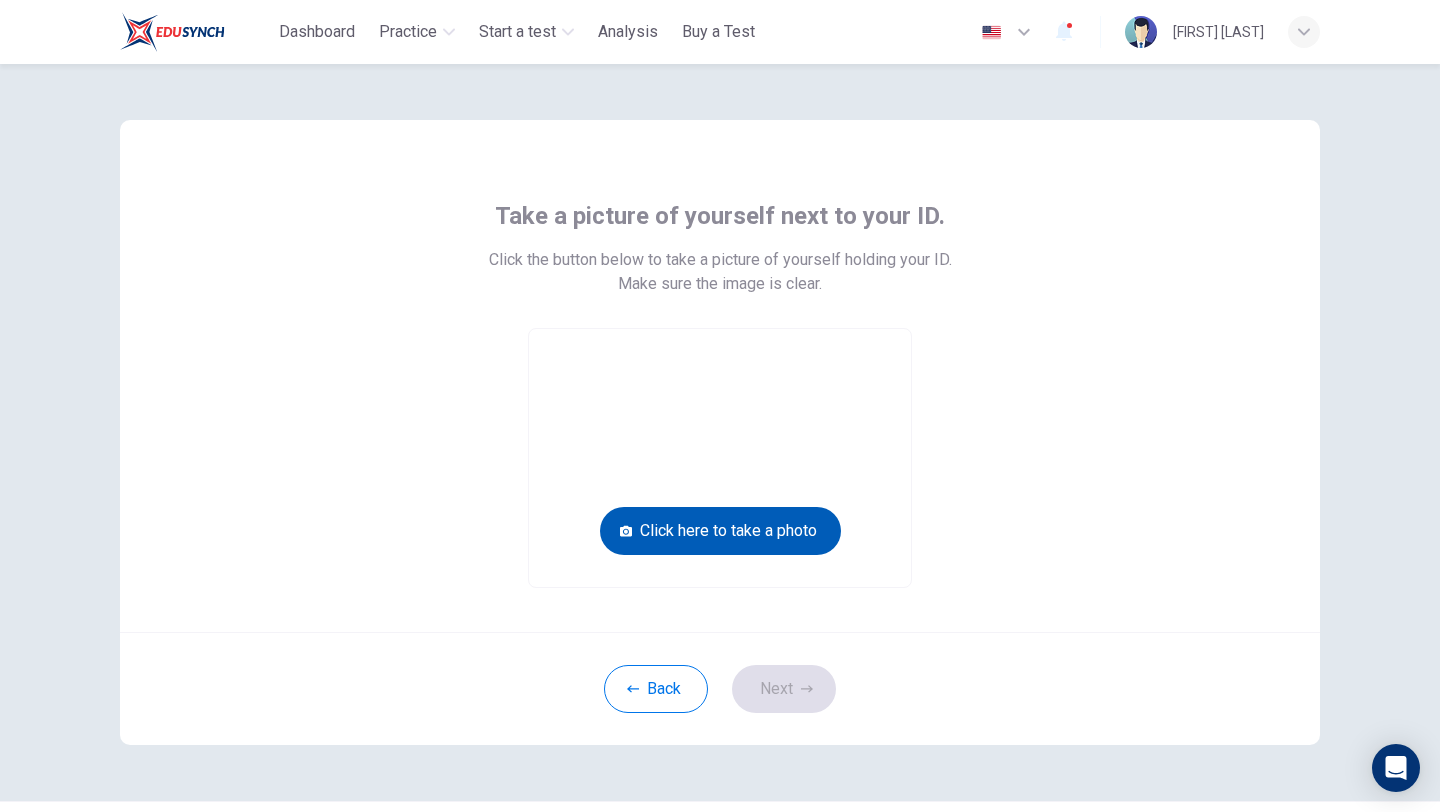 click on "Click here to take a photo" at bounding box center (720, 531) 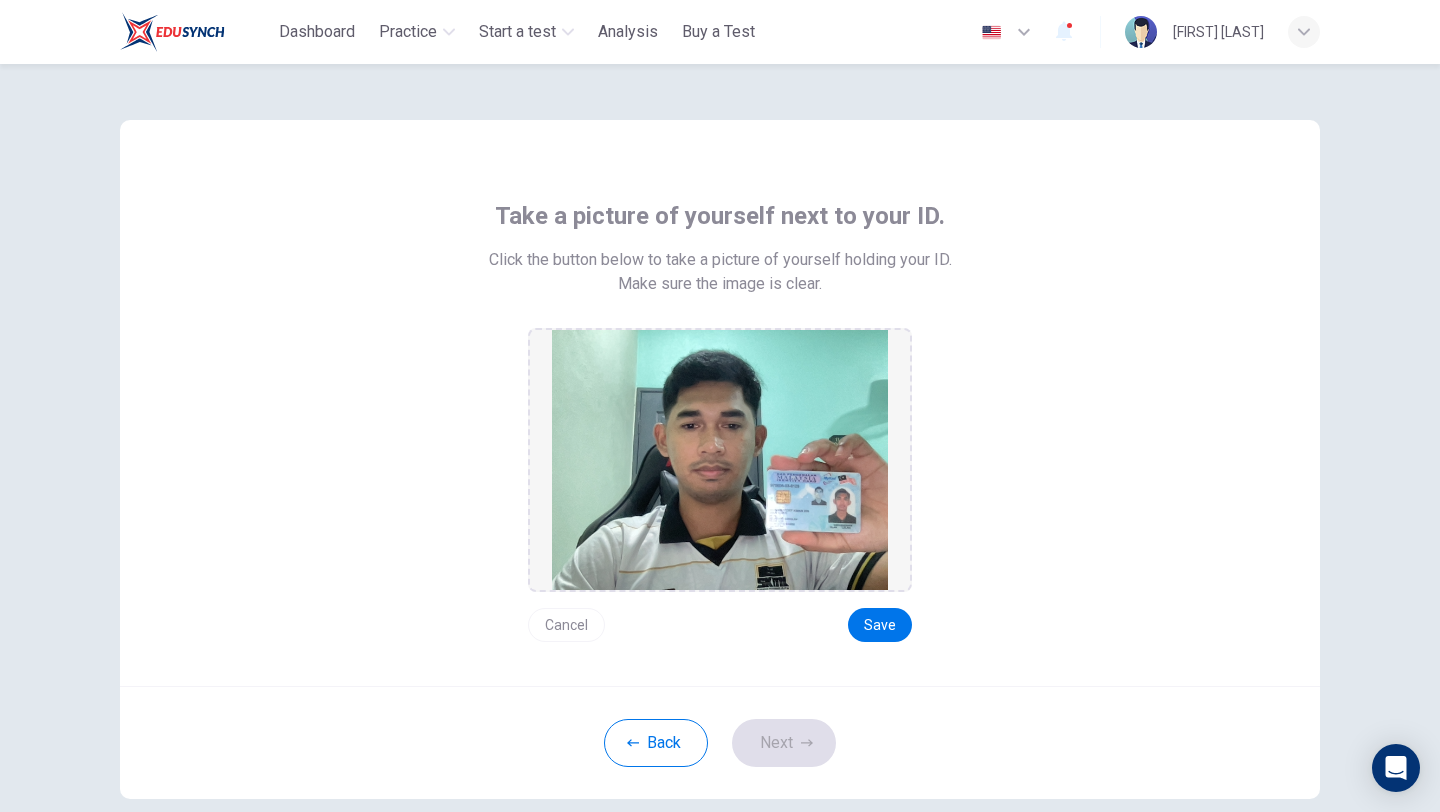 click on "Cancel" at bounding box center (566, 625) 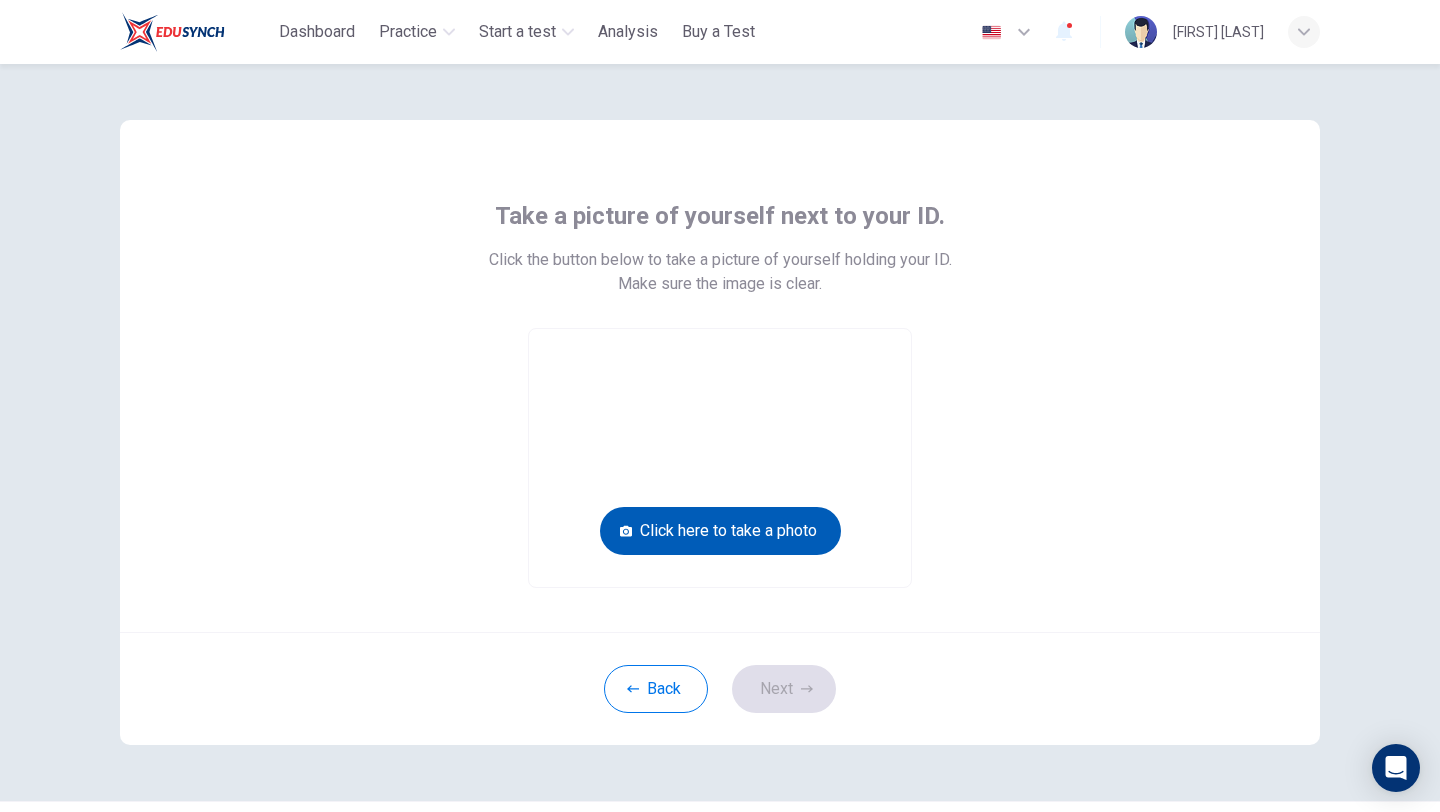 click on "Click here to take a photo" at bounding box center (720, 531) 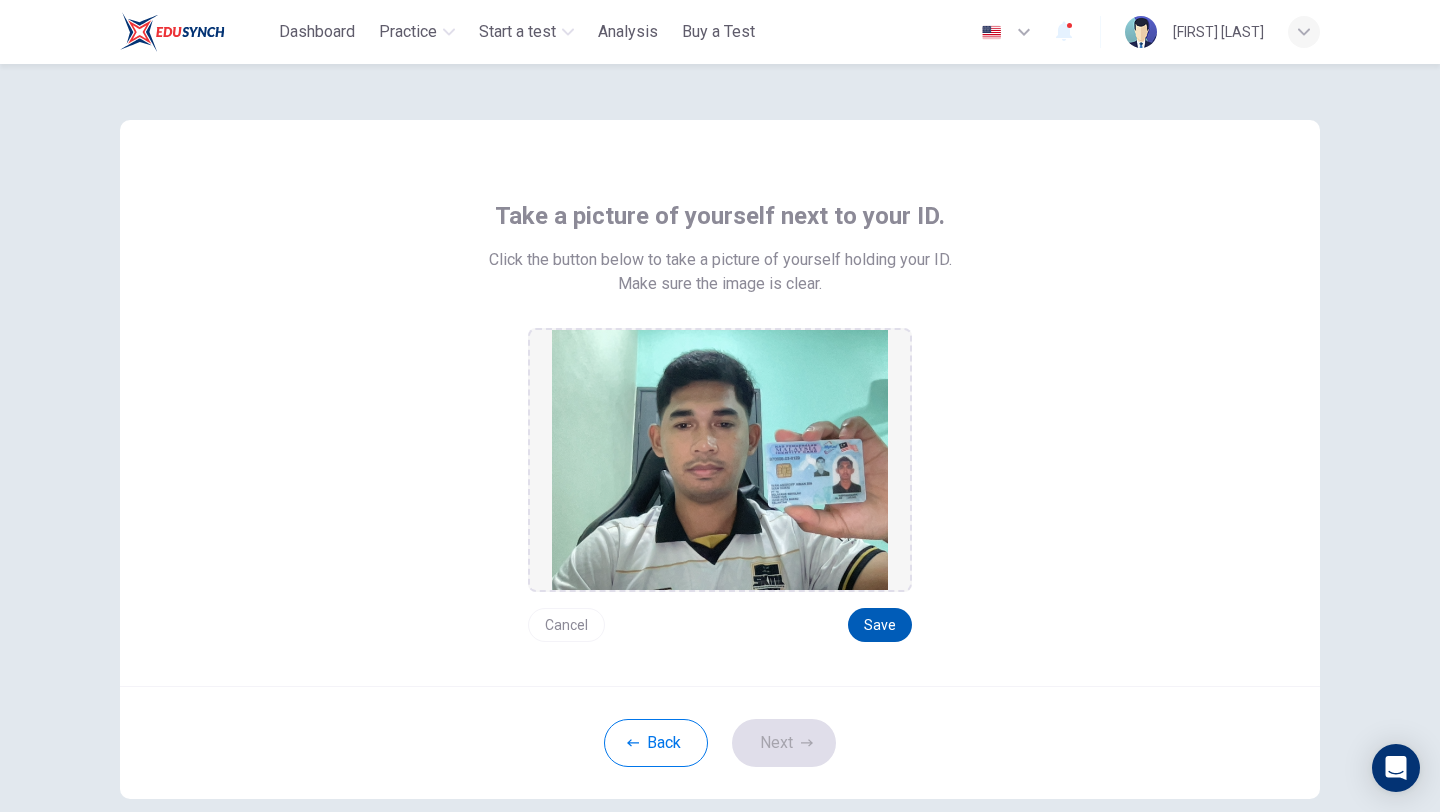 click on "Save" at bounding box center [880, 625] 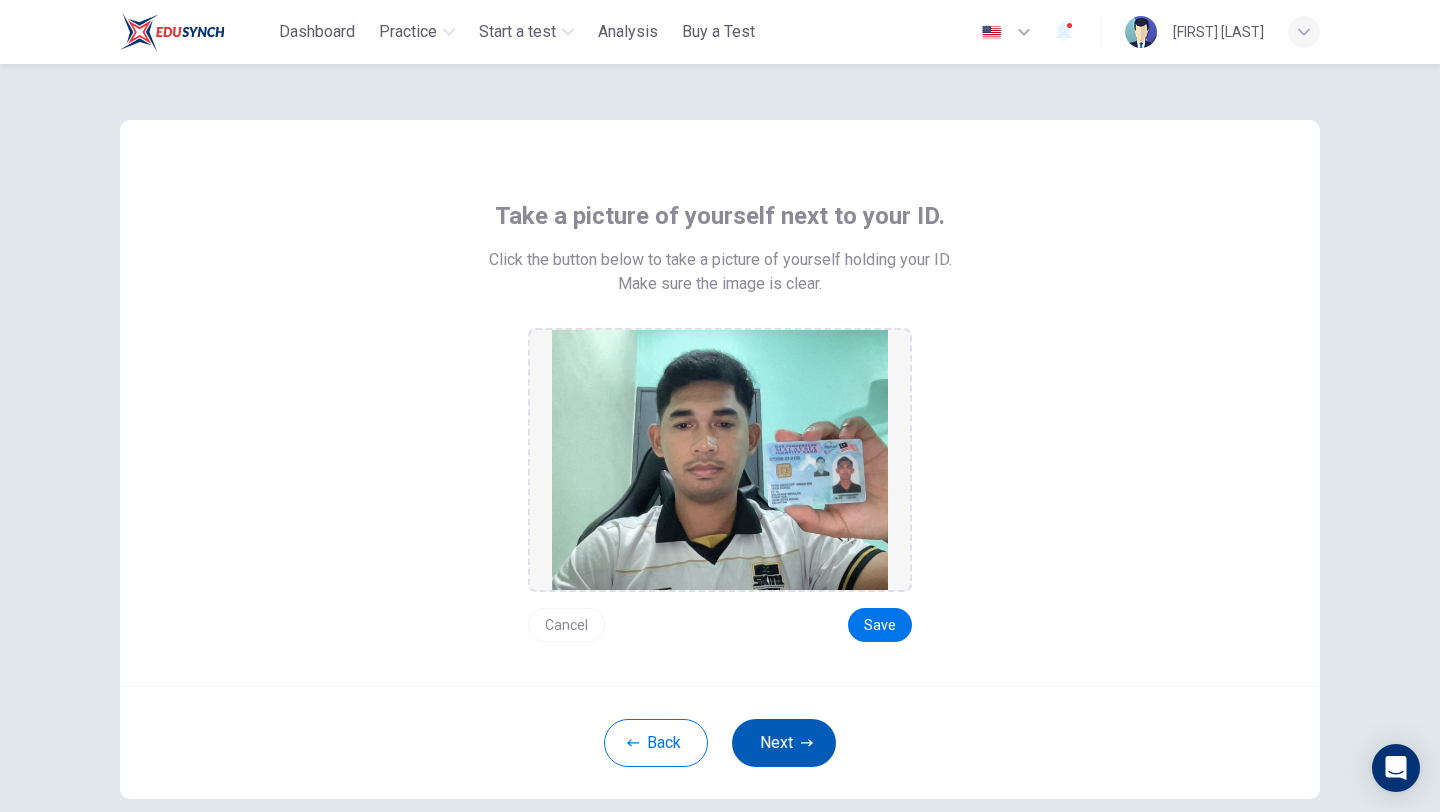 click on "Next" at bounding box center (784, 743) 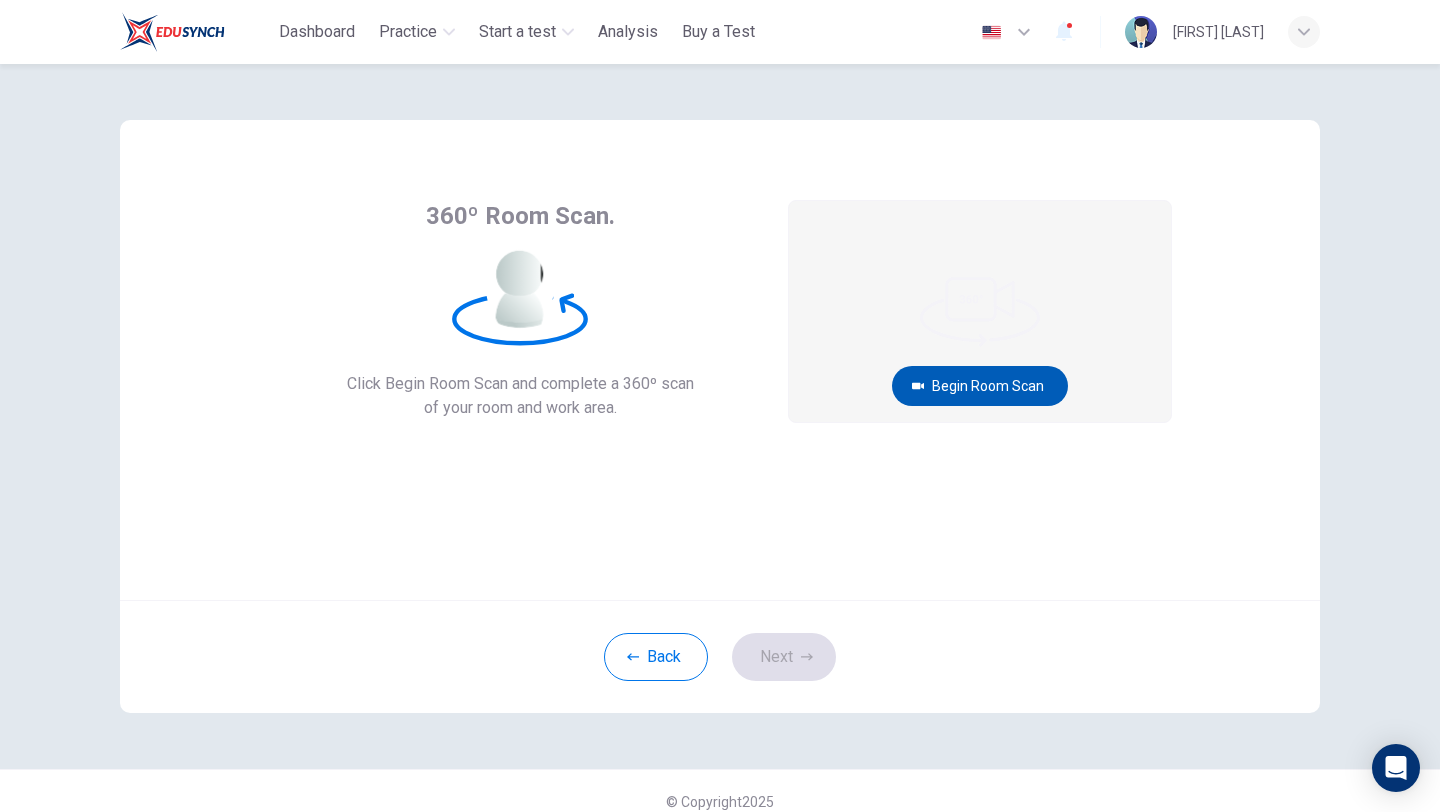 click on "Begin Room Scan" at bounding box center (980, 386) 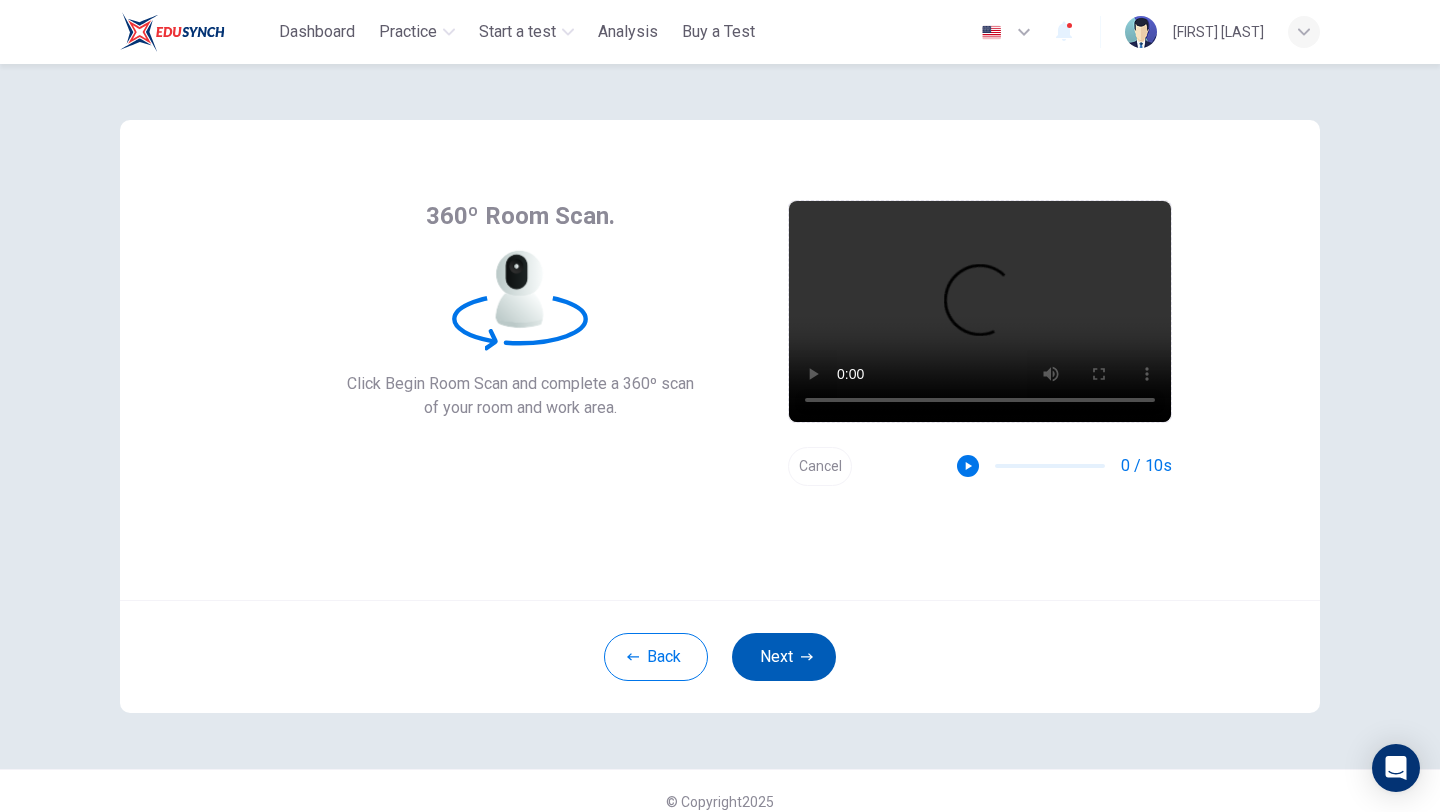 click on "Next" at bounding box center [784, 657] 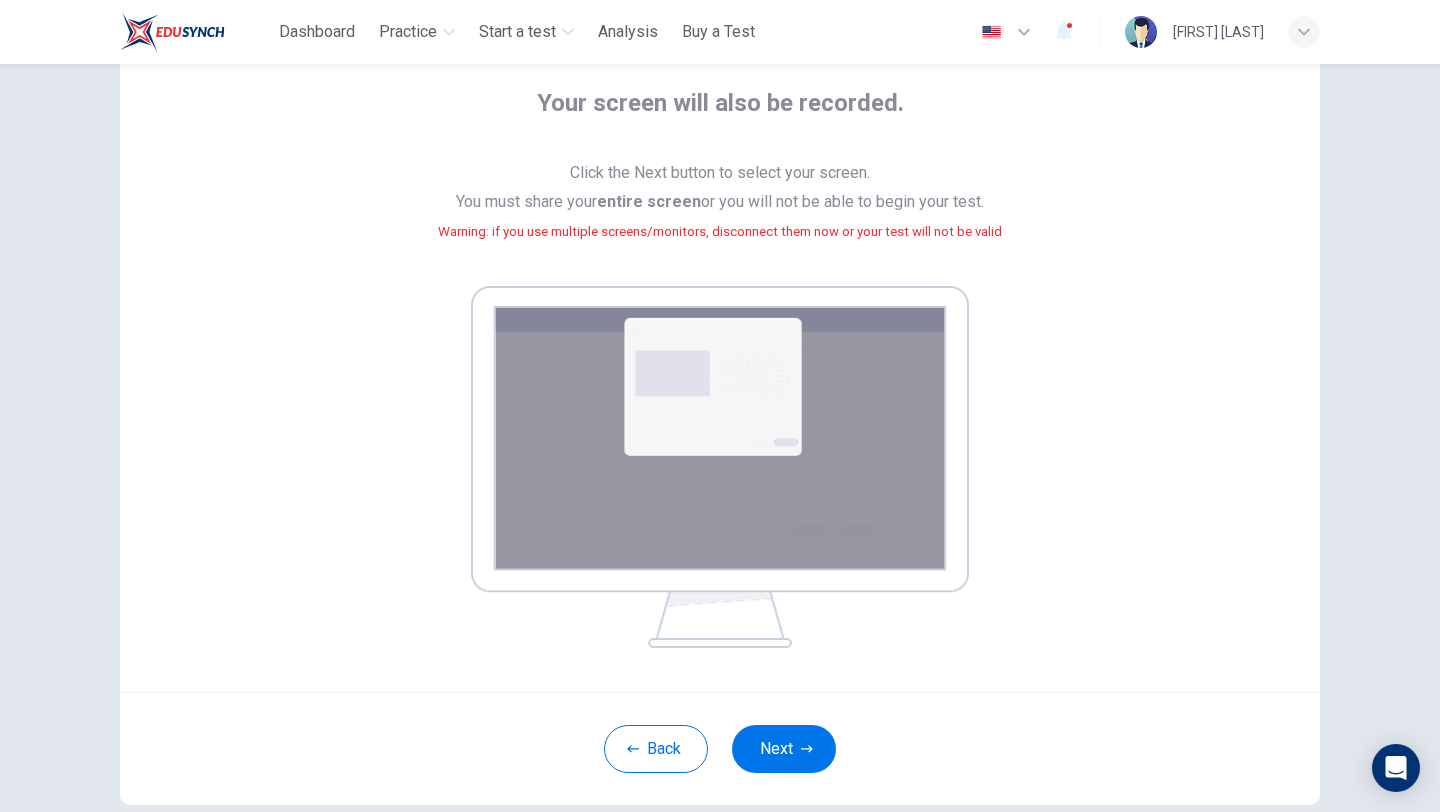 scroll, scrollTop: 113, scrollLeft: 0, axis: vertical 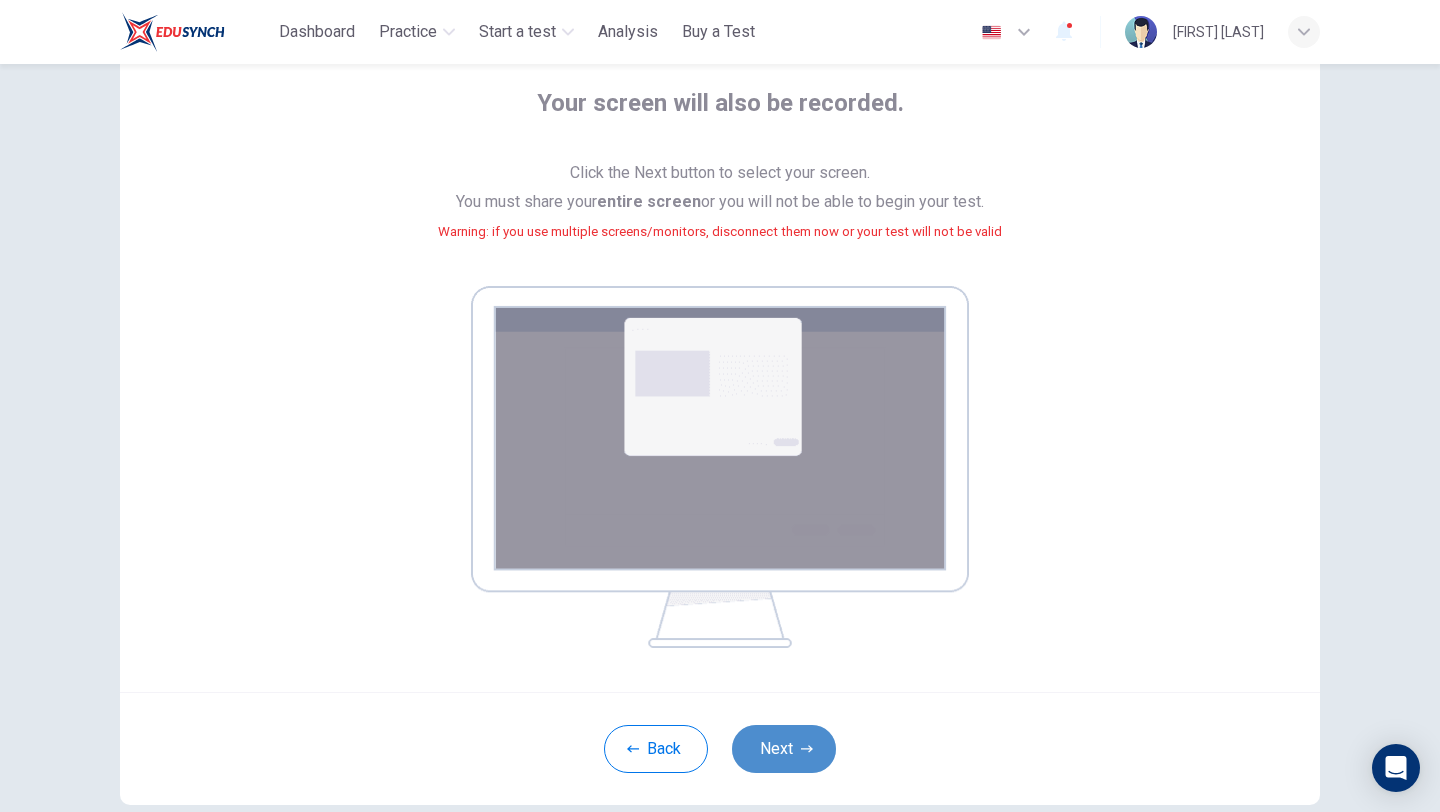 click on "Next" at bounding box center [784, 749] 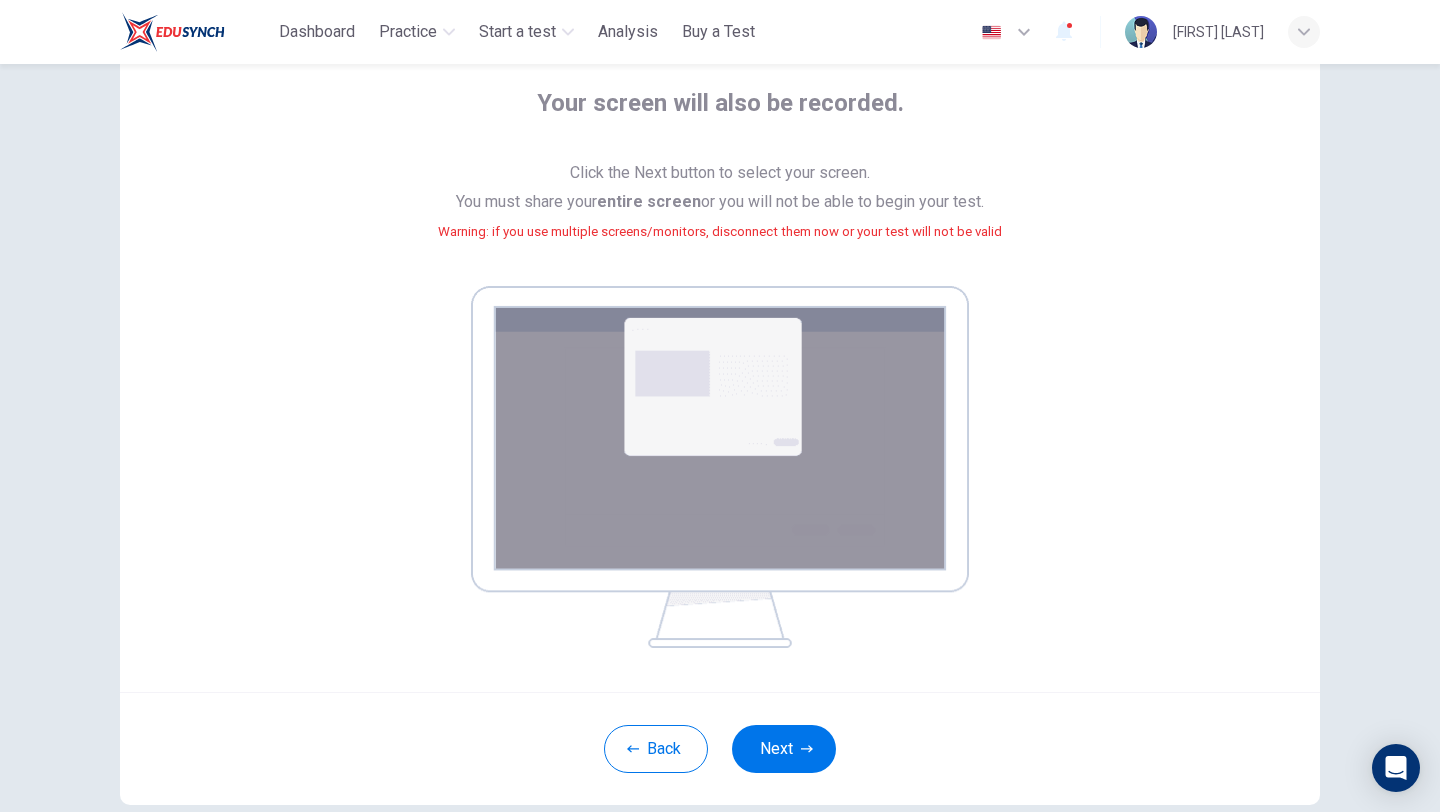 scroll, scrollTop: 21, scrollLeft: 0, axis: vertical 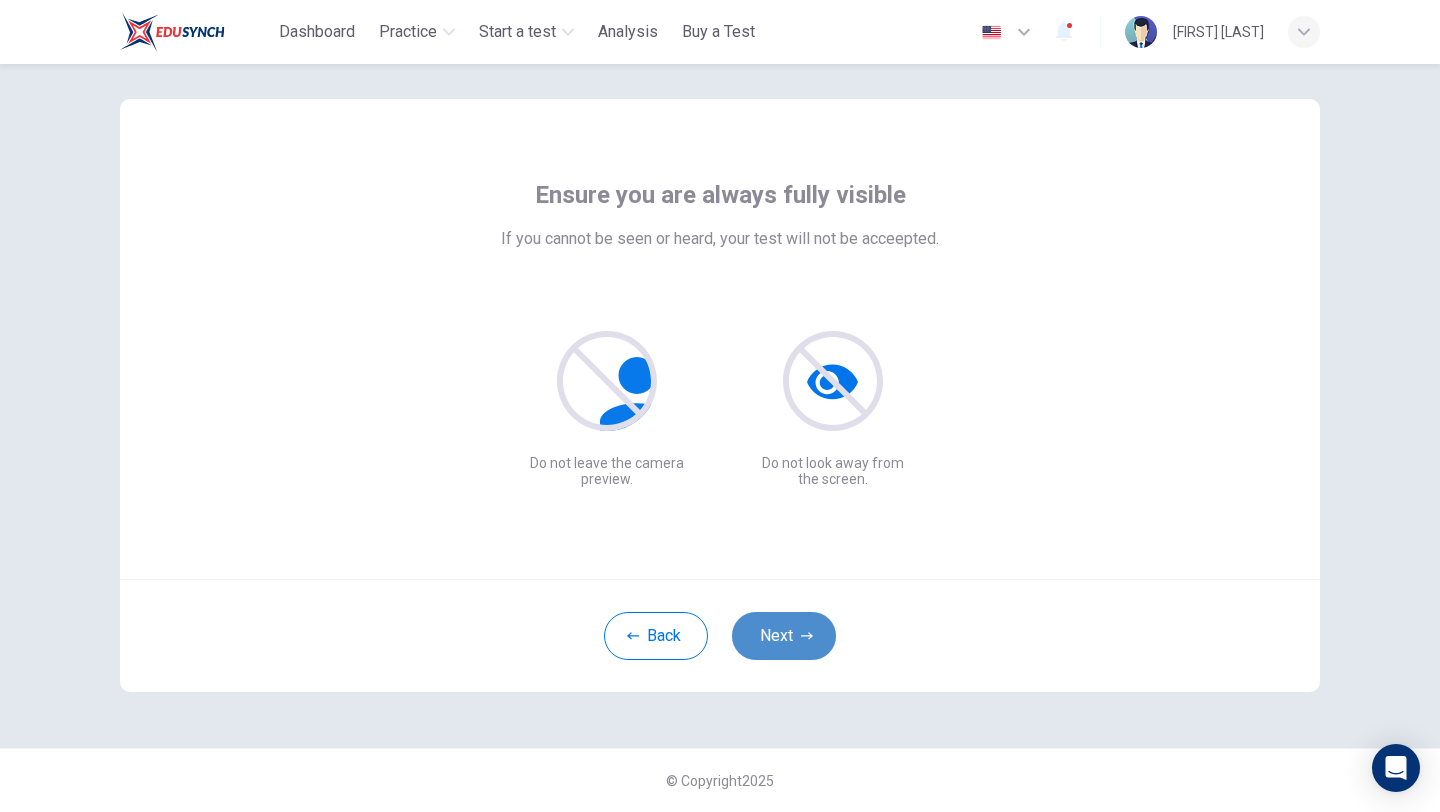 click at bounding box center (807, 636) 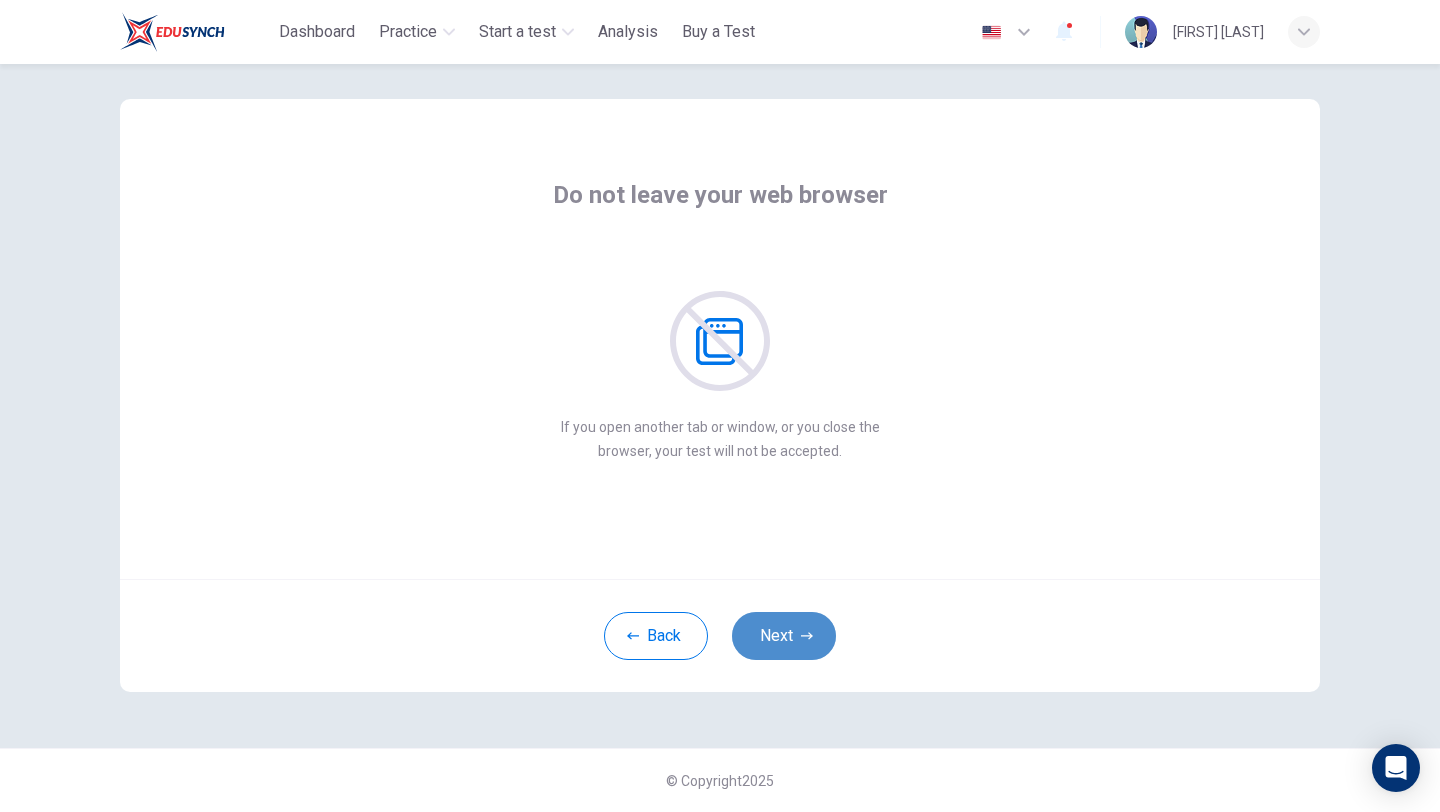 click on "Next" at bounding box center [784, 636] 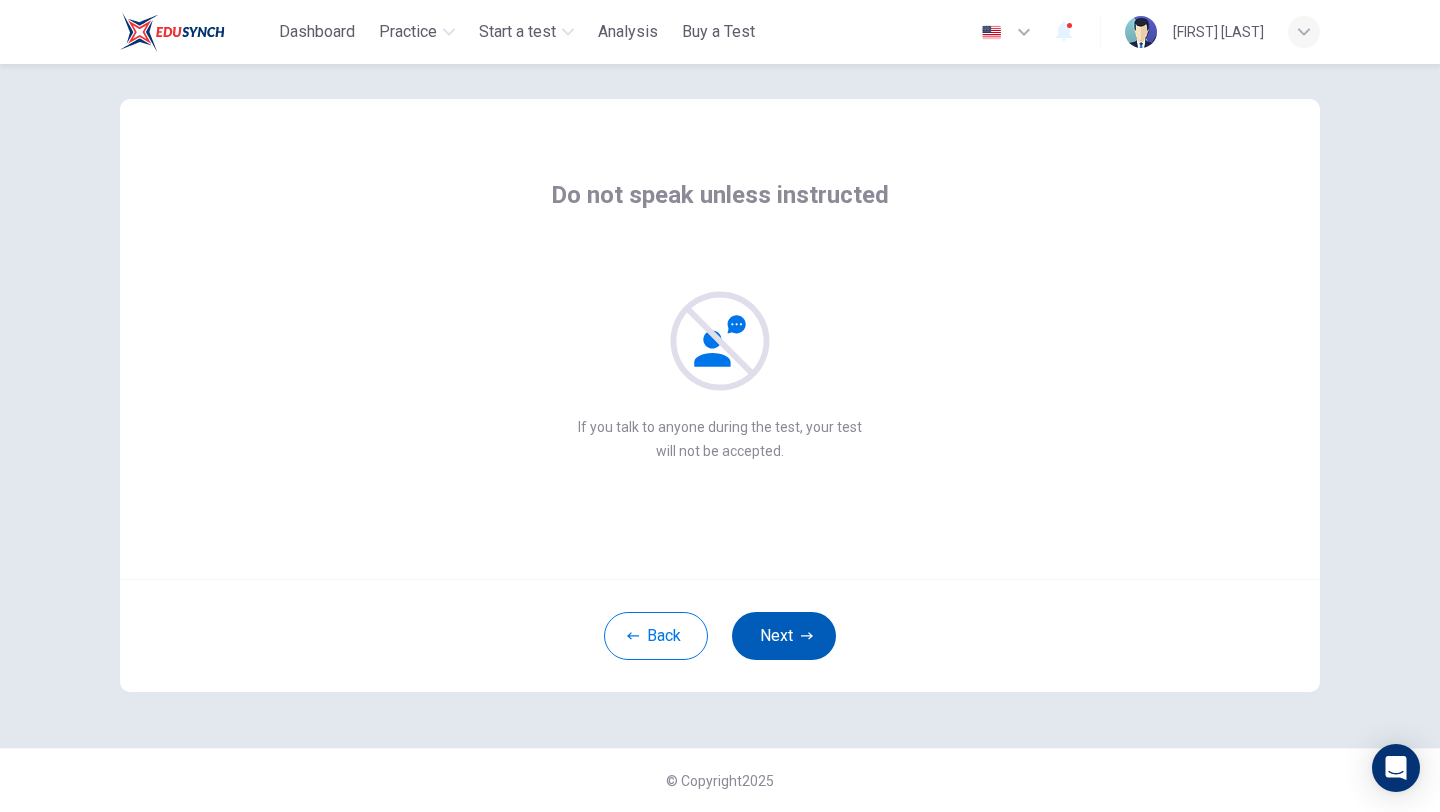 click at bounding box center [807, 636] 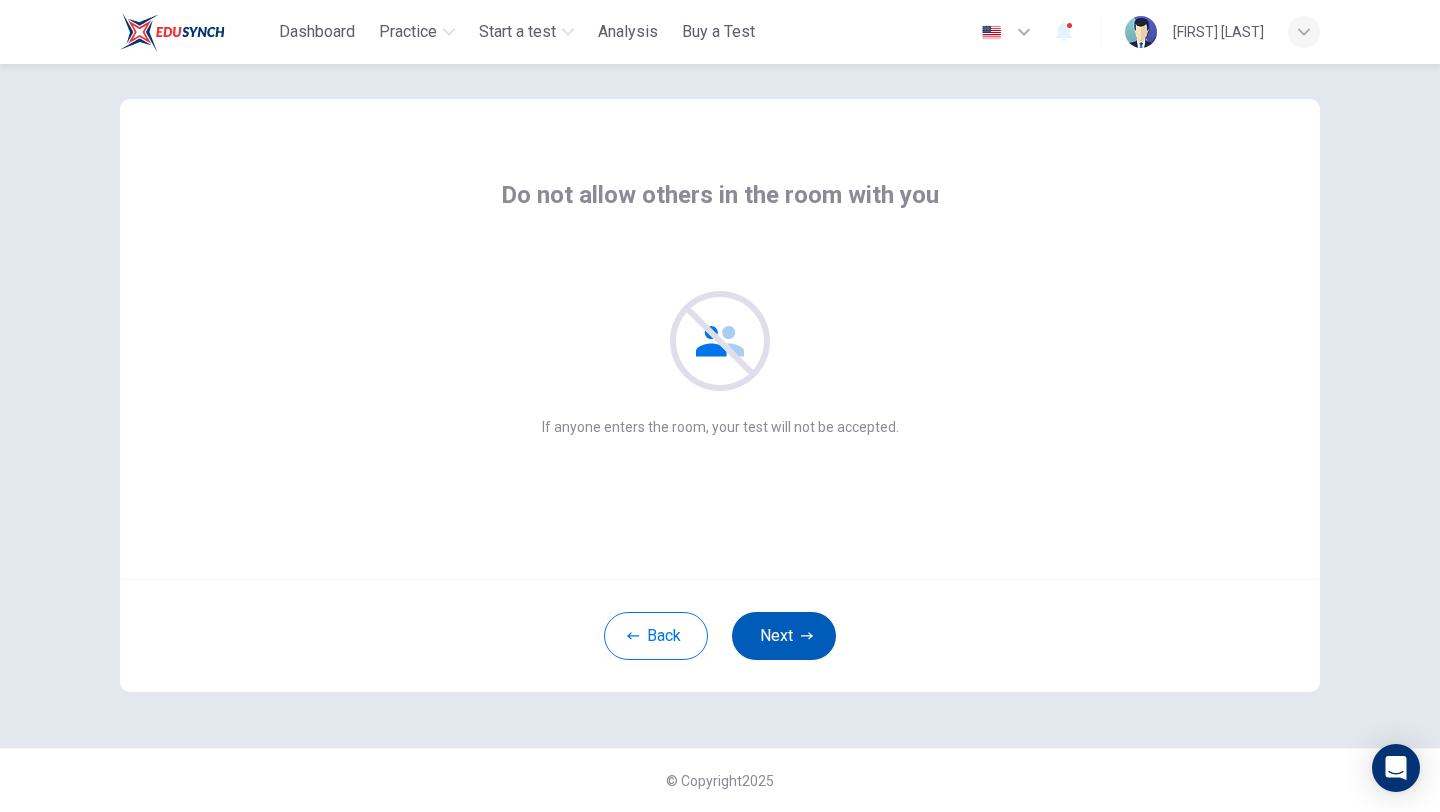 click on "Next" at bounding box center (784, 636) 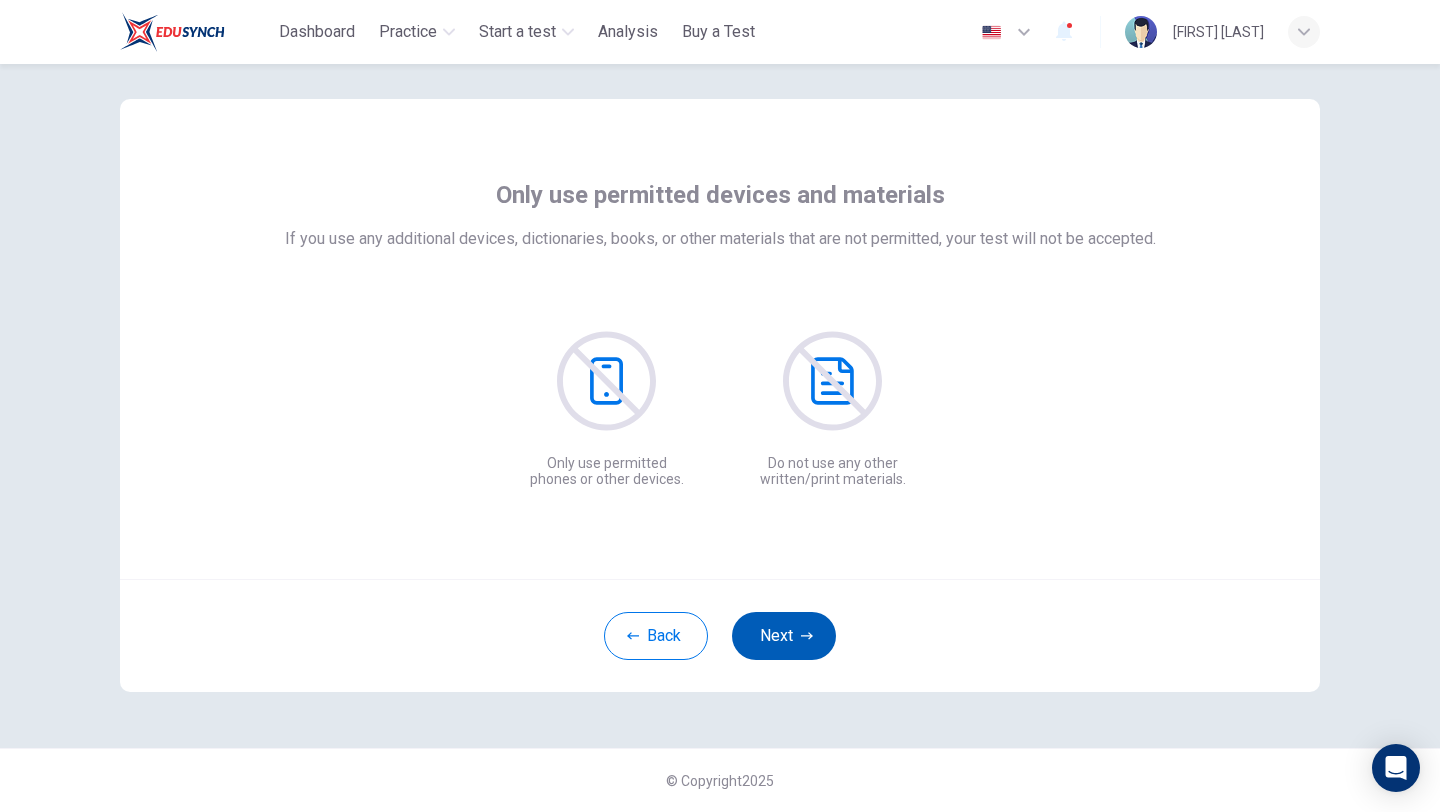 click on "Next" at bounding box center (784, 636) 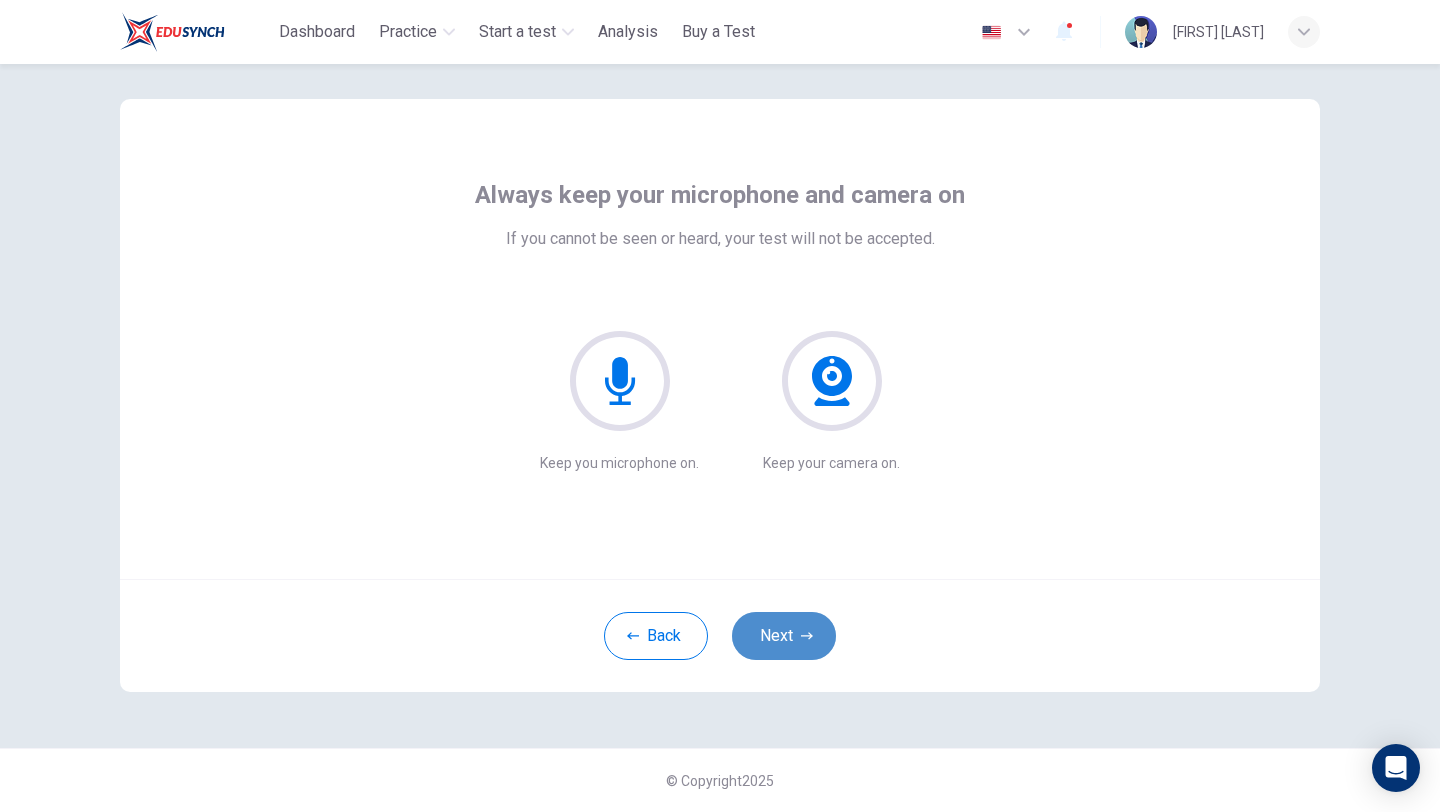 click on "Next" at bounding box center [784, 636] 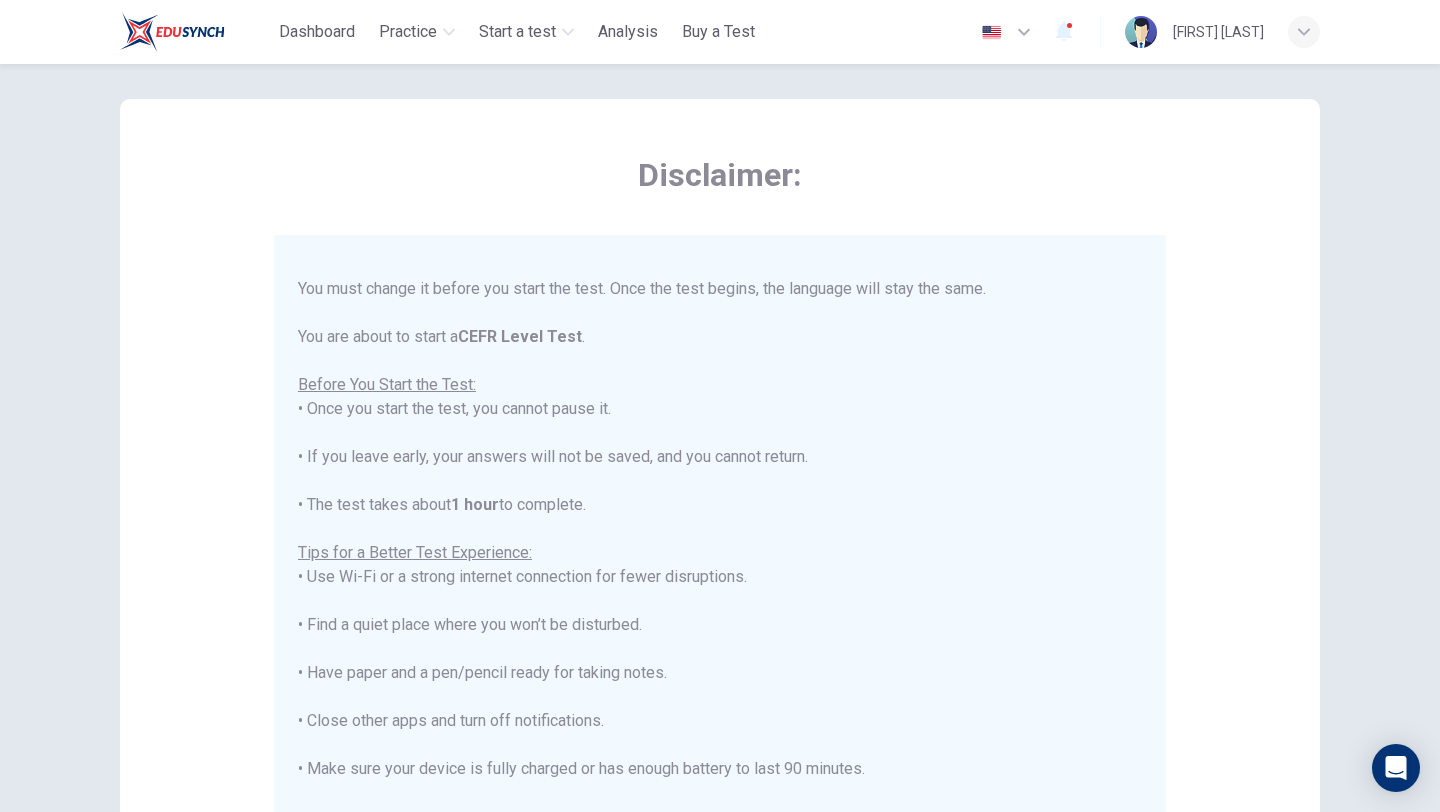 scroll, scrollTop: 191, scrollLeft: 0, axis: vertical 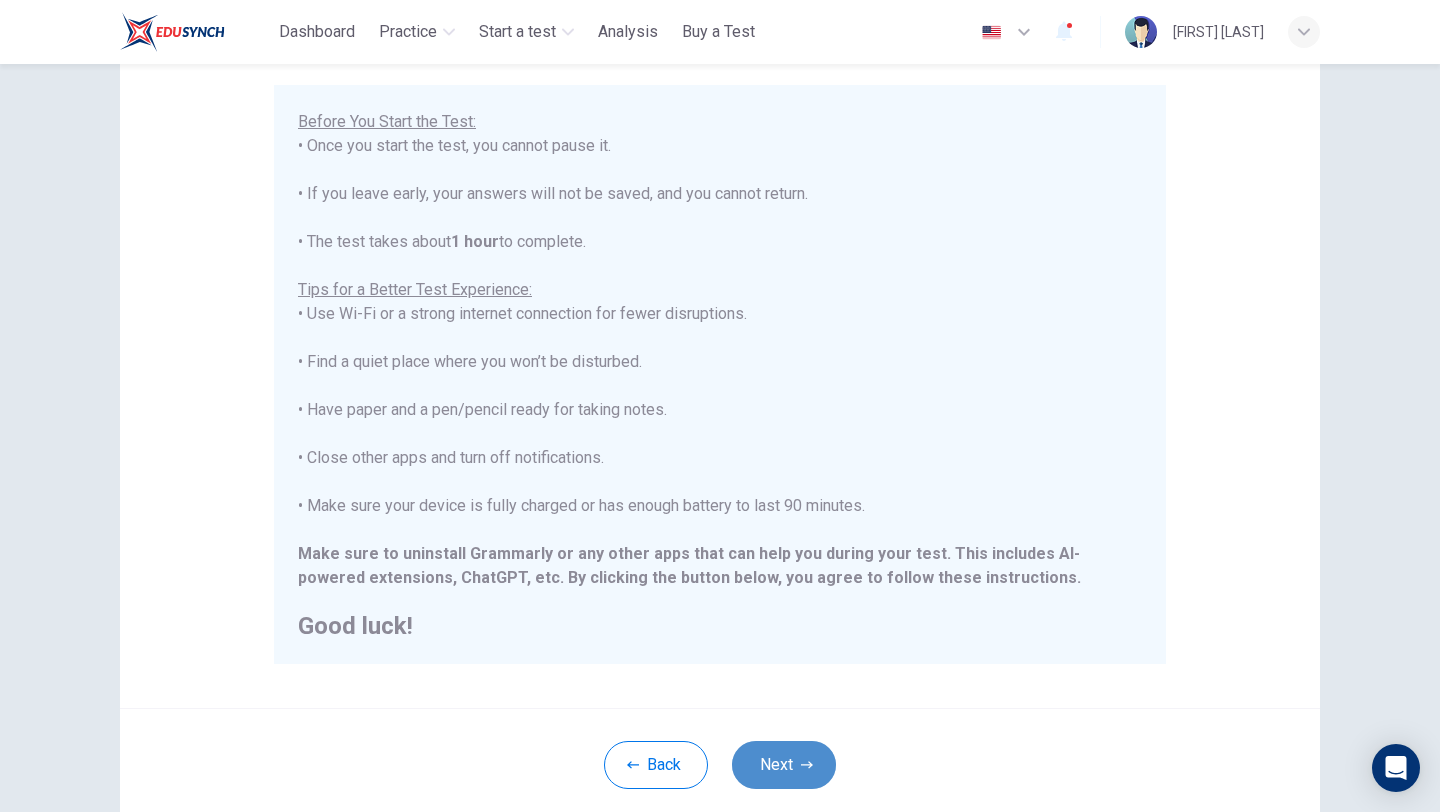 click on "Next" at bounding box center [784, 765] 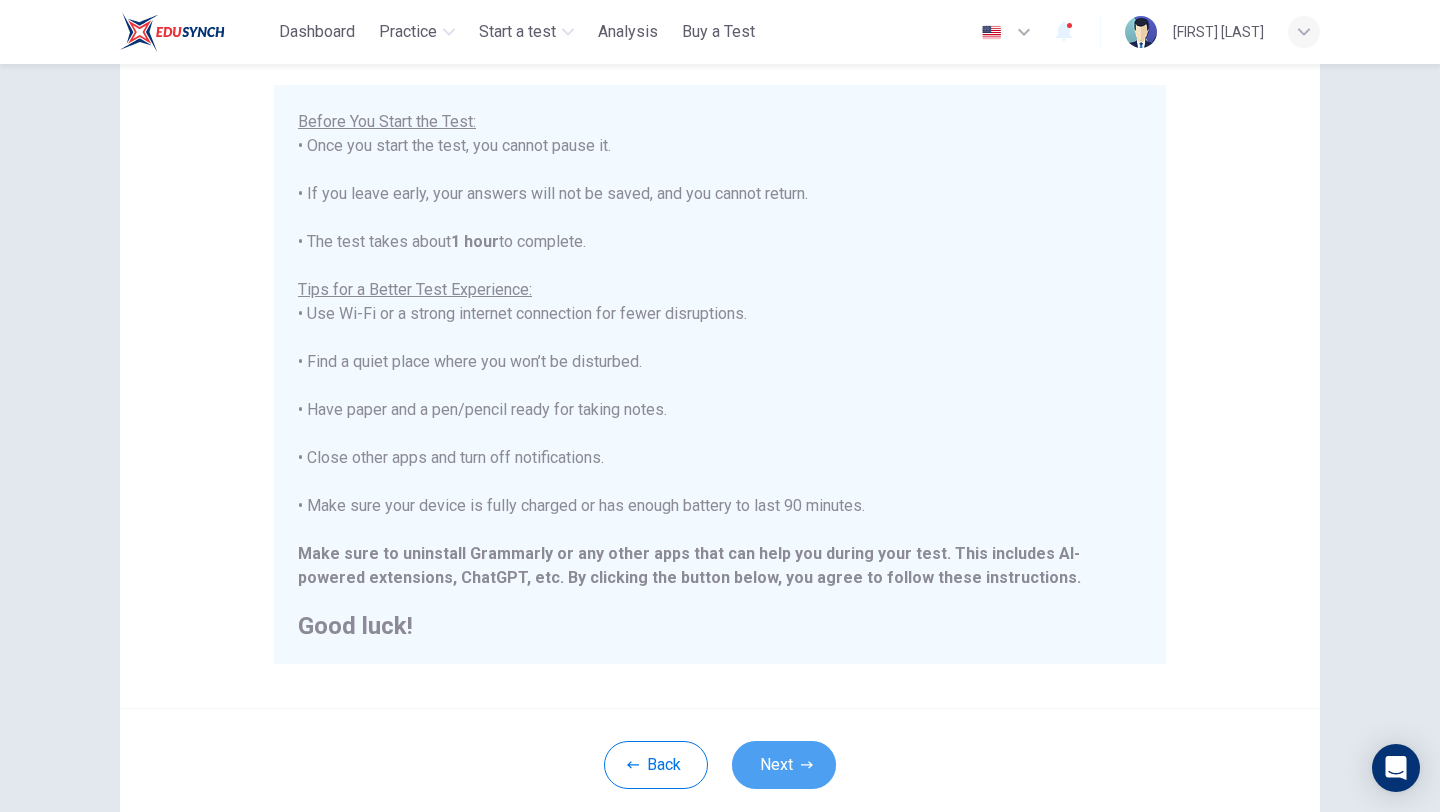 scroll, scrollTop: 21, scrollLeft: 0, axis: vertical 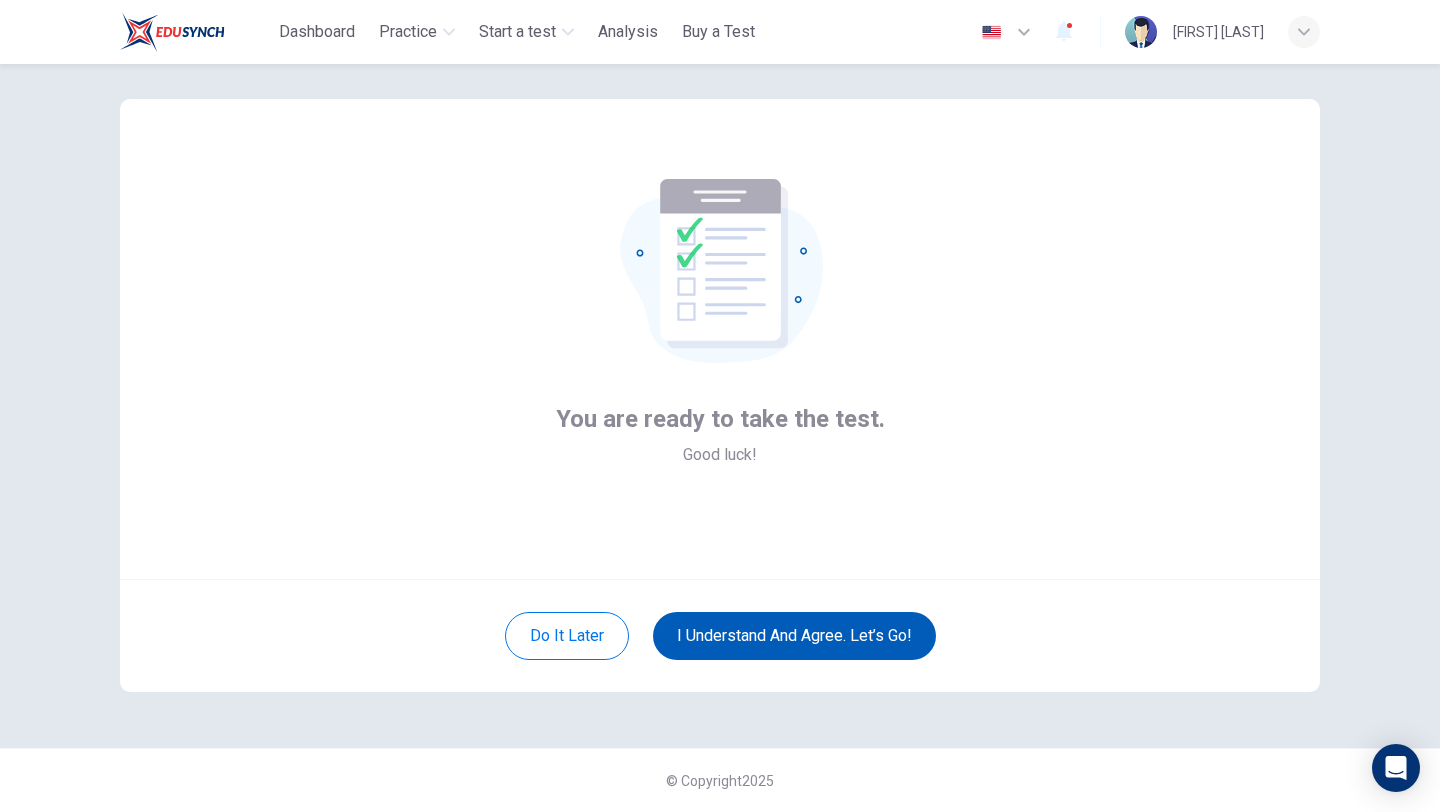 click on "I understand and agree. Let’s go!" at bounding box center [794, 636] 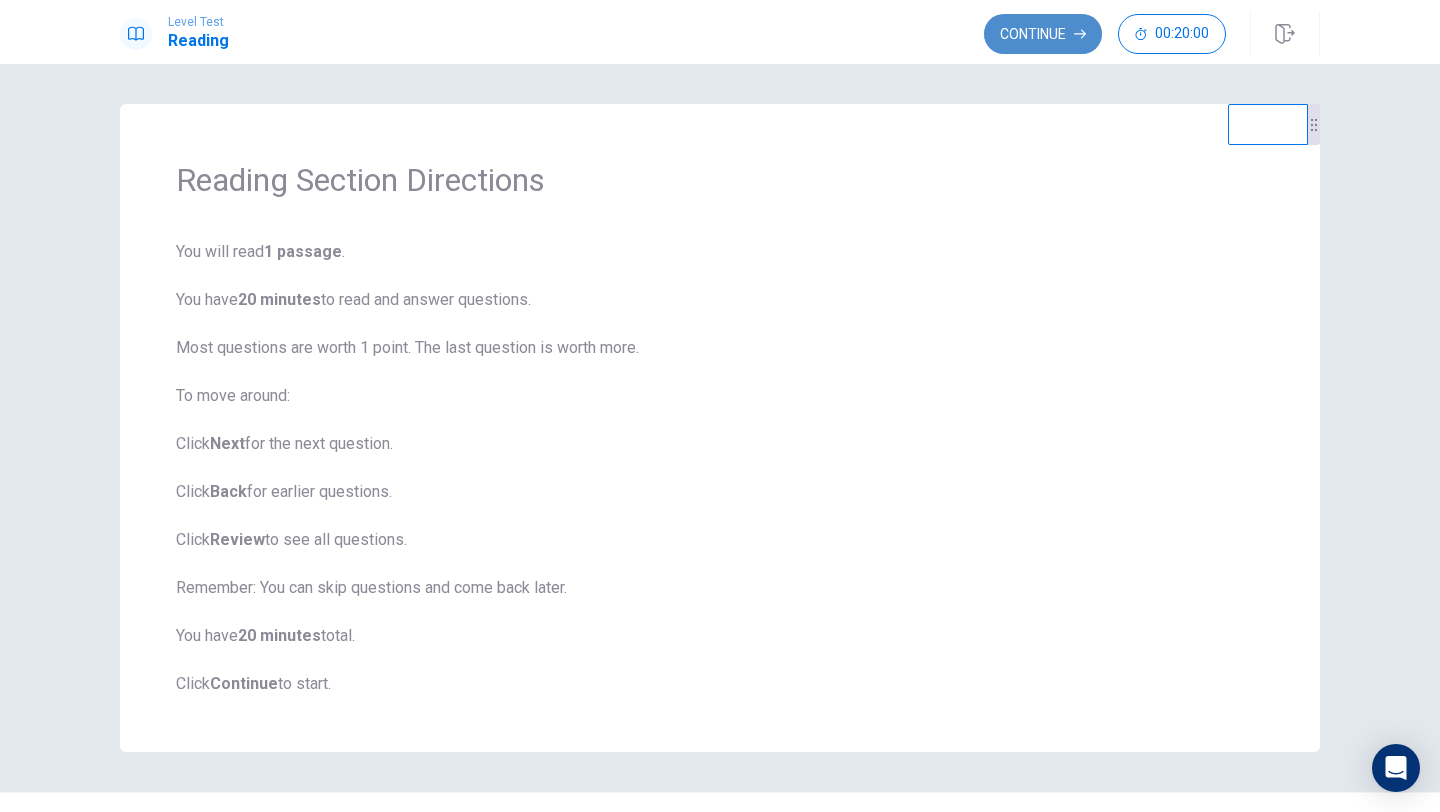 click on "Continue" at bounding box center (1043, 34) 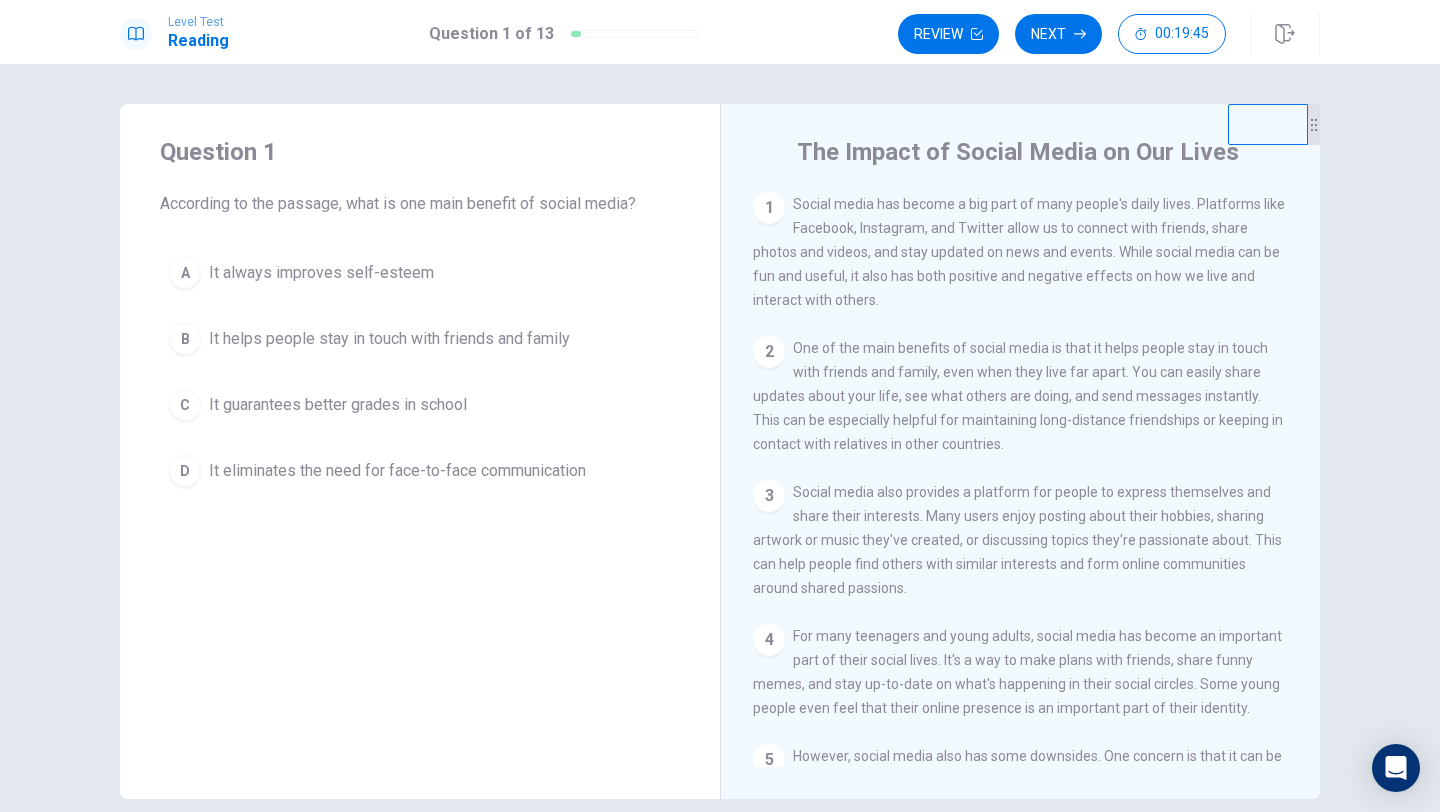click on "It helps people stay in touch with friends and family" at bounding box center (321, 273) 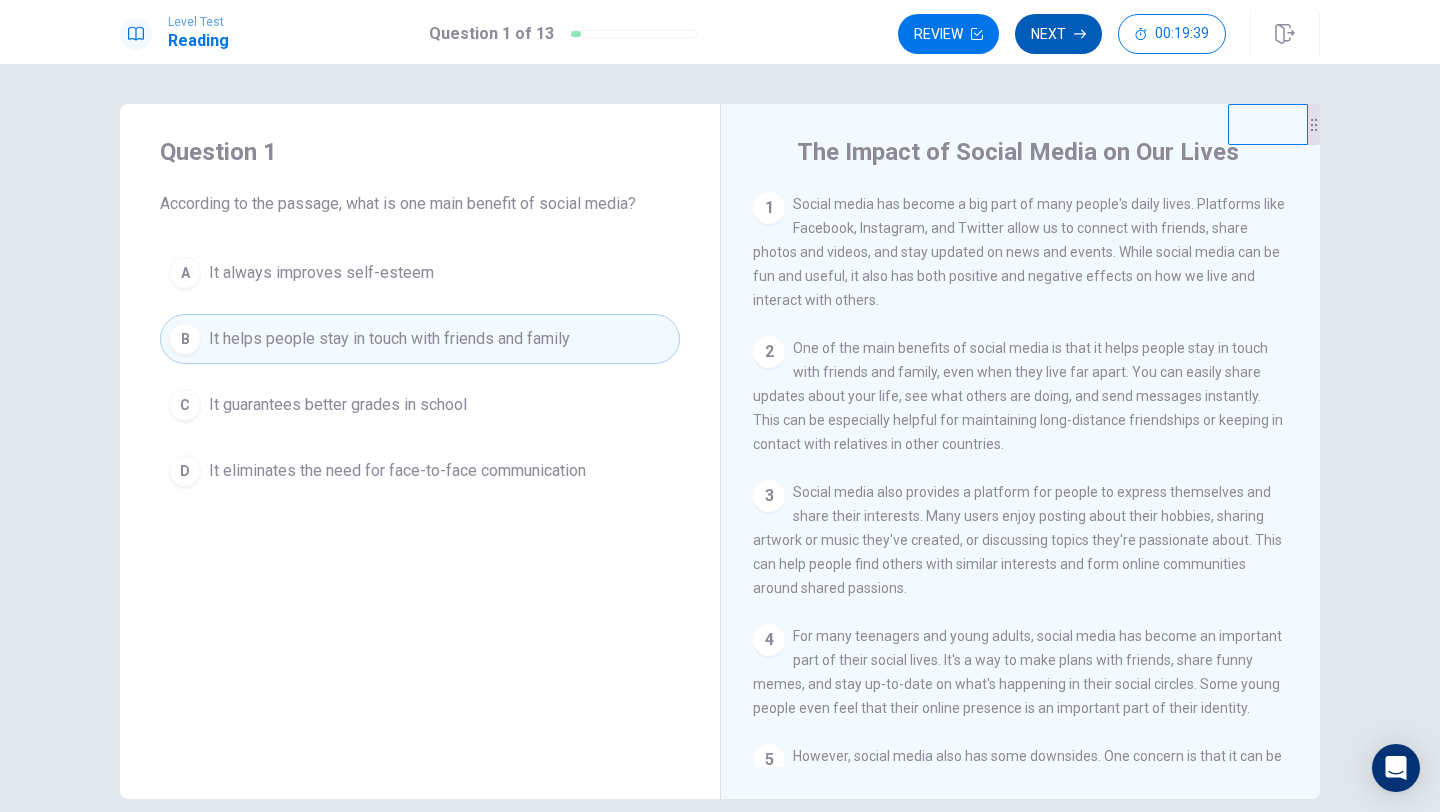 click on "Next" at bounding box center [1058, 34] 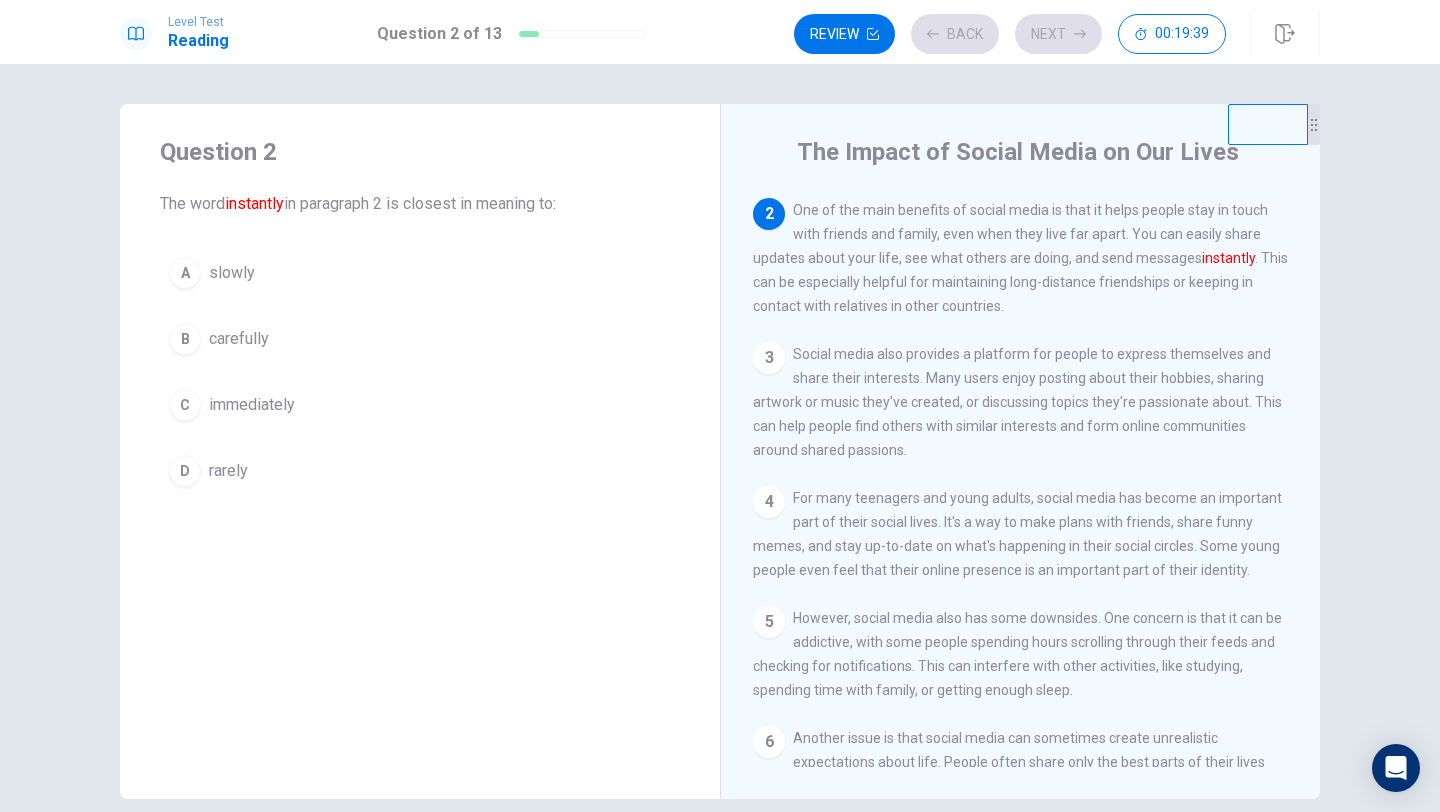 scroll, scrollTop: 149, scrollLeft: 0, axis: vertical 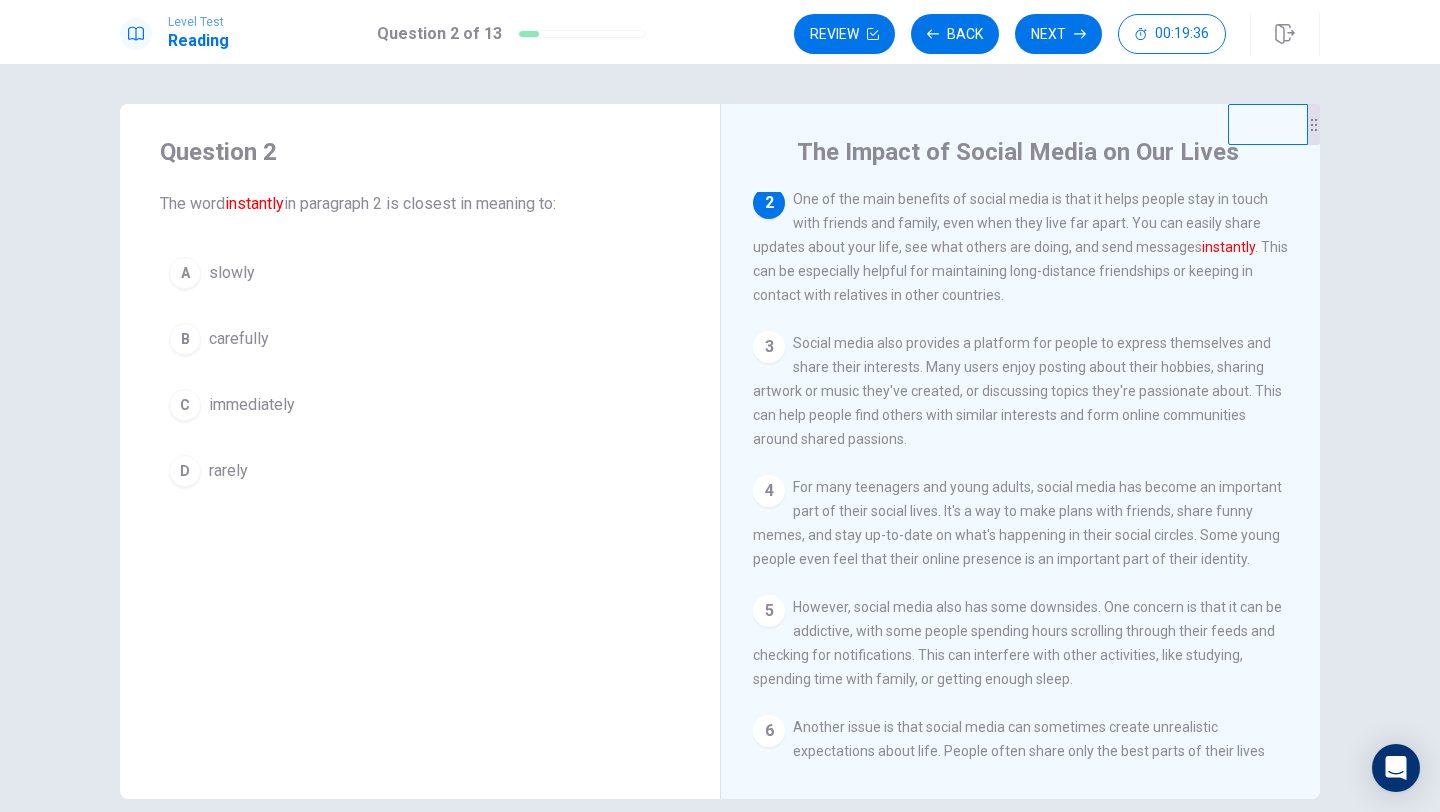 click on "A slowly B carefully C immediately D rarely" at bounding box center (420, 372) 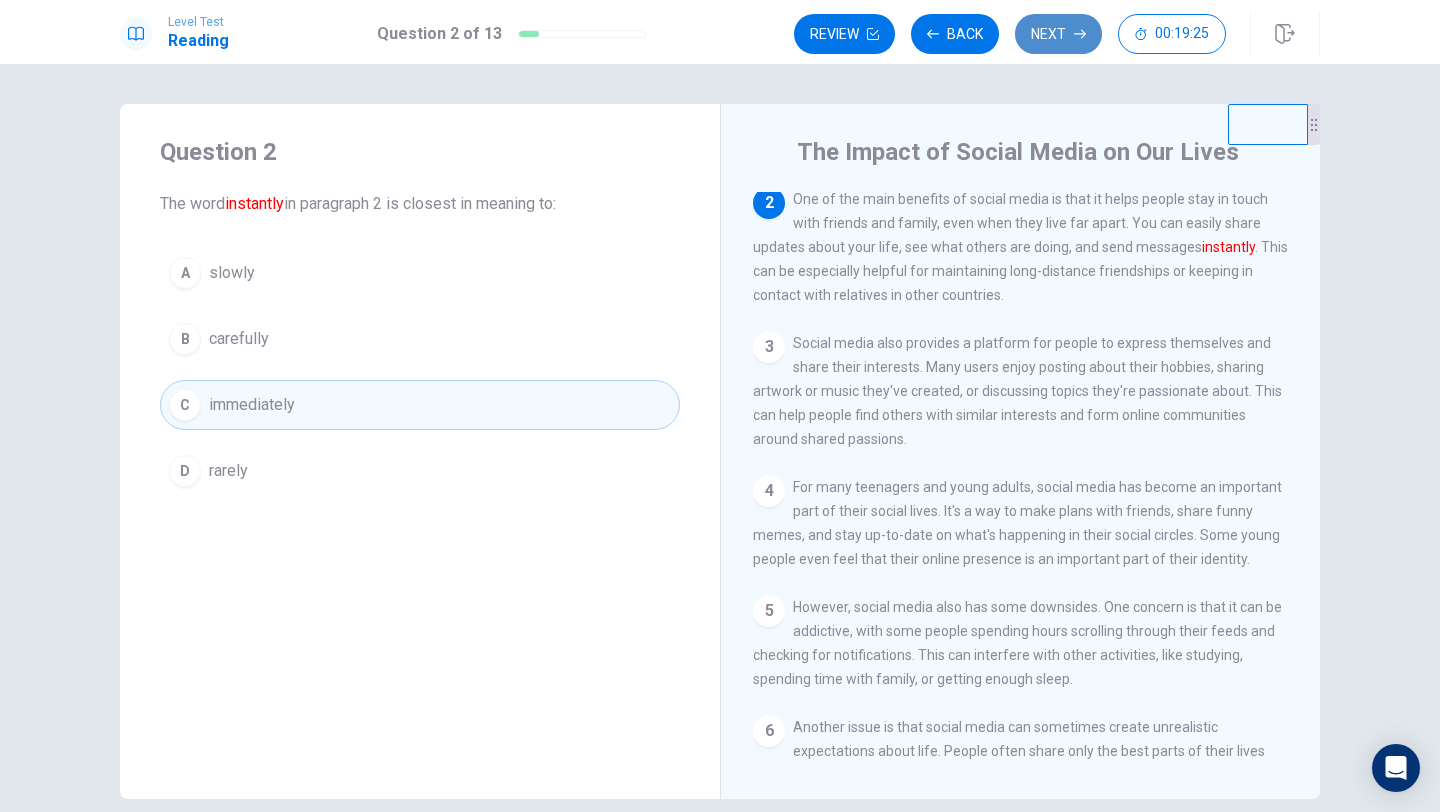 click on "Next" at bounding box center [1058, 34] 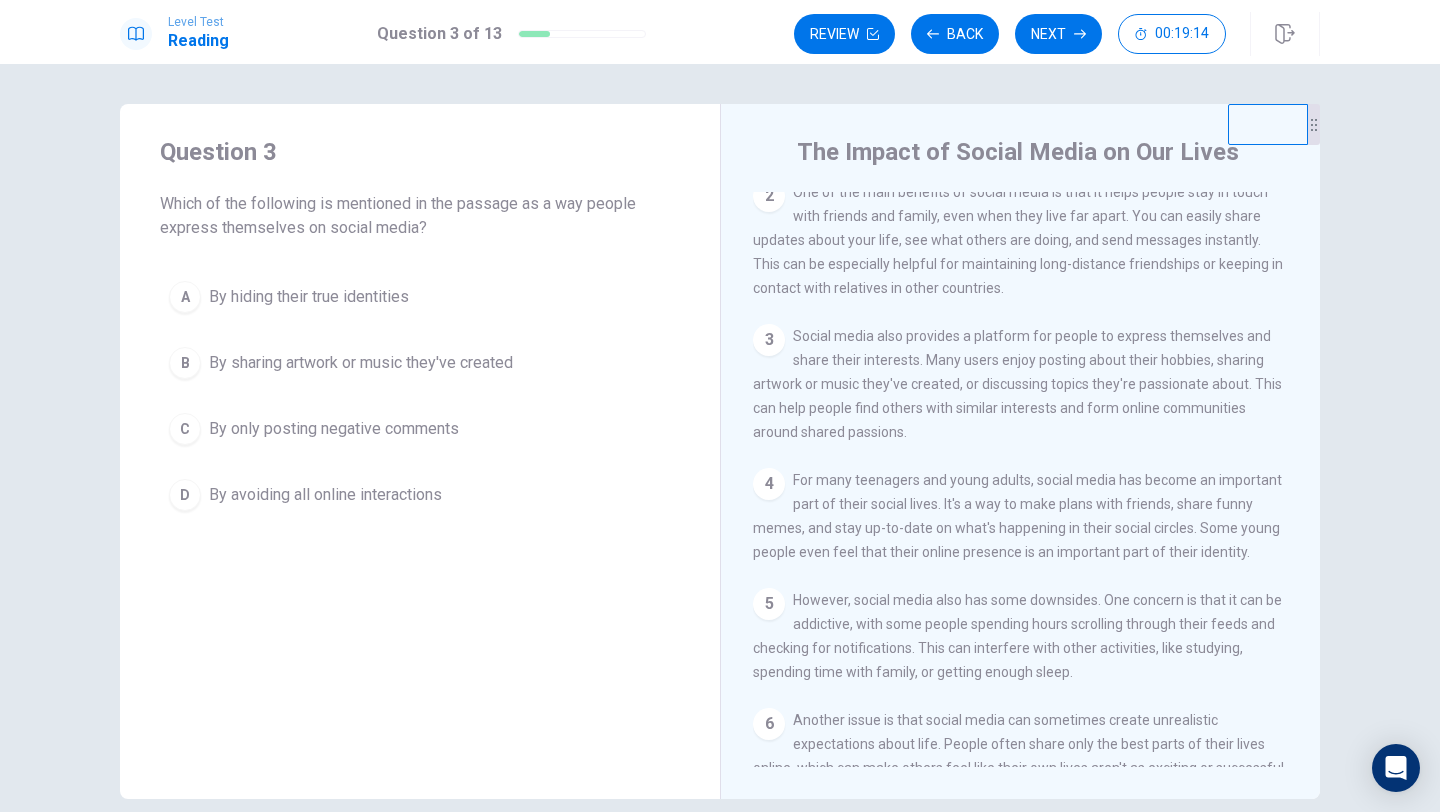 scroll, scrollTop: 157, scrollLeft: 0, axis: vertical 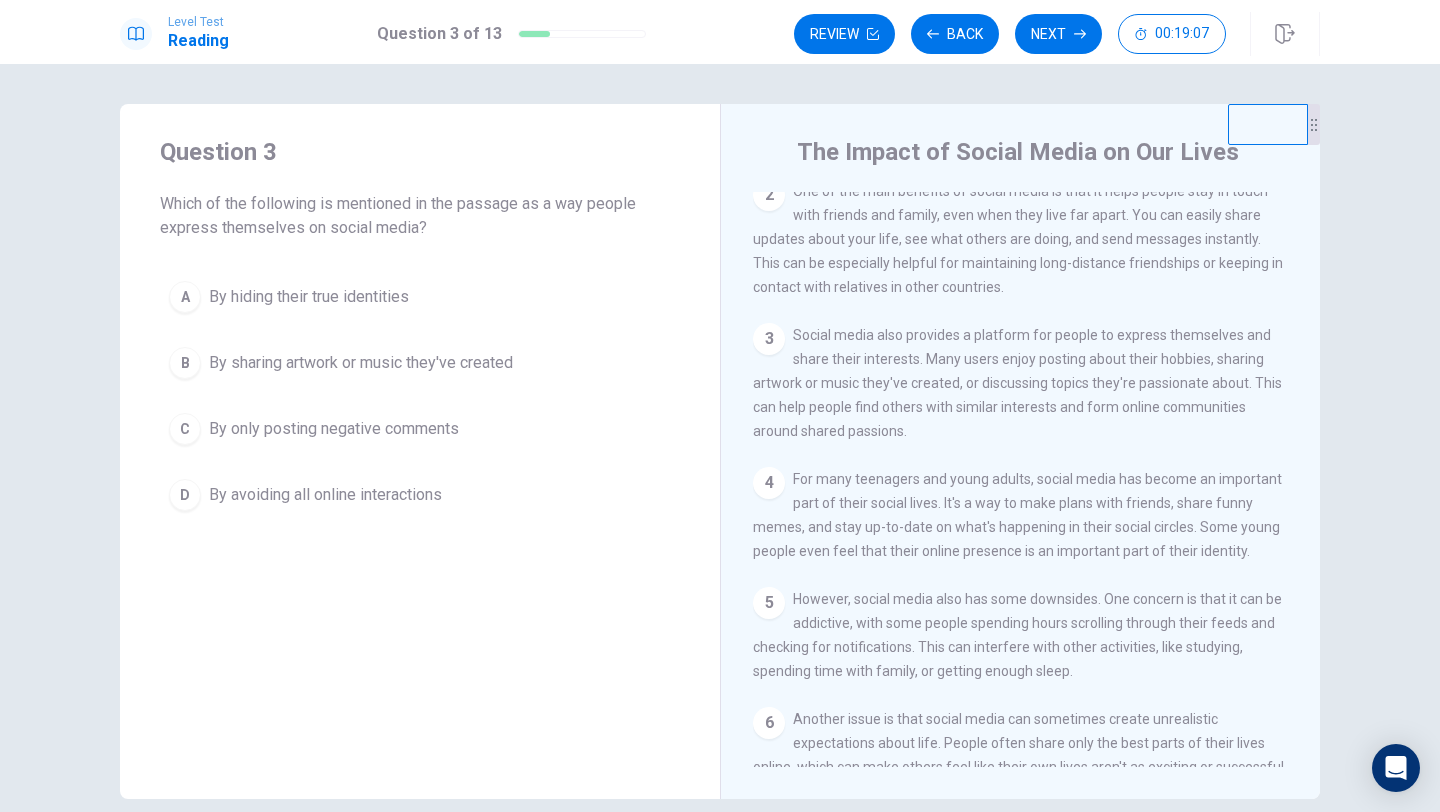 click on "By sharing artwork or music they've created" at bounding box center (309, 297) 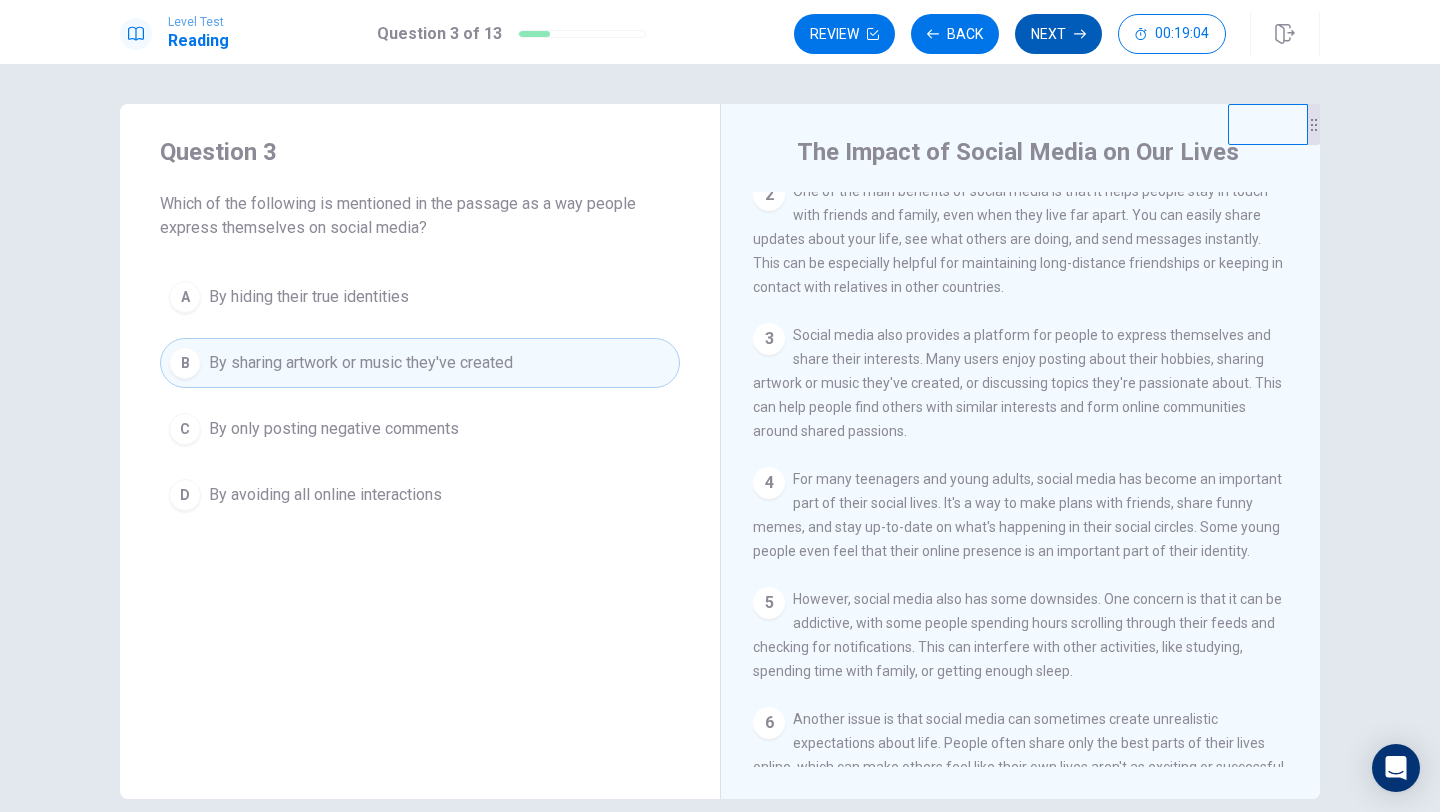 click on "Next" at bounding box center [1058, 34] 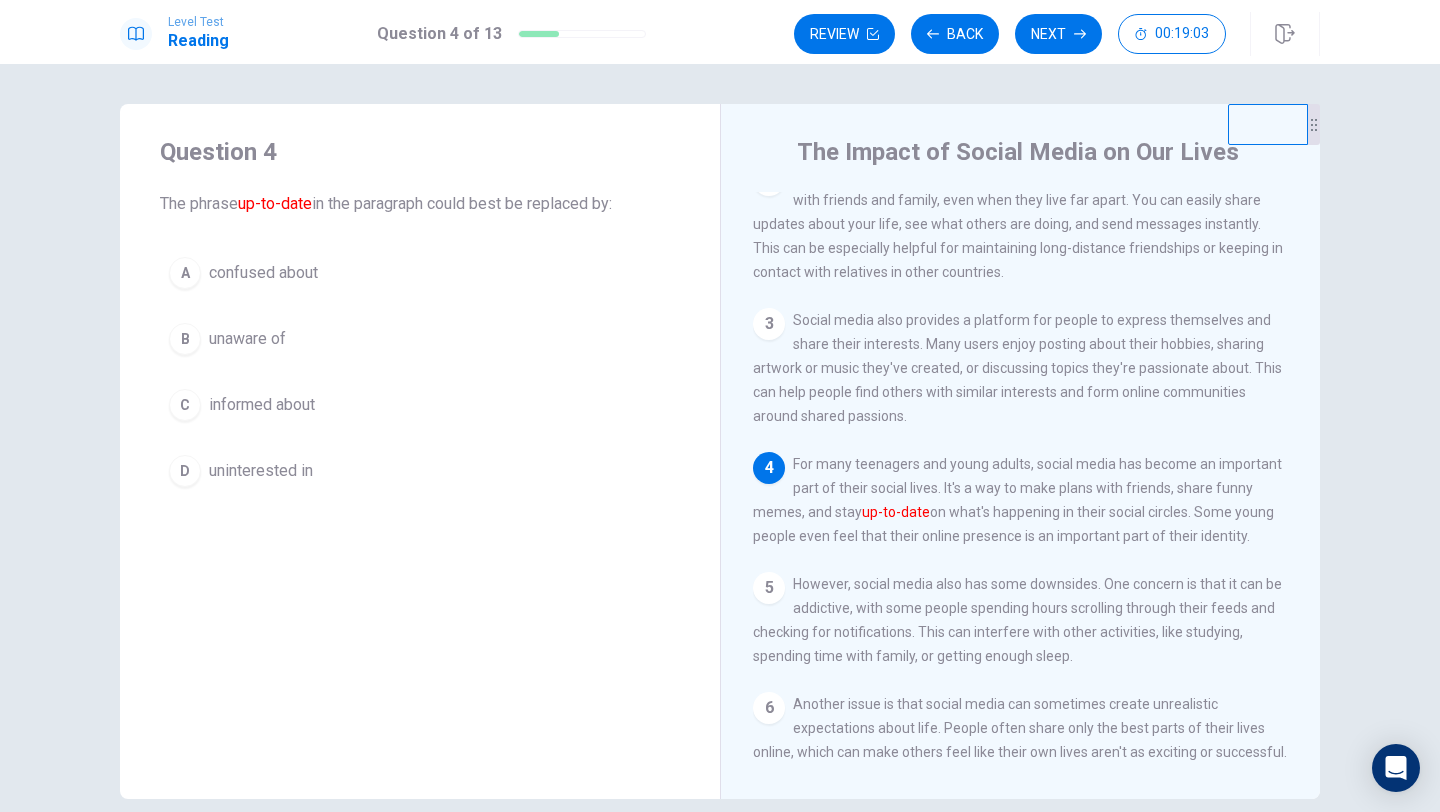 scroll, scrollTop: 176, scrollLeft: 0, axis: vertical 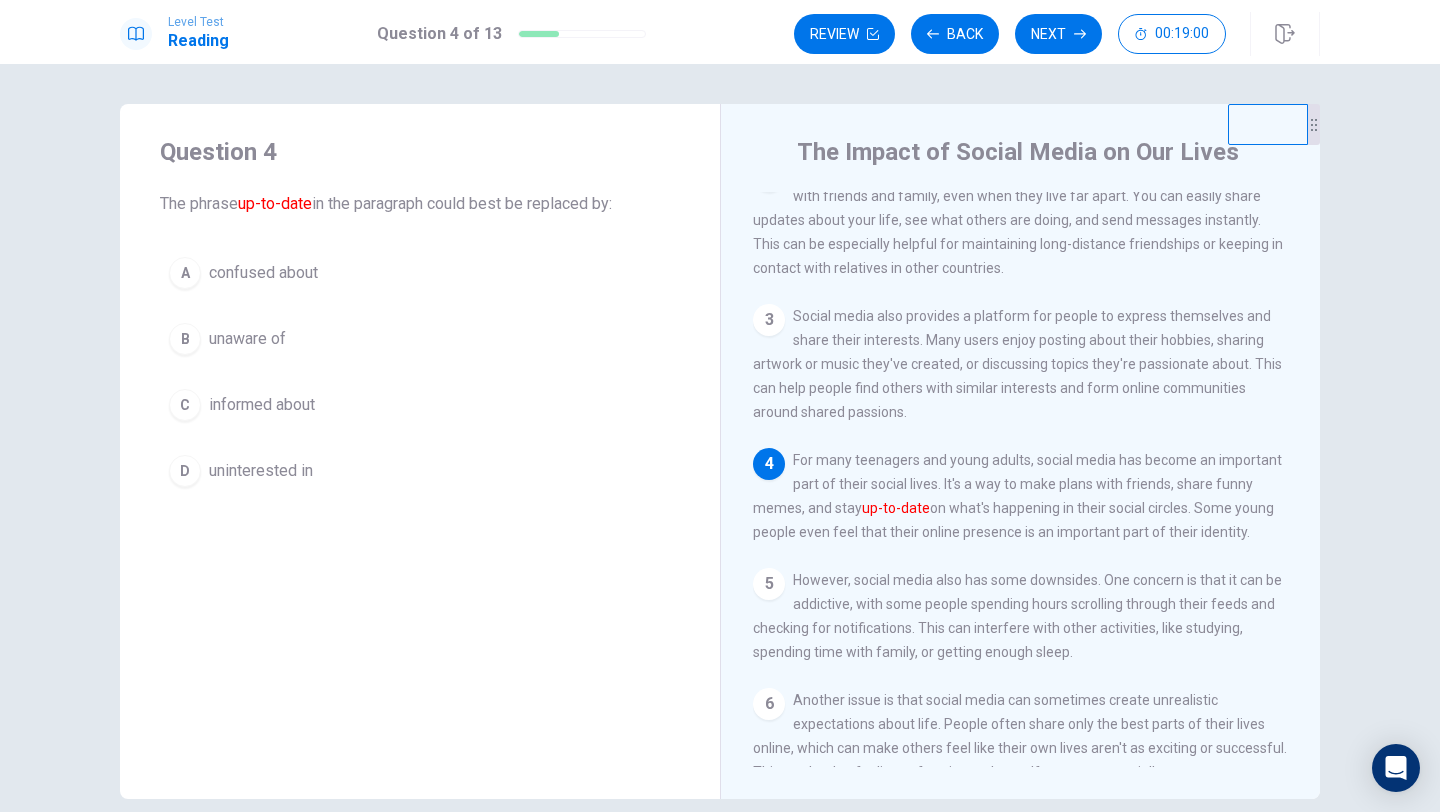 click on "informed about" at bounding box center [263, 273] 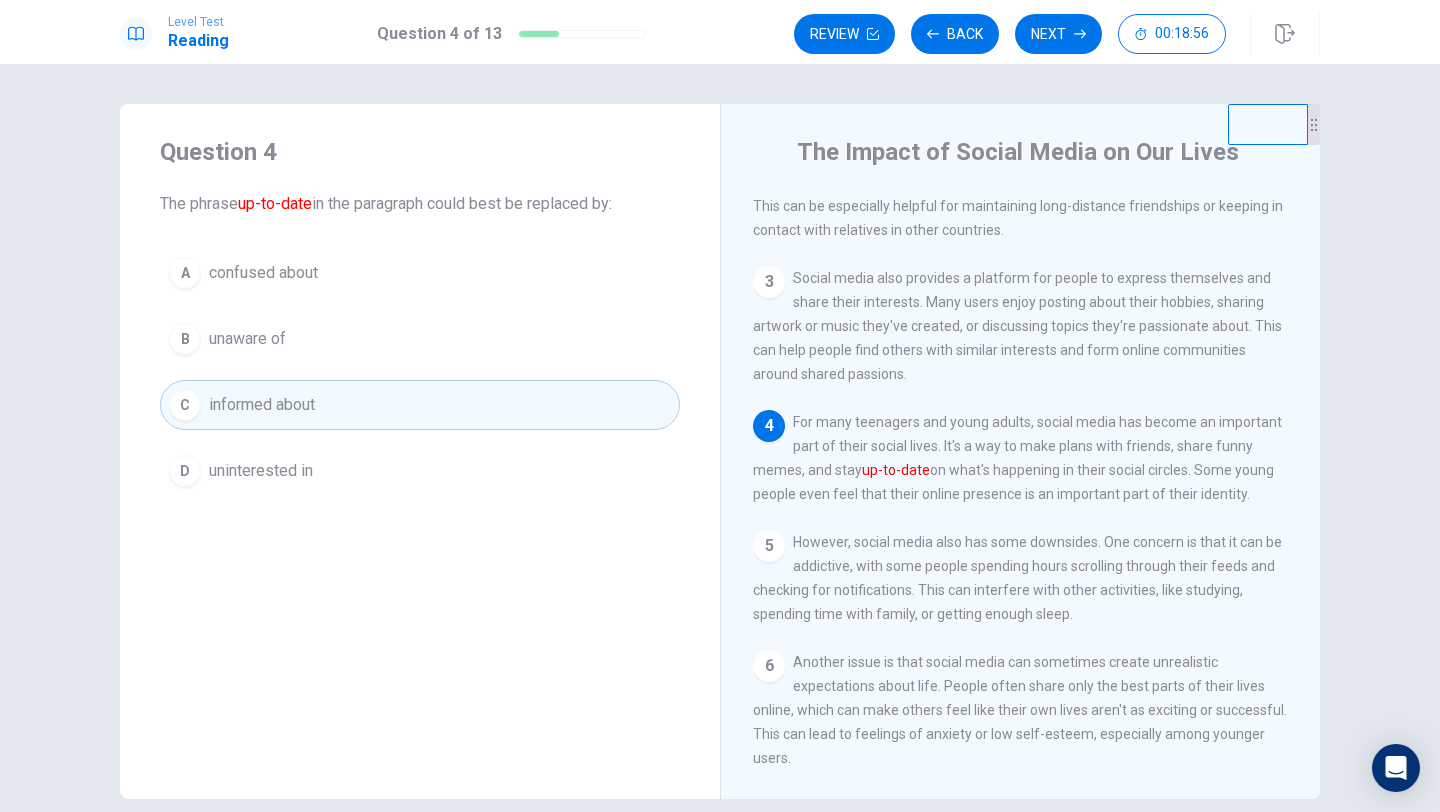 scroll, scrollTop: 250, scrollLeft: 0, axis: vertical 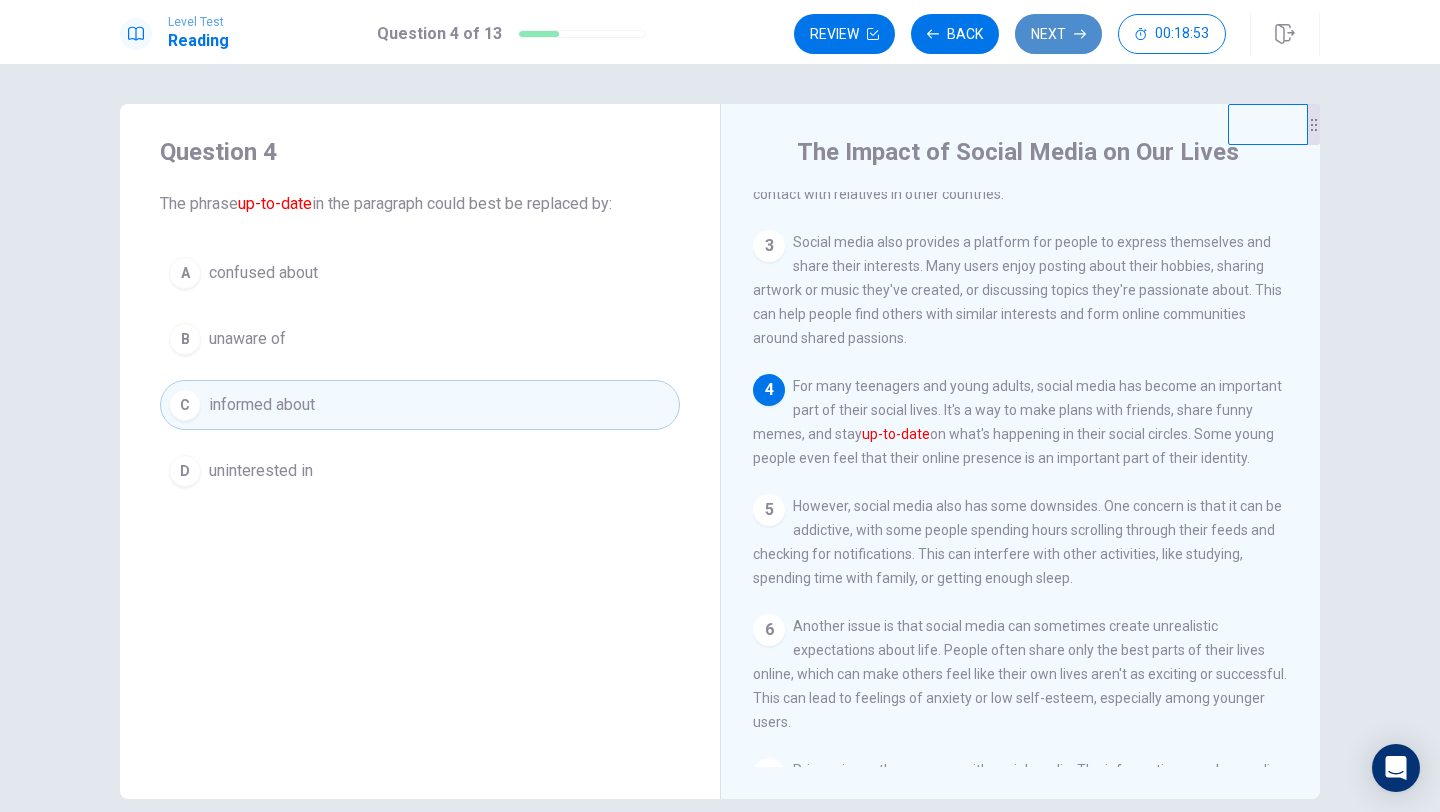 click on "Next" at bounding box center (1058, 34) 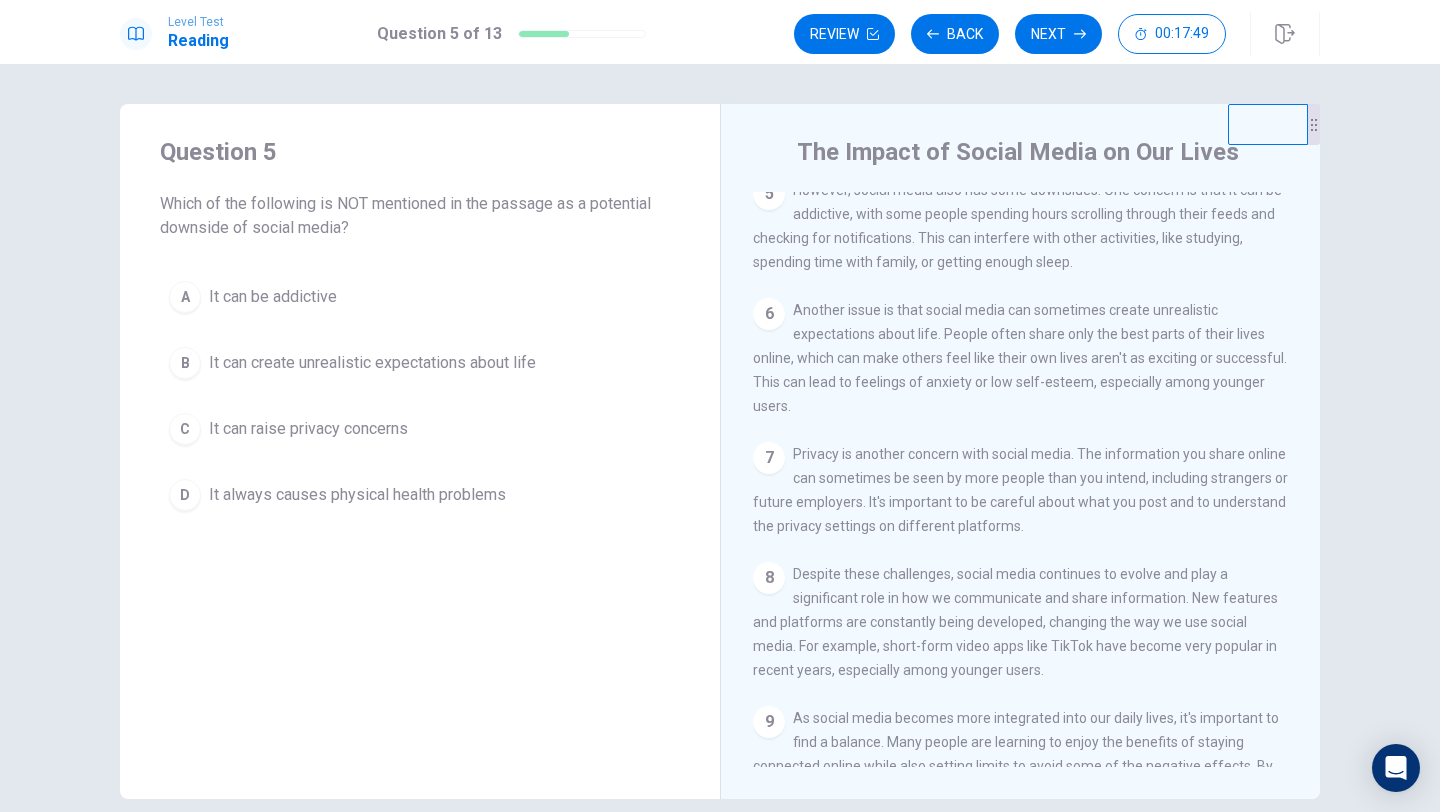 scroll, scrollTop: 566, scrollLeft: 0, axis: vertical 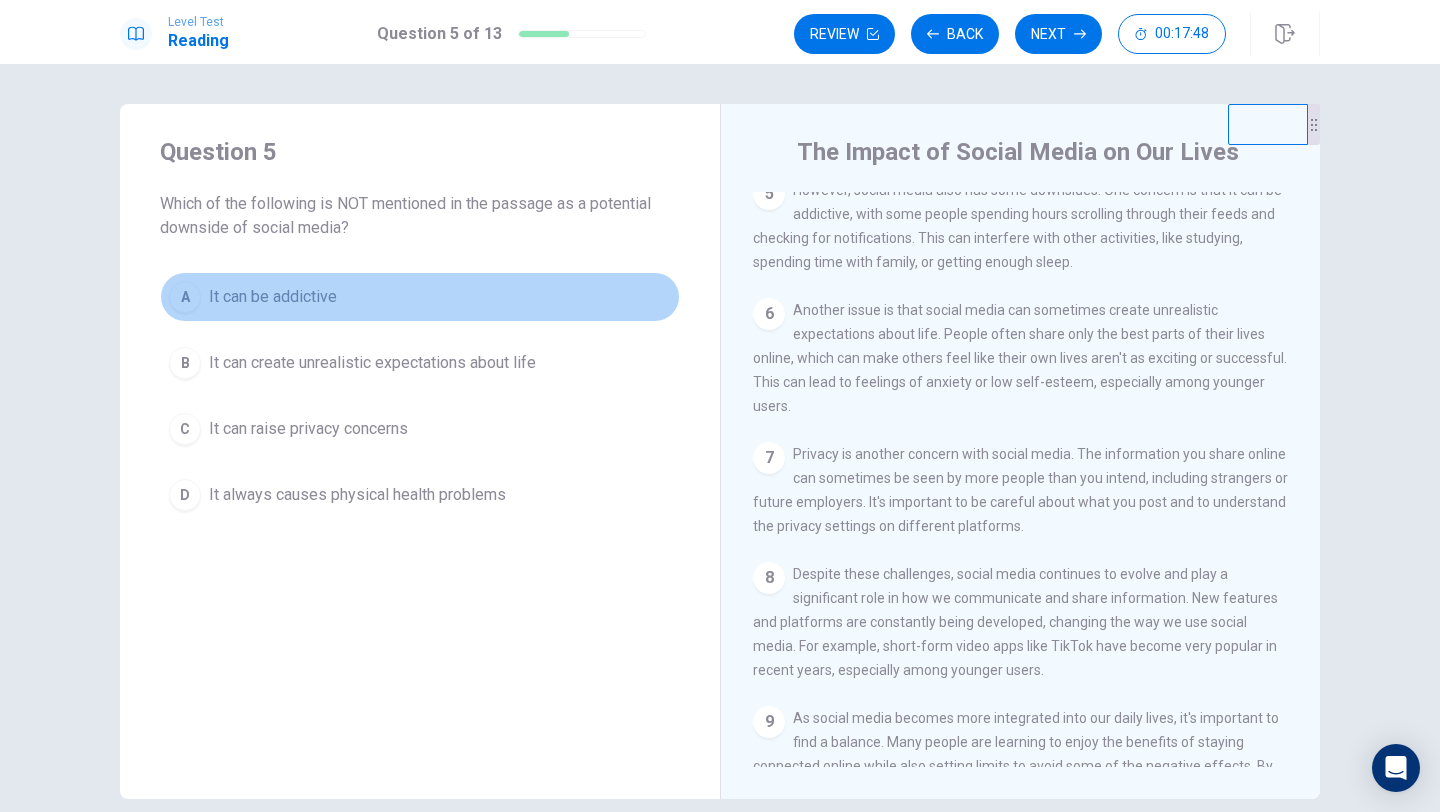 click on "It can be addictive" at bounding box center [273, 297] 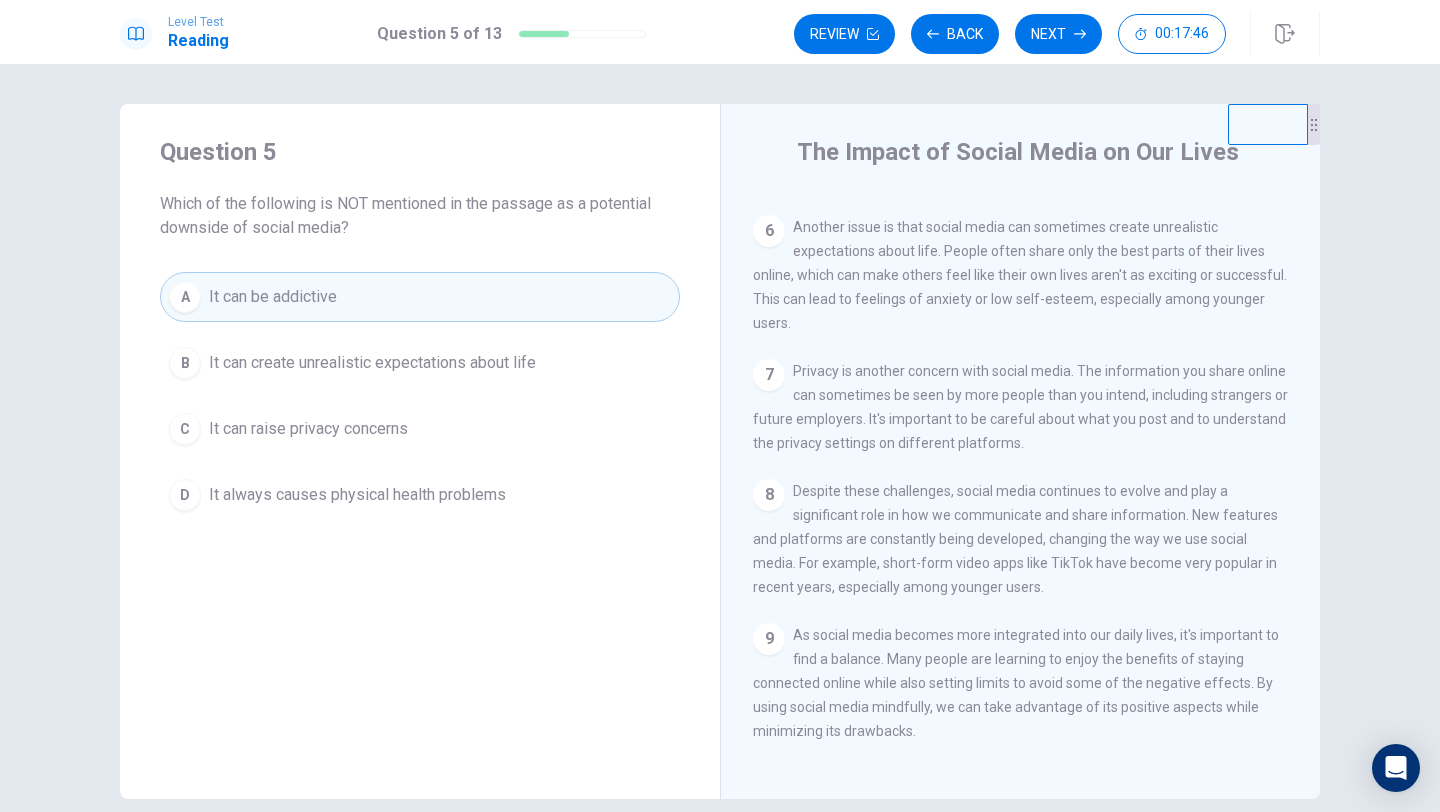 scroll, scrollTop: 691, scrollLeft: 0, axis: vertical 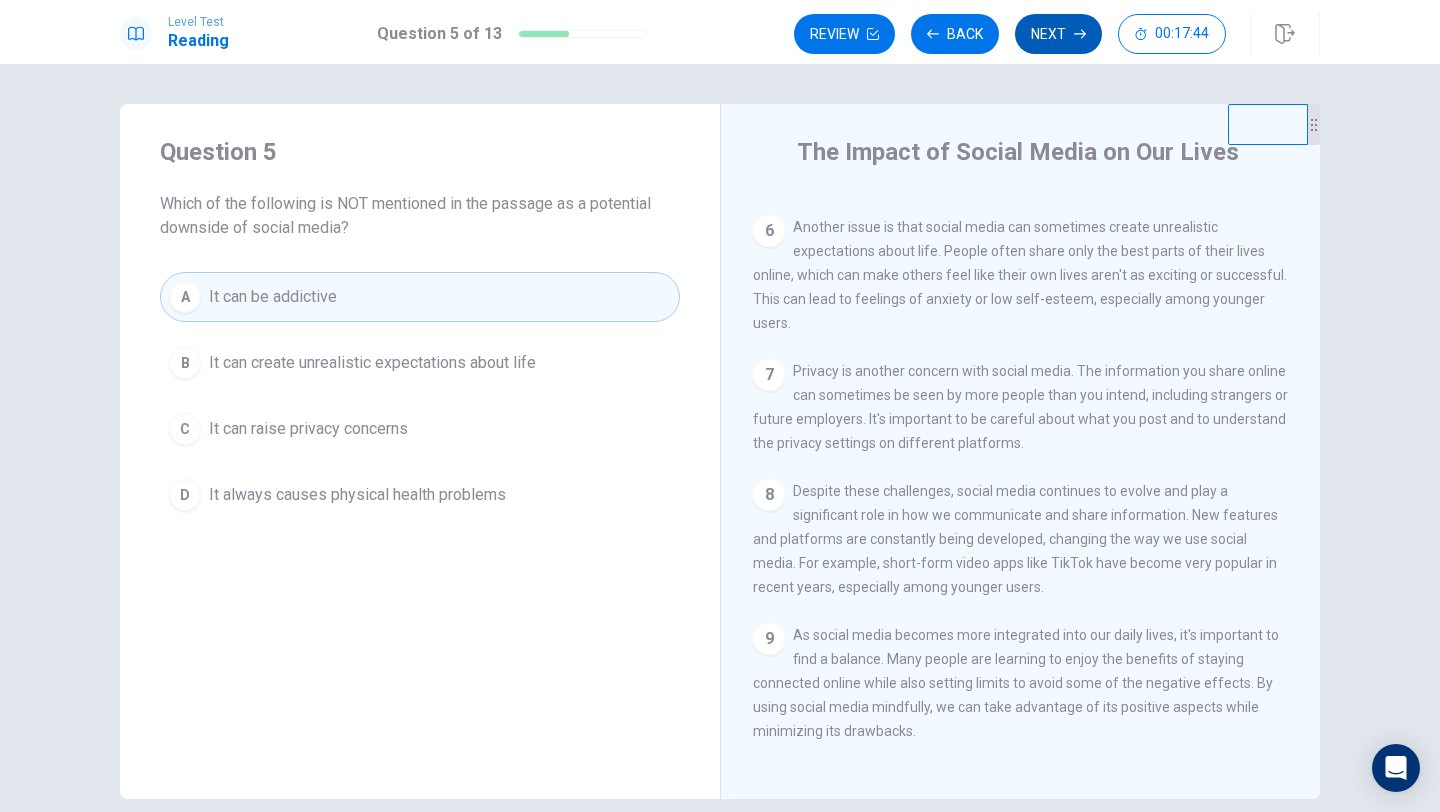 click on "Next" at bounding box center (1058, 34) 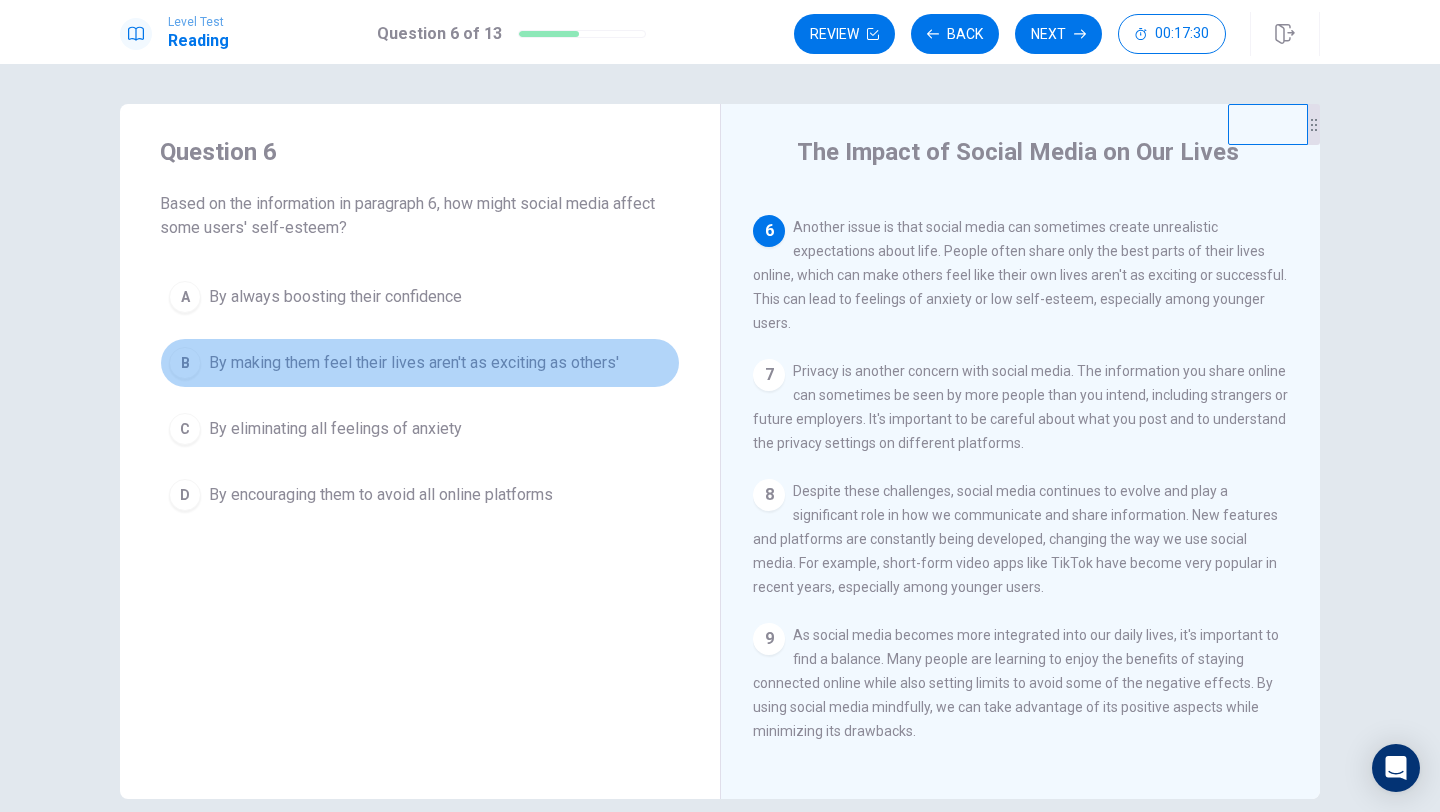 click on "By making them feel their lives aren't as exciting as others'" at bounding box center (335, 297) 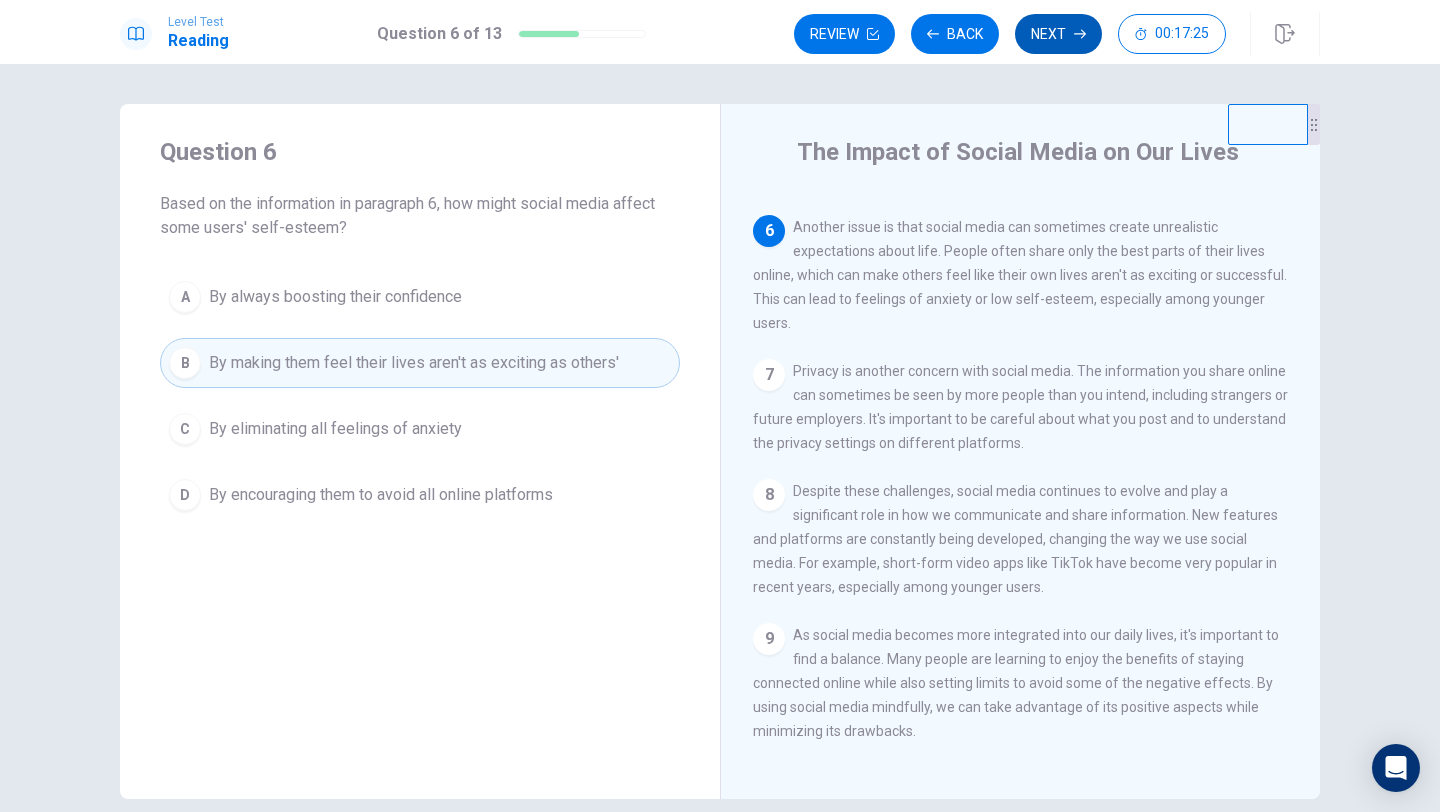 click on "Next" at bounding box center (1058, 34) 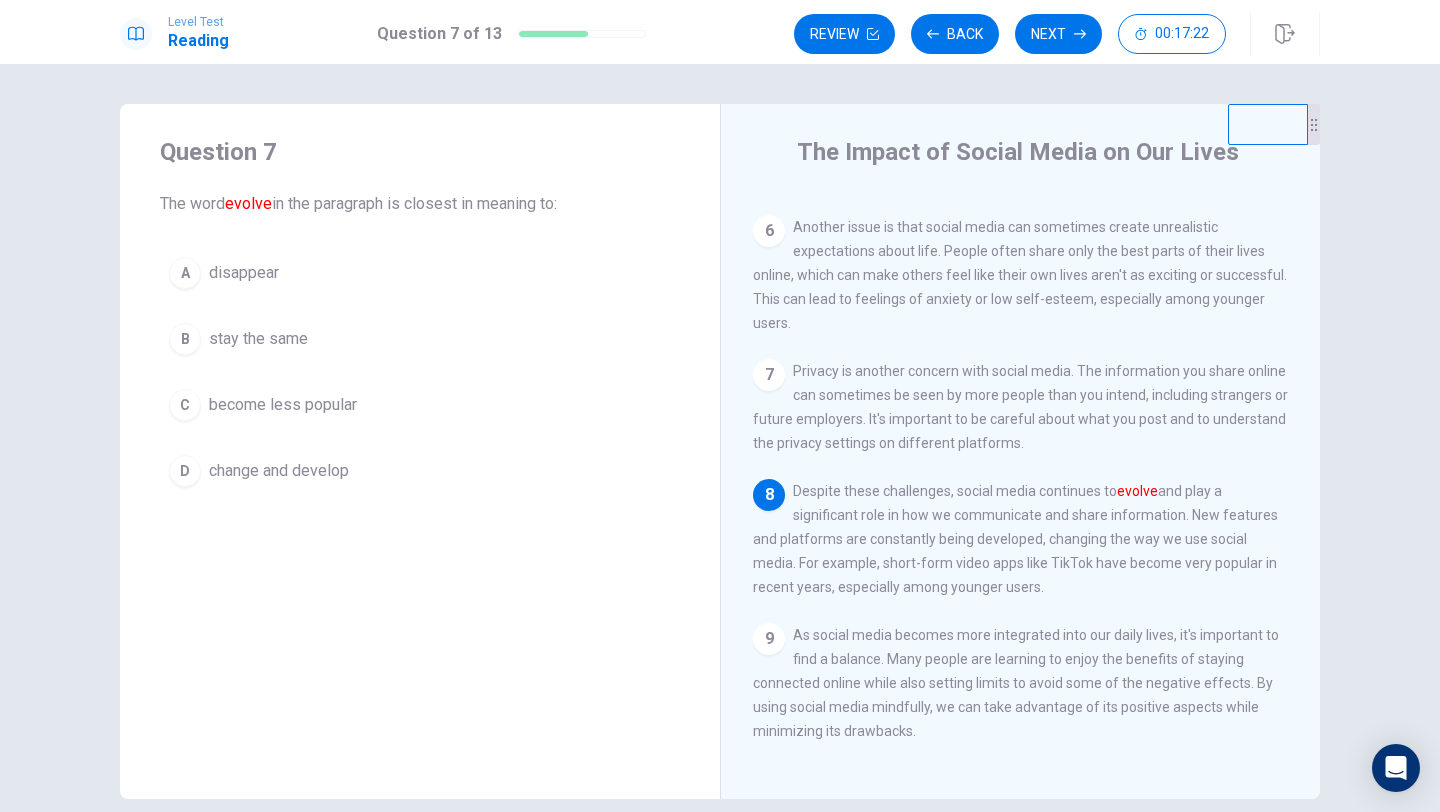 click on "change and develop" at bounding box center [244, 273] 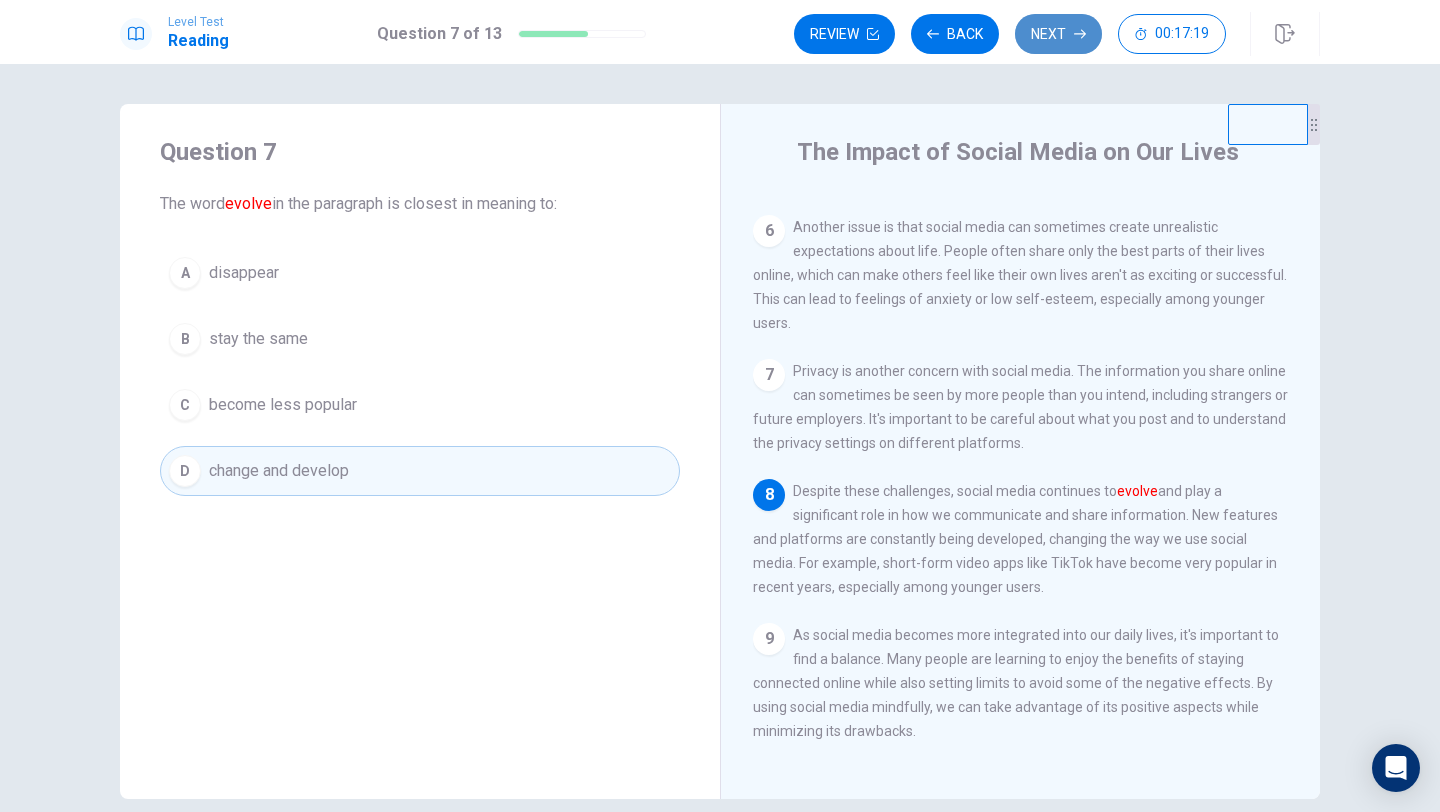 click on "Next" at bounding box center (1058, 34) 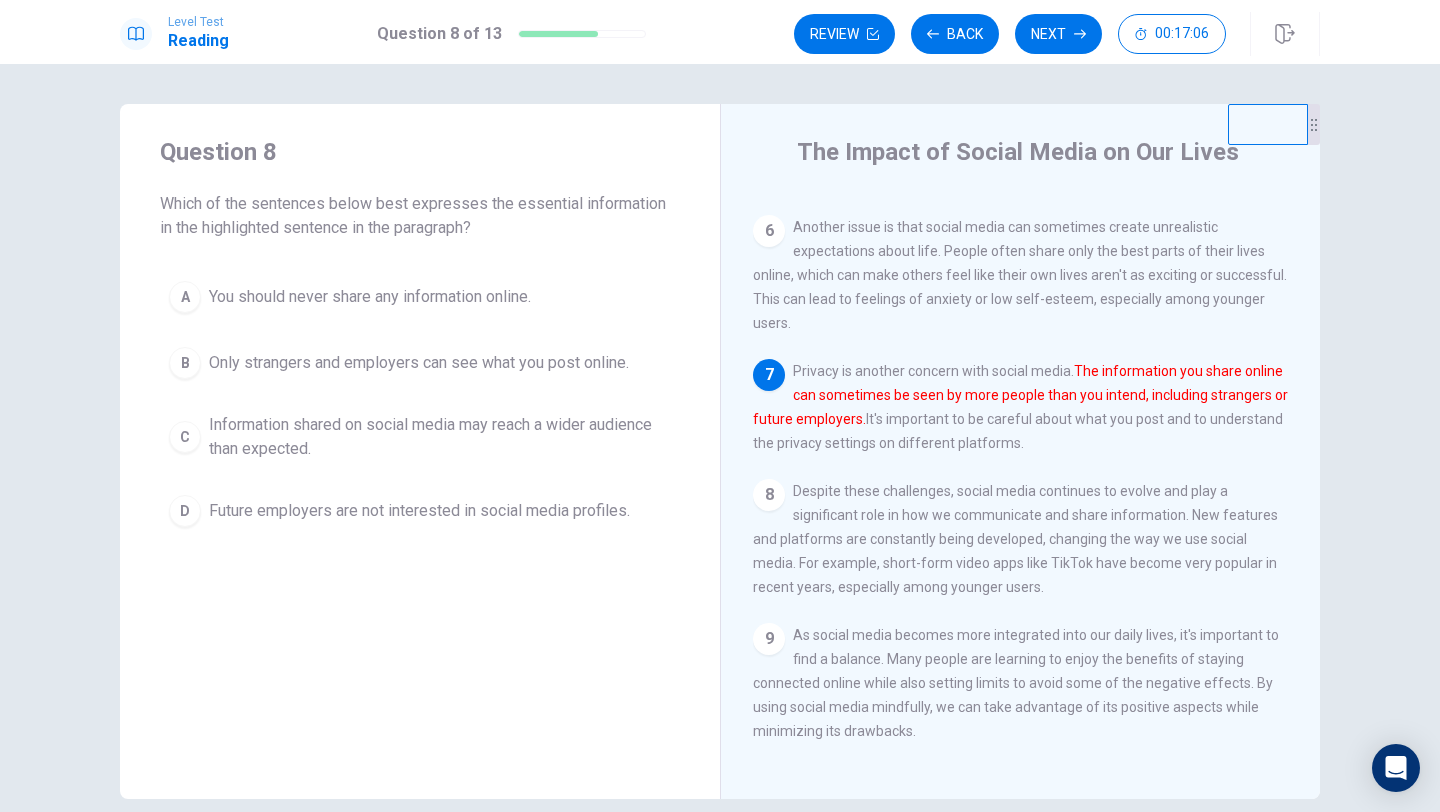 click on "Information shared on social media may reach a wider audience than expected." at bounding box center (370, 297) 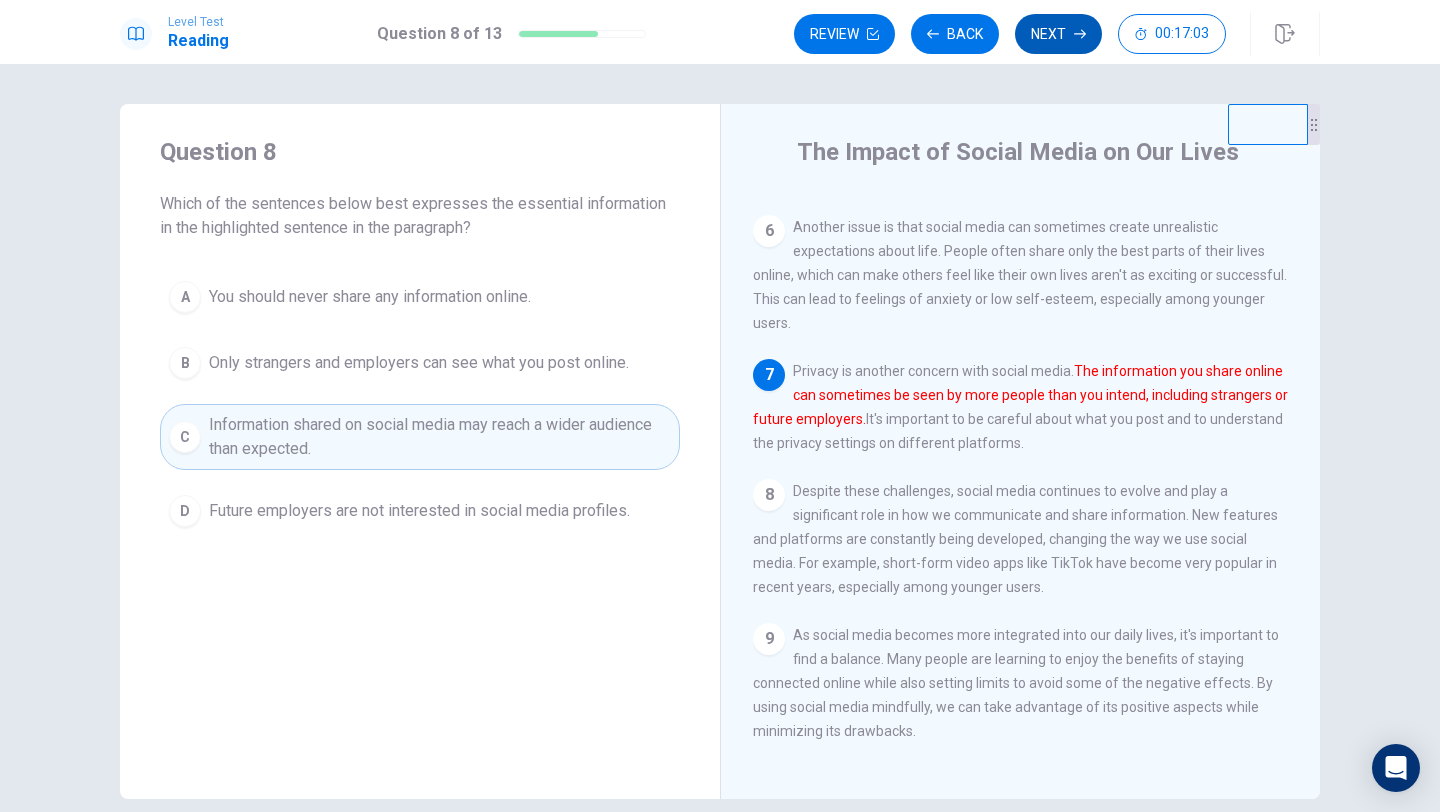click on "Next" at bounding box center (1058, 34) 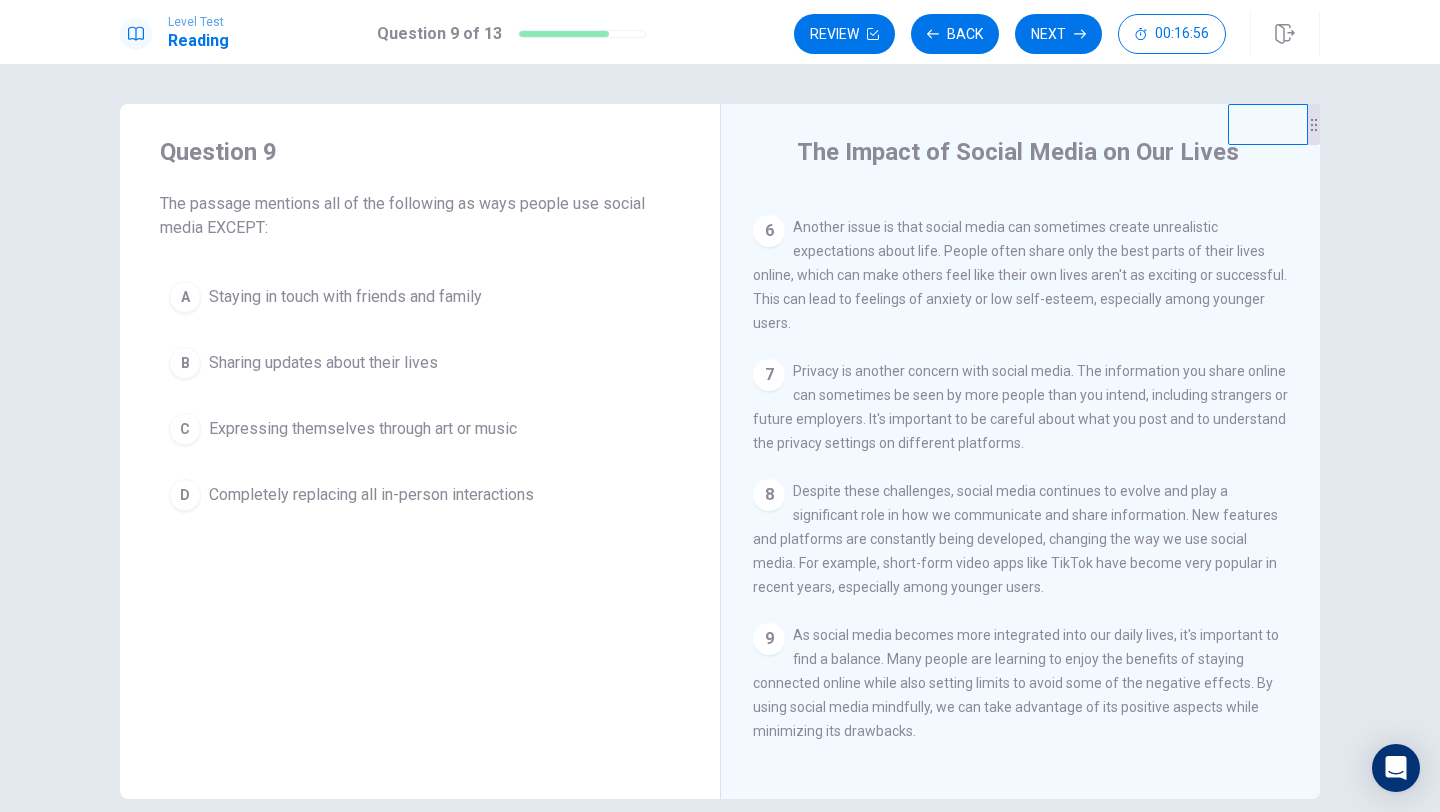click on "Completely replacing all in-person interactions" at bounding box center [345, 297] 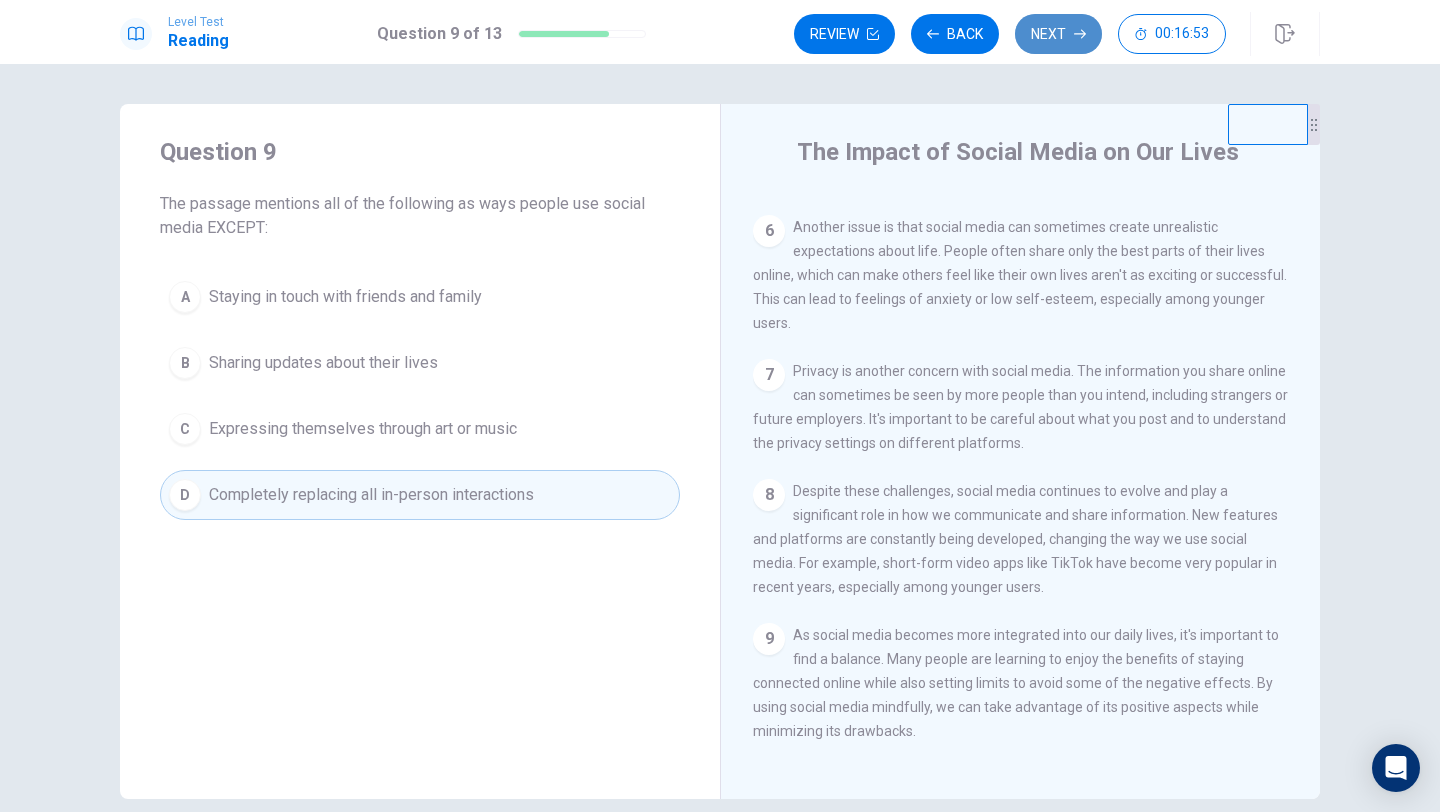 click on "Next" at bounding box center (1058, 34) 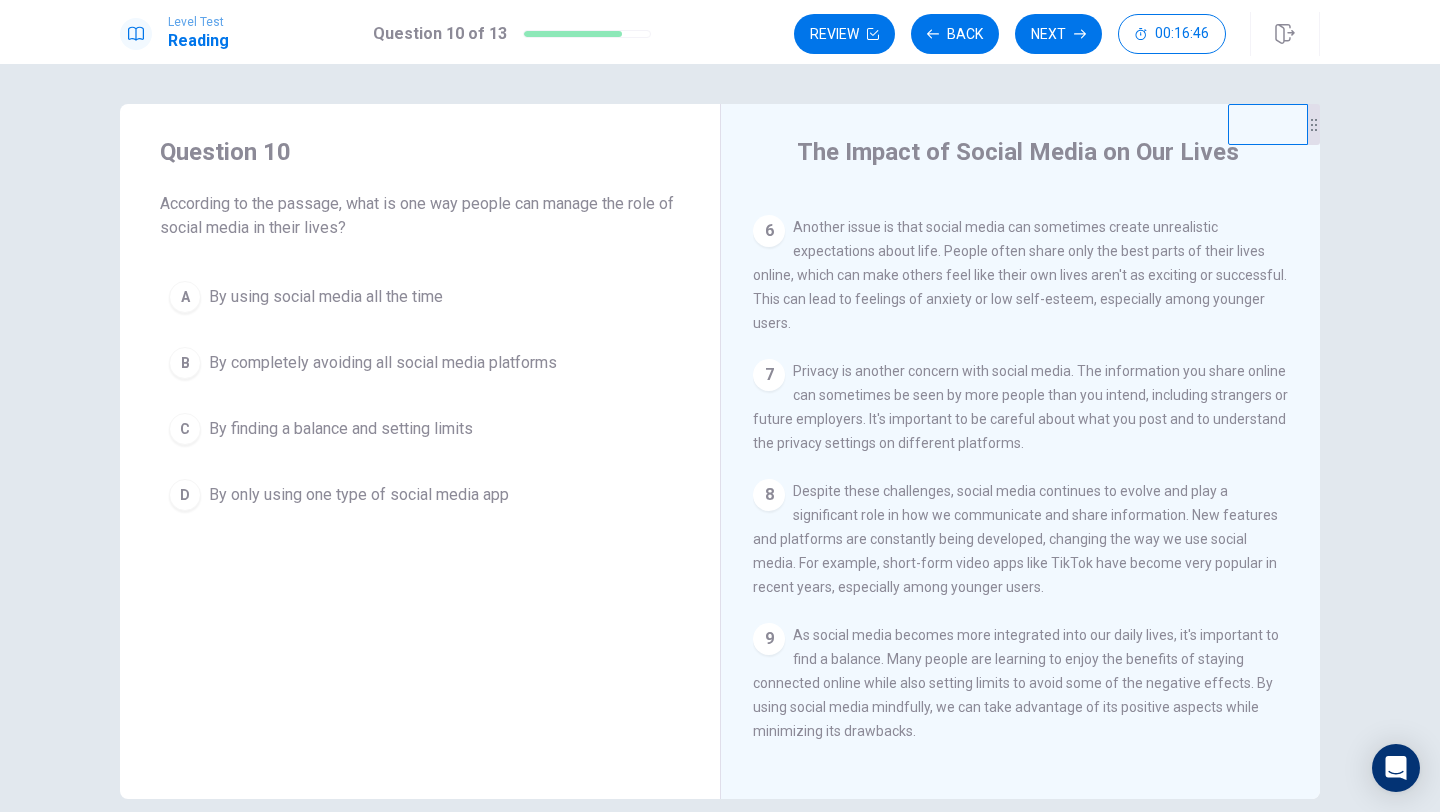 click on "By finding a balance and setting limits" at bounding box center (326, 297) 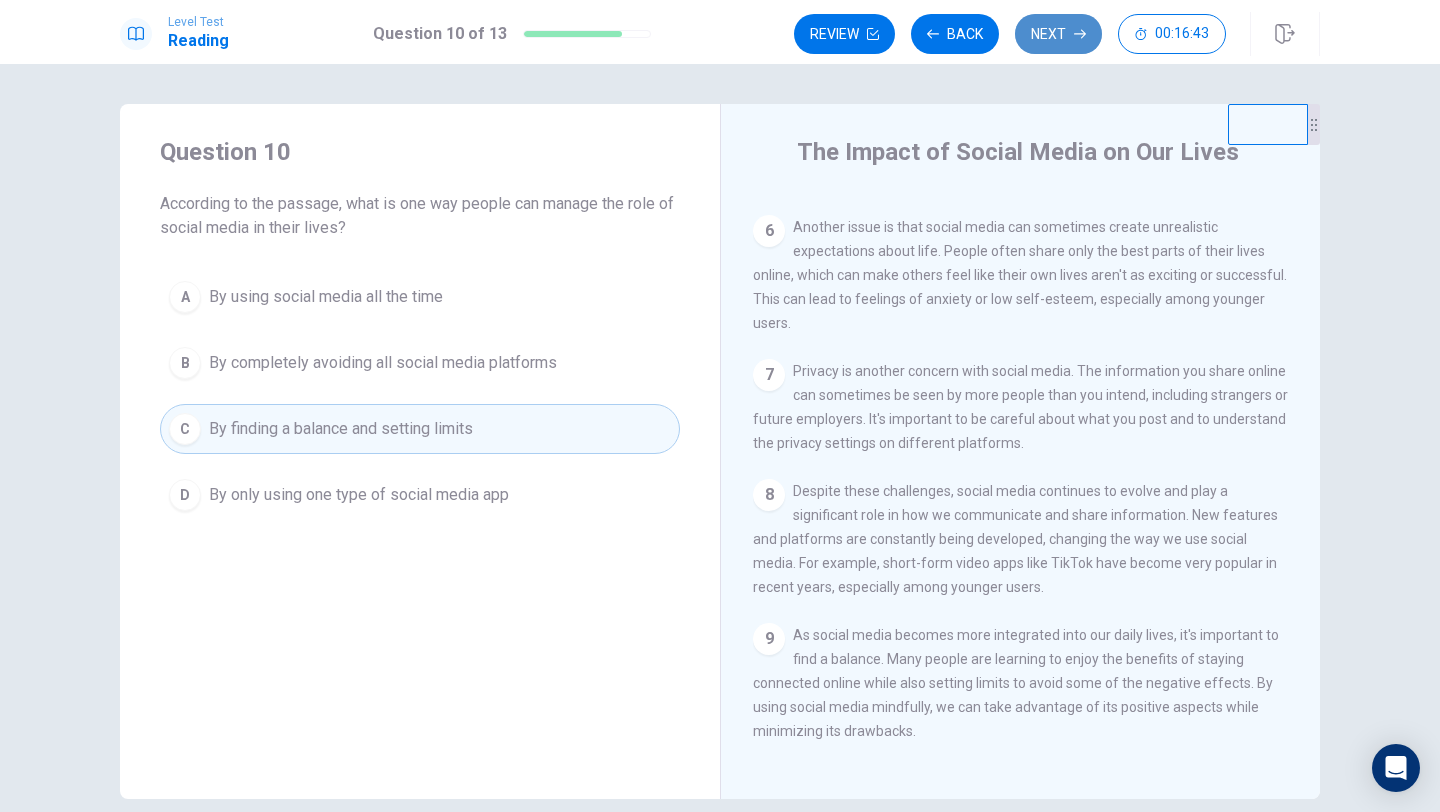 click on "Next" at bounding box center [1058, 34] 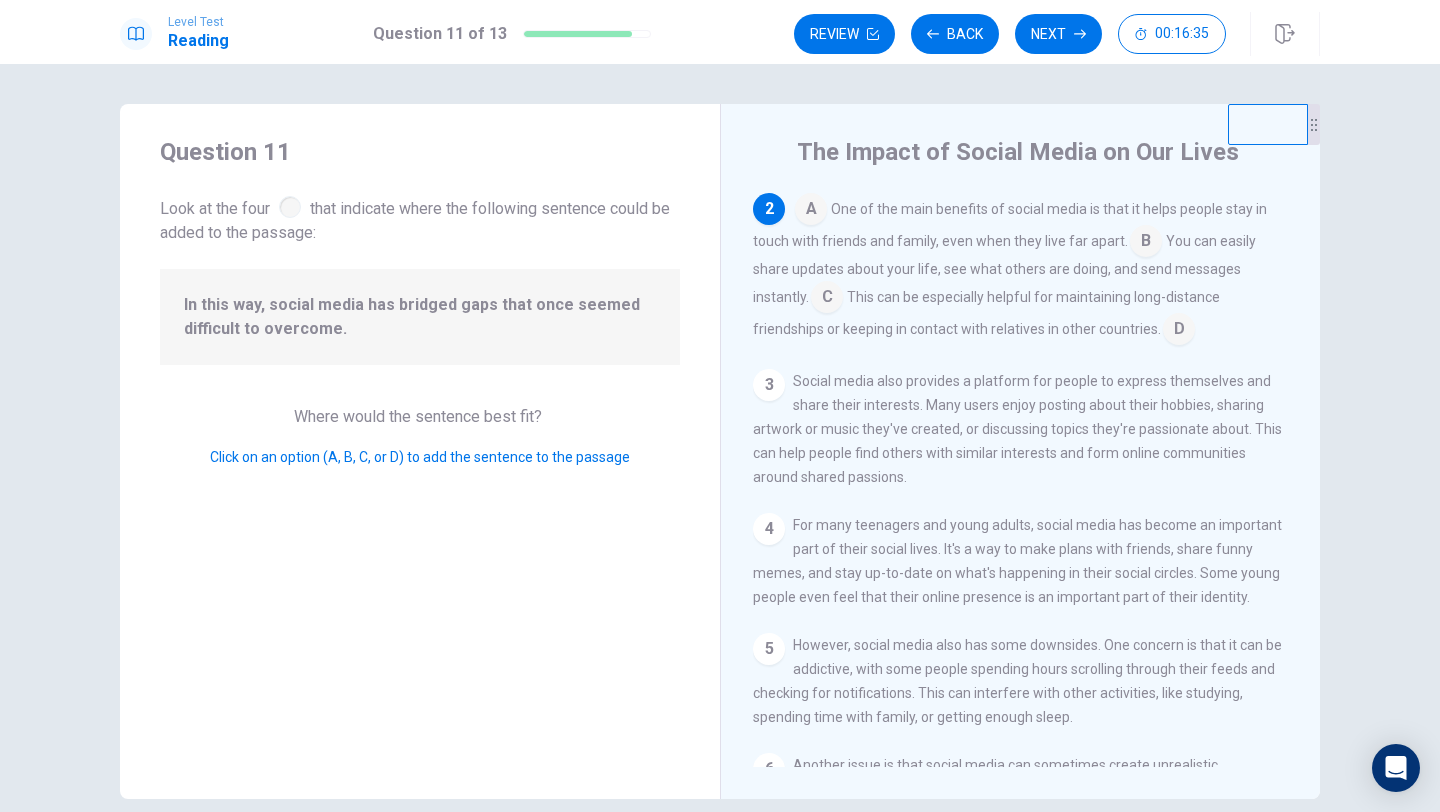 scroll, scrollTop: 141, scrollLeft: 0, axis: vertical 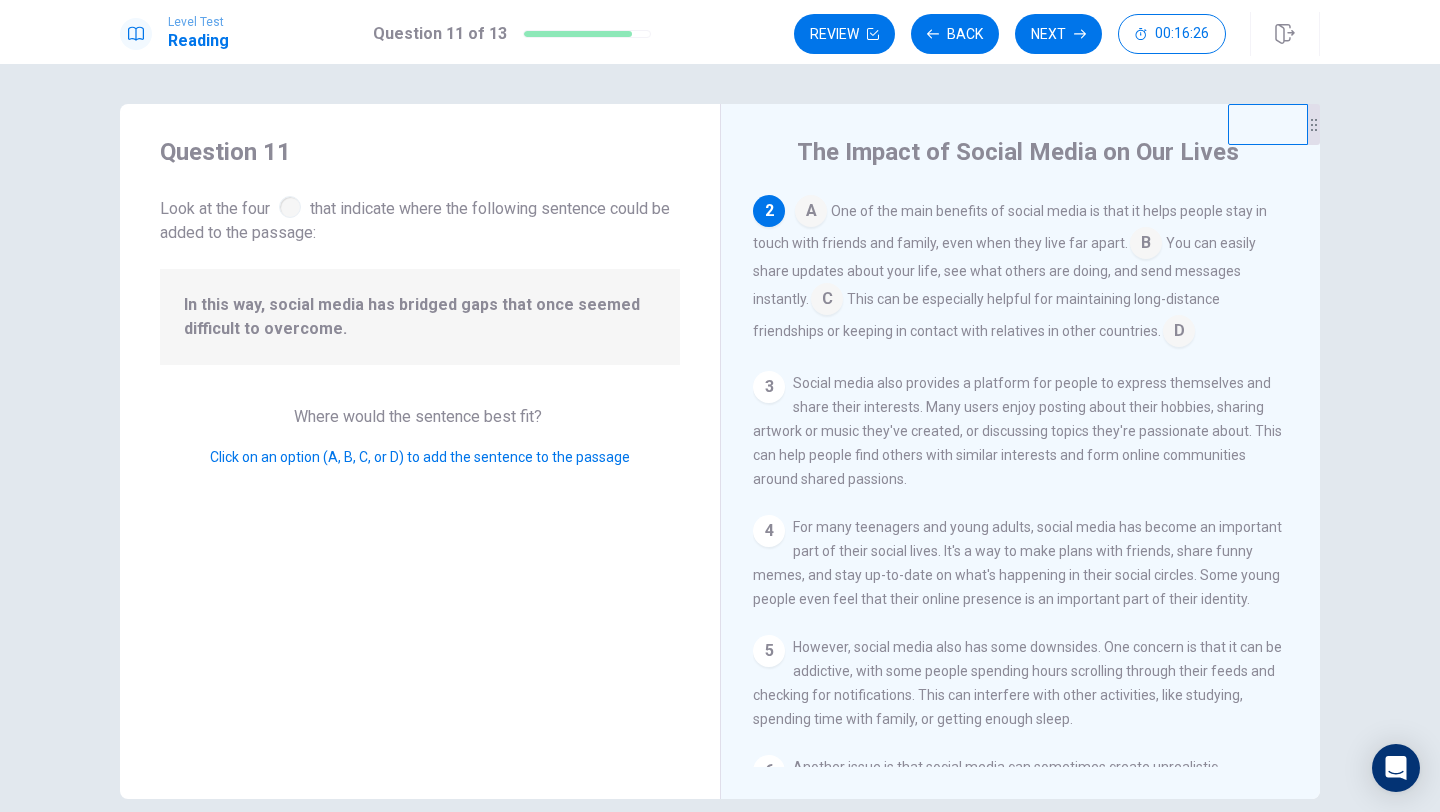 click at bounding box center (811, 213) 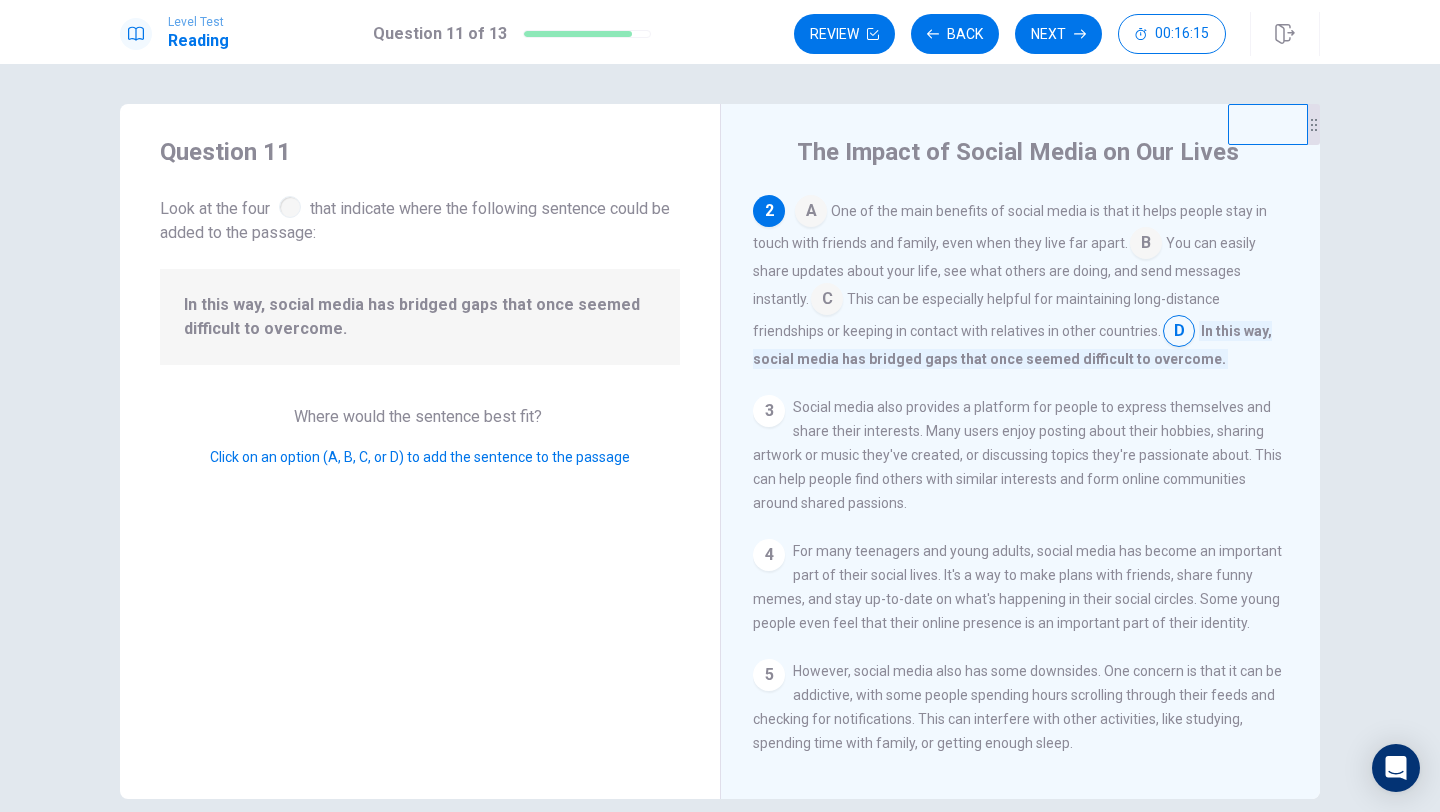 click at bounding box center (811, 213) 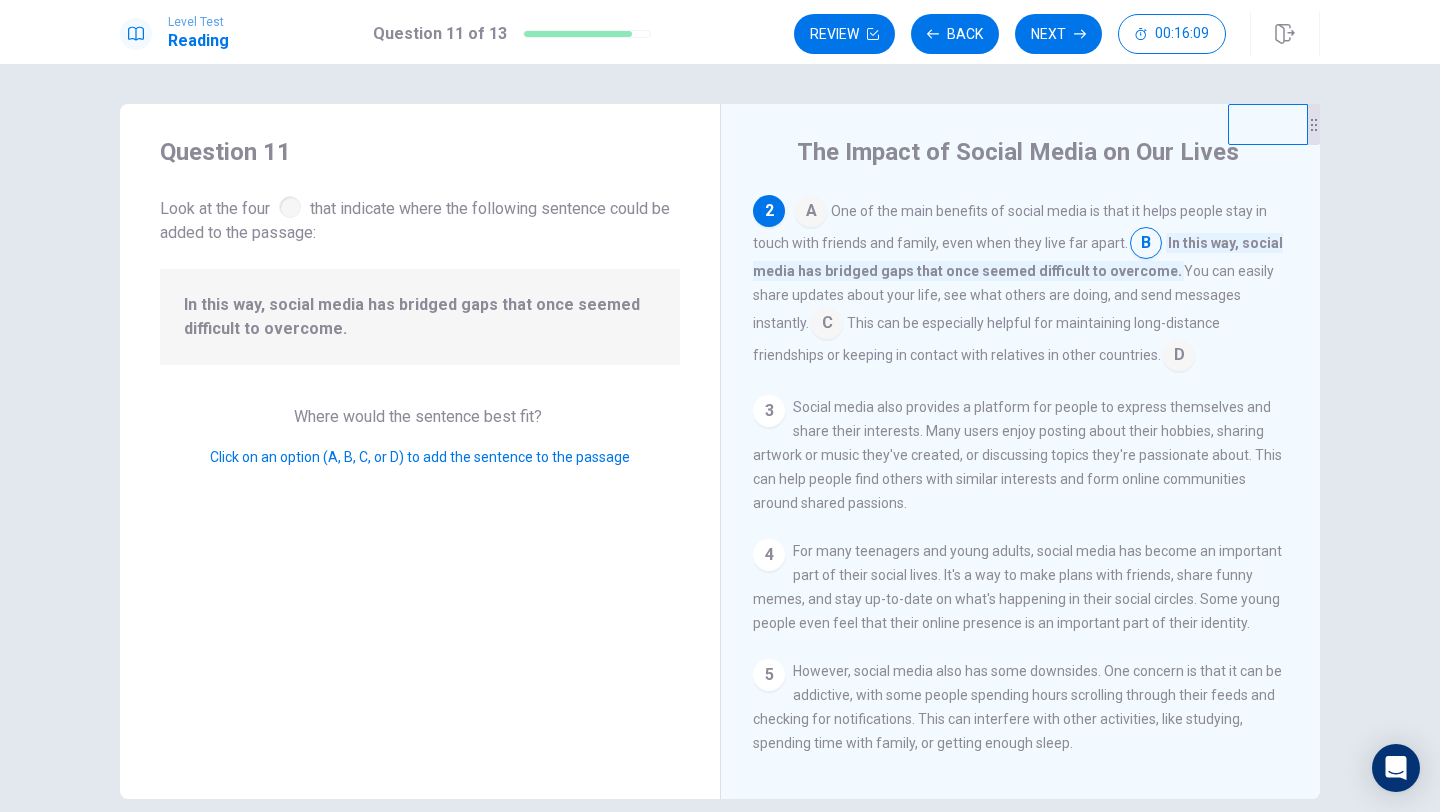 click at bounding box center [811, 213] 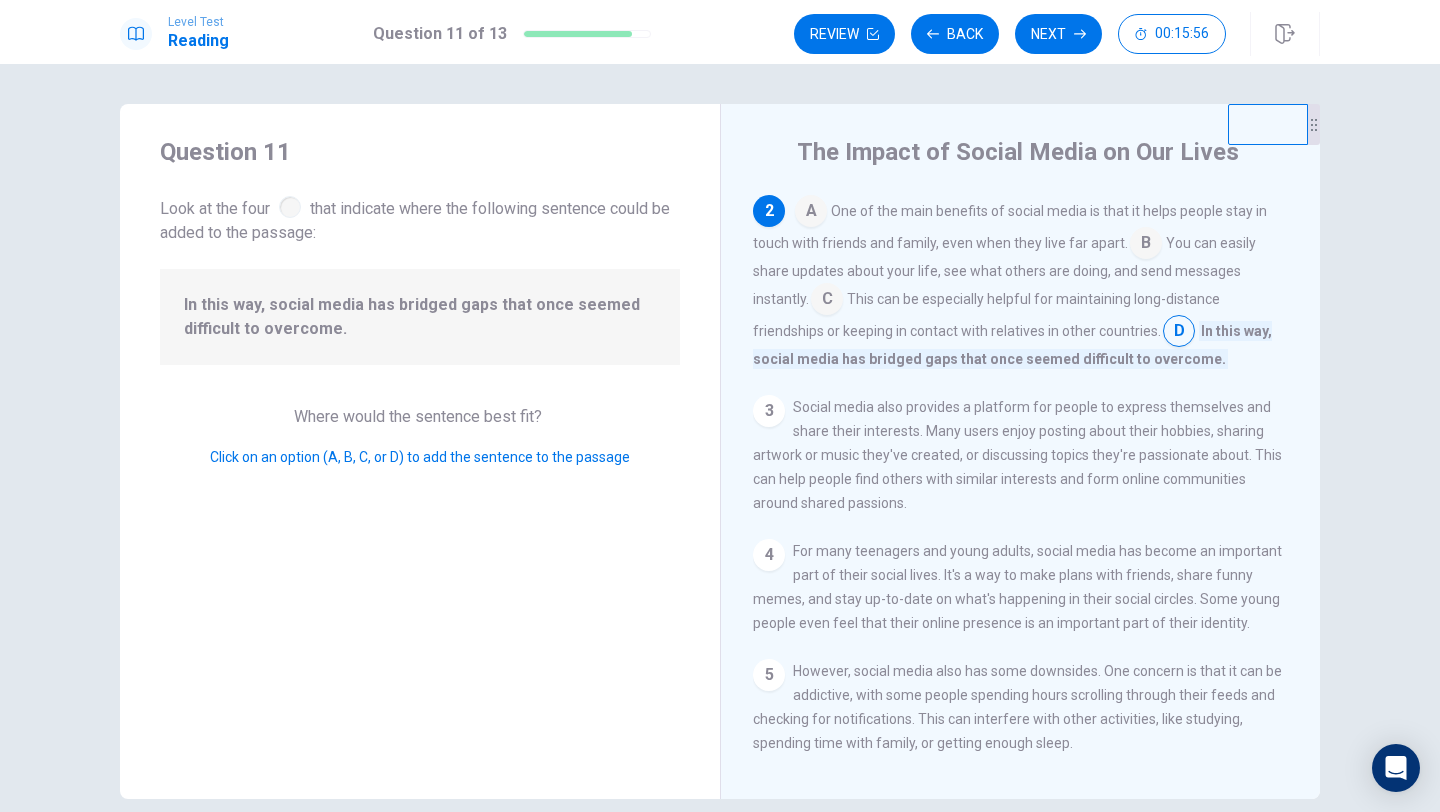 click at bounding box center [811, 213] 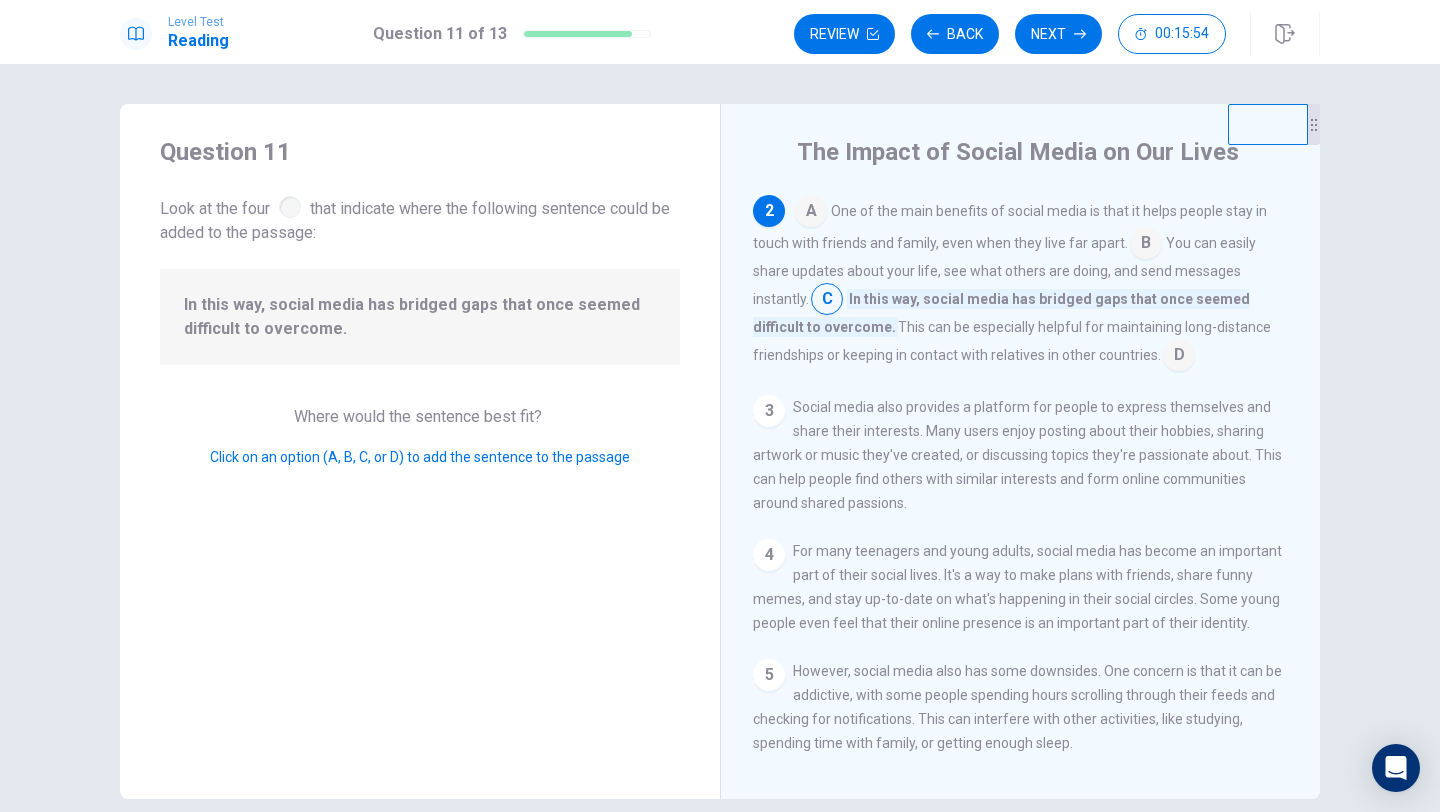 click at bounding box center (811, 213) 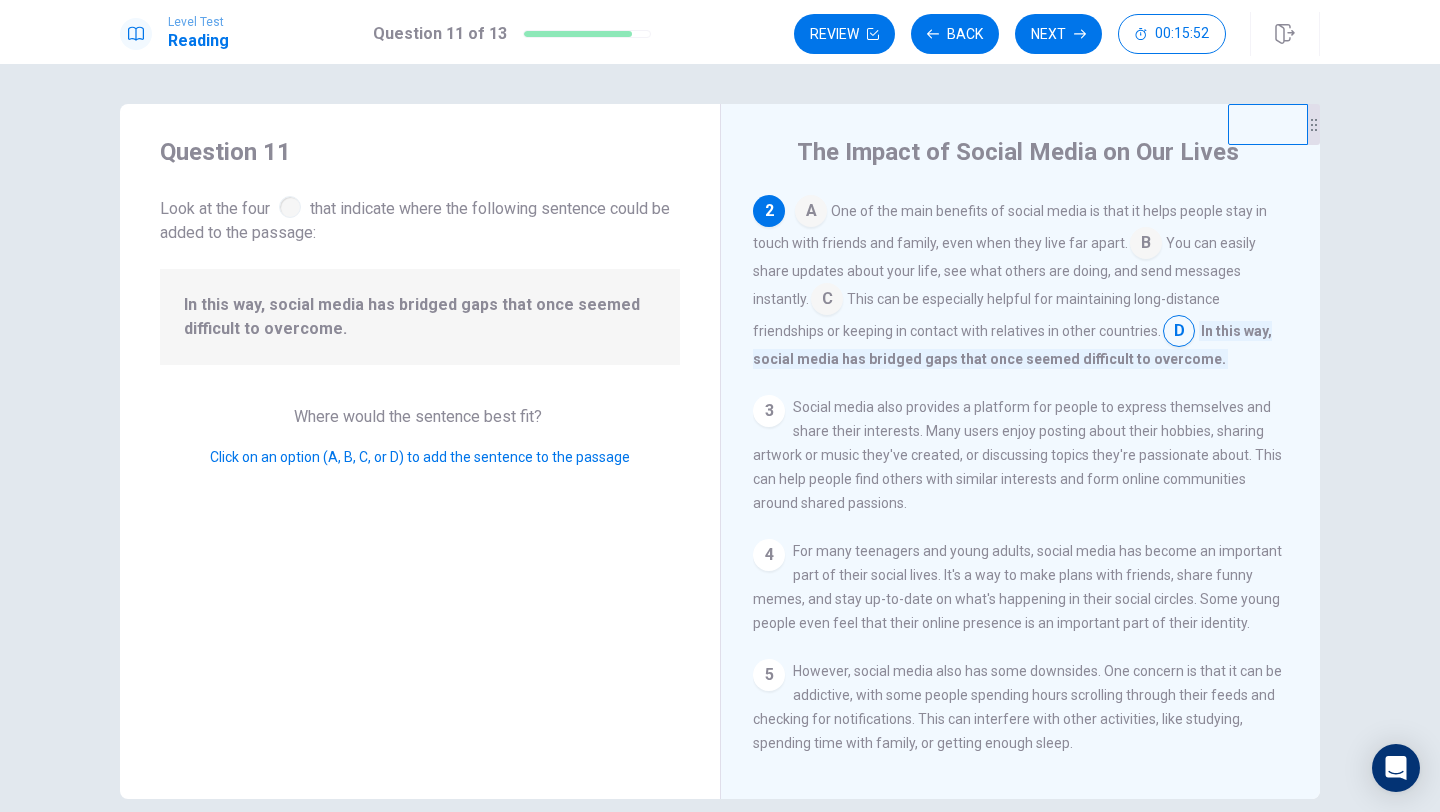 click at bounding box center (811, 213) 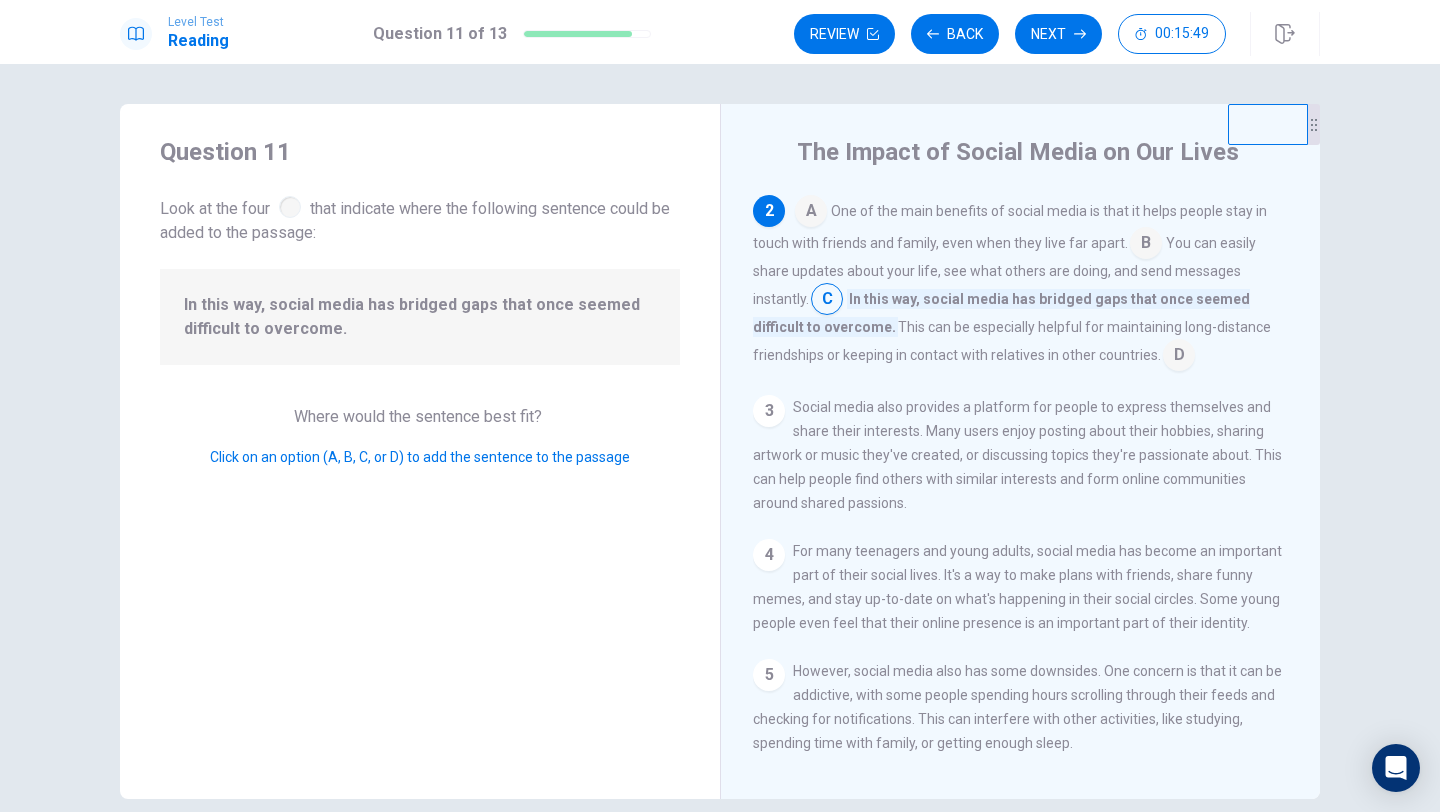 click on "This can be especially helpful for maintaining long-distance friendships or keeping in contact with relatives in other countries." at bounding box center [1012, 341] 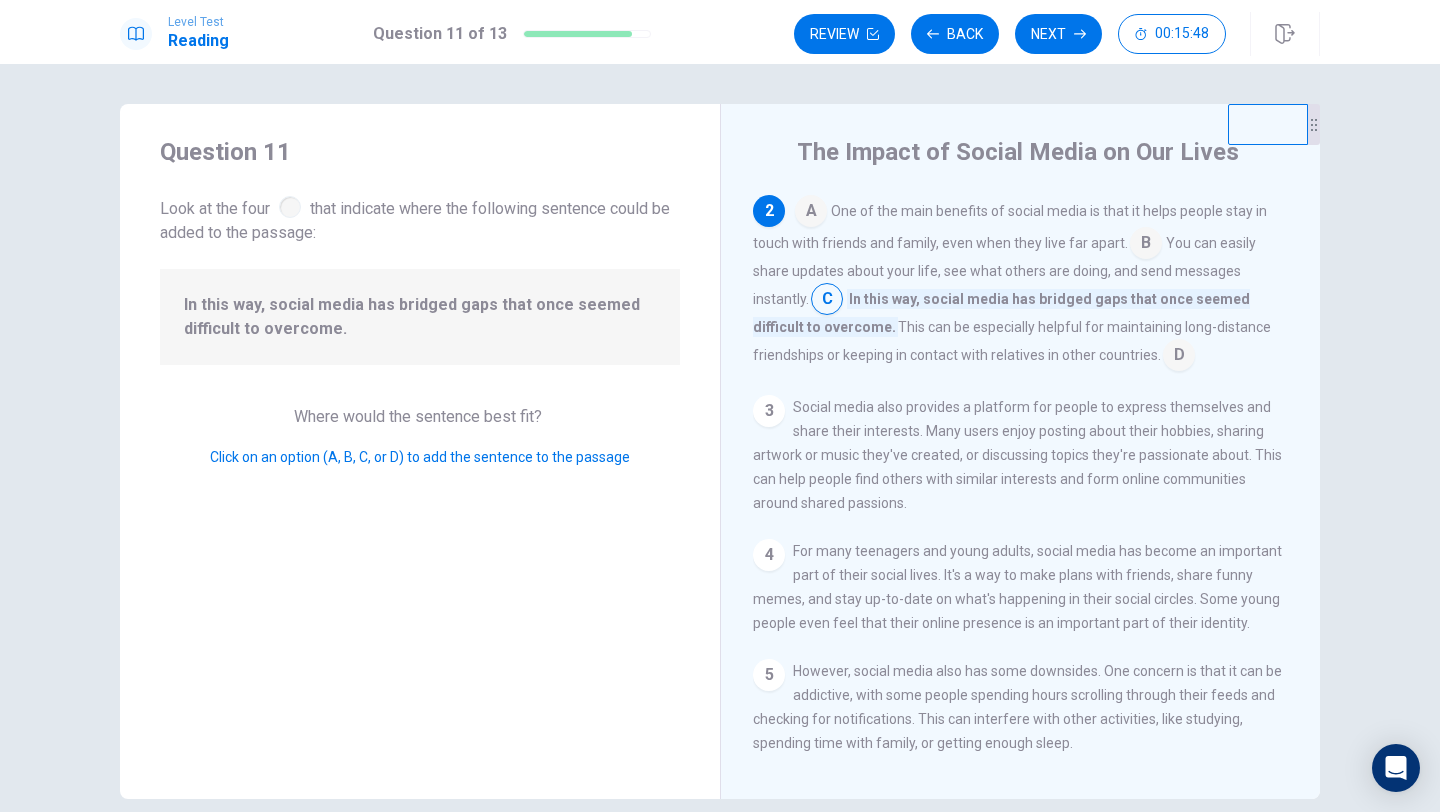 click on "A  One of the main benefits of social media is that it helps people stay in touch with friends and family, even when they live far apart.  B  You can easily share updates about your life, see what others are doing, and send messages instantly.  C In this way, social media has bridged gaps that once seemed difficult to overcome.  This can be especially helpful for maintaining long-distance friendships or keeping in contact with relatives in other countries.  D" at bounding box center (1021, 283) 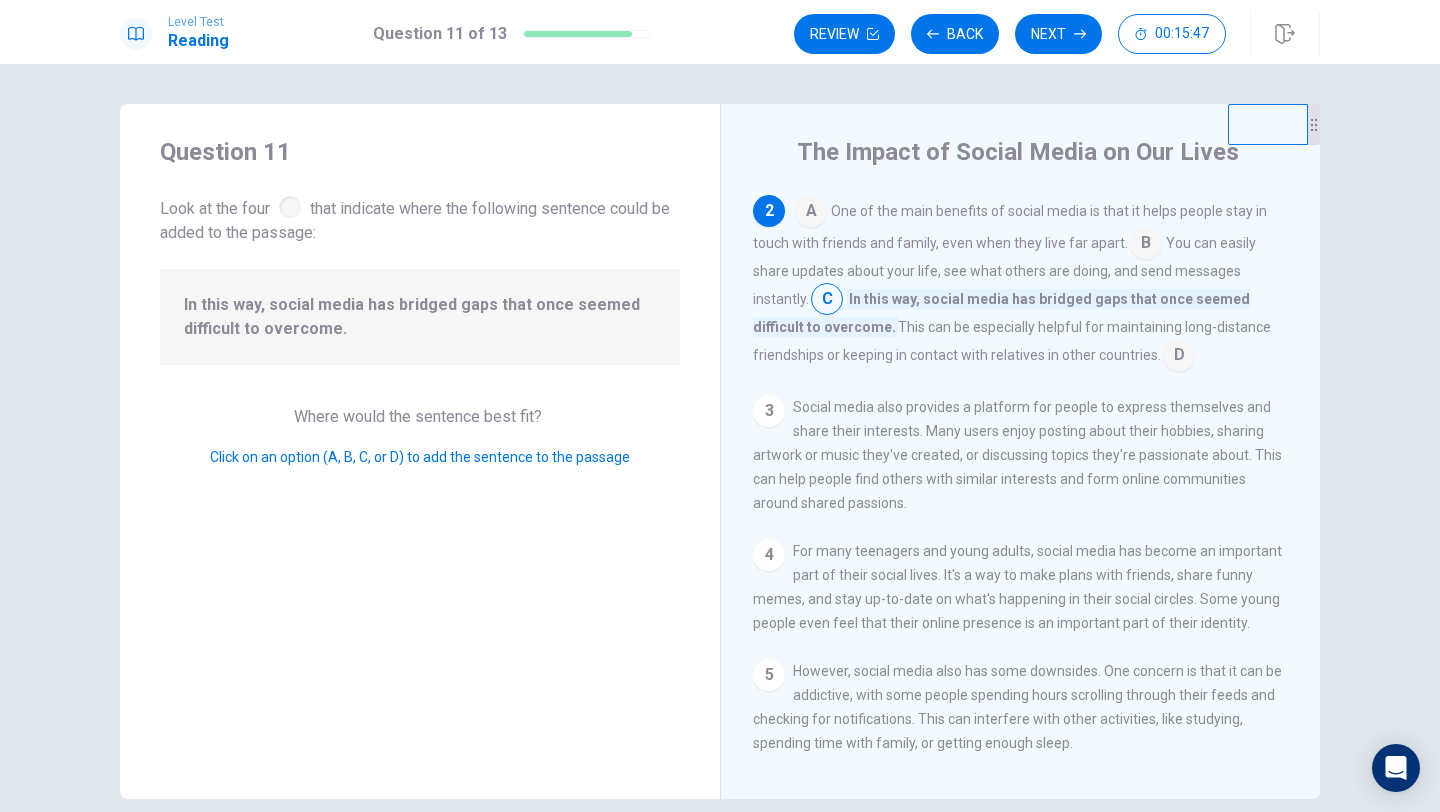 click at bounding box center [811, 213] 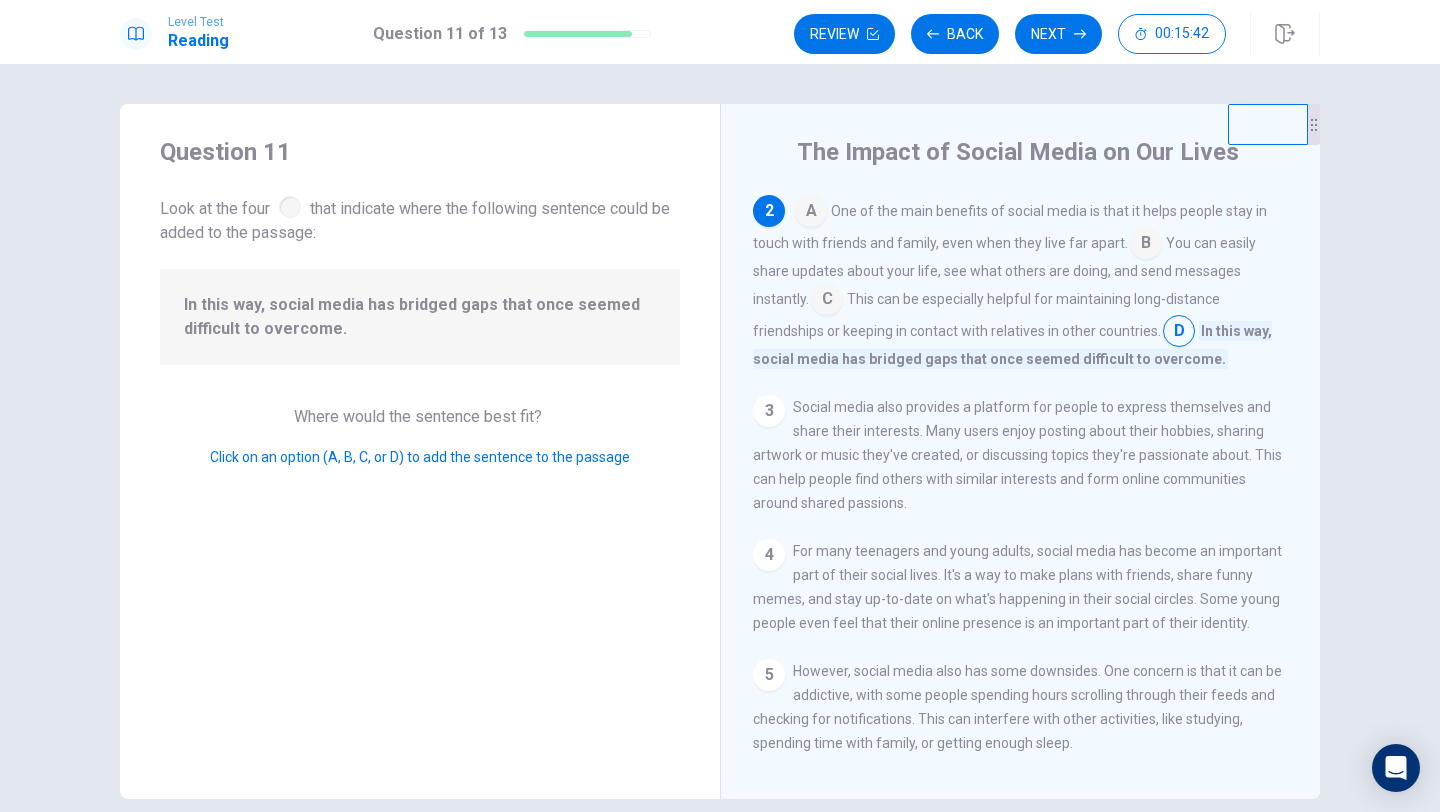 click at bounding box center [811, 213] 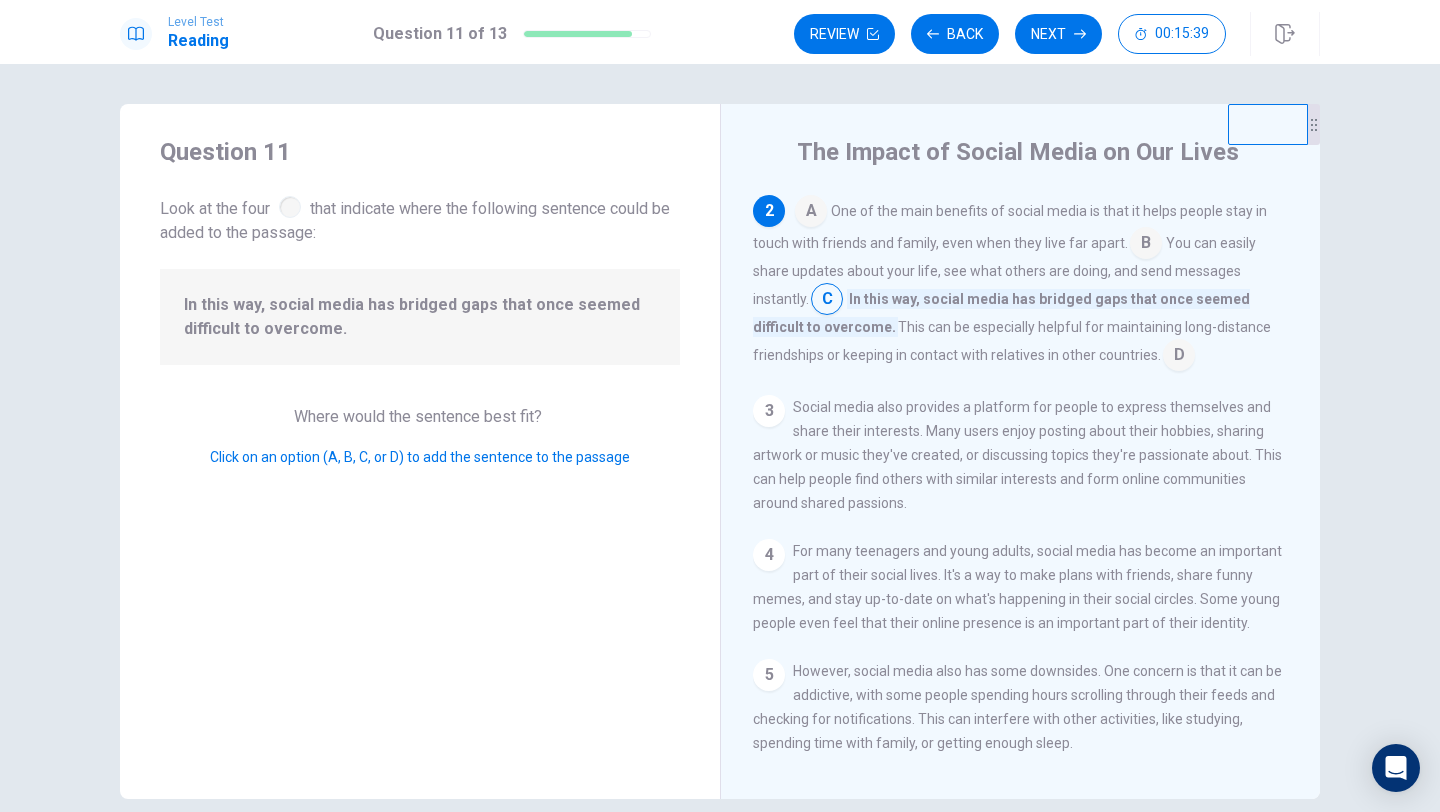 click at bounding box center [811, 213] 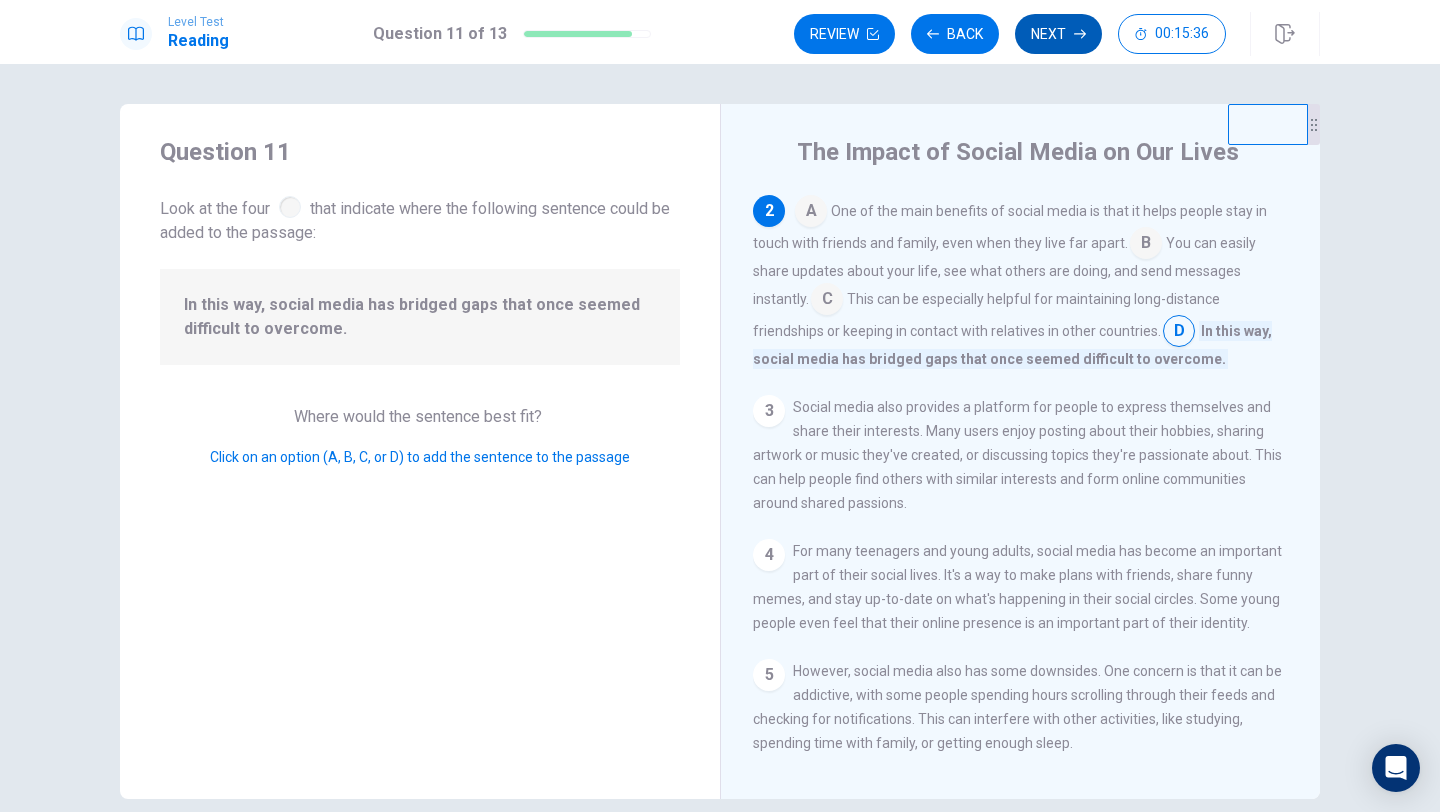 click on "Next" at bounding box center [1058, 34] 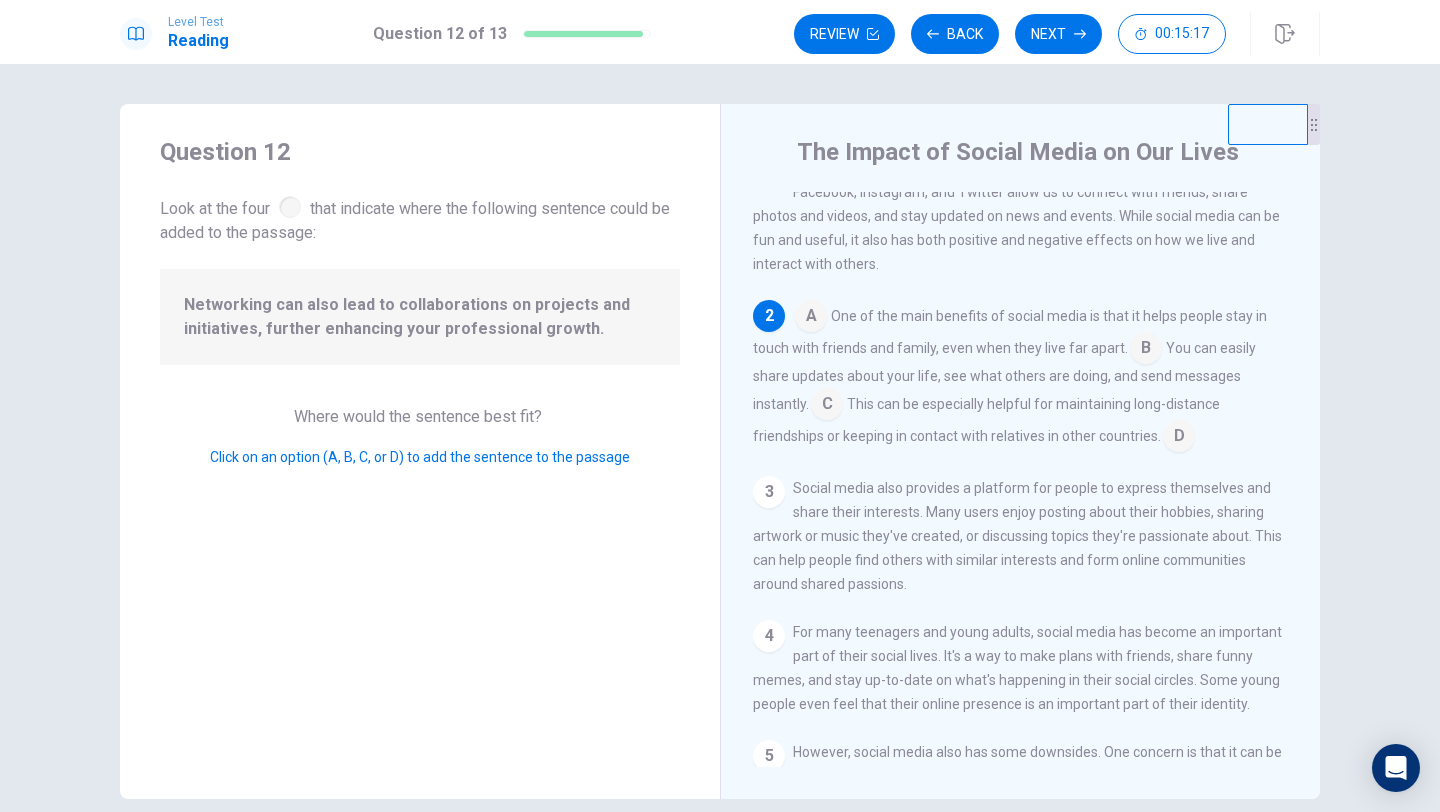 scroll, scrollTop: 34, scrollLeft: 0, axis: vertical 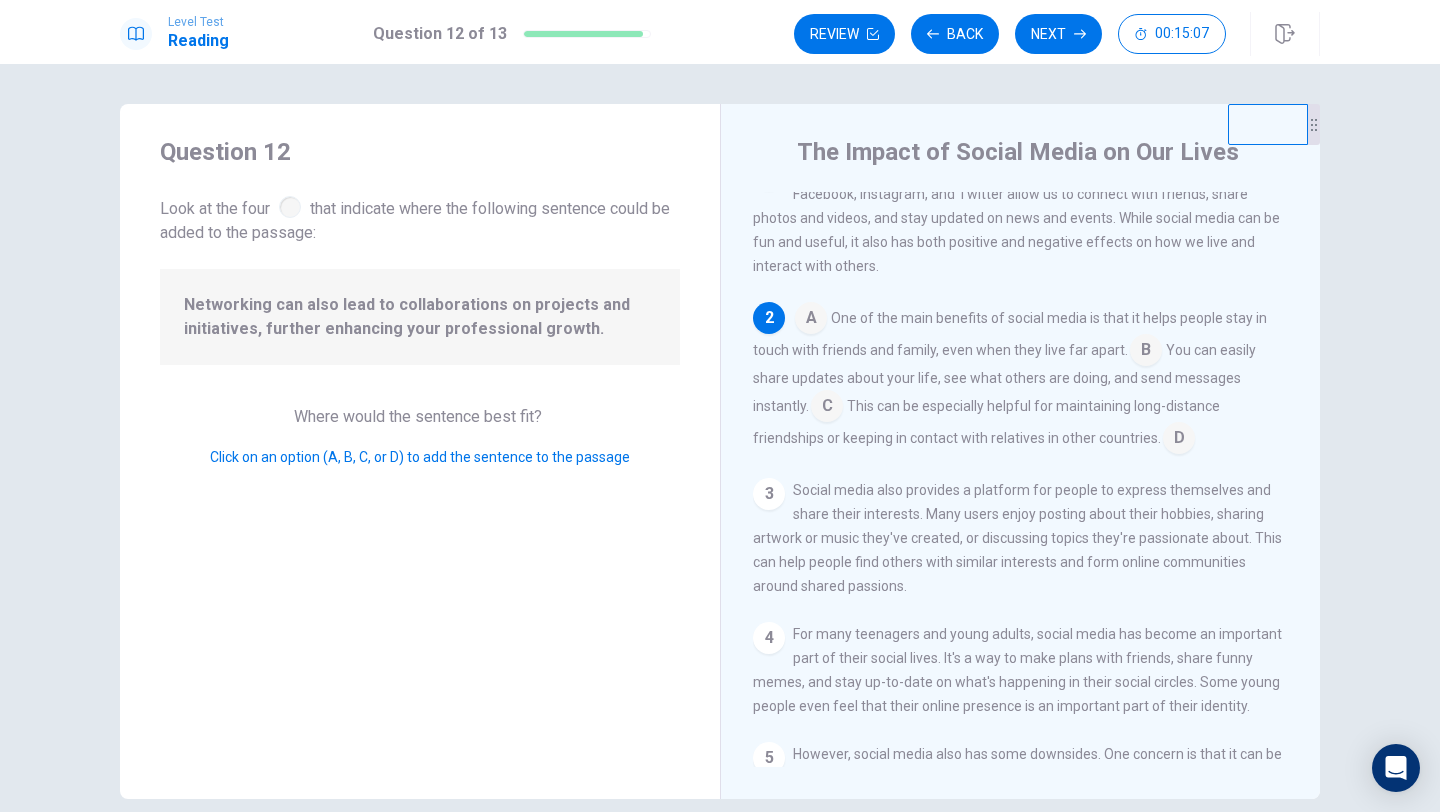 click at bounding box center (811, 320) 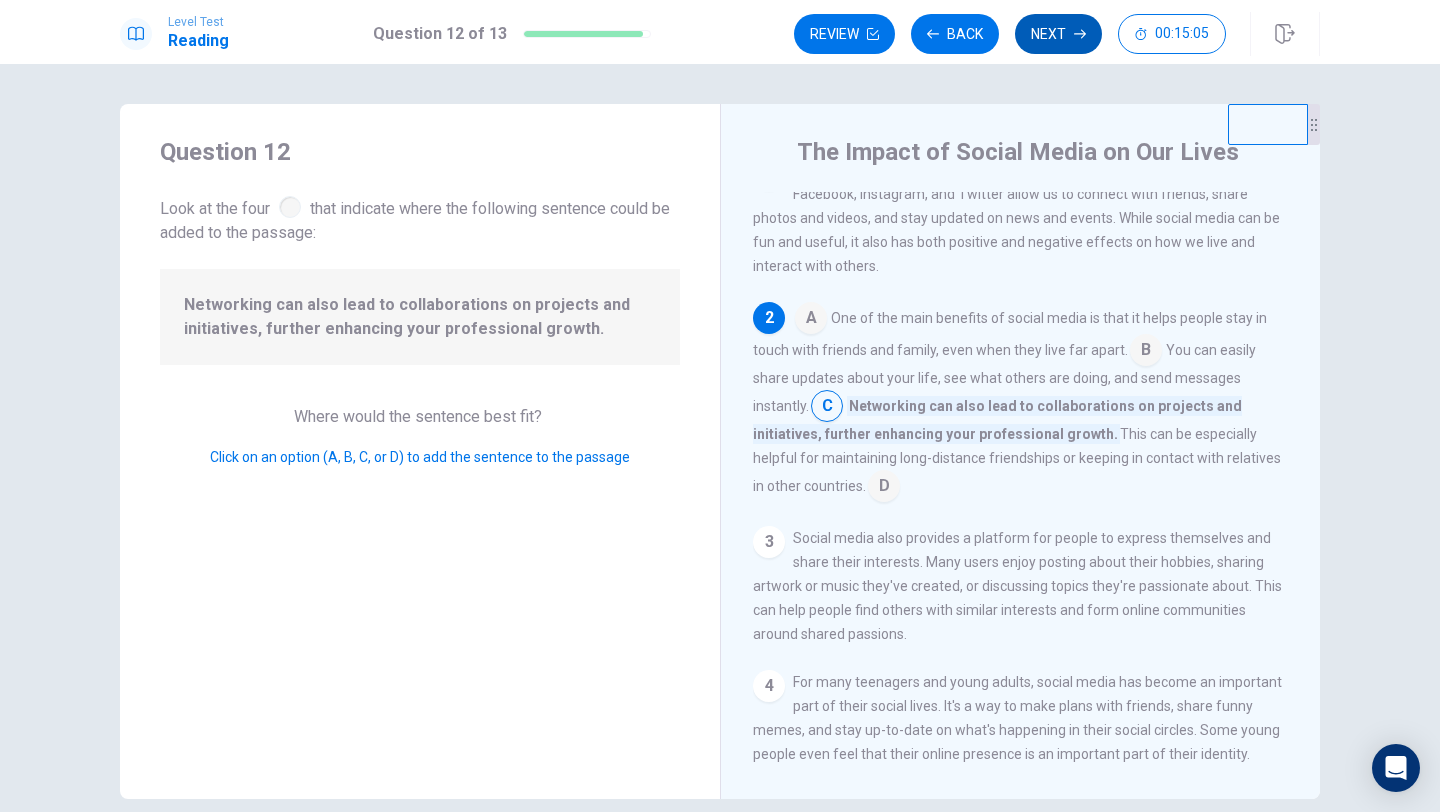 click on "Next" at bounding box center (1058, 34) 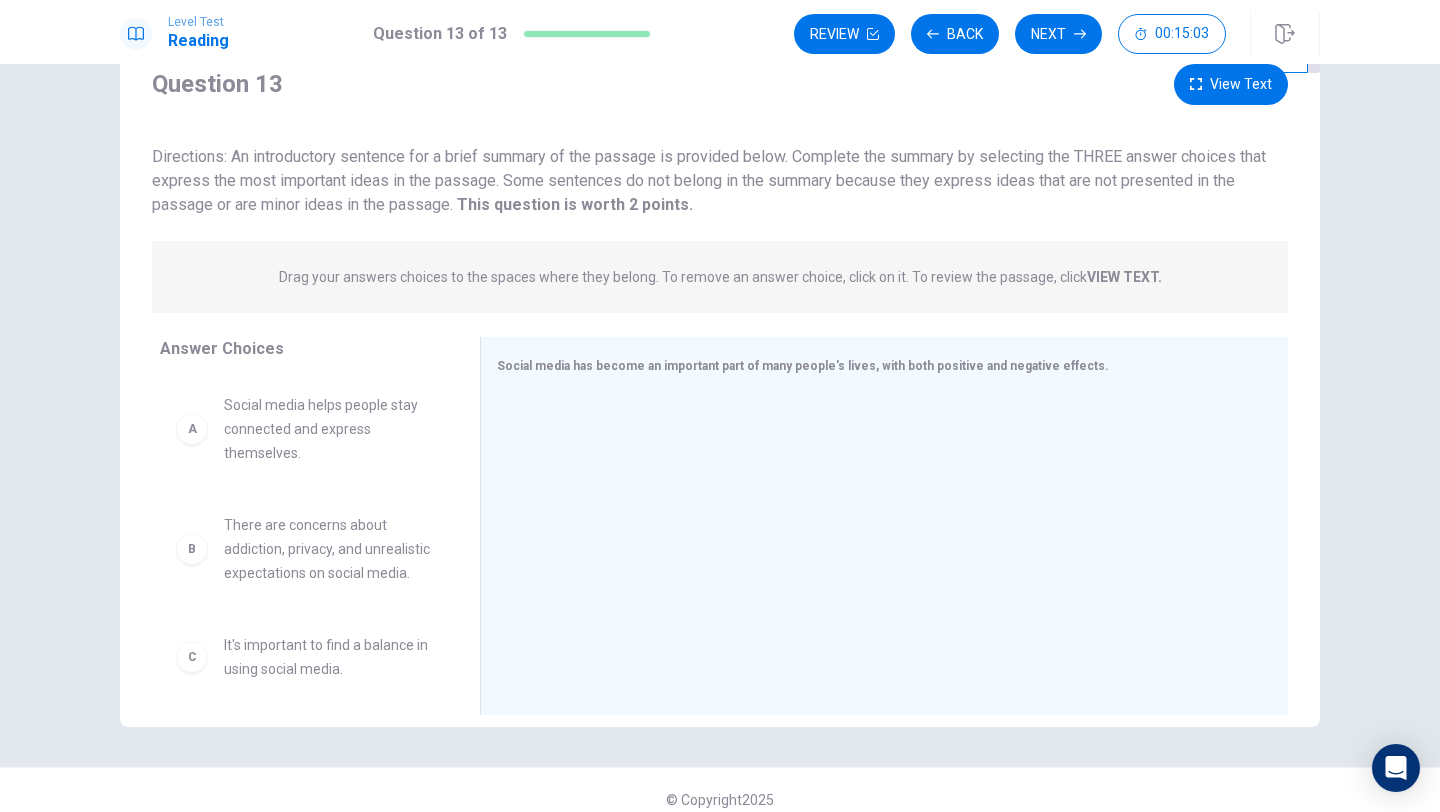 scroll, scrollTop: 72, scrollLeft: 0, axis: vertical 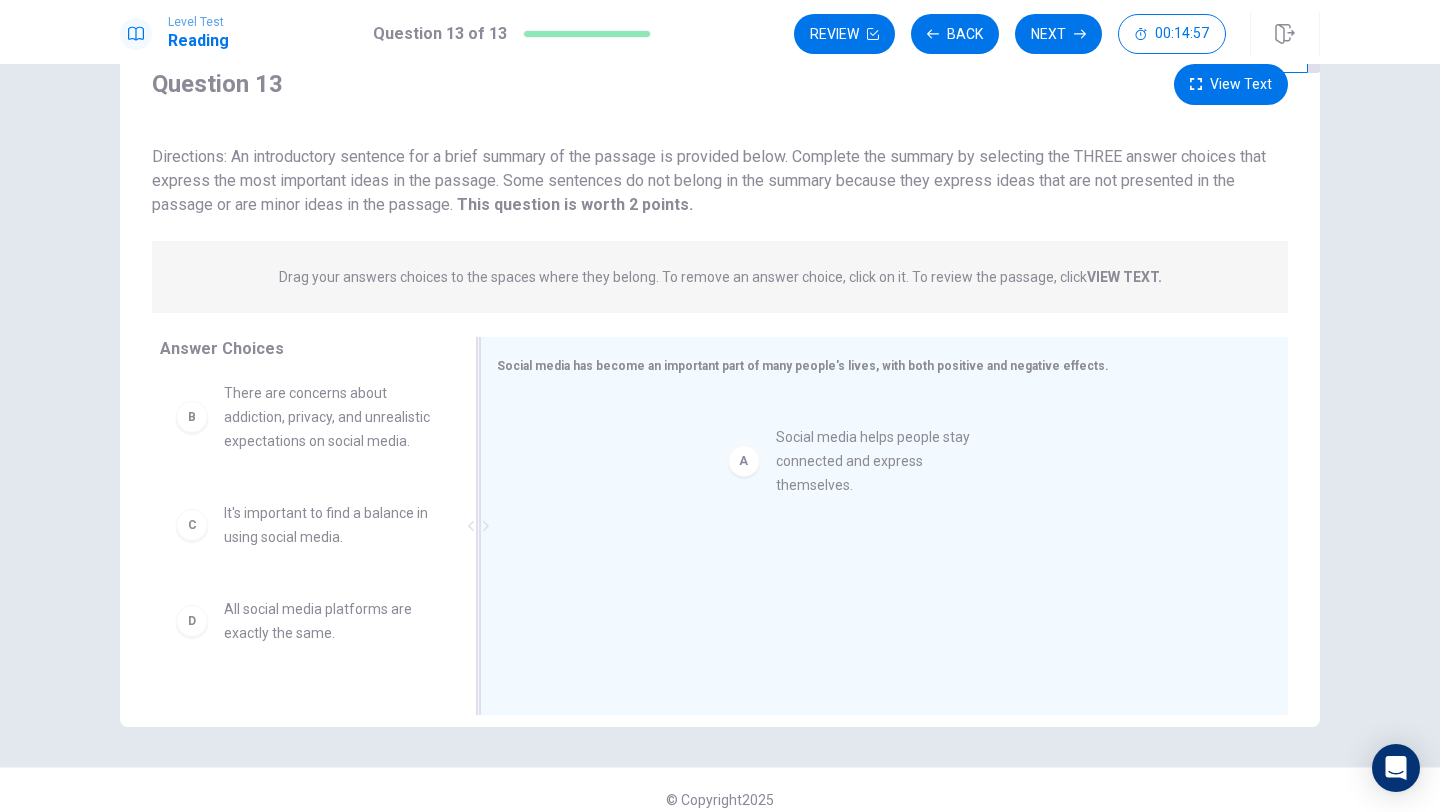 drag, startPoint x: 324, startPoint y: 422, endPoint x: 888, endPoint y: 469, distance: 565.95496 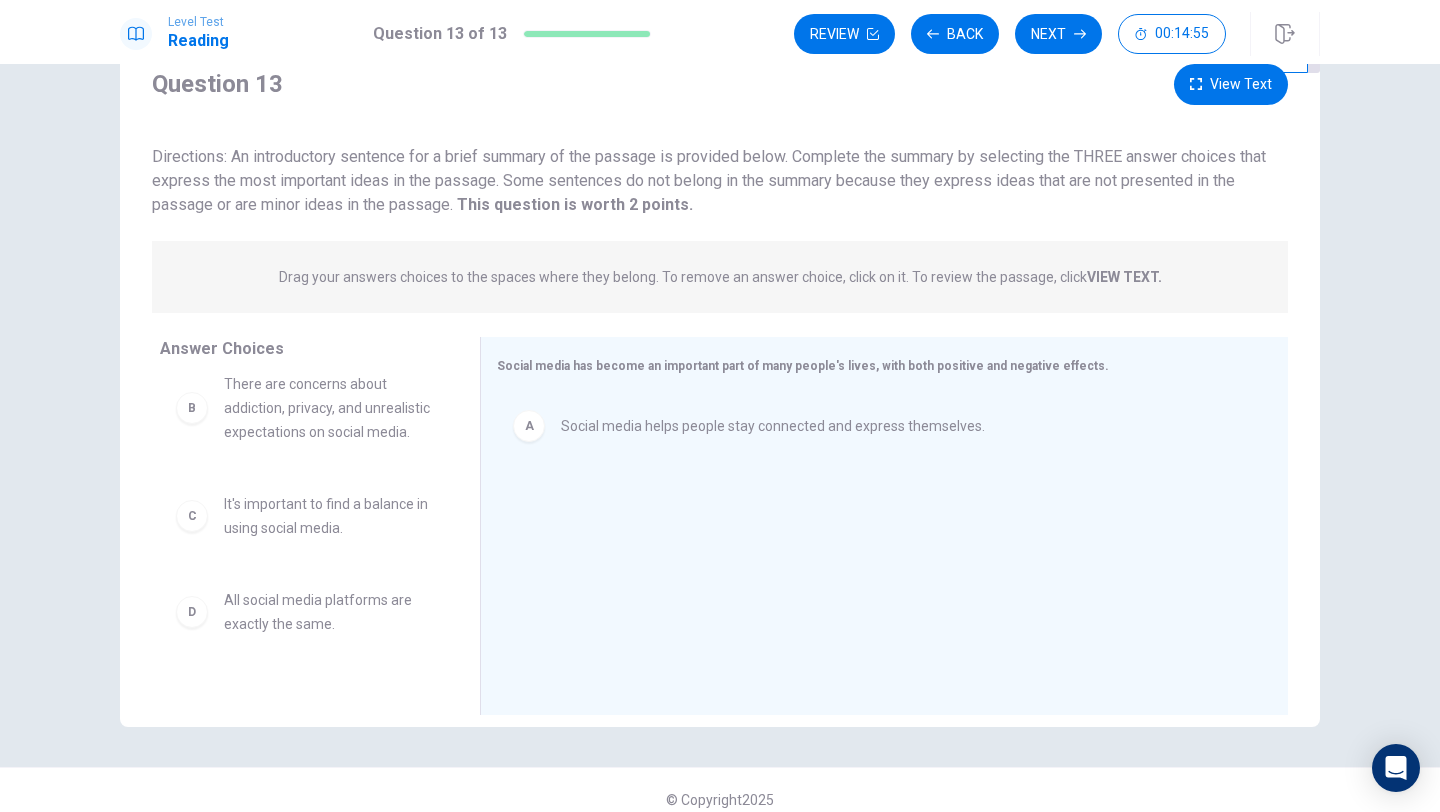 scroll, scrollTop: 24, scrollLeft: 0, axis: vertical 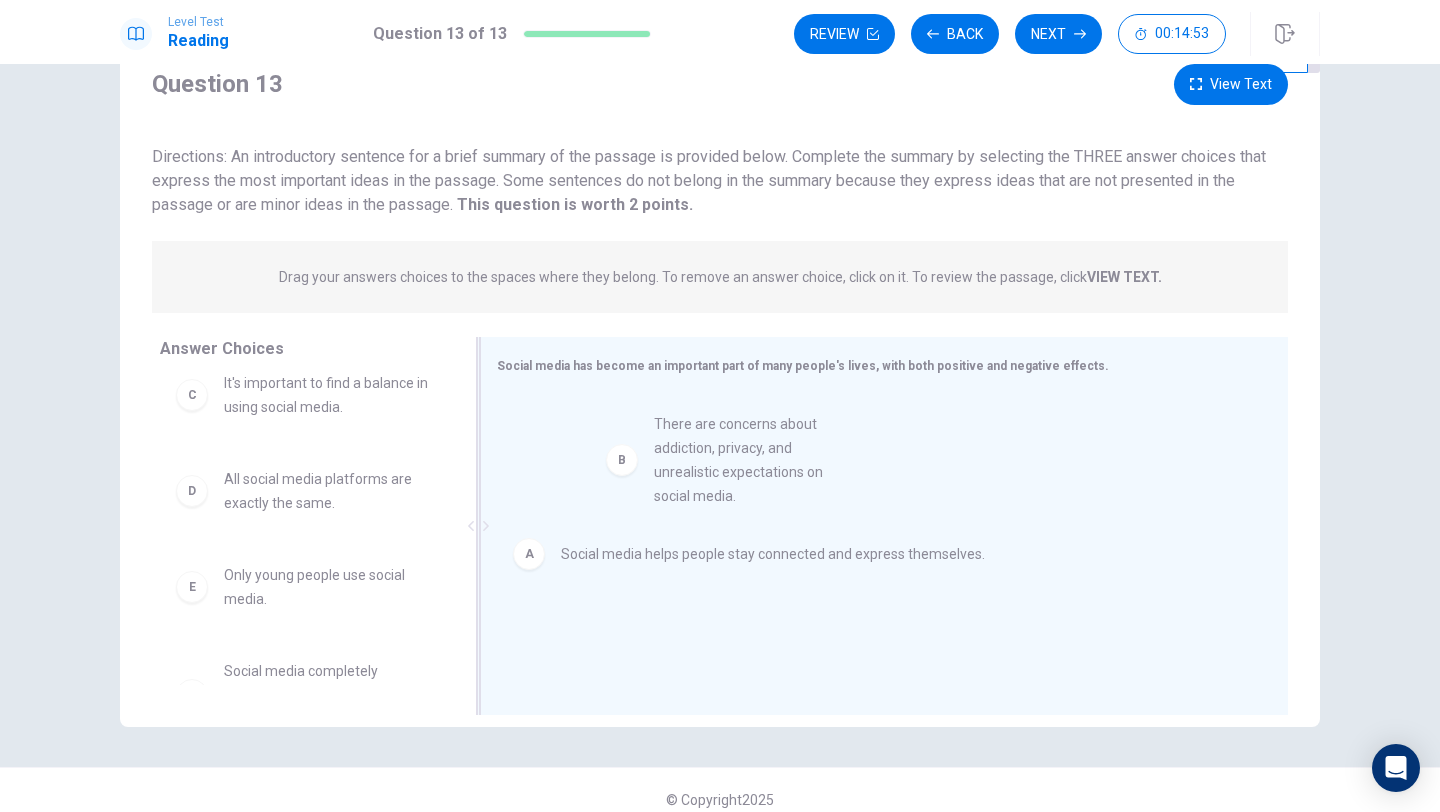 drag, startPoint x: 318, startPoint y: 431, endPoint x: 766, endPoint y: 479, distance: 450.5641 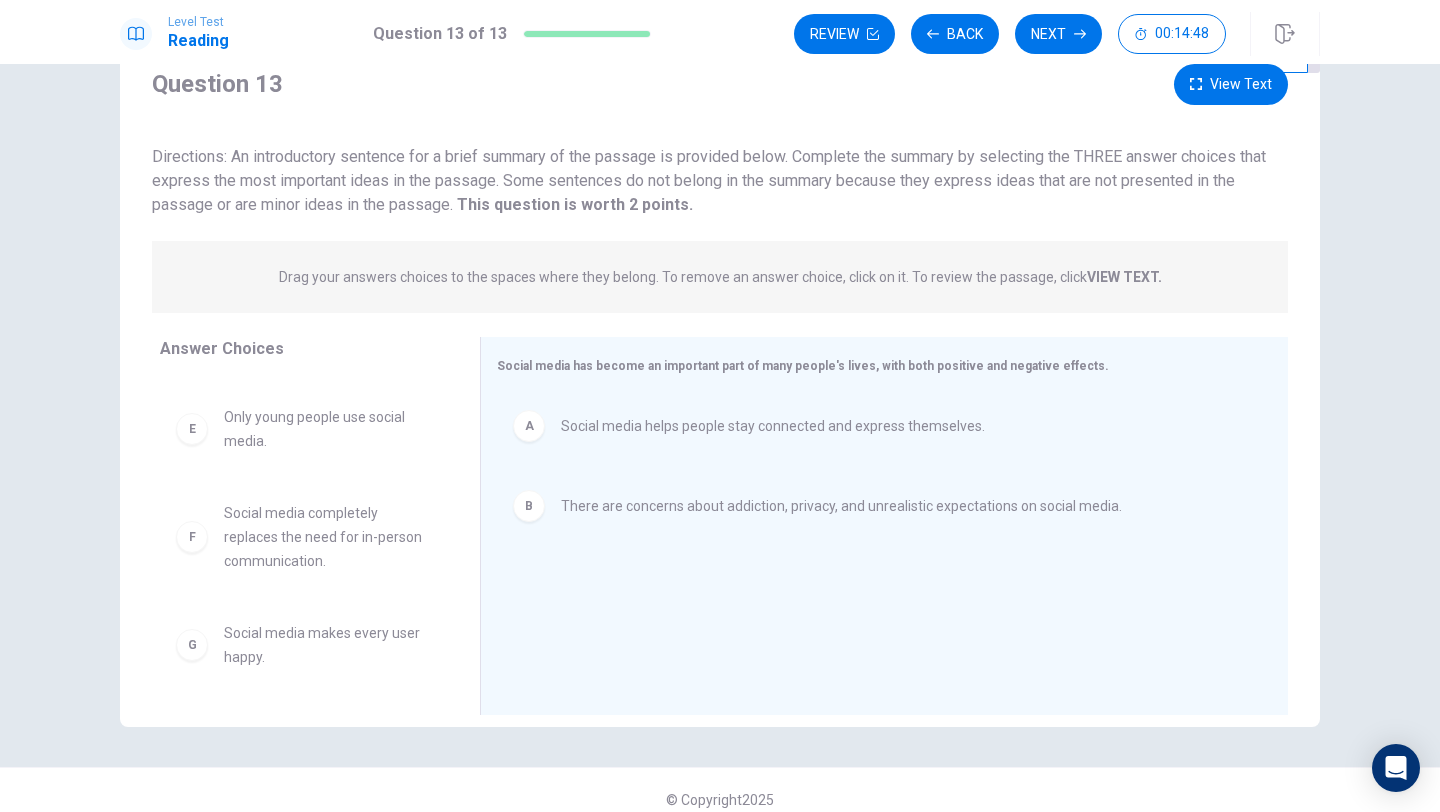 scroll, scrollTop: 0, scrollLeft: 0, axis: both 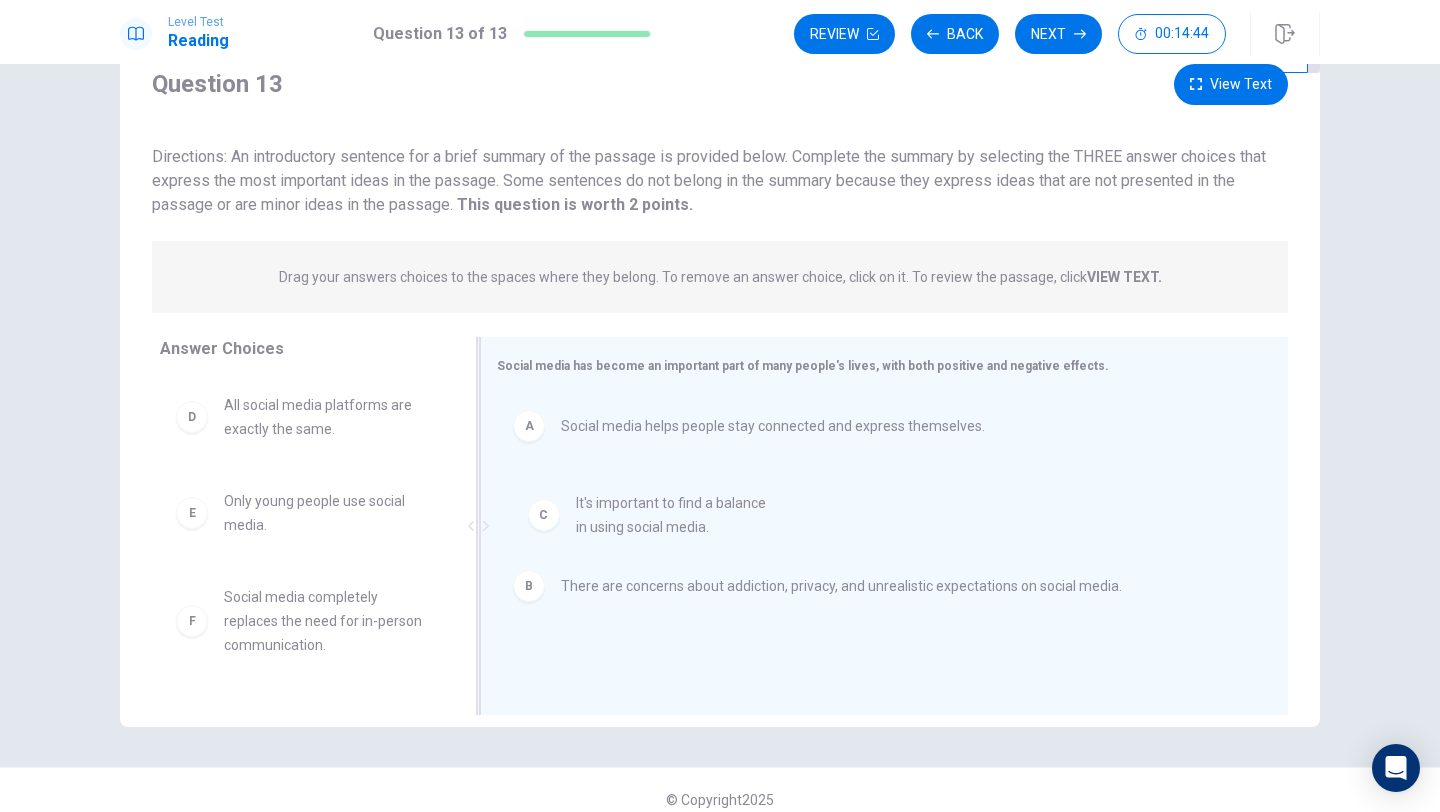drag, startPoint x: 328, startPoint y: 413, endPoint x: 743, endPoint y: 565, distance: 441.96042 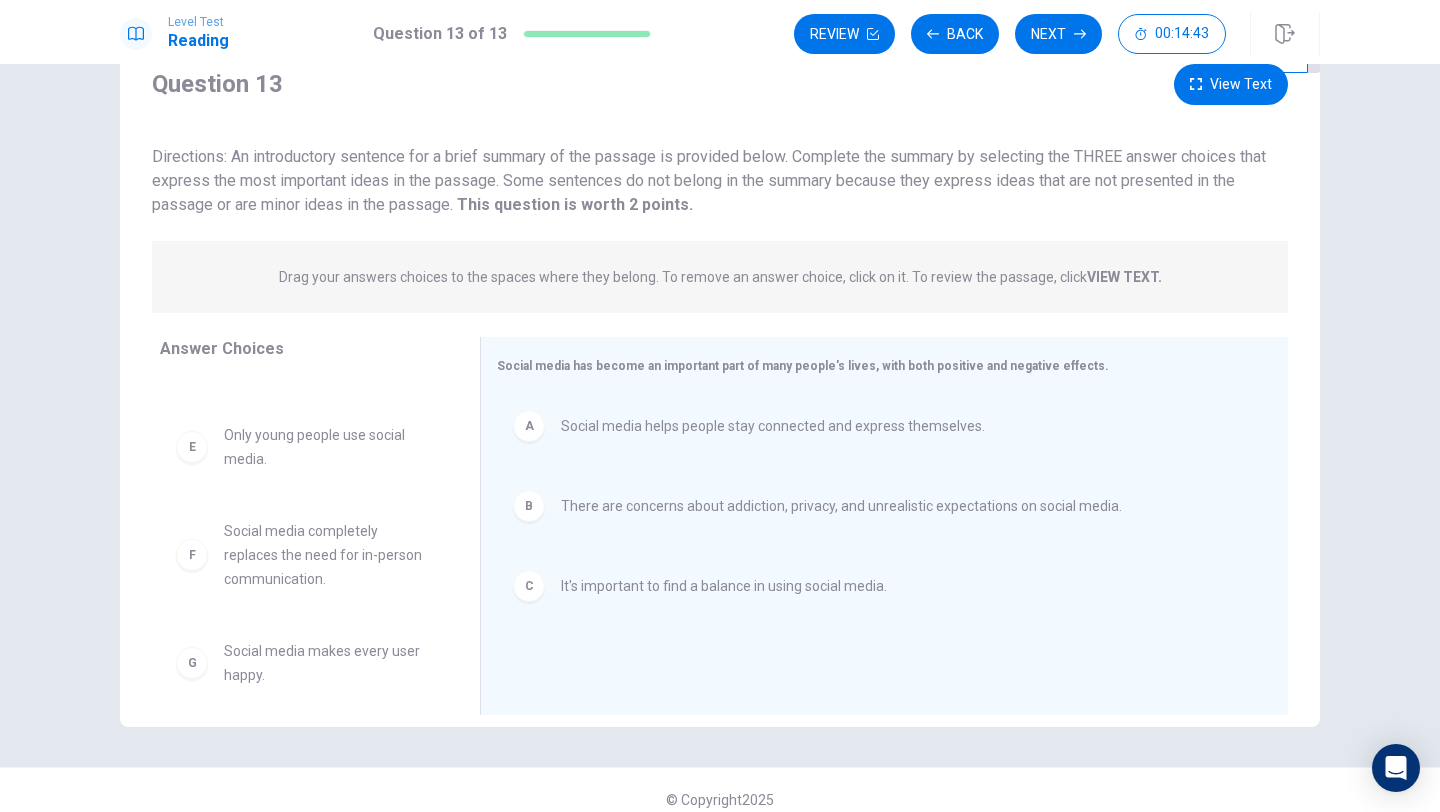 scroll, scrollTop: 84, scrollLeft: 0, axis: vertical 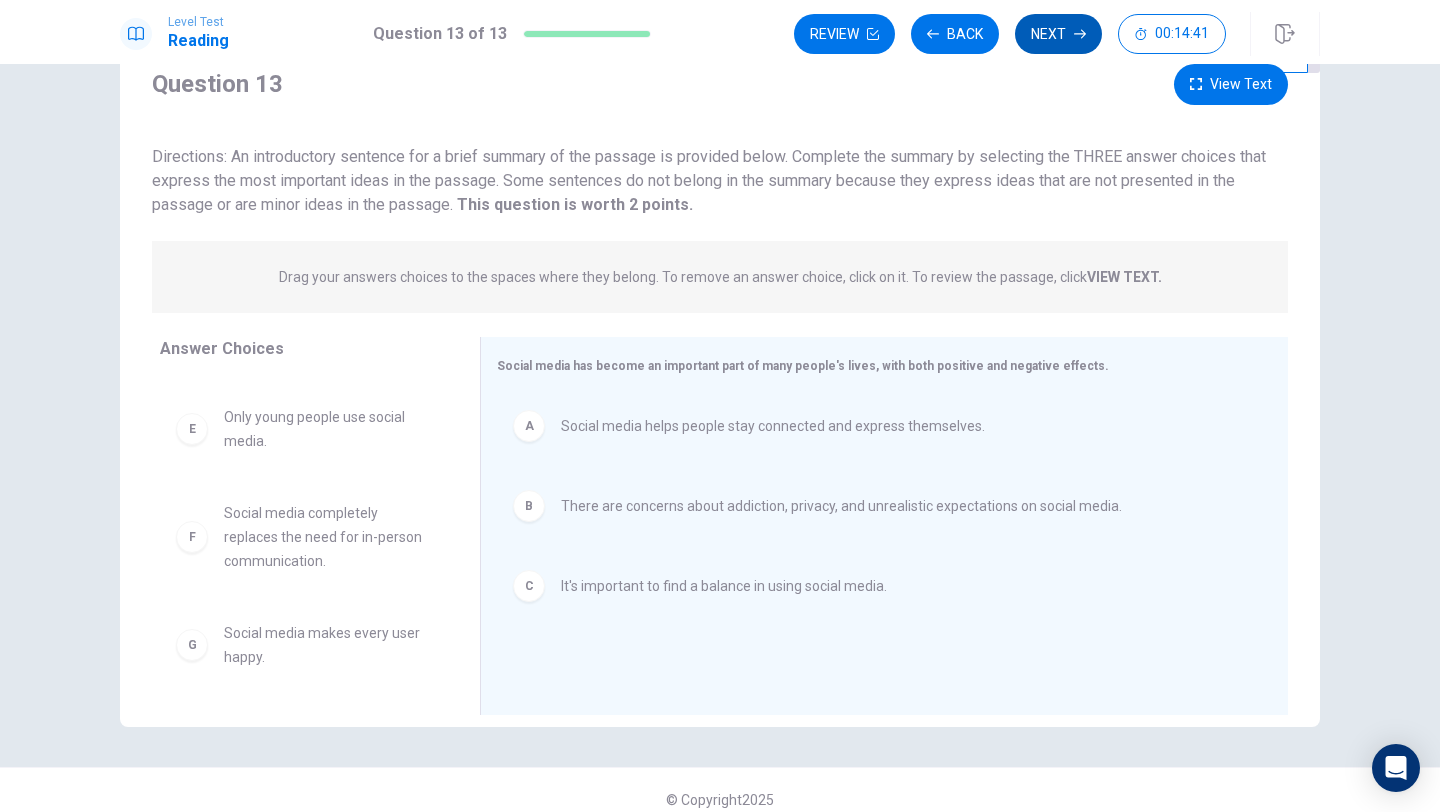 click on "Next" at bounding box center (1058, 34) 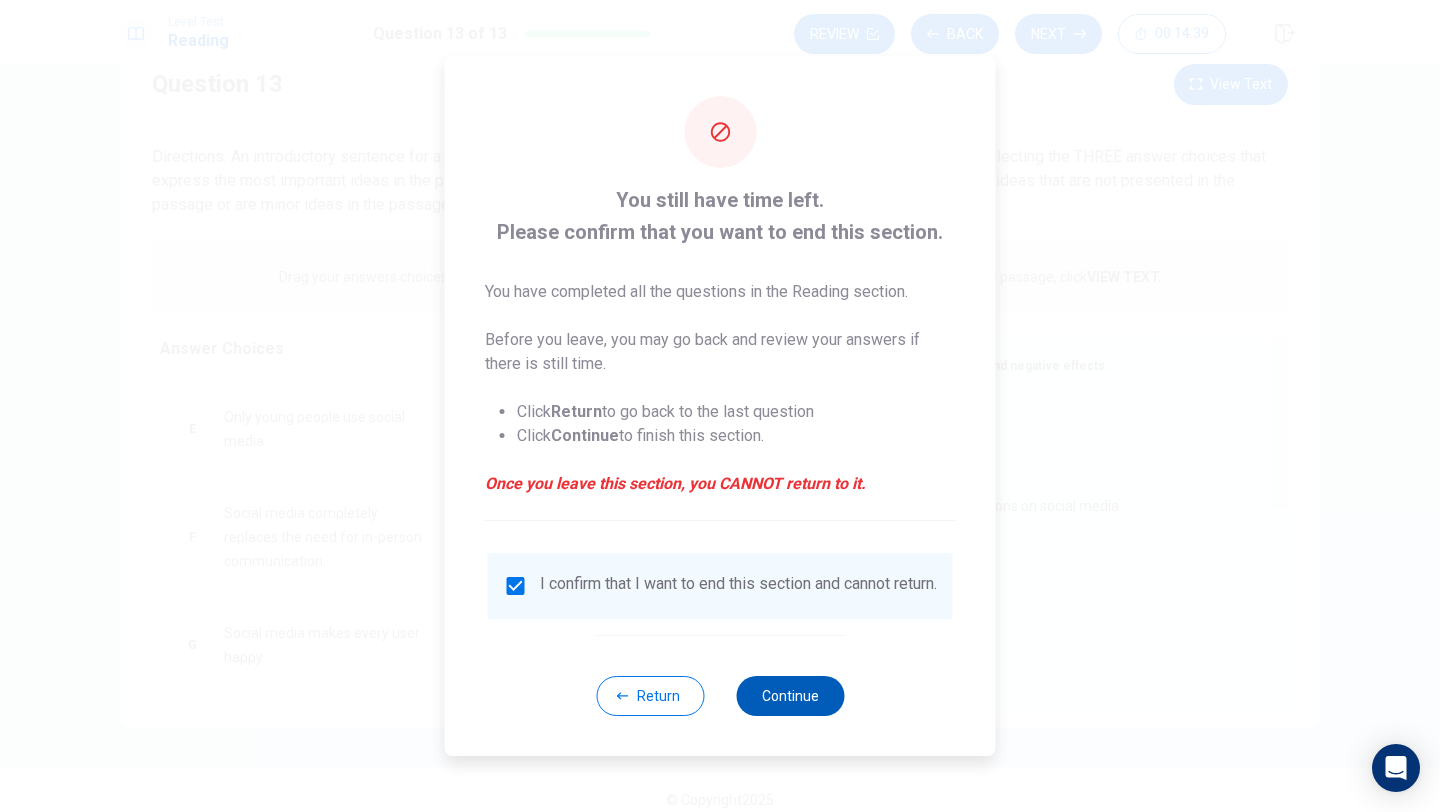 click on "Continue" at bounding box center (790, 696) 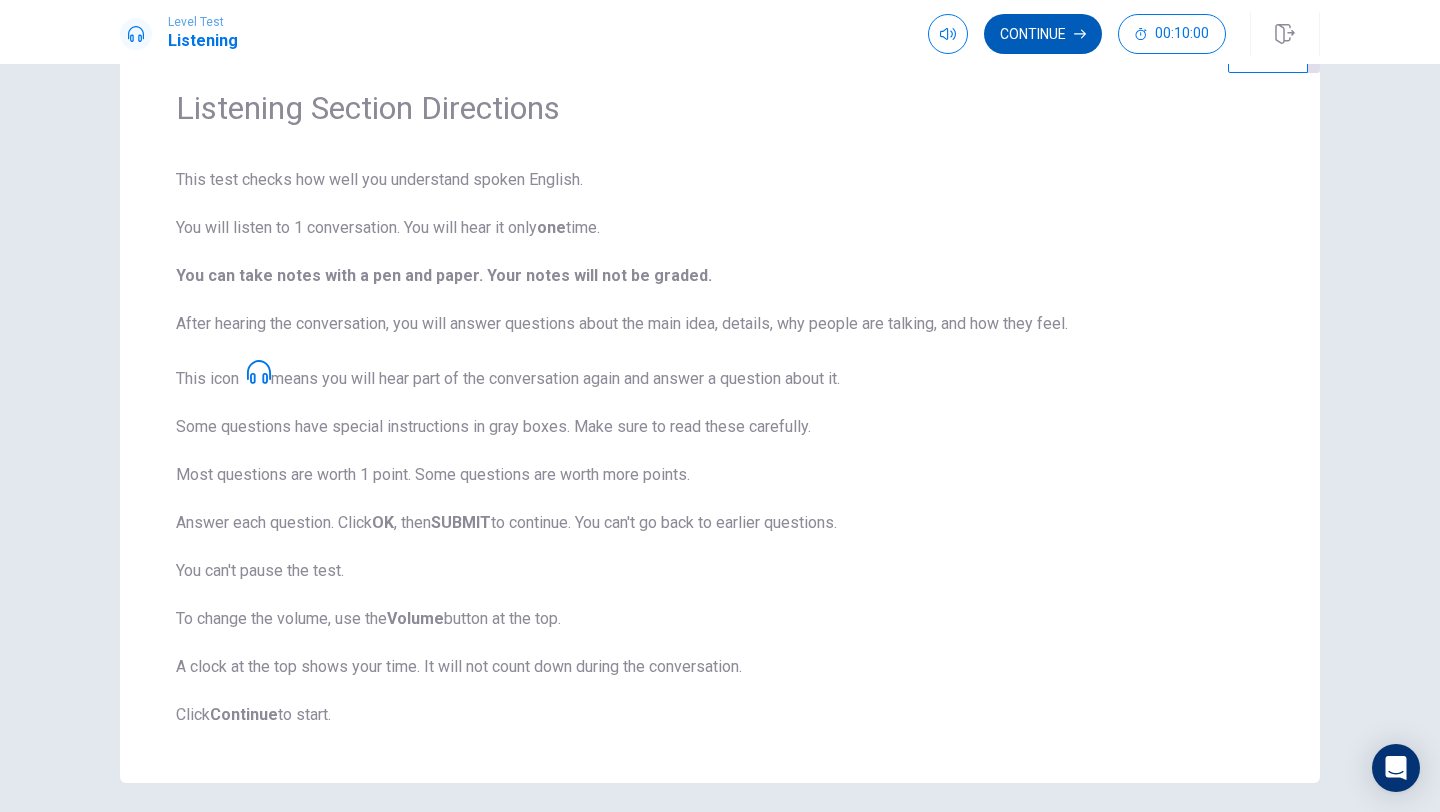 click on "Continue" at bounding box center [1043, 34] 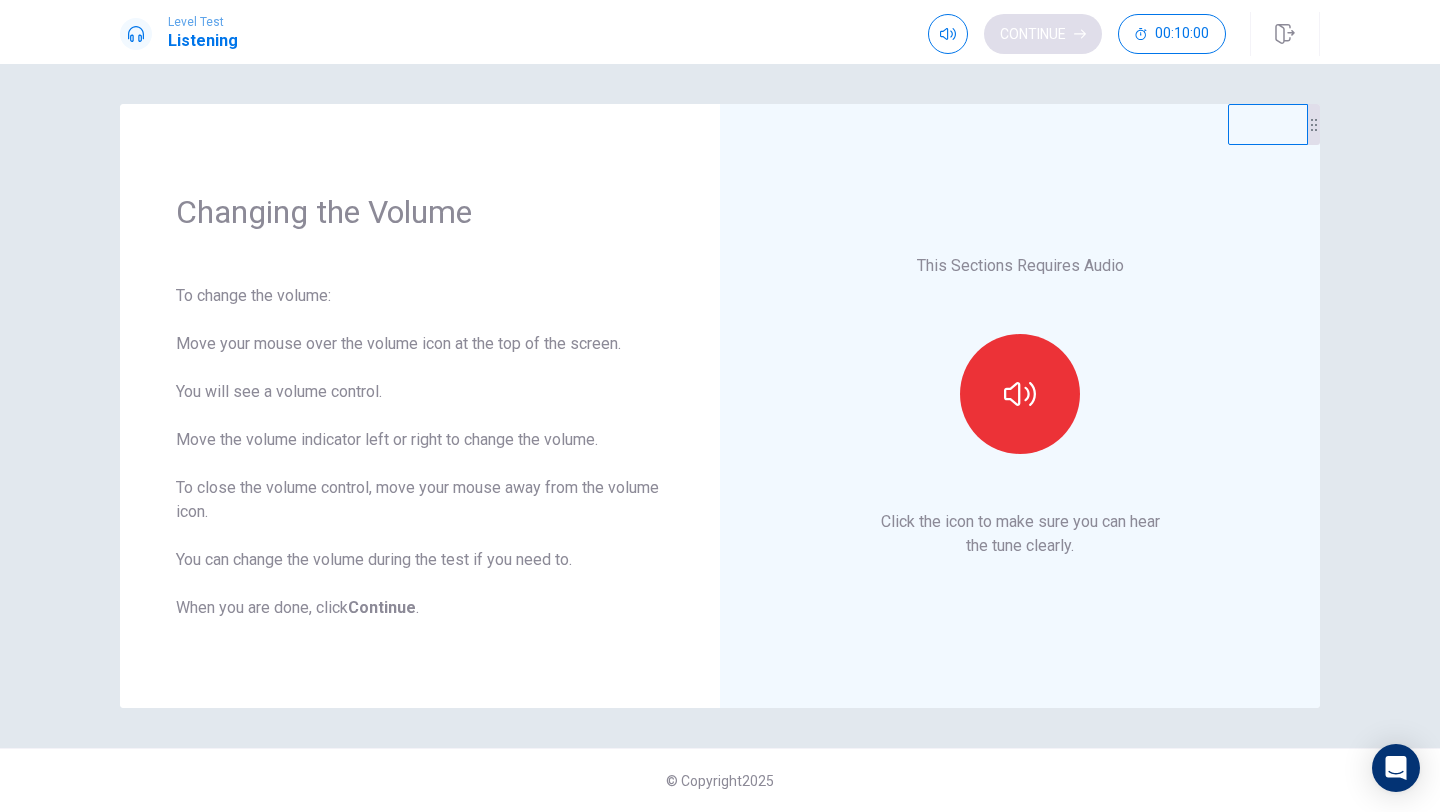 scroll, scrollTop: 0, scrollLeft: 0, axis: both 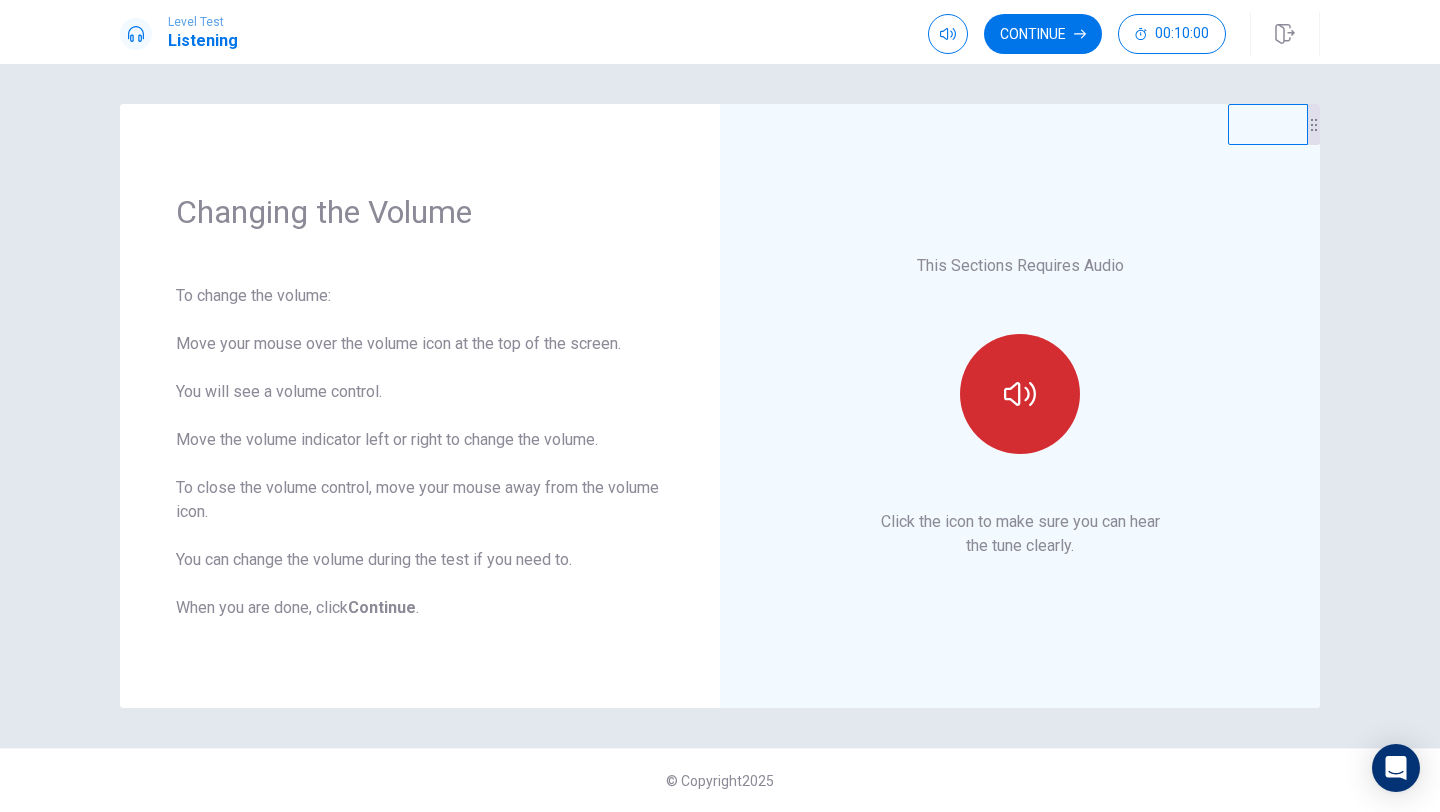click at bounding box center [1020, 394] 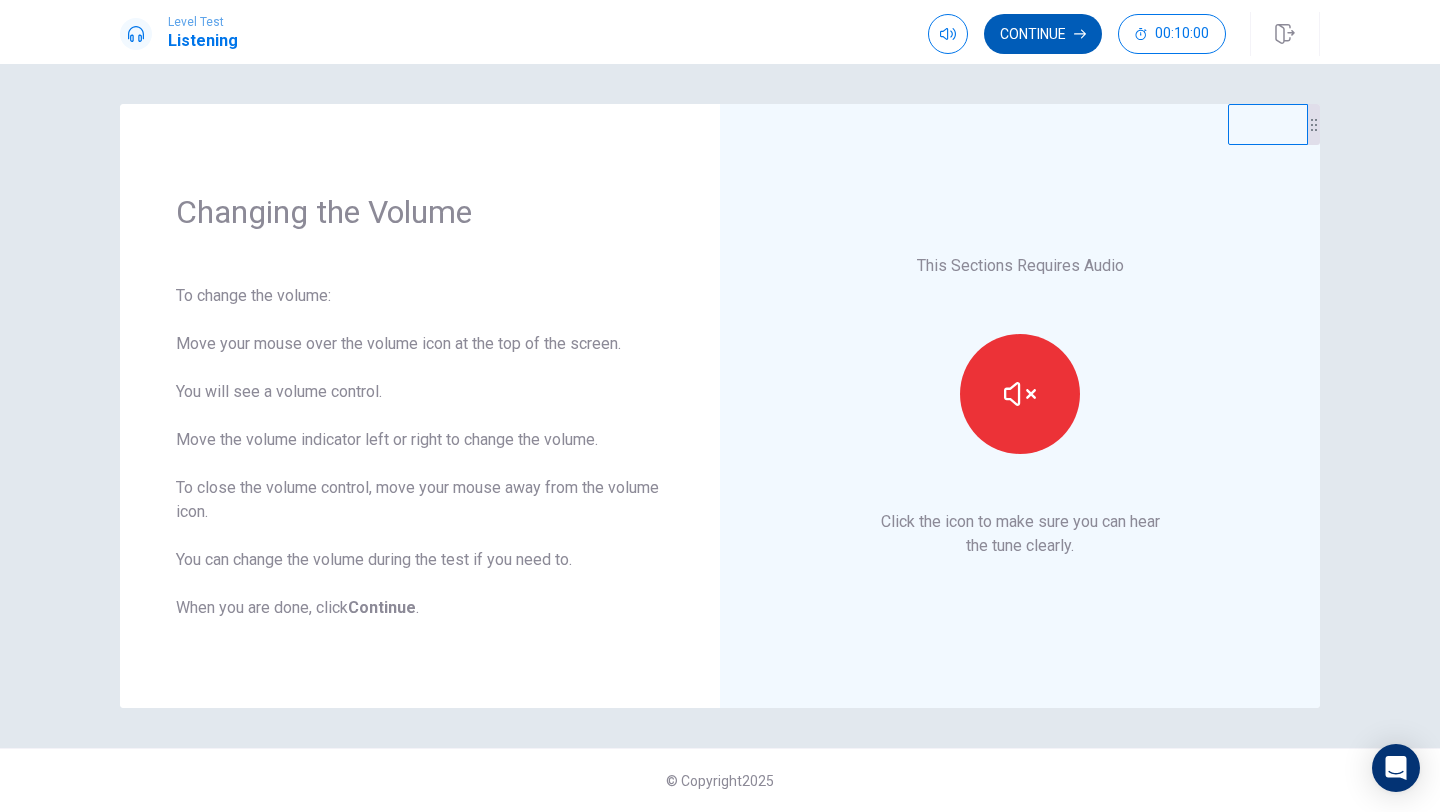 click on "Continue" at bounding box center (1043, 34) 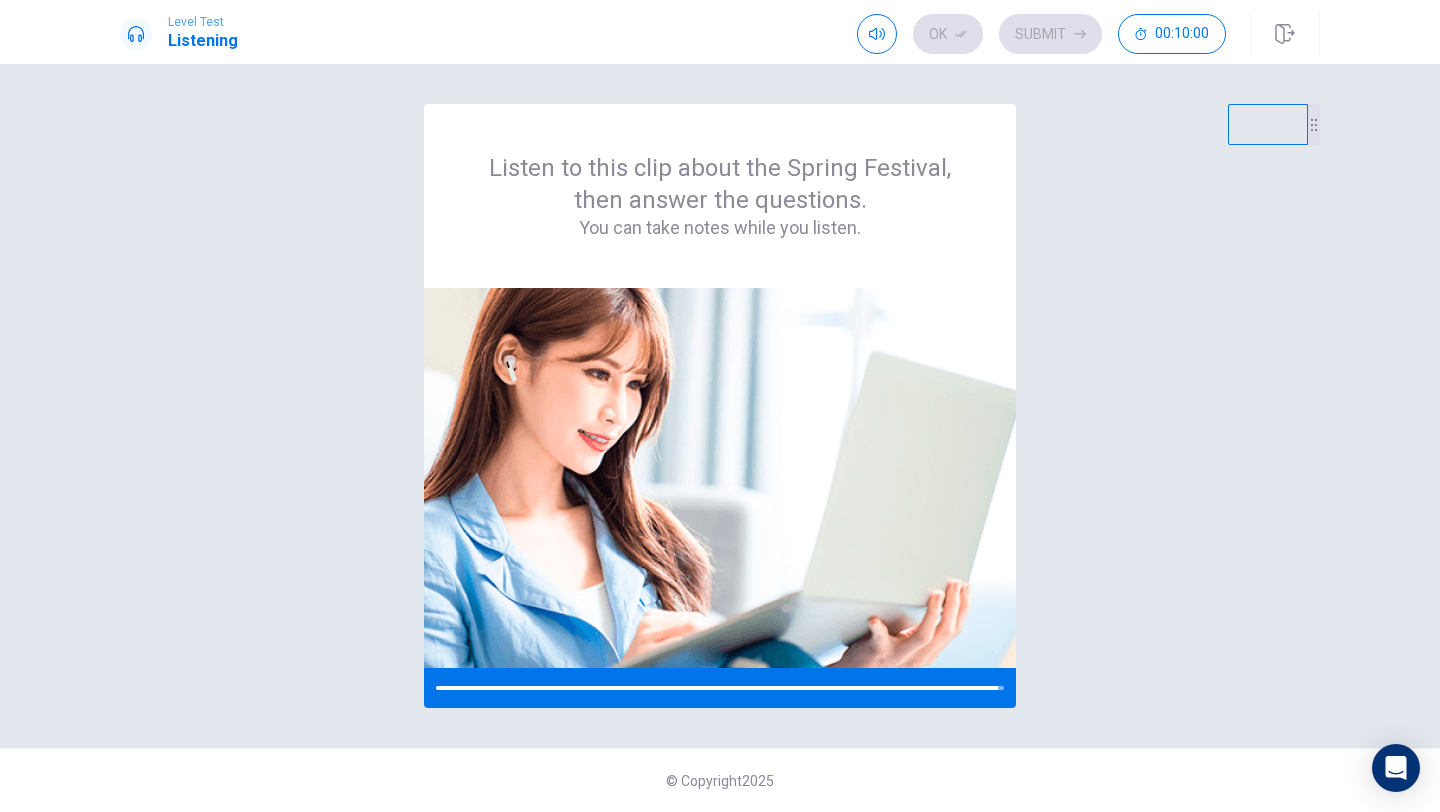 click on "Listen to this clip about the Spring Festival, then answer the questions.  You can take notes while you listen." at bounding box center [720, 406] 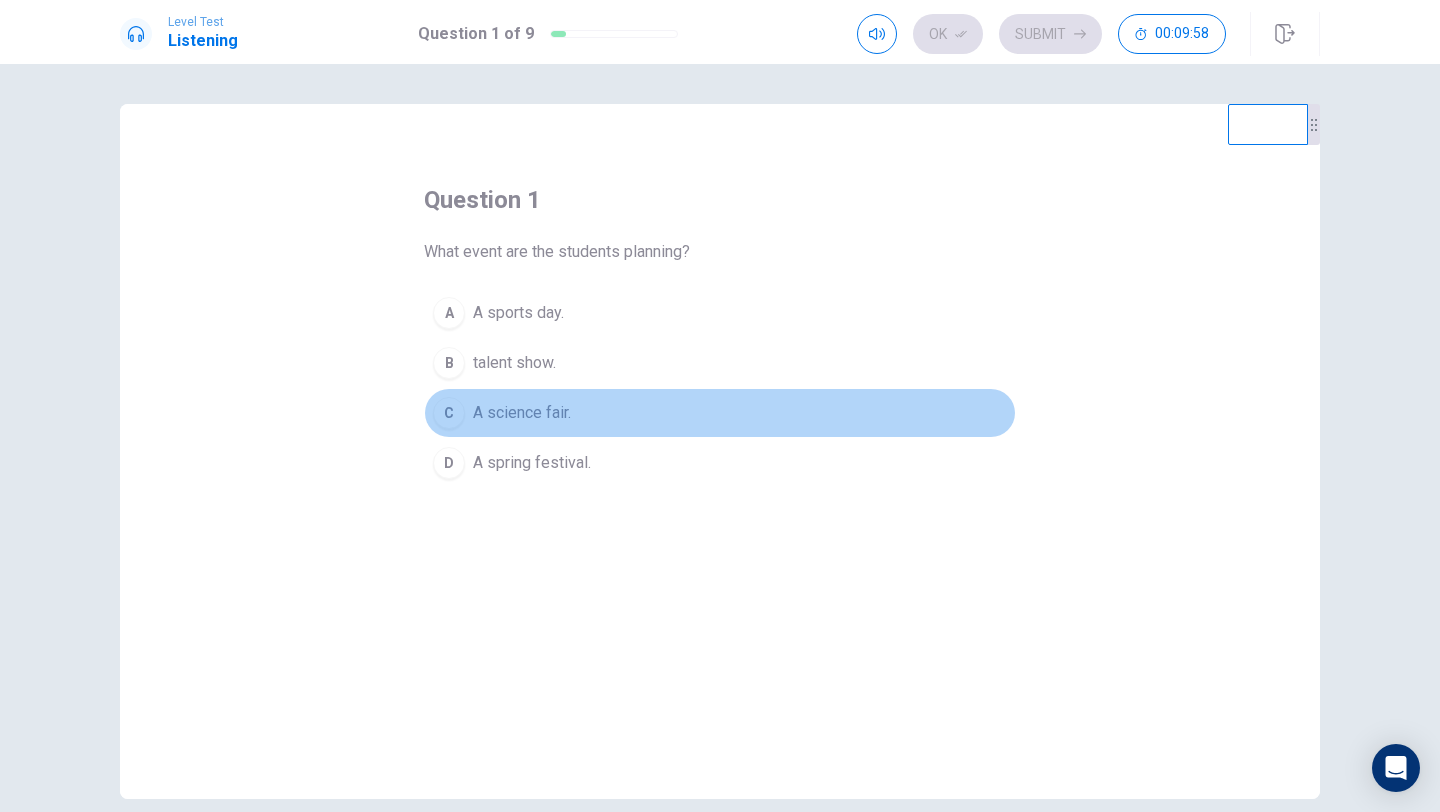 click on "C A science fair." at bounding box center [720, 413] 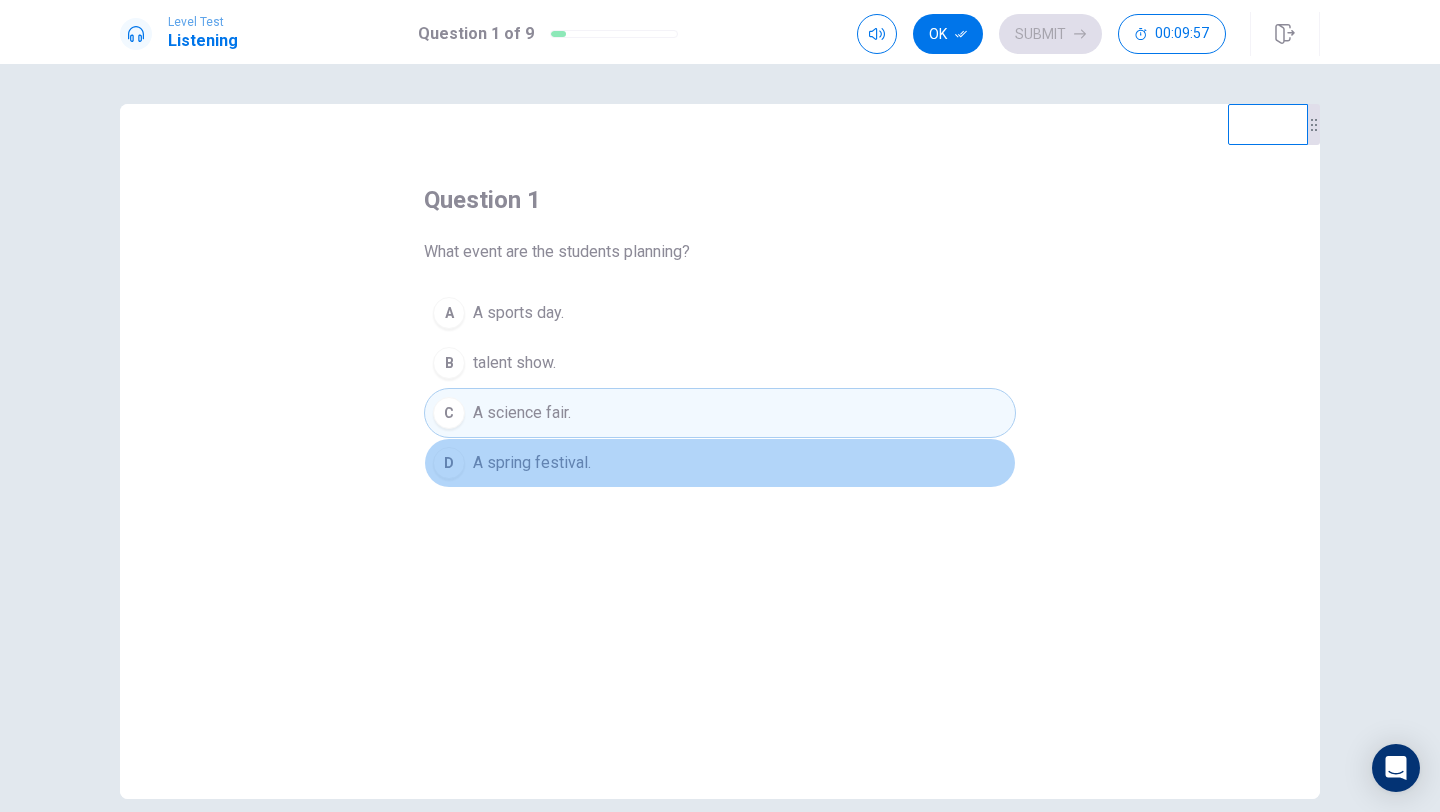 click on "A spring festival." at bounding box center (518, 313) 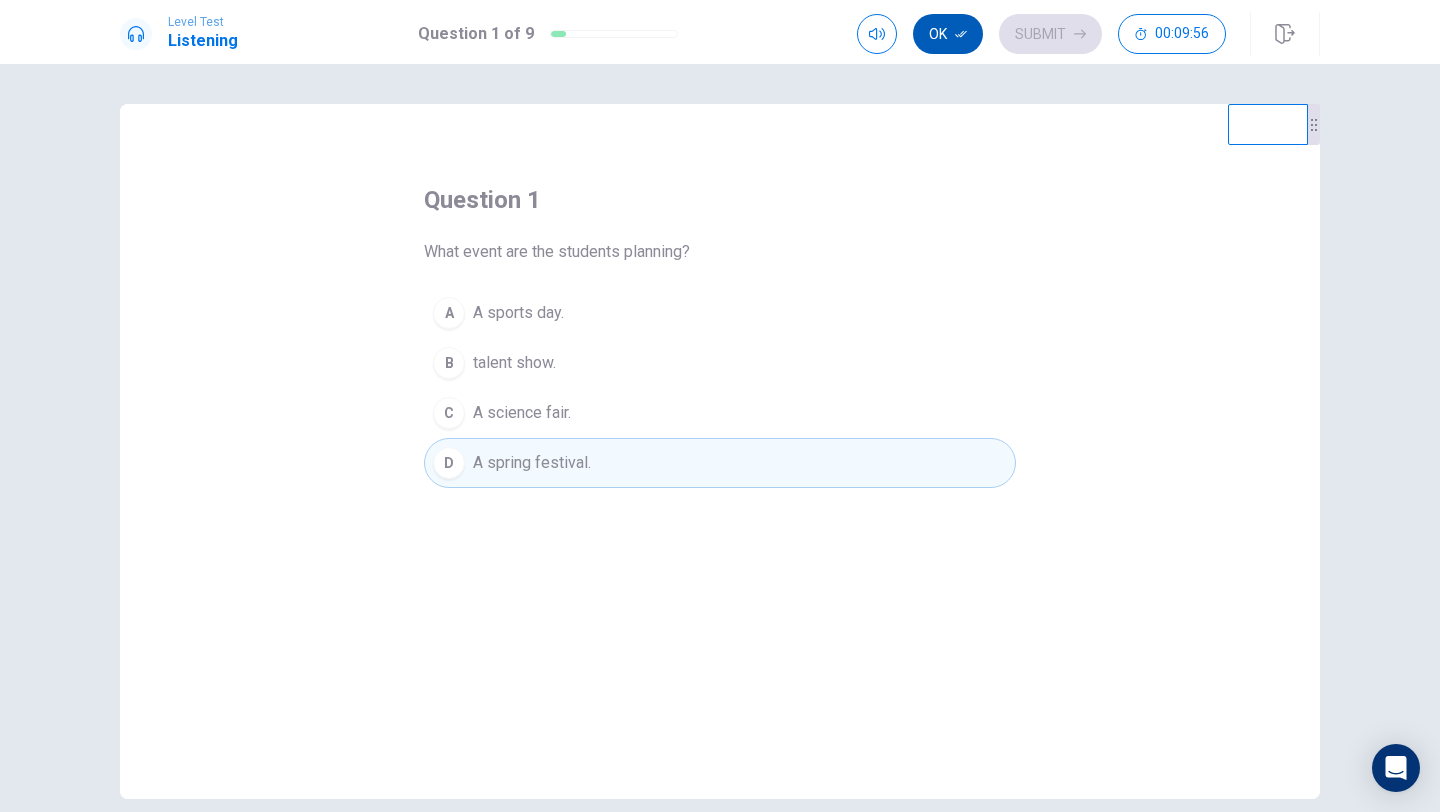 click on "Ok" at bounding box center [948, 34] 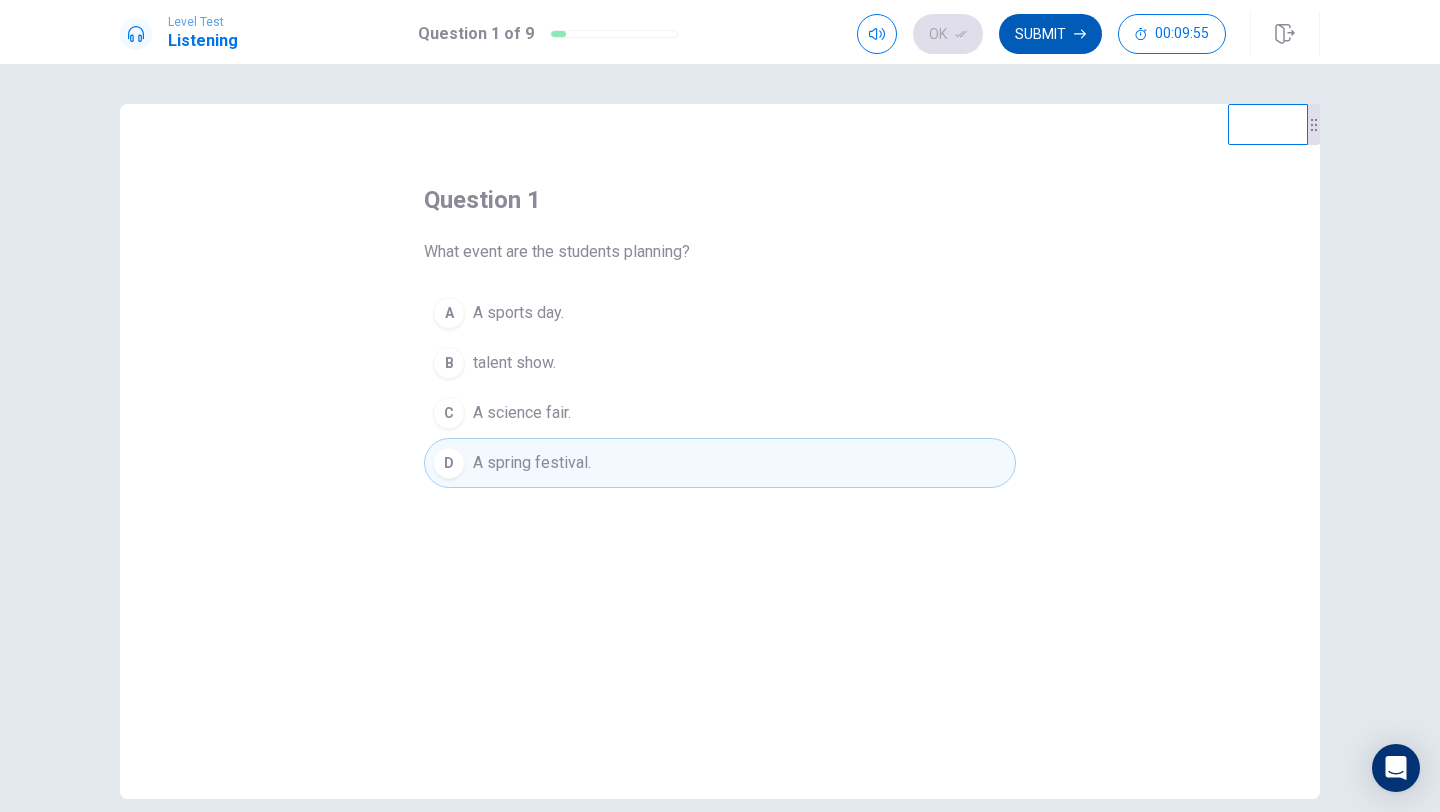 click on "Submit" at bounding box center (1050, 34) 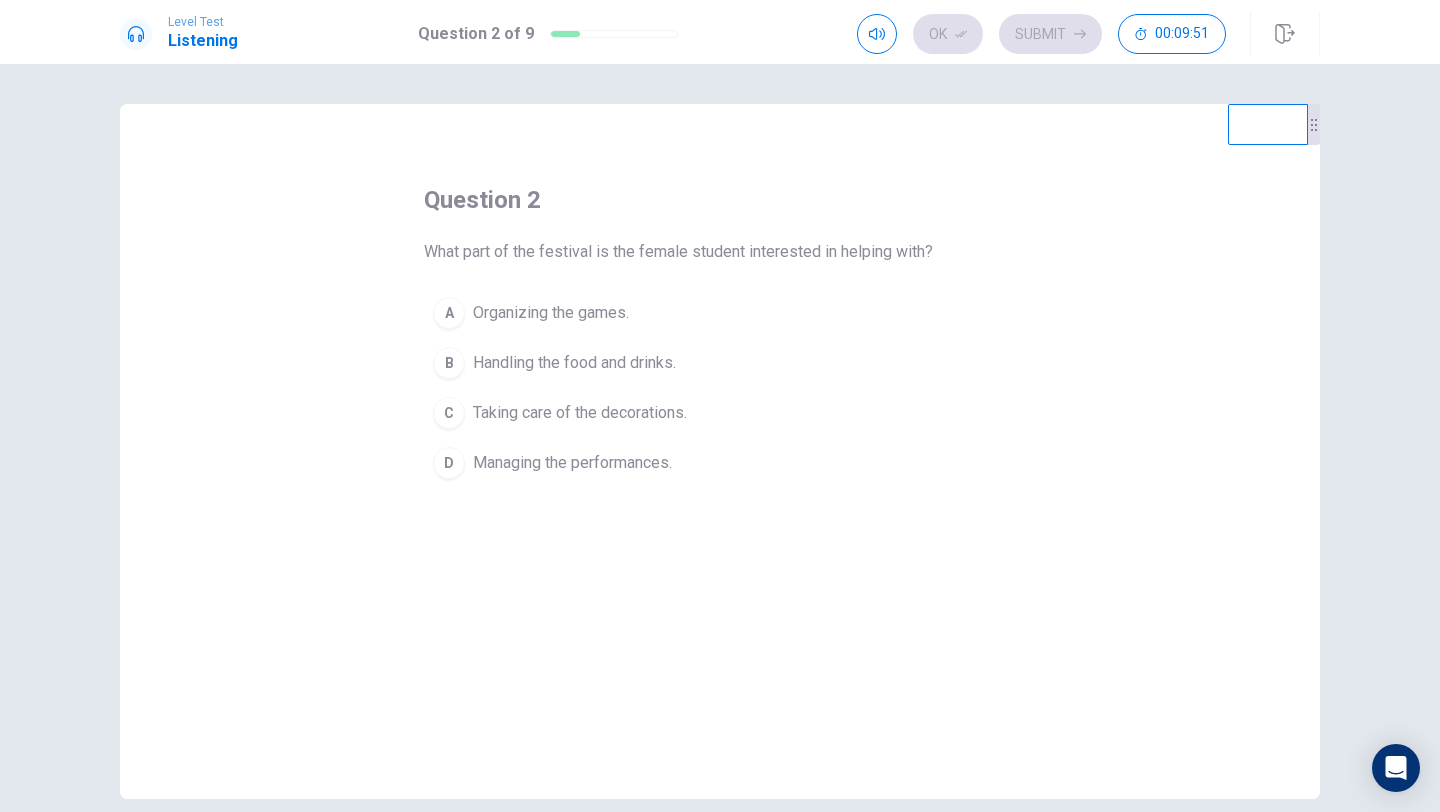 click on "Taking care of the decorations." at bounding box center (551, 313) 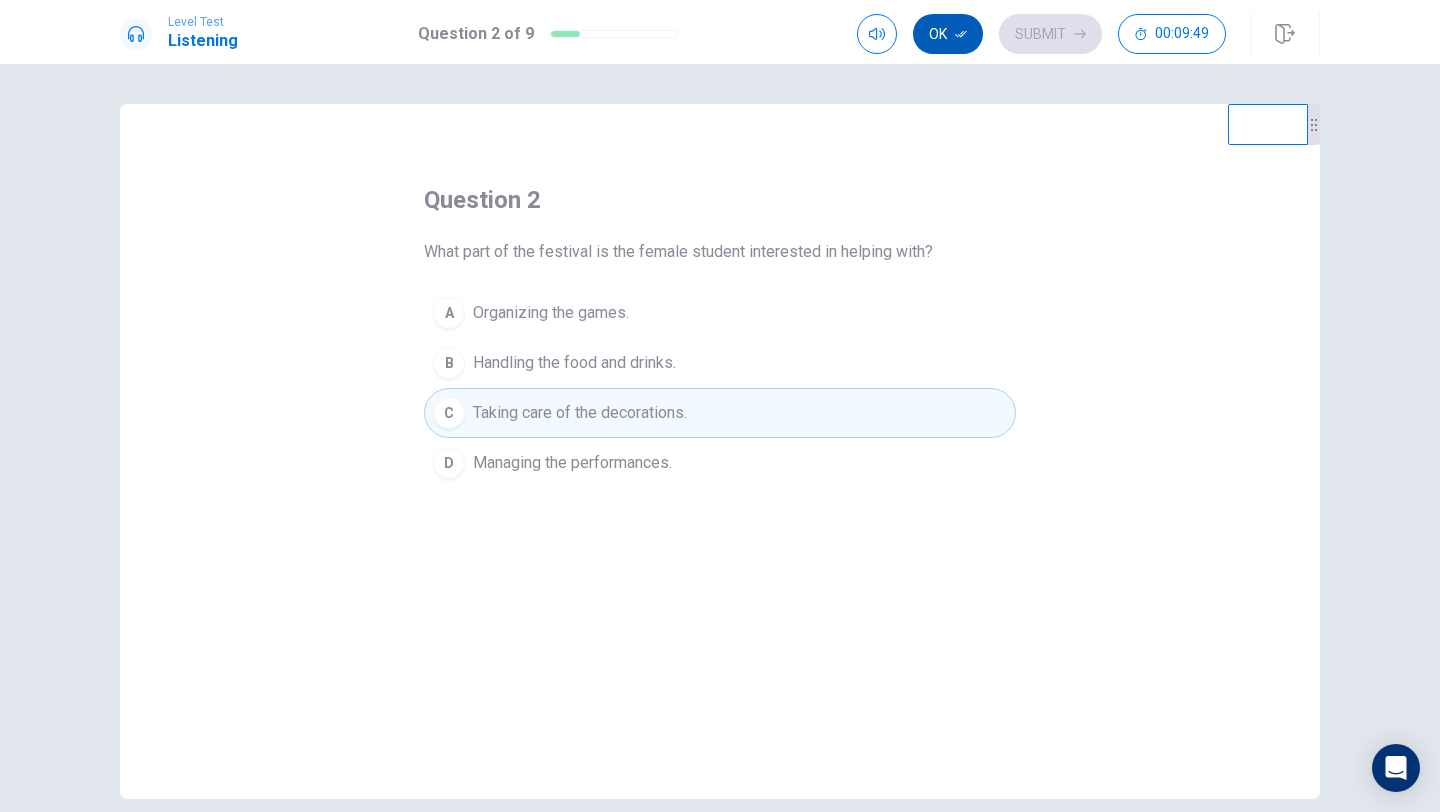click on "Ok" at bounding box center [948, 34] 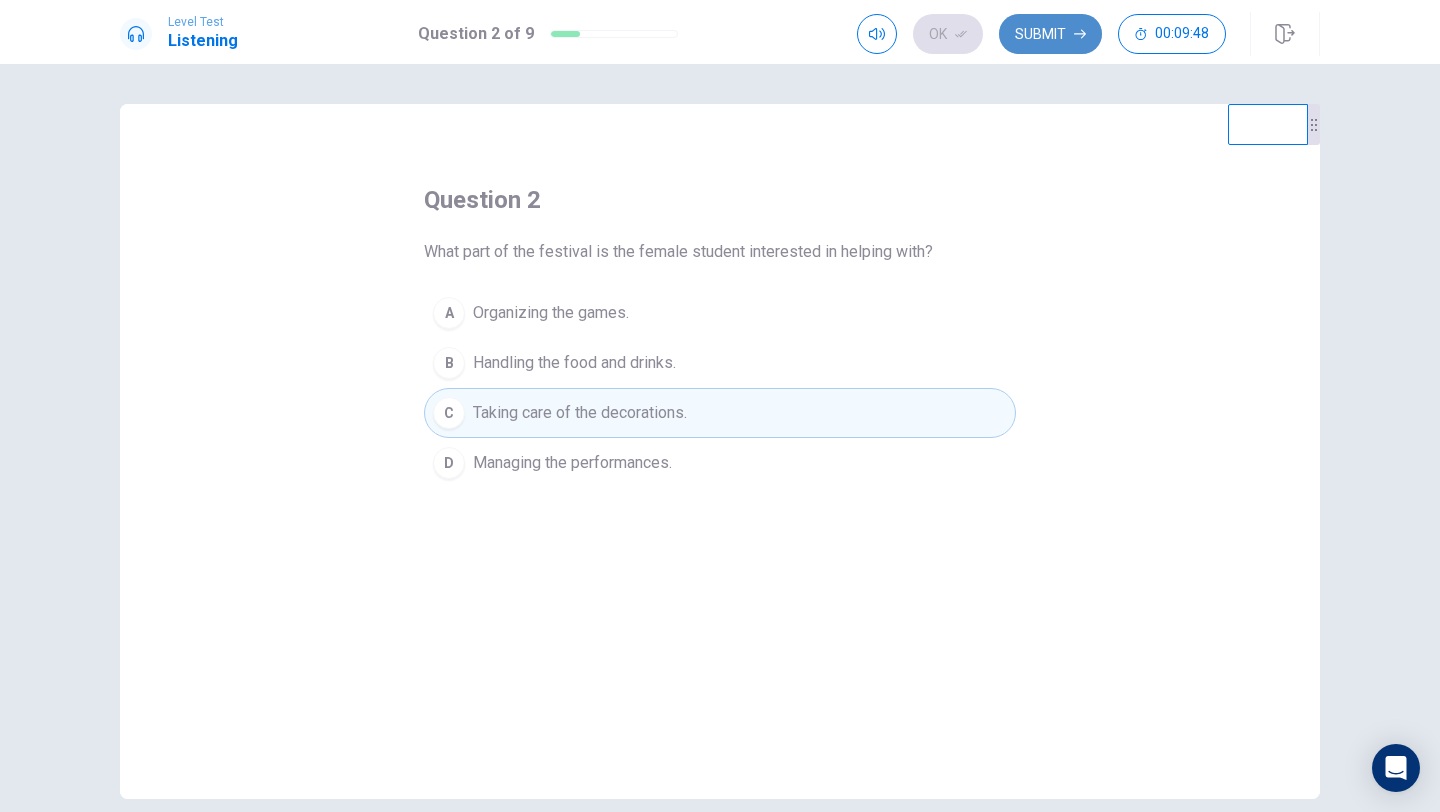 click at bounding box center (961, 34) 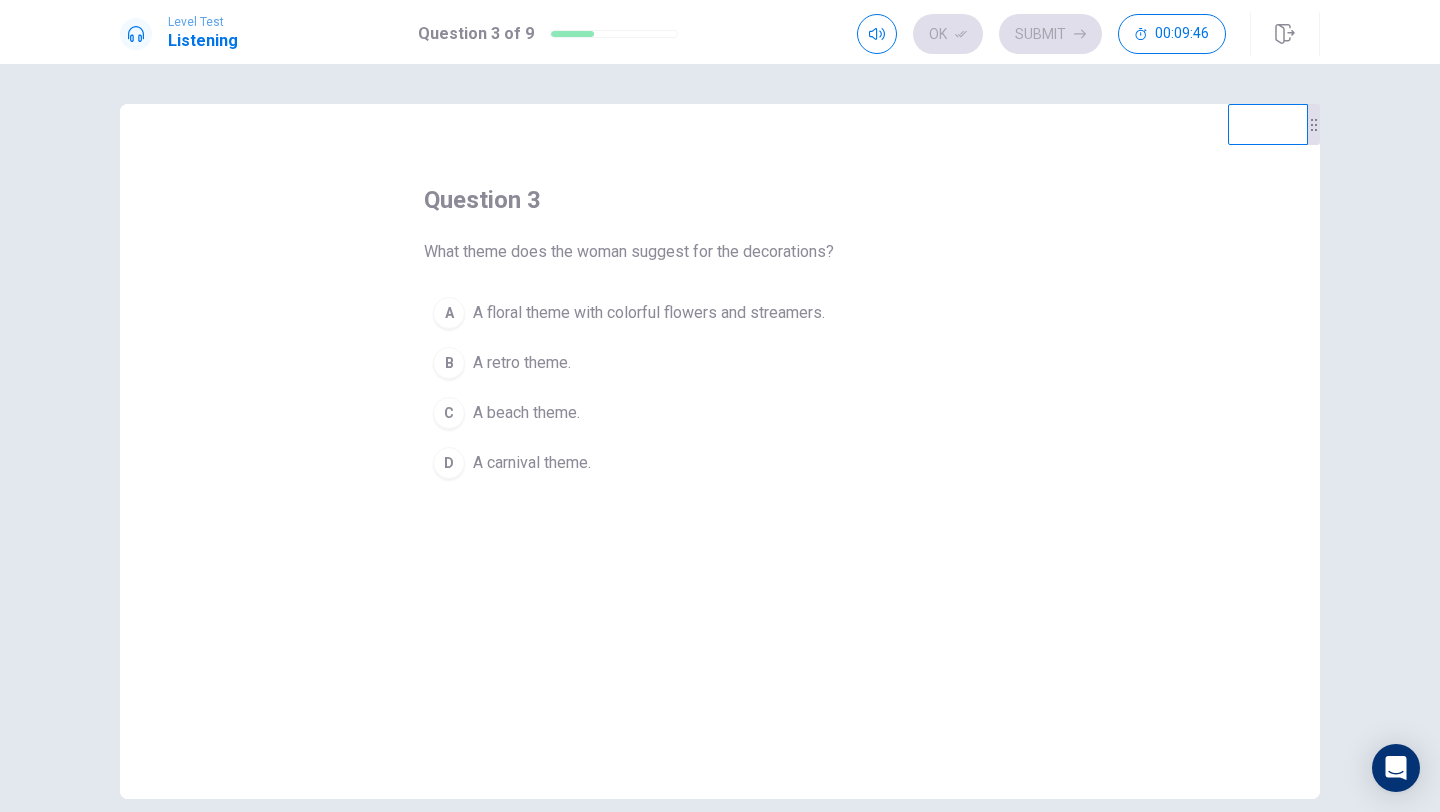 click on "A floral theme with colorful flowers and streamers." at bounding box center [649, 313] 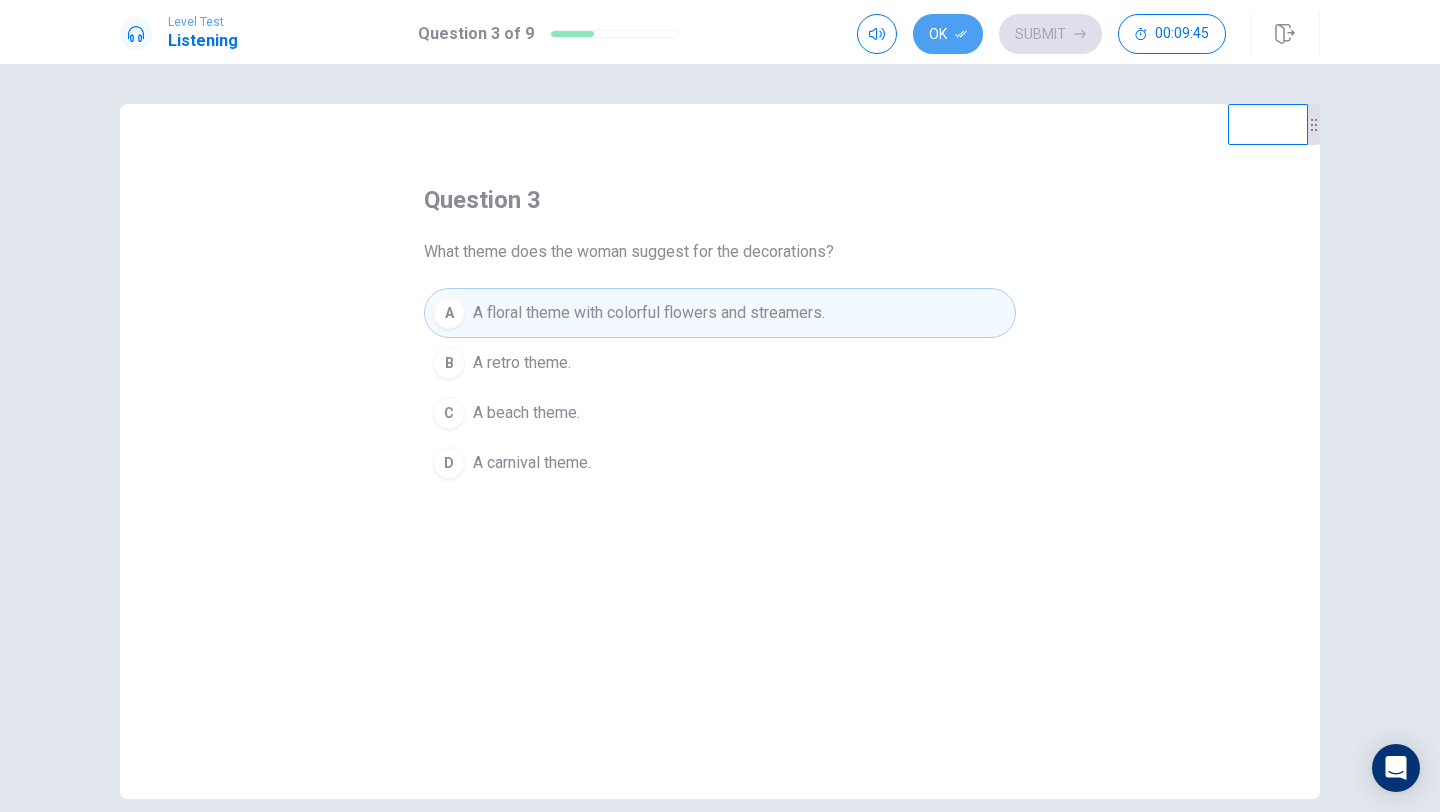 click on "Ok" at bounding box center (948, 34) 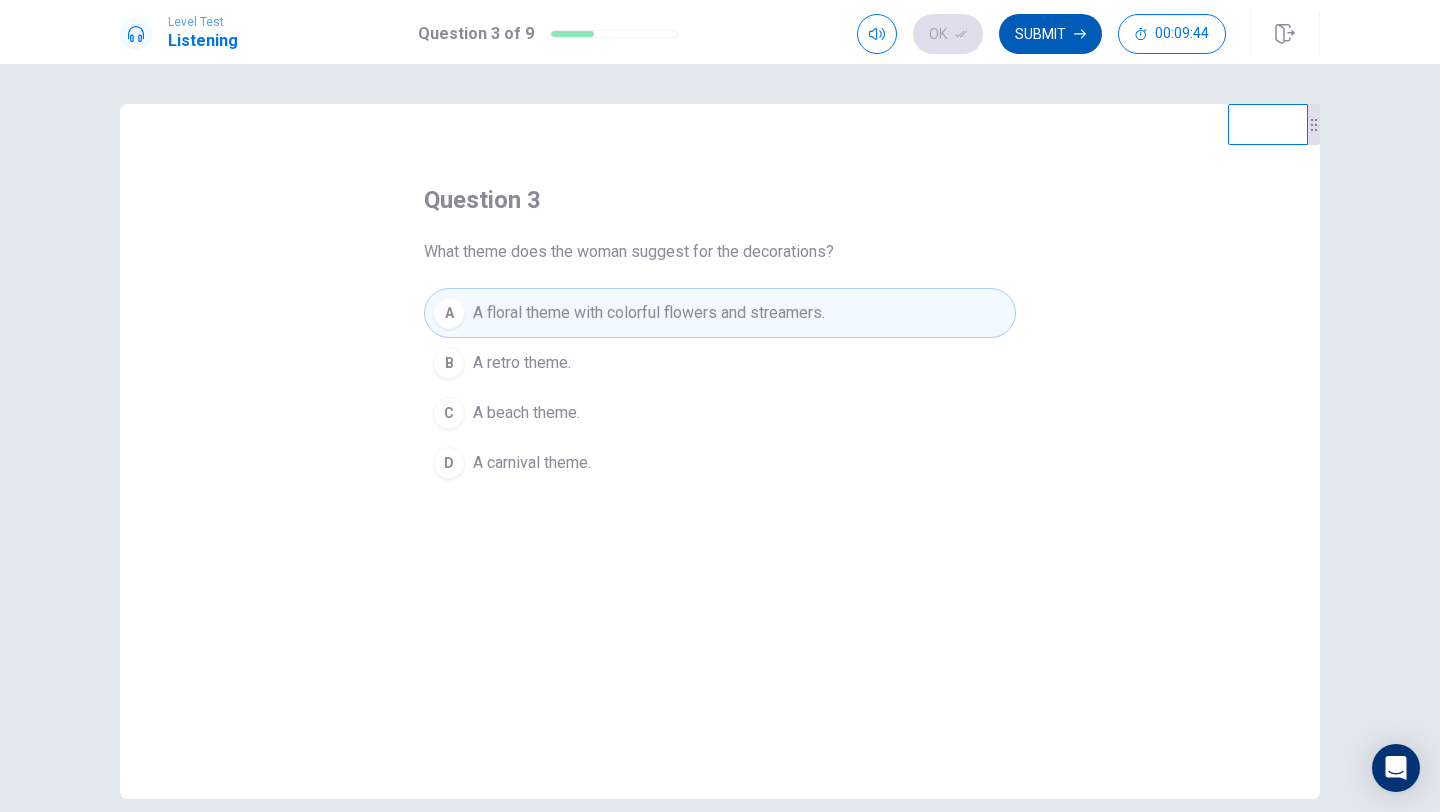 click on "Submit" at bounding box center (1050, 34) 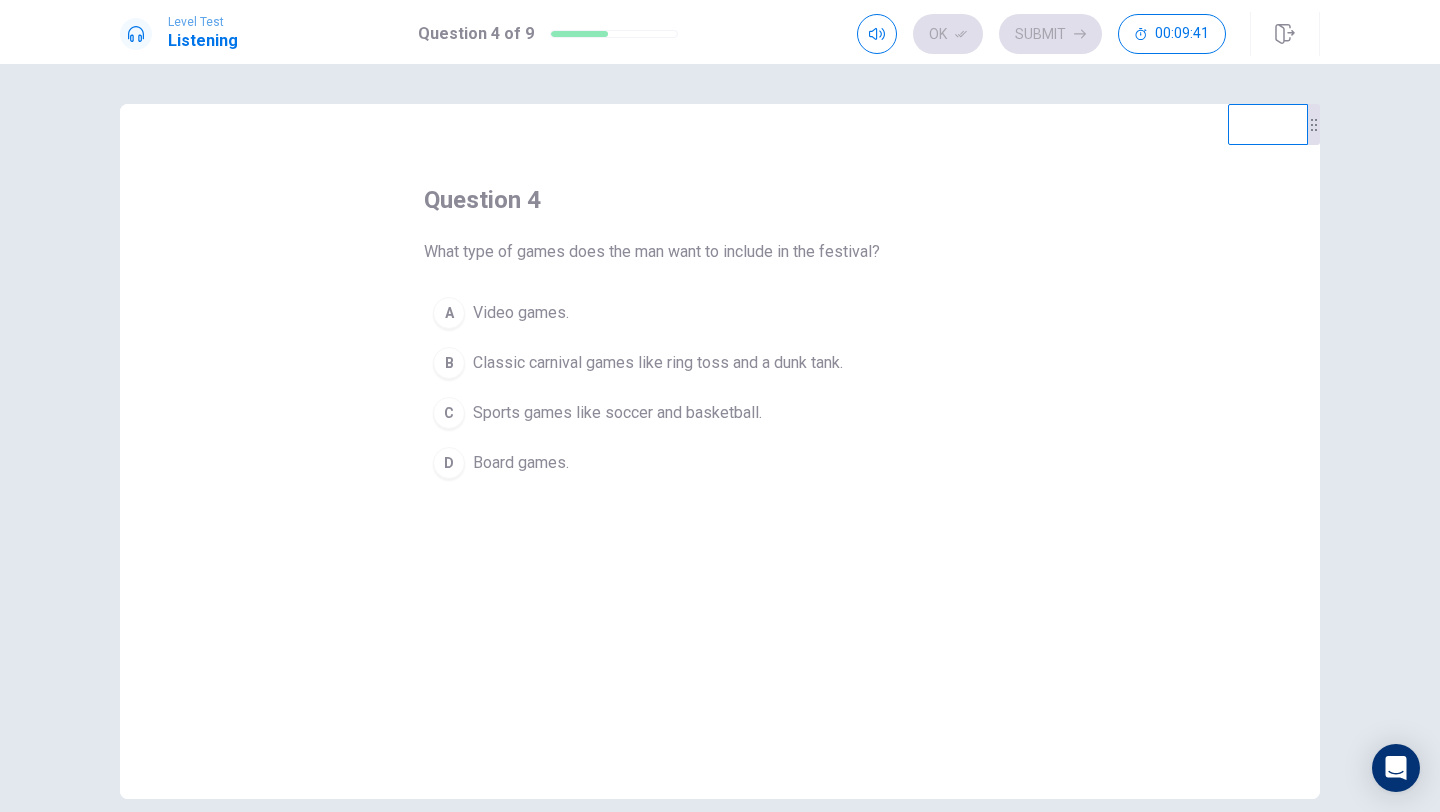 click on "Classic carnival games like ring toss and a dunk tank." at bounding box center (521, 313) 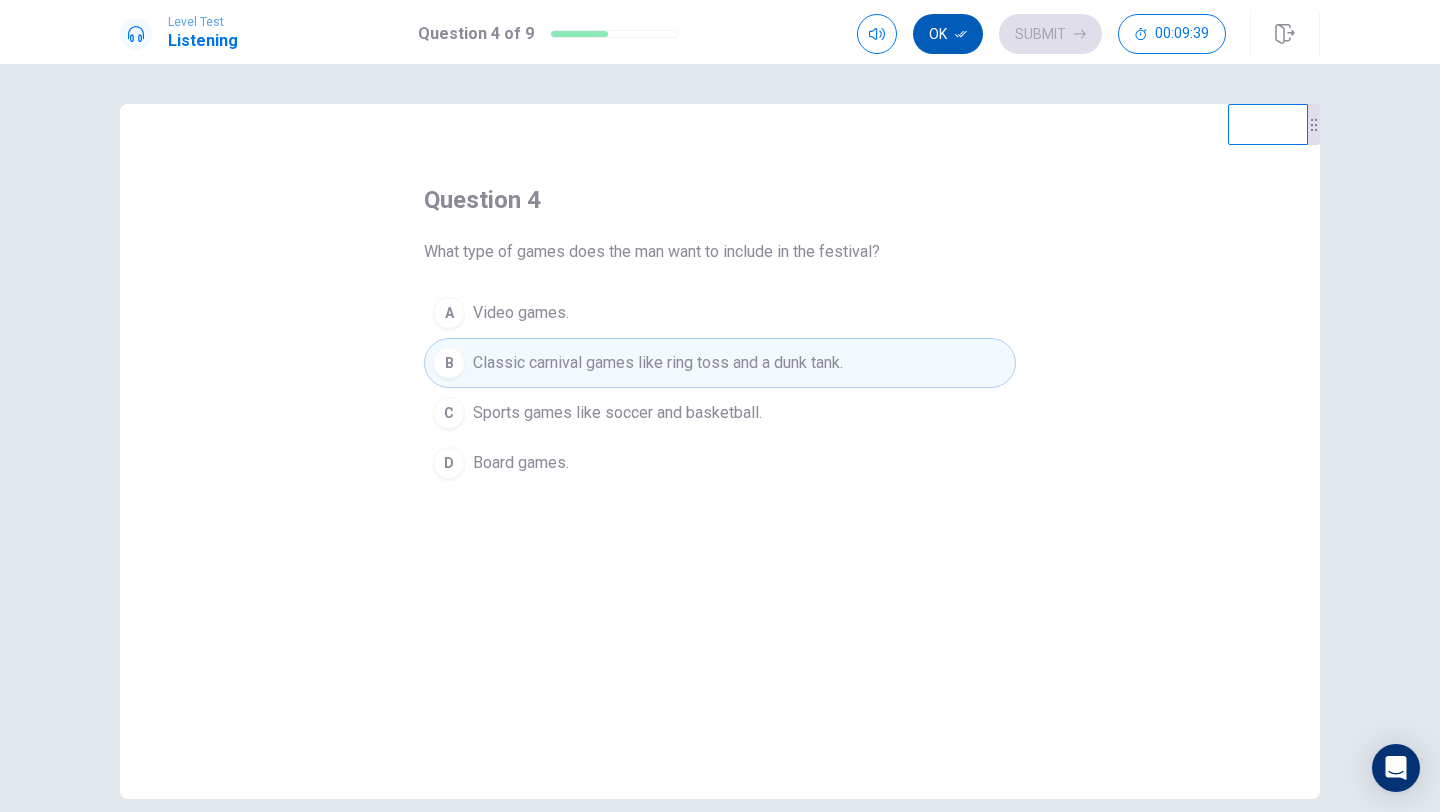 click at bounding box center (961, 34) 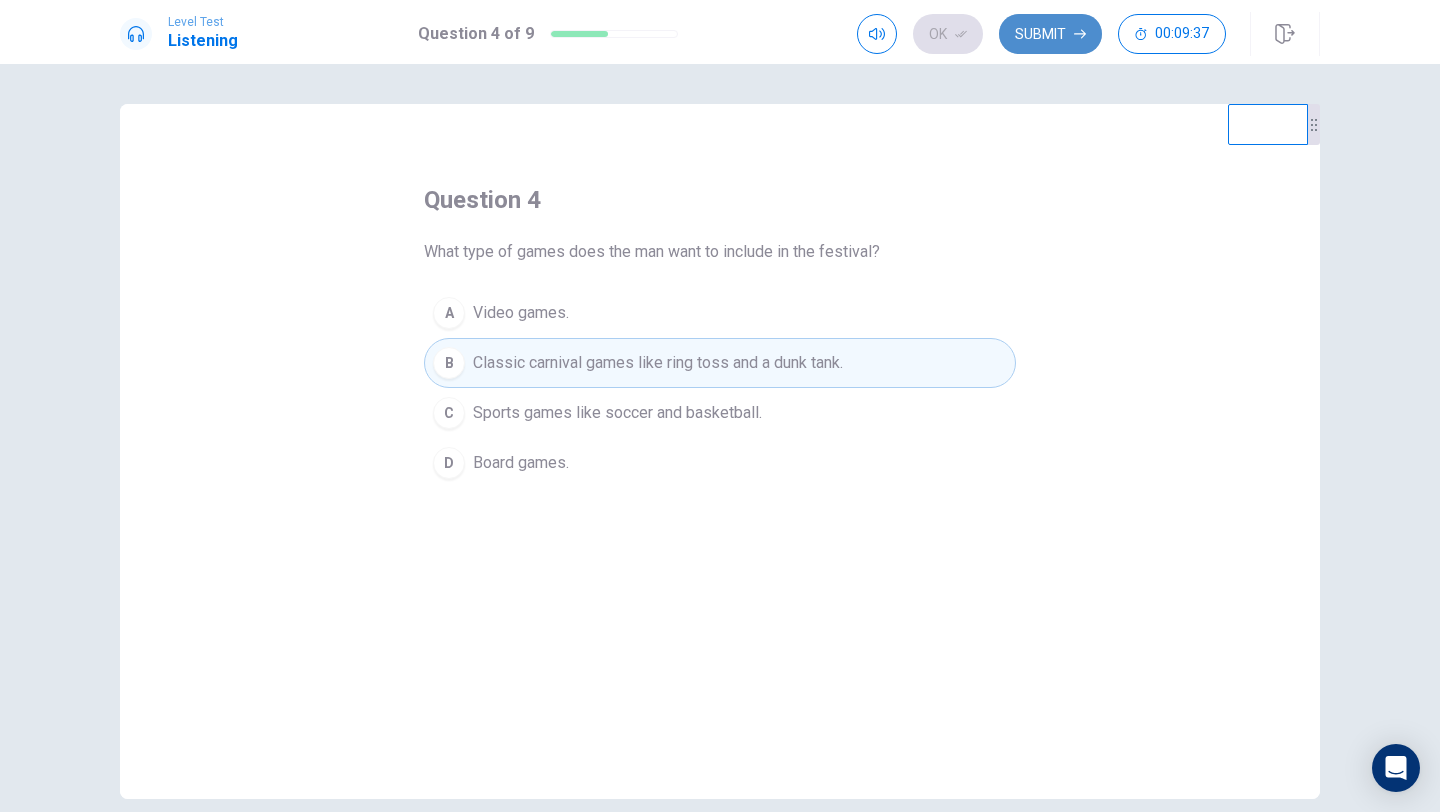 click on "Submit" at bounding box center [1050, 34] 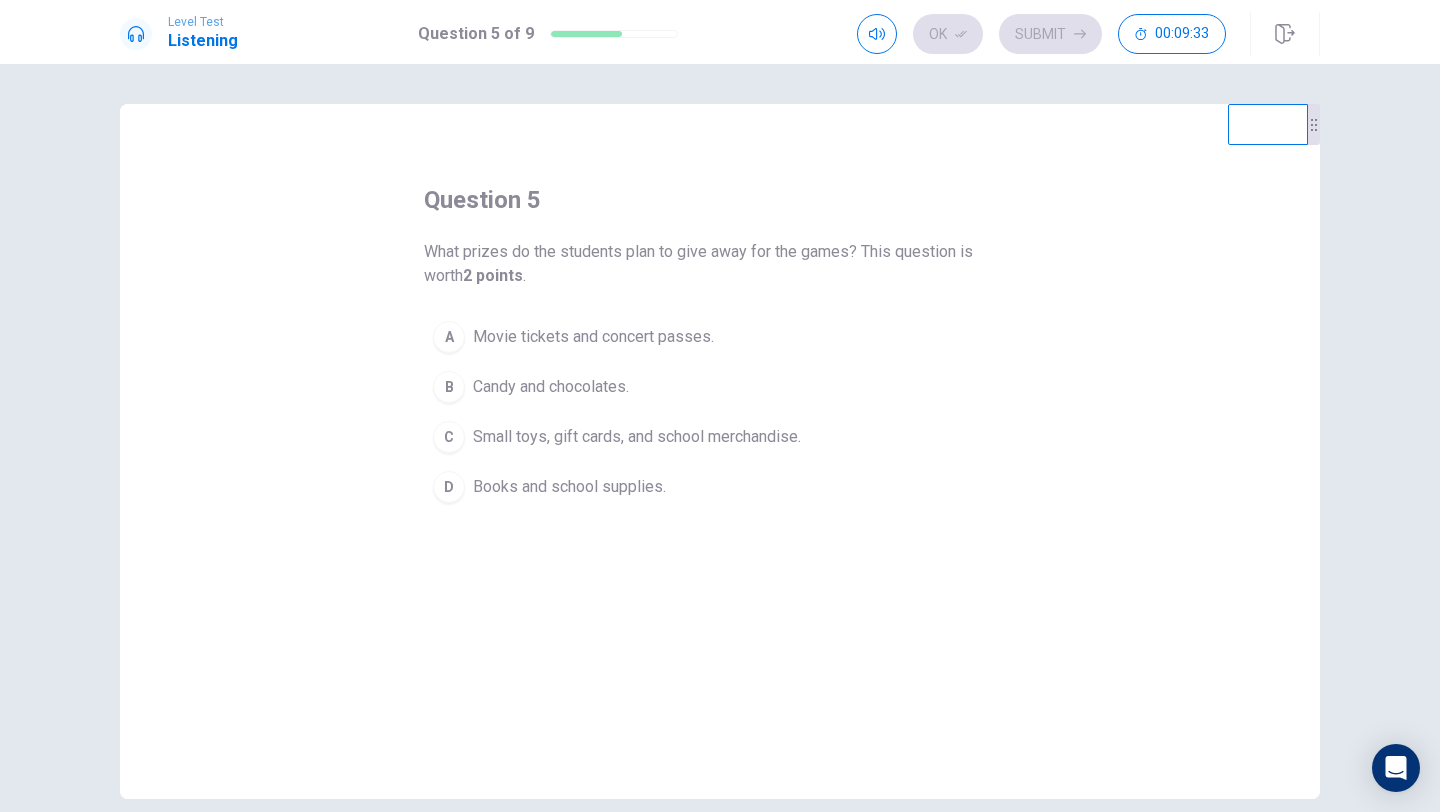click on "C Small toys, gift cards, and school merchandise." at bounding box center [720, 437] 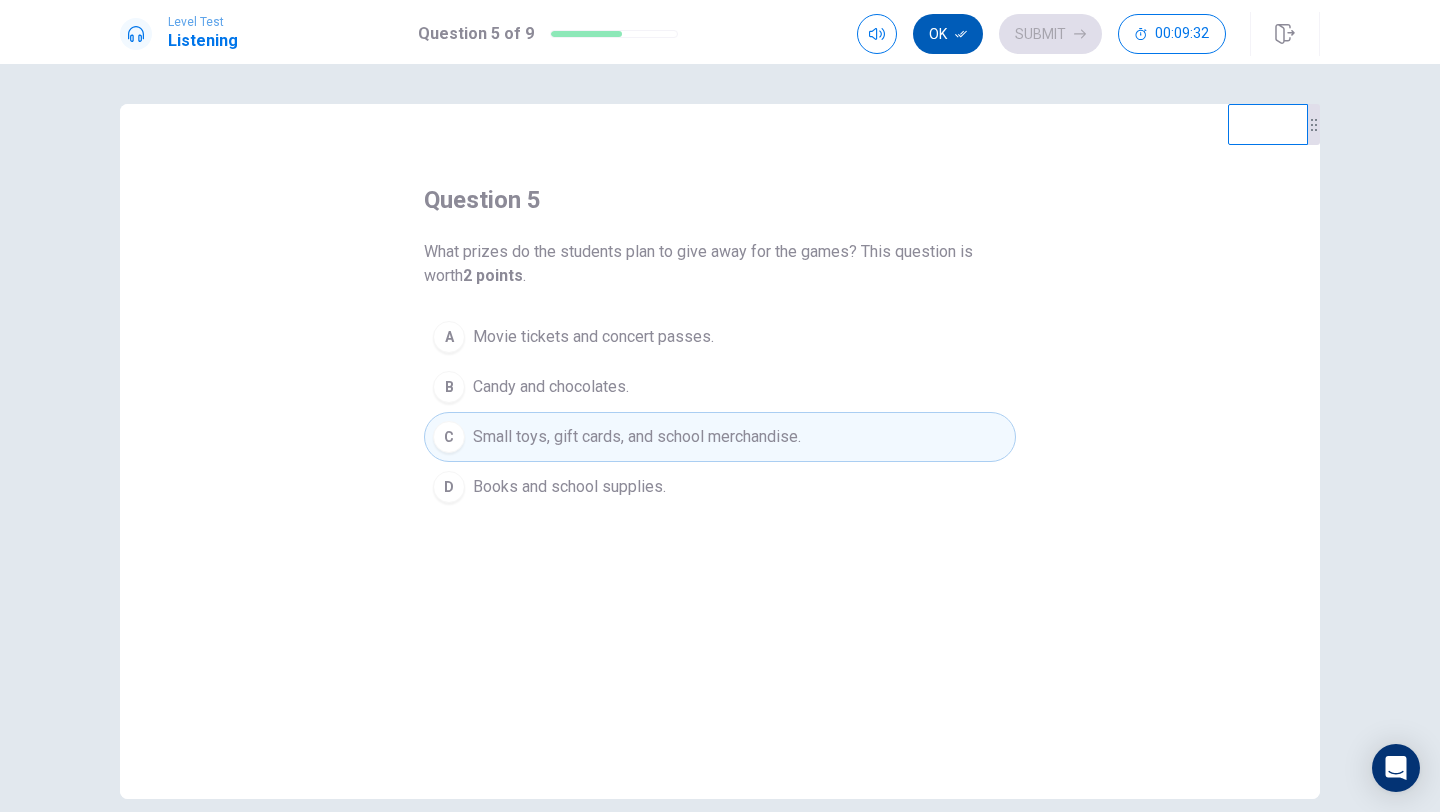 click on "Ok" at bounding box center [948, 34] 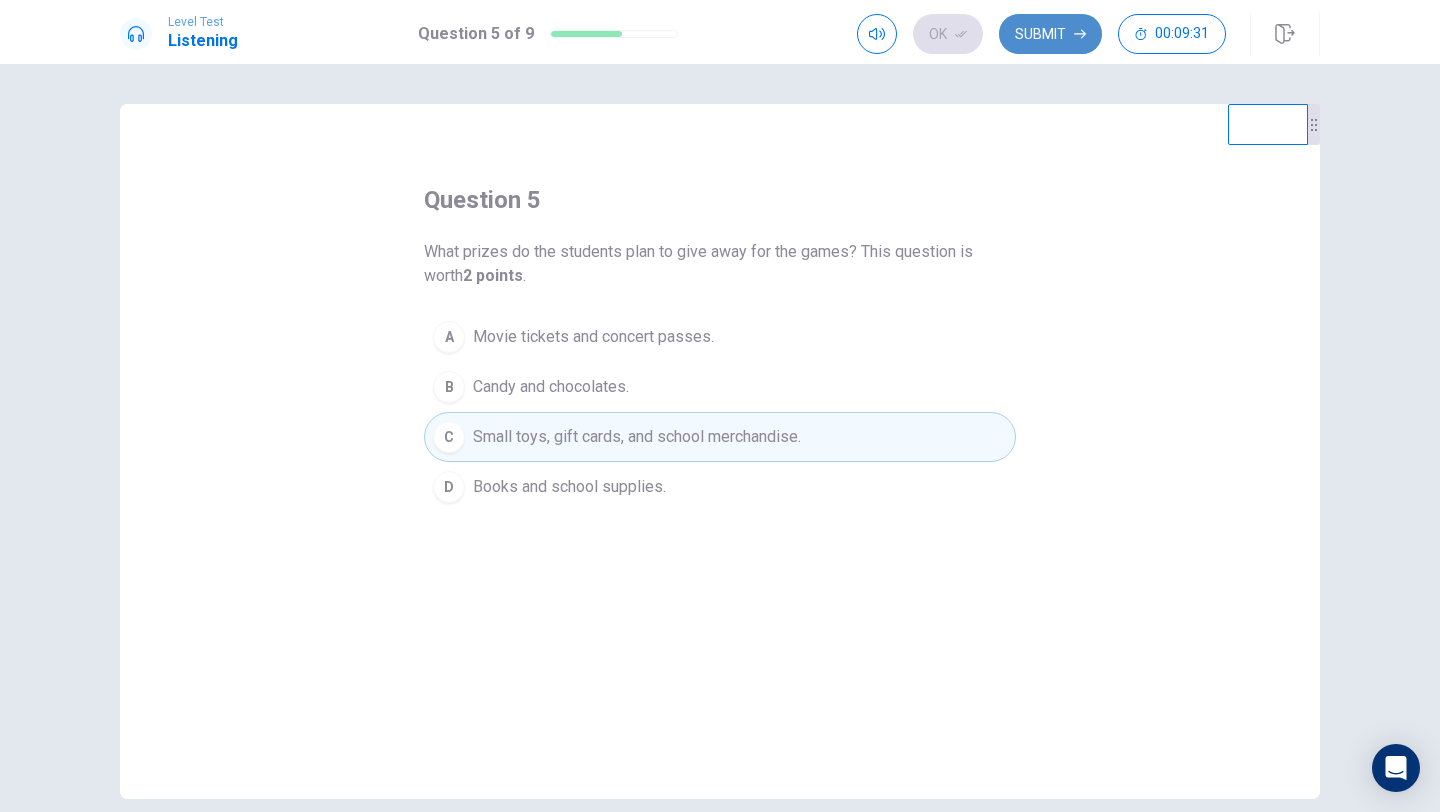 click on "Submit" at bounding box center [1050, 34] 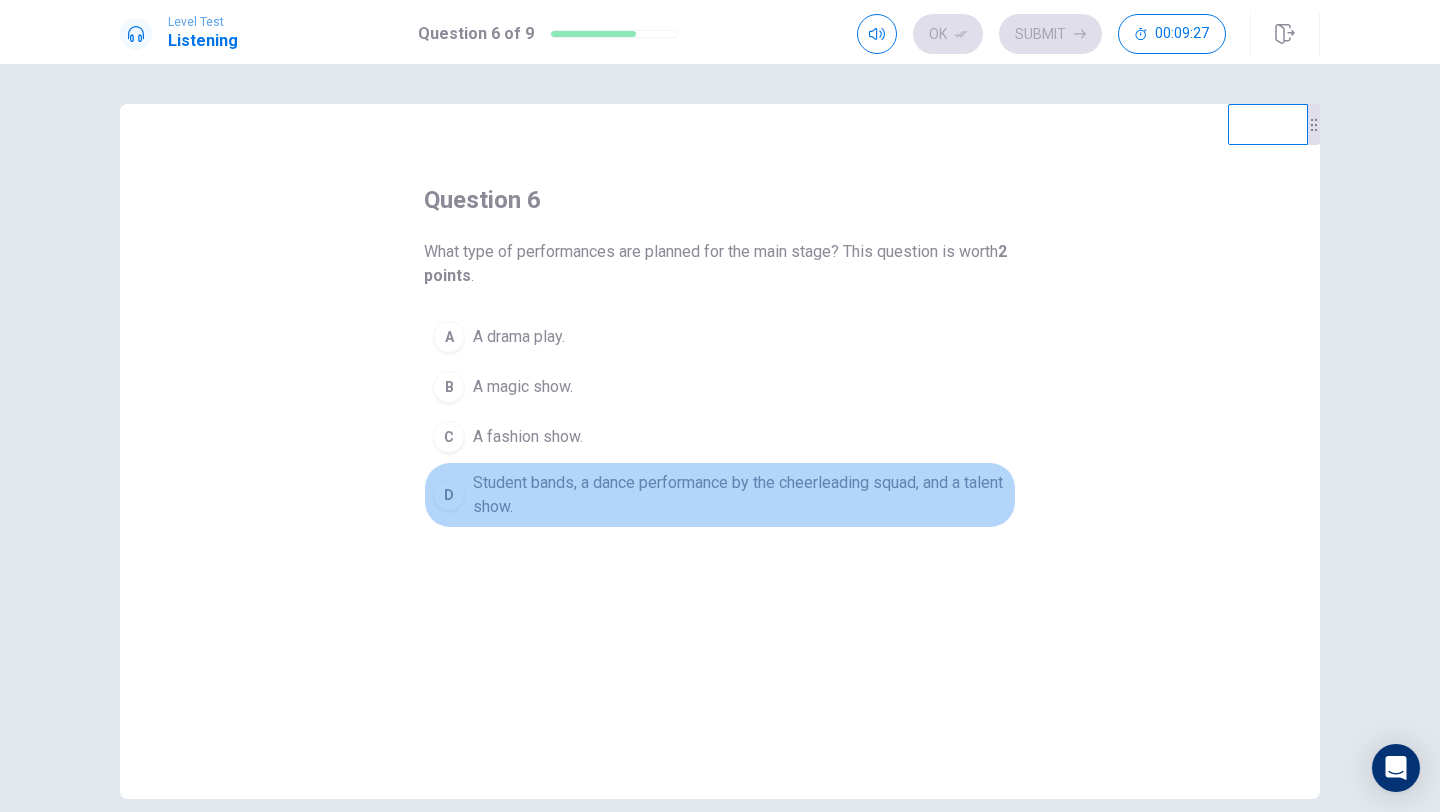 click on "D" at bounding box center (449, 337) 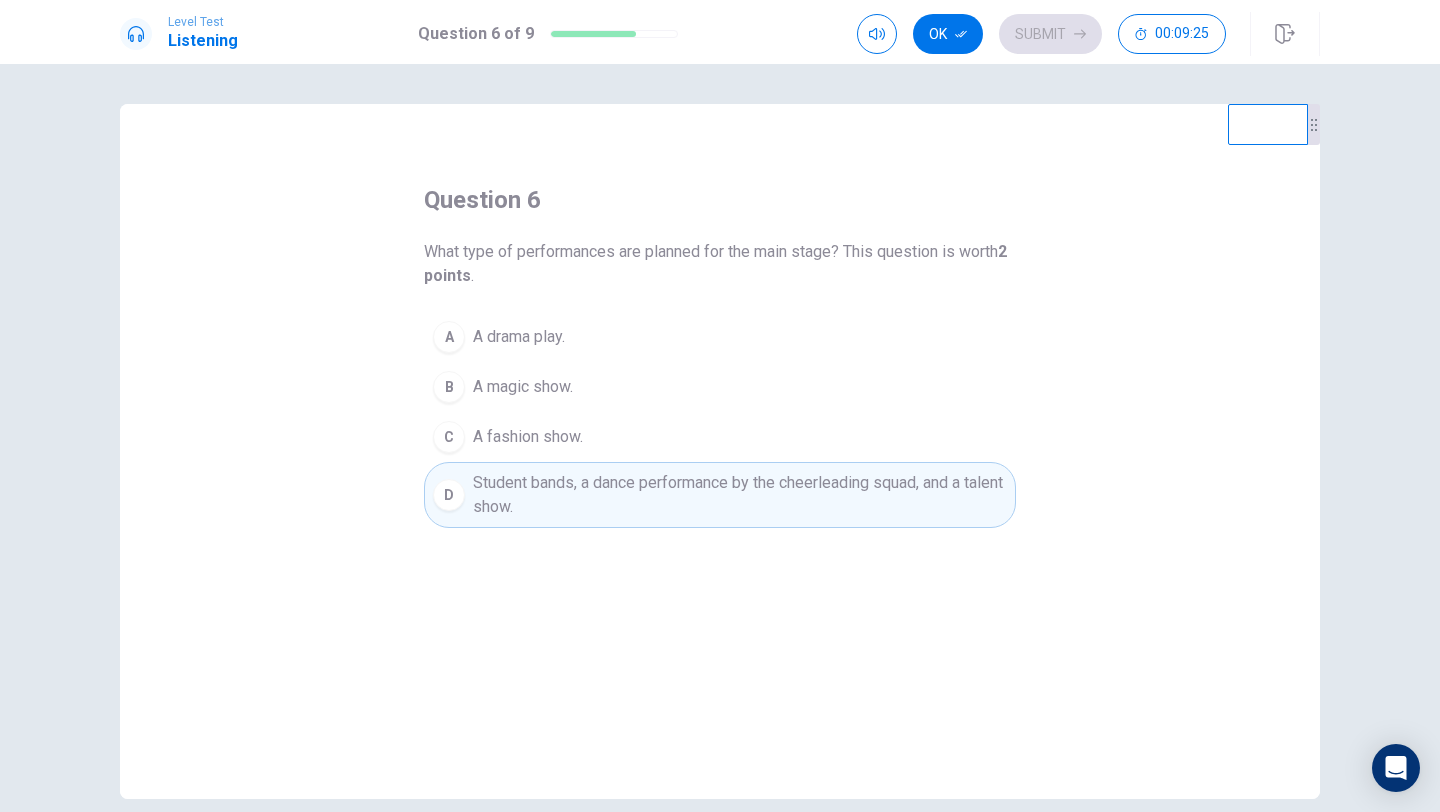 click at bounding box center (961, 34) 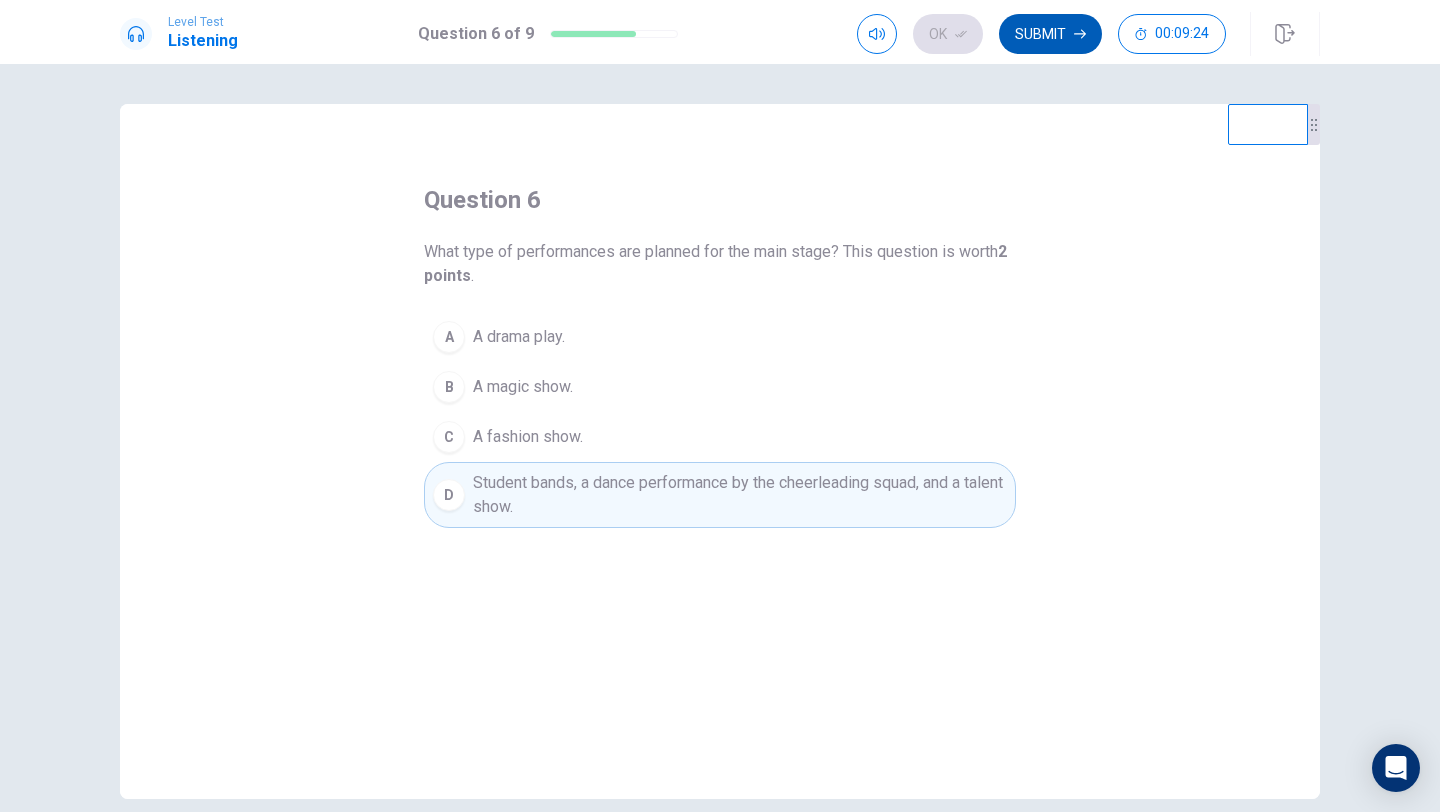 click on "Submit" at bounding box center (1050, 34) 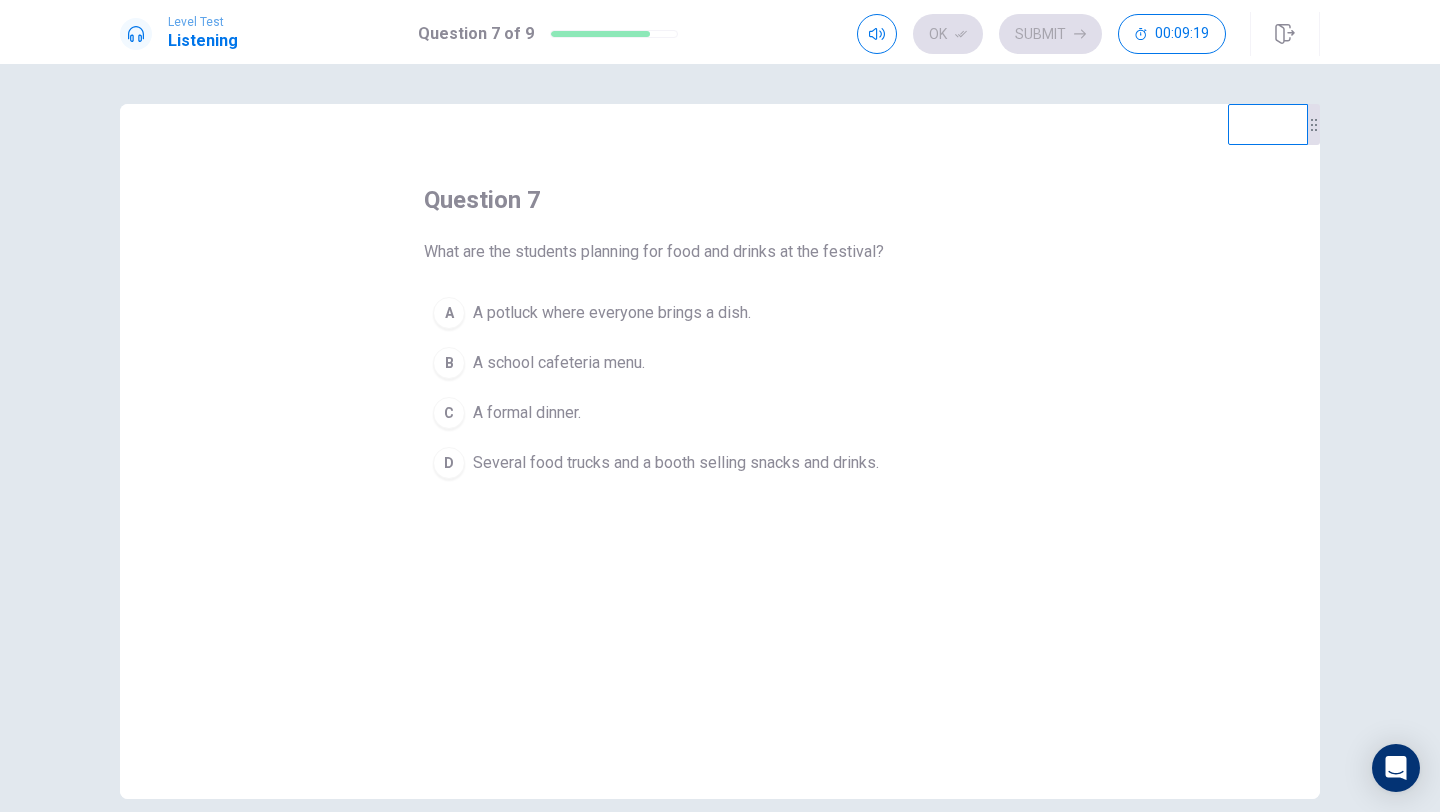 click on "Several food trucks and a booth selling snacks and drinks." at bounding box center (612, 313) 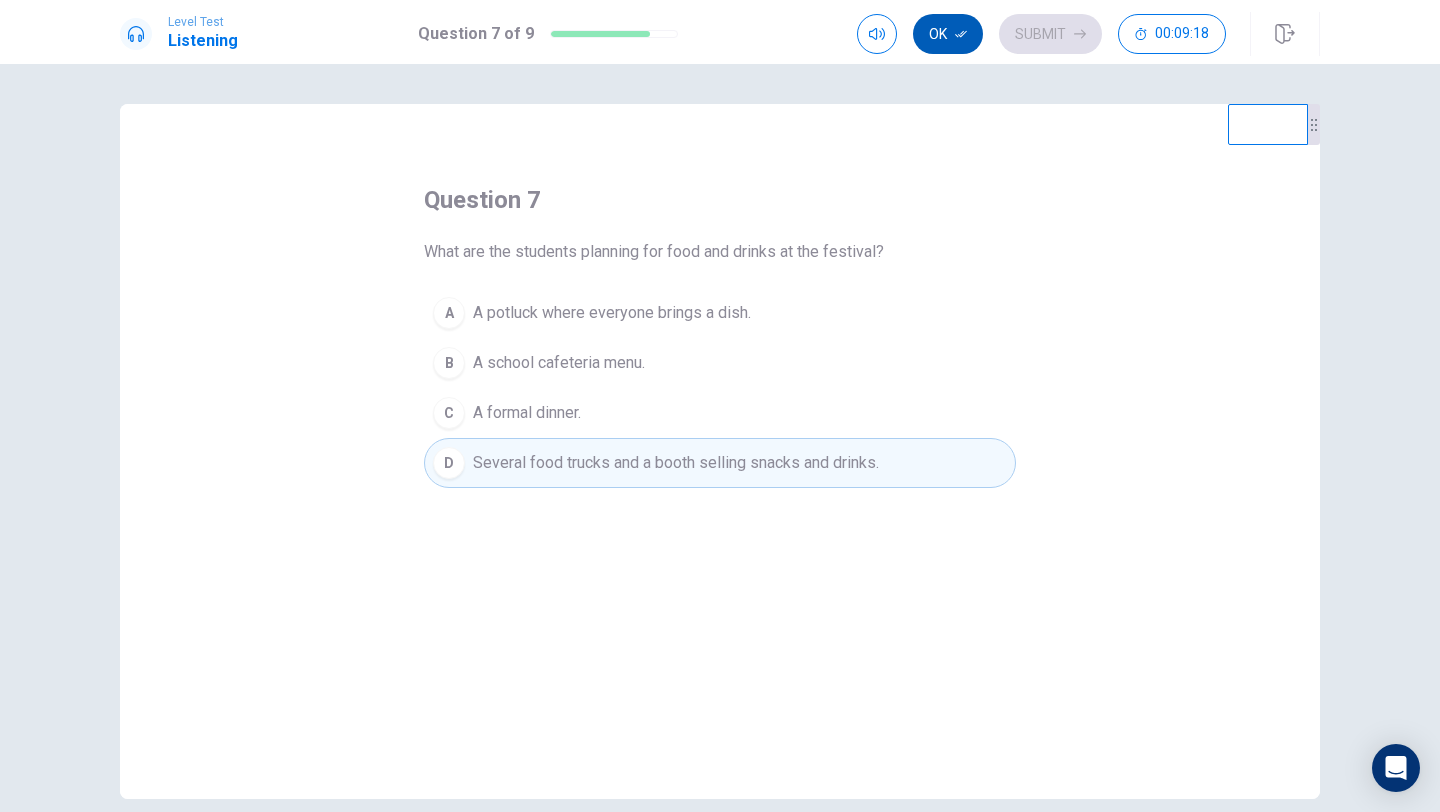 click at bounding box center [961, 34] 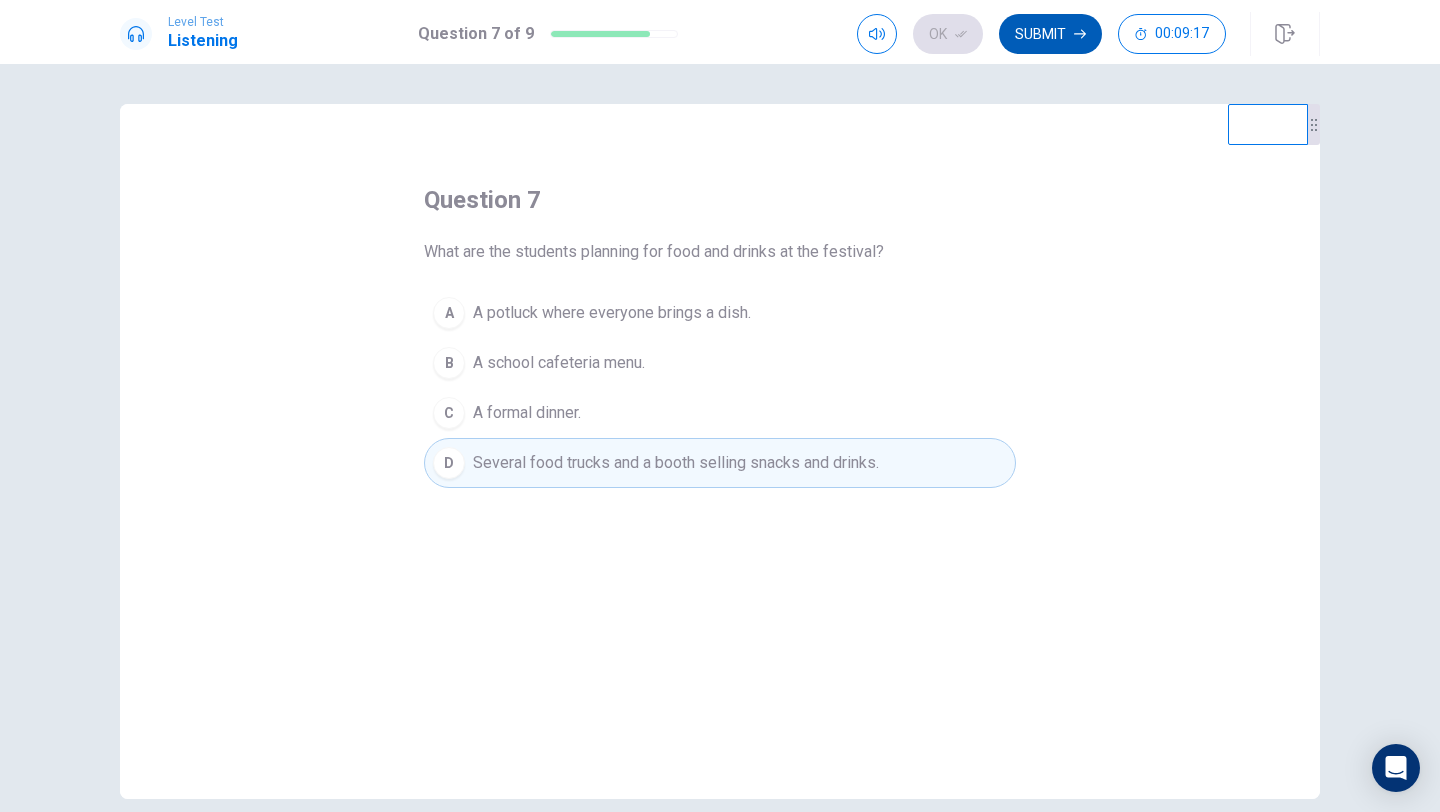click on "Submit" at bounding box center (1050, 34) 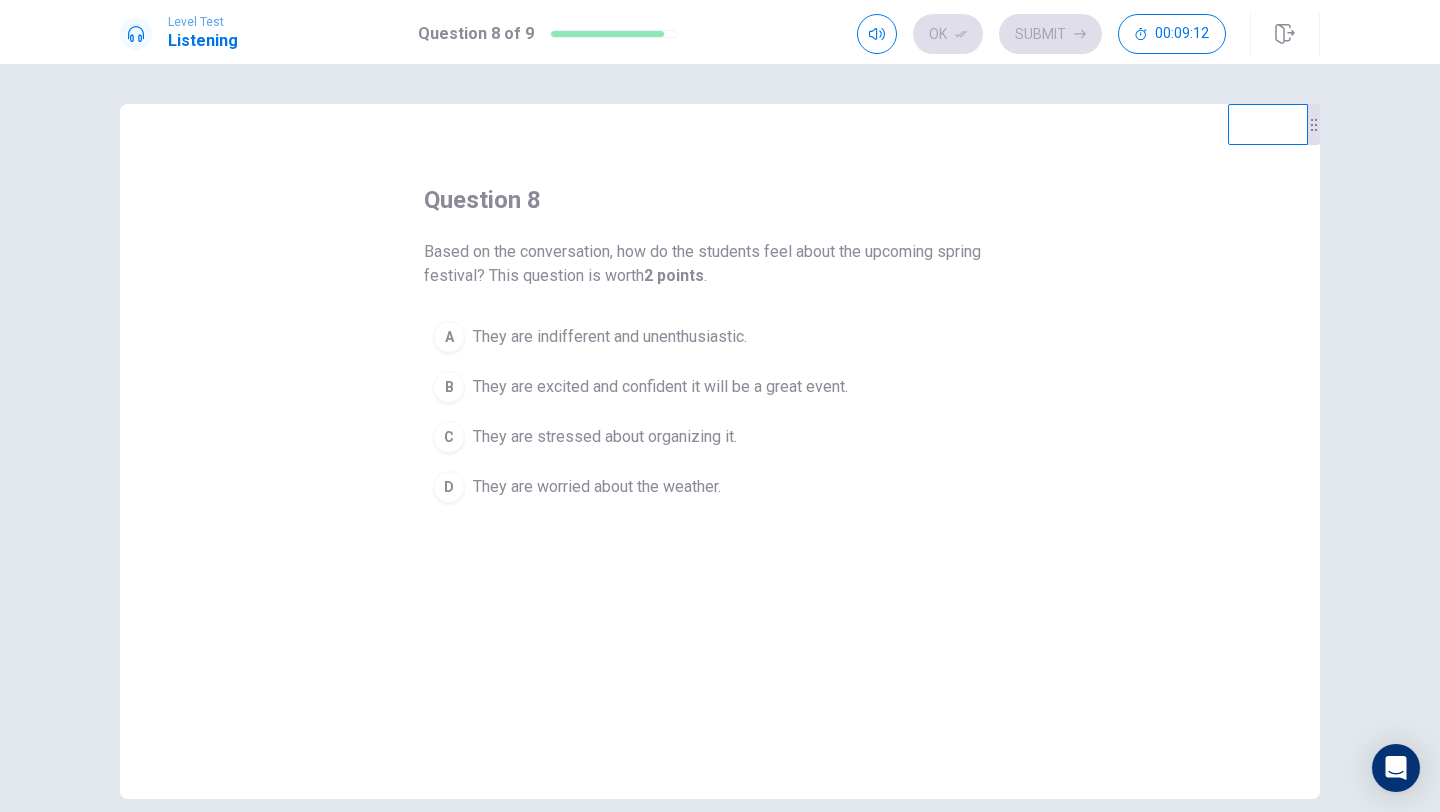 click on "They are excited and confident it will be a great event." at bounding box center (610, 337) 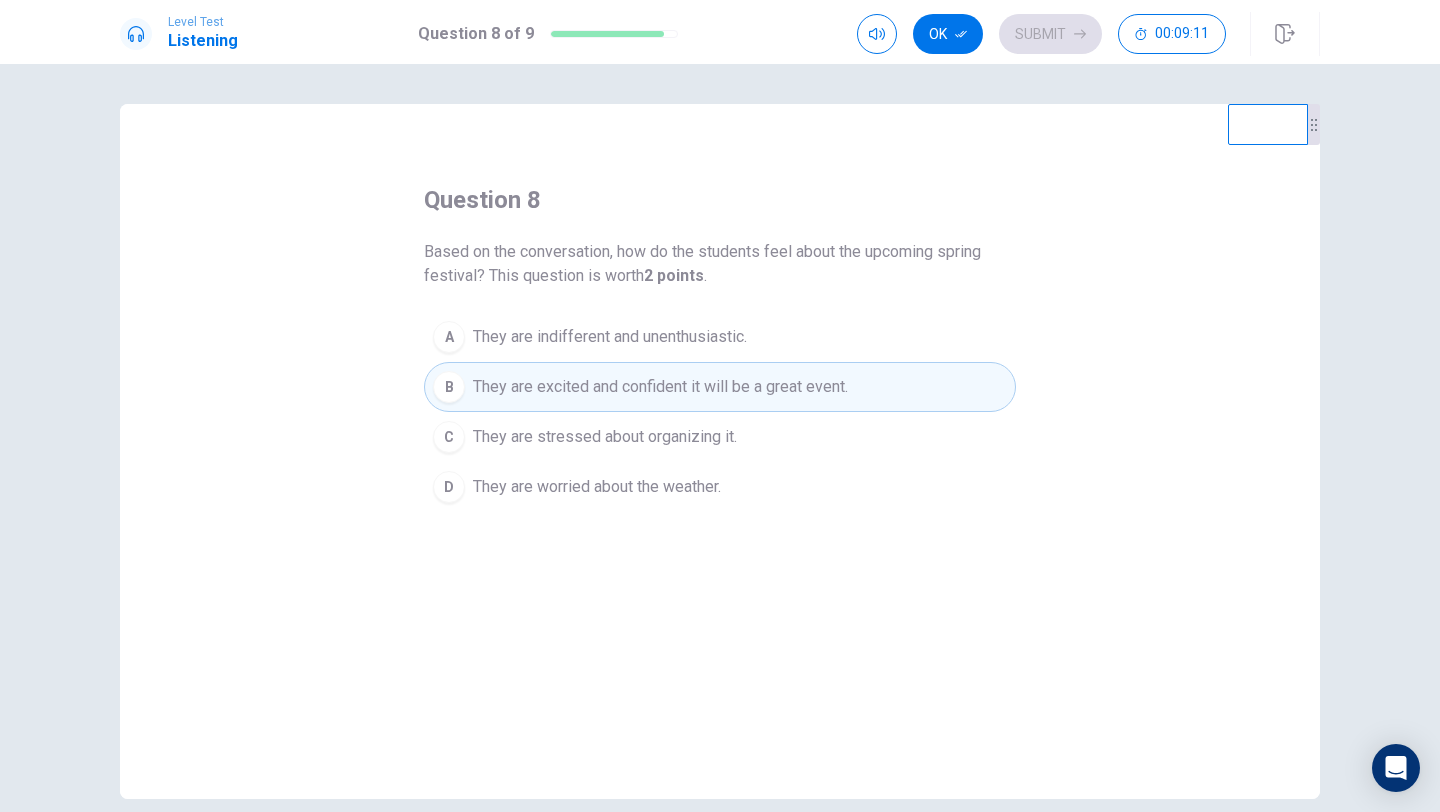 click on "Ok" at bounding box center [948, 34] 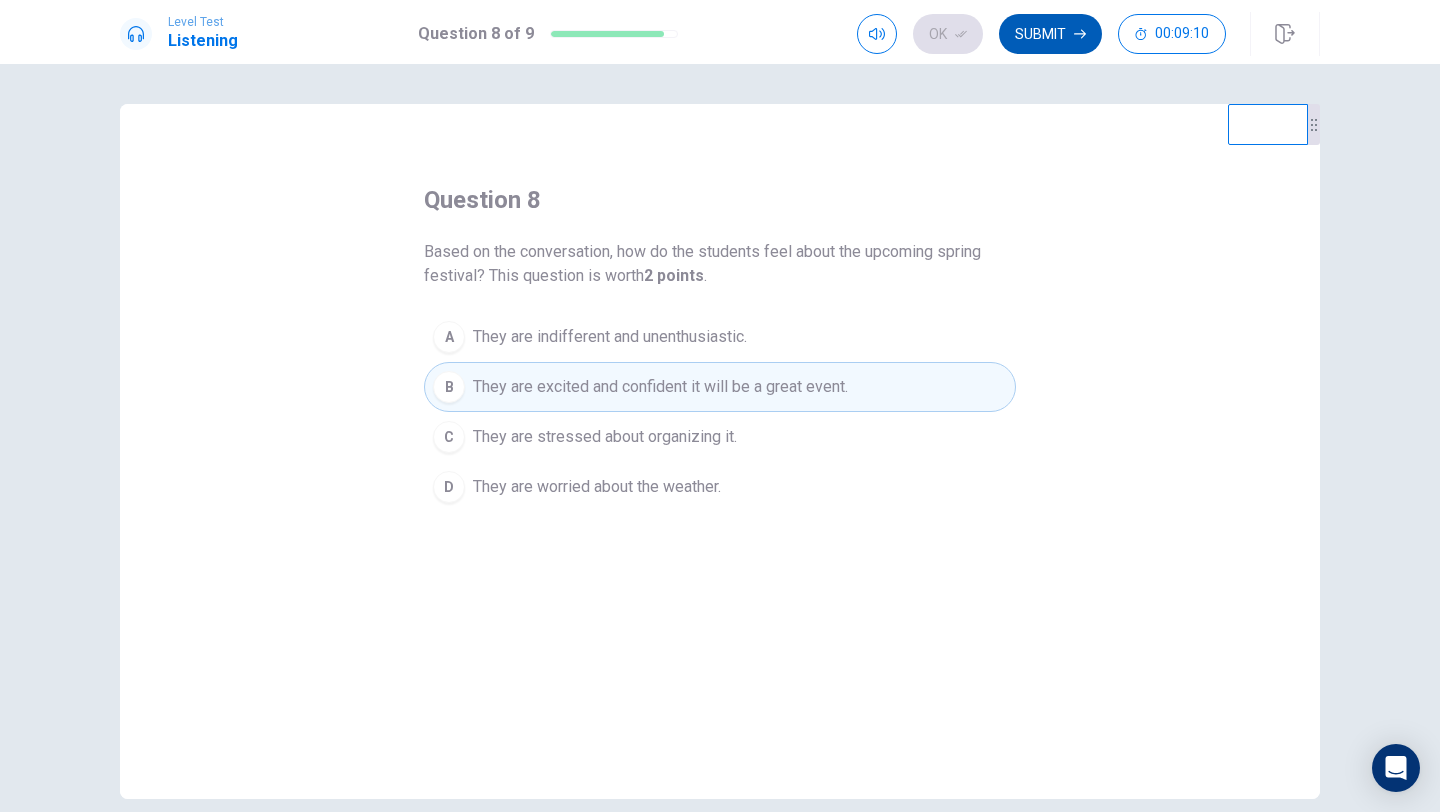 click on "Submit" at bounding box center [1050, 34] 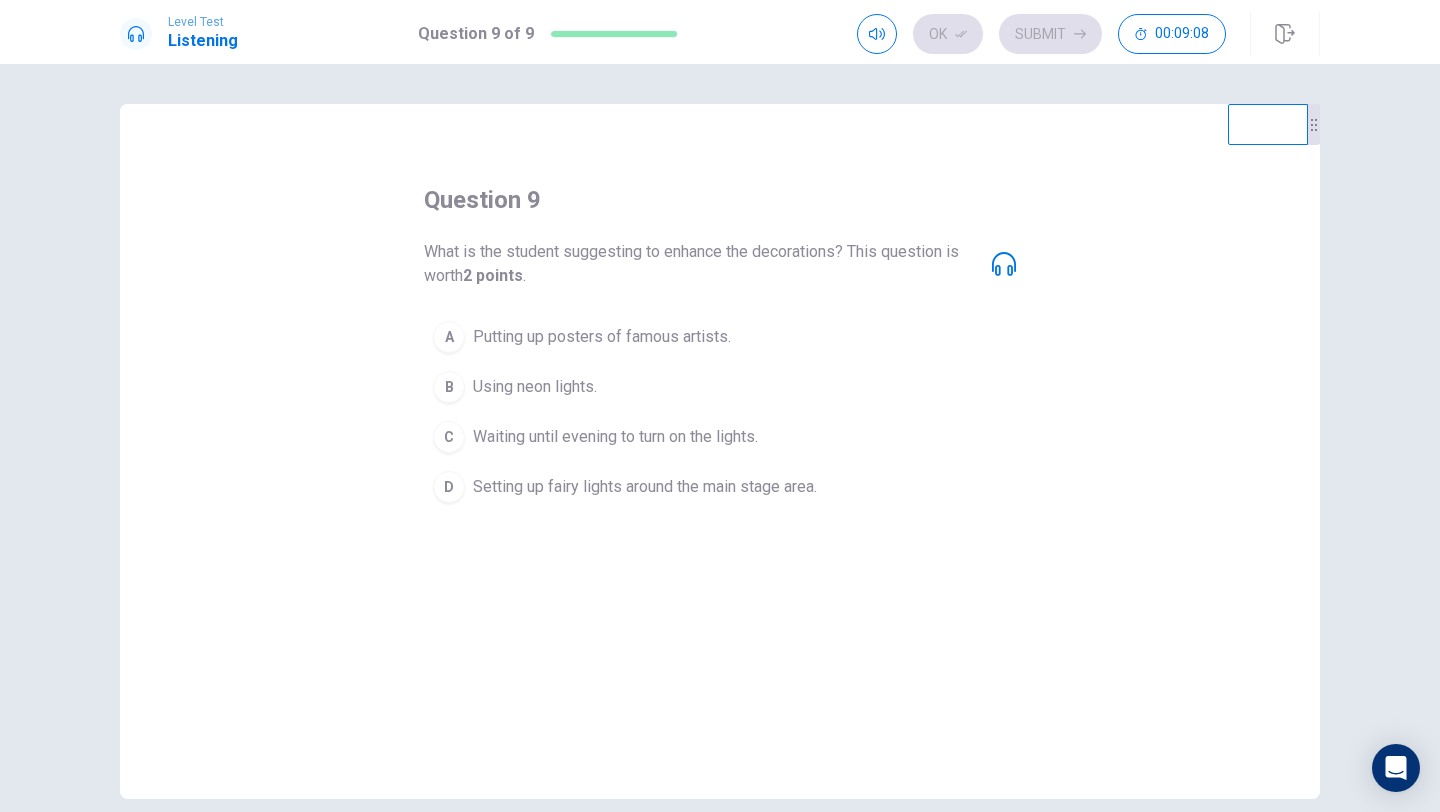 click on "Setting up fairy lights around the main stage area." at bounding box center (602, 337) 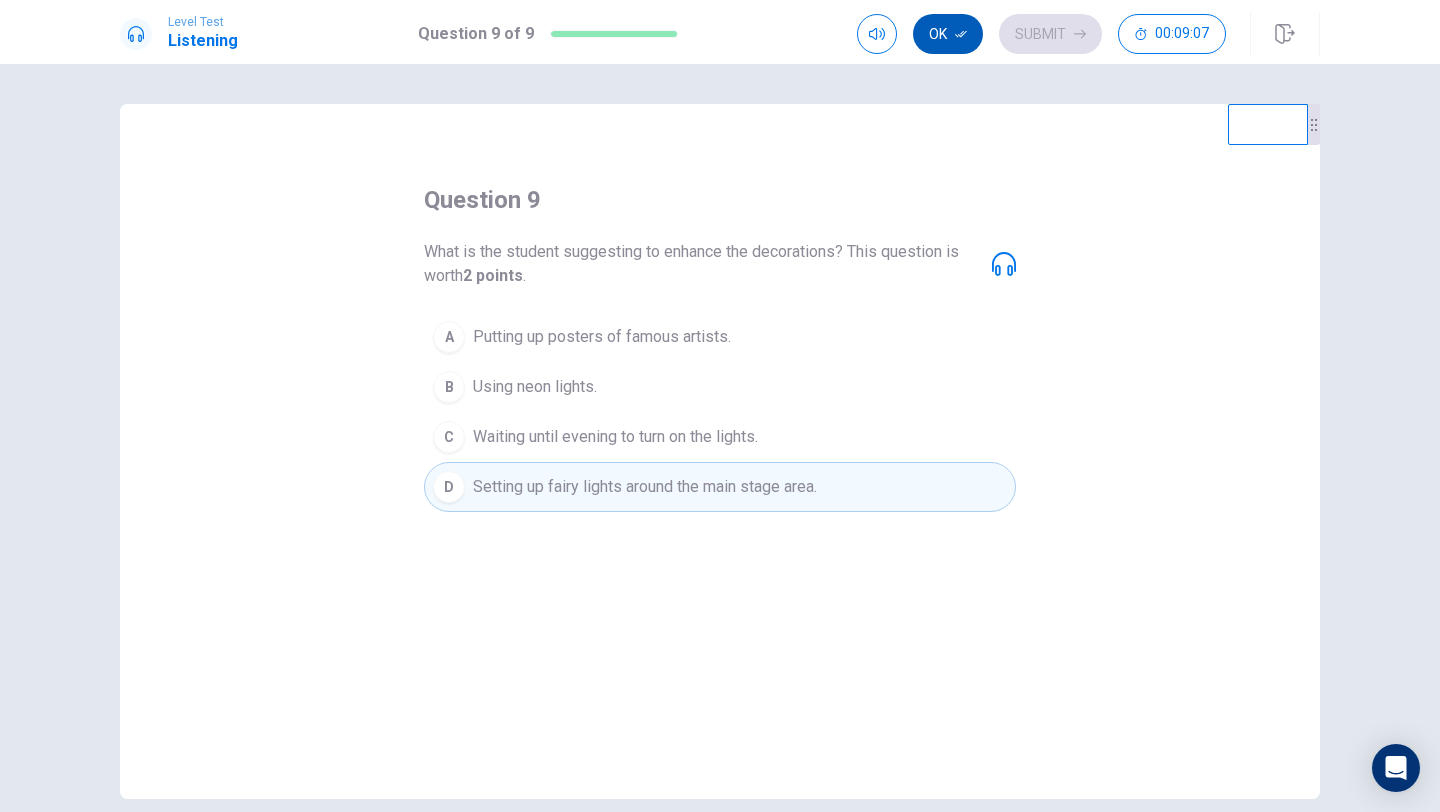 click on "Ok" at bounding box center [948, 34] 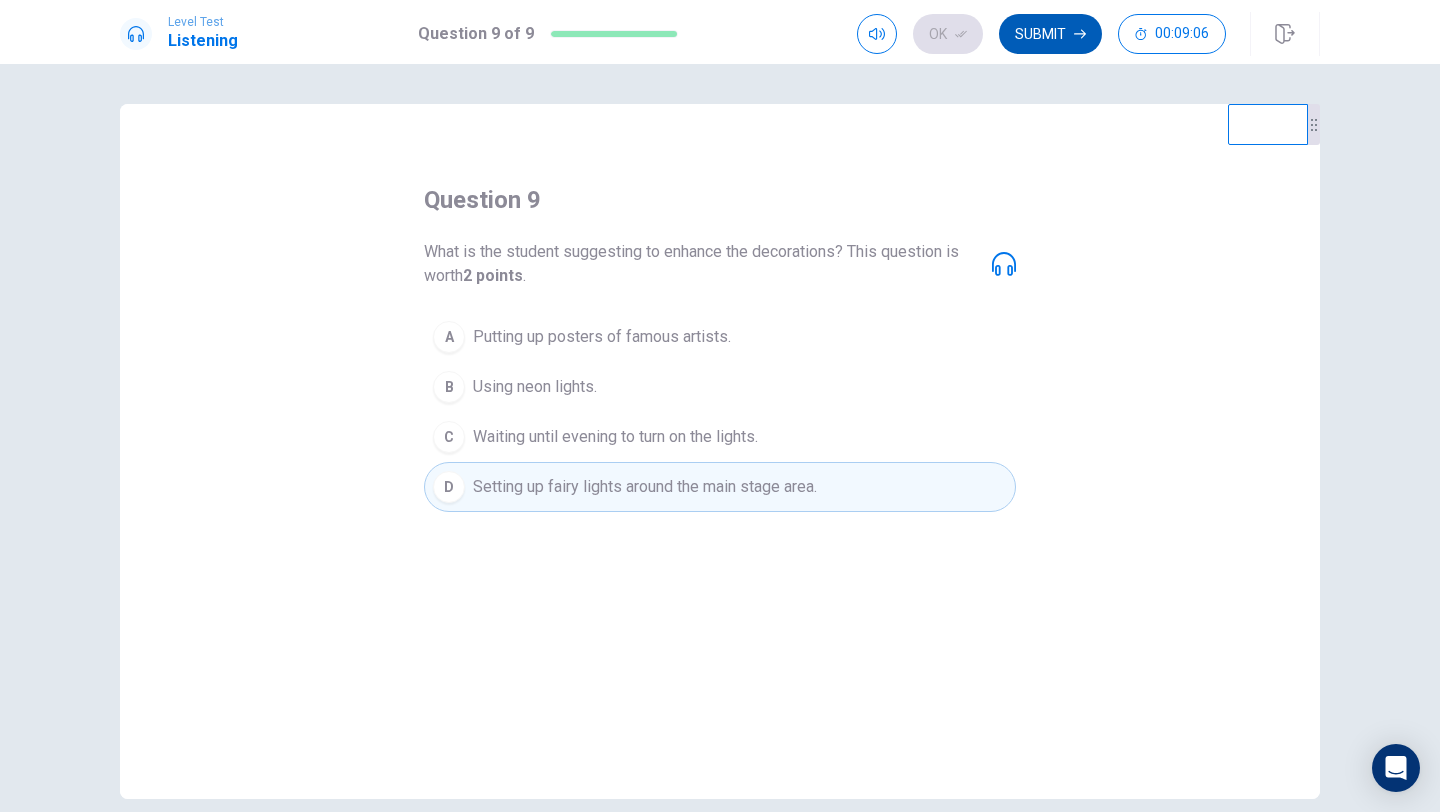 click on "Submit" at bounding box center (1050, 34) 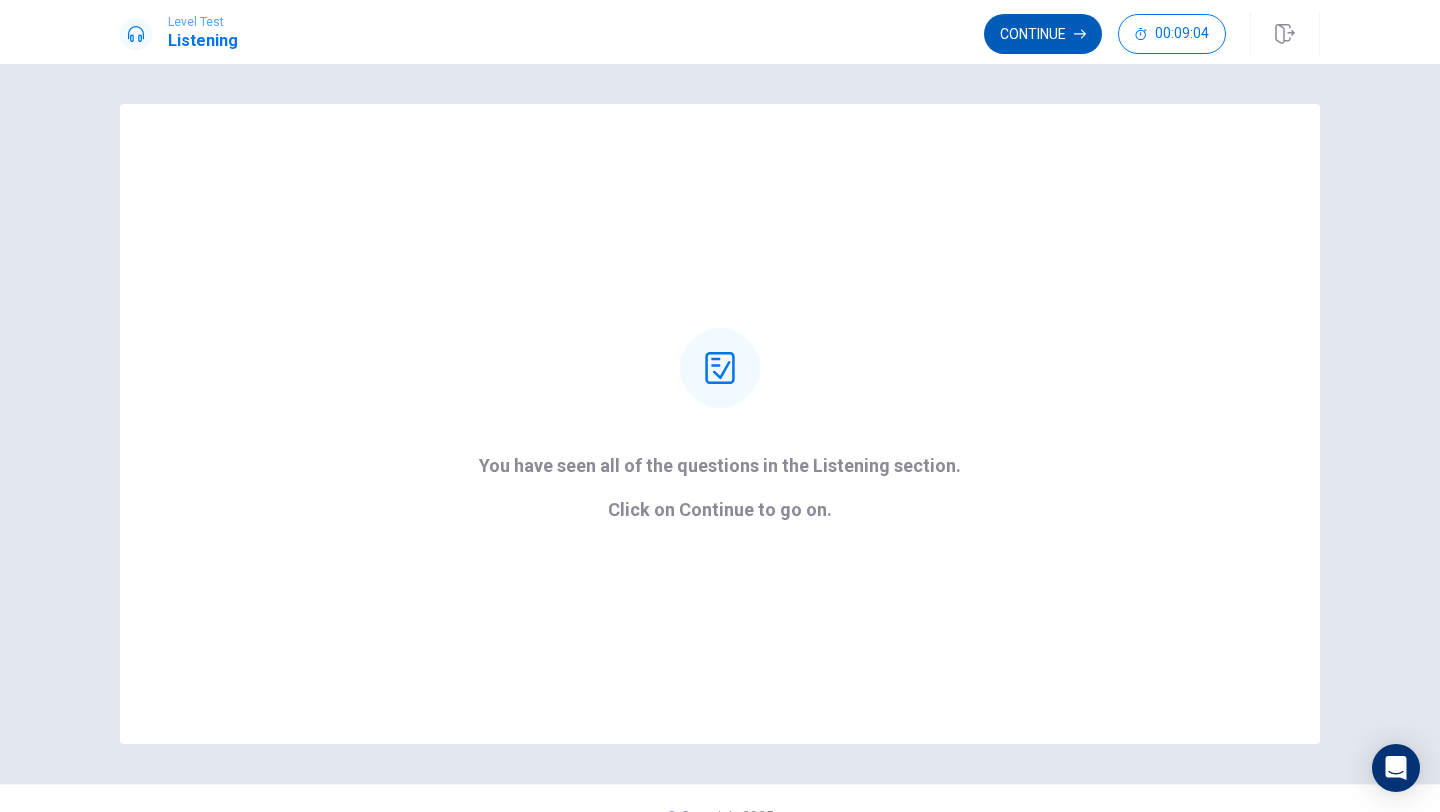 click on "Continue" at bounding box center (1043, 34) 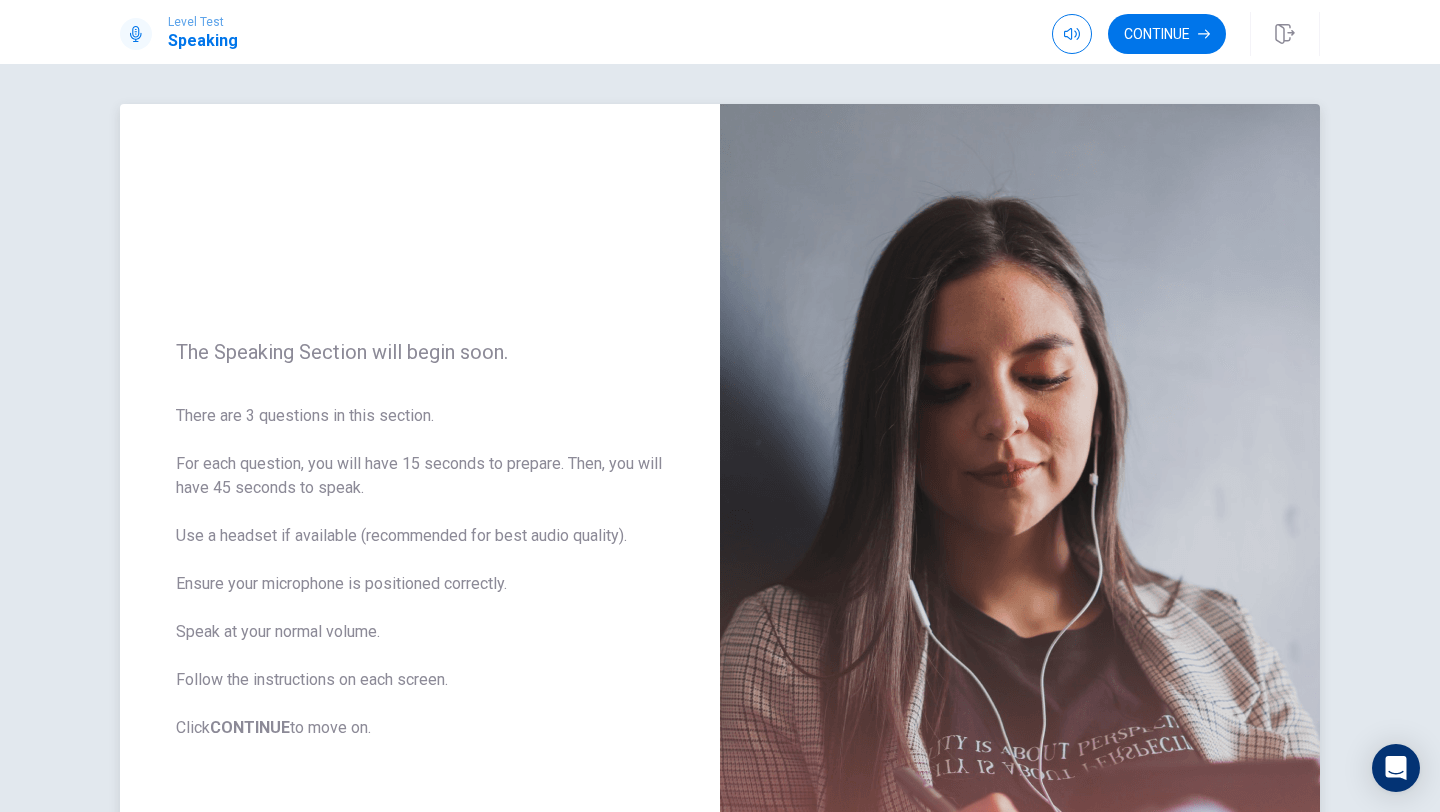 scroll, scrollTop: 262, scrollLeft: 0, axis: vertical 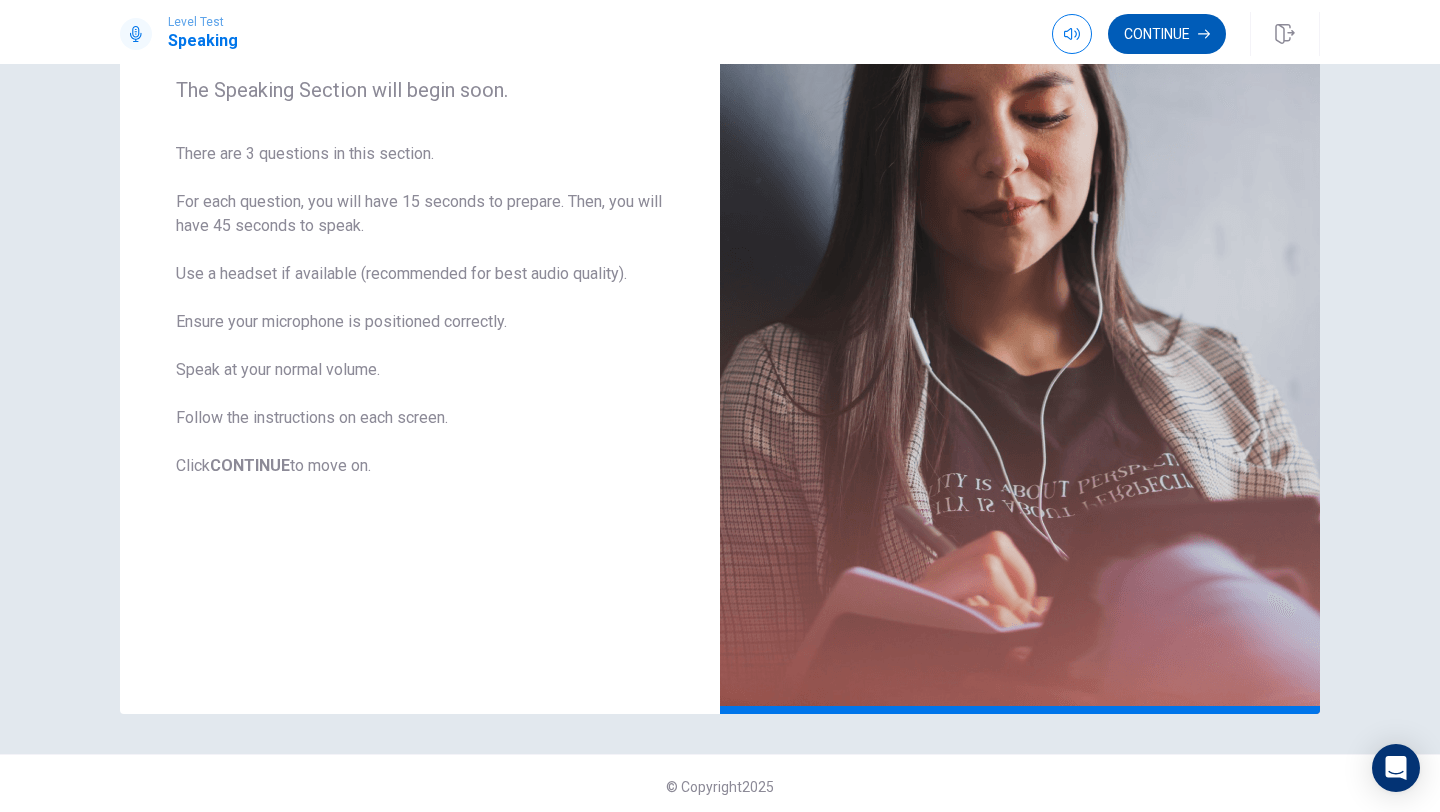 click on "Continue" at bounding box center (1167, 34) 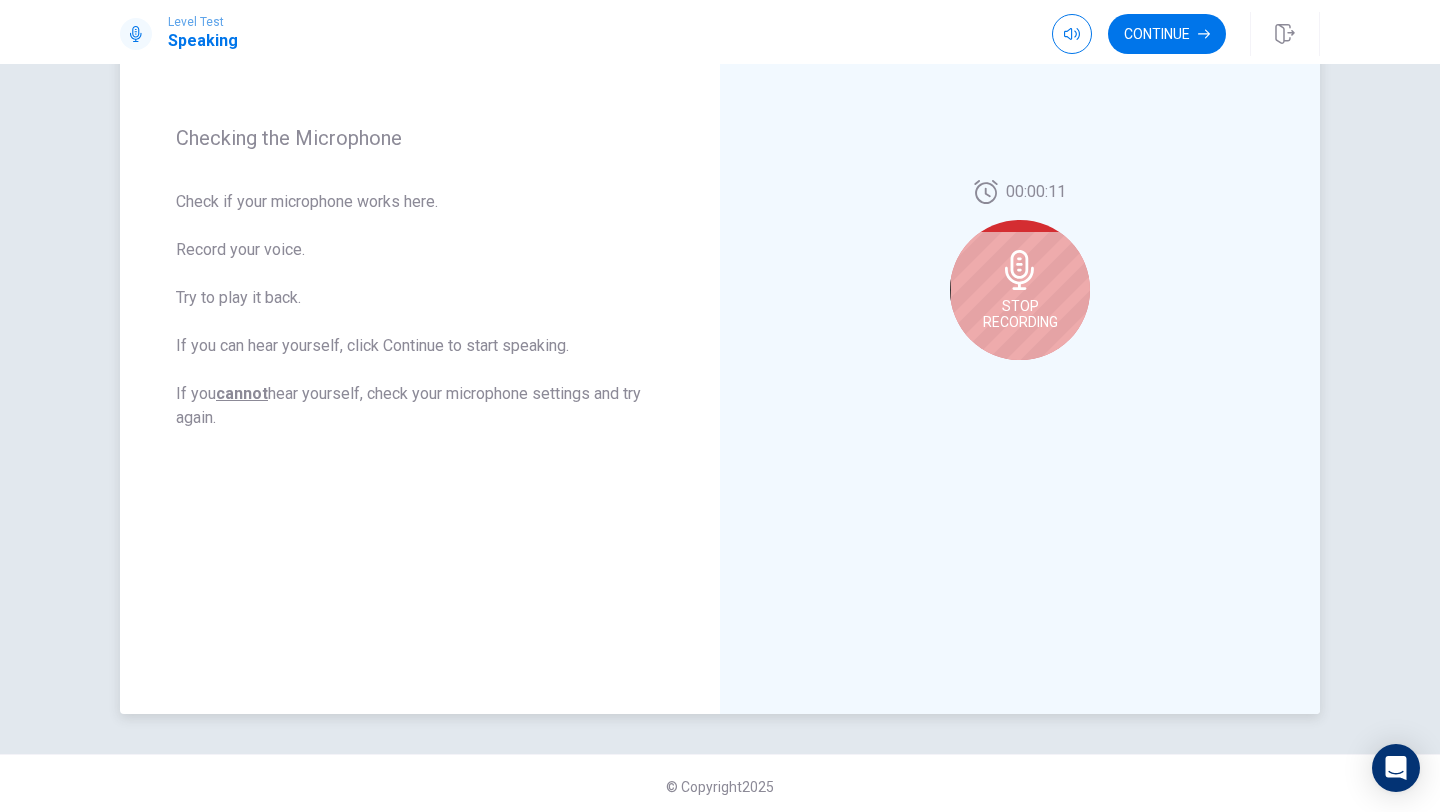 click at bounding box center (1019, 270) 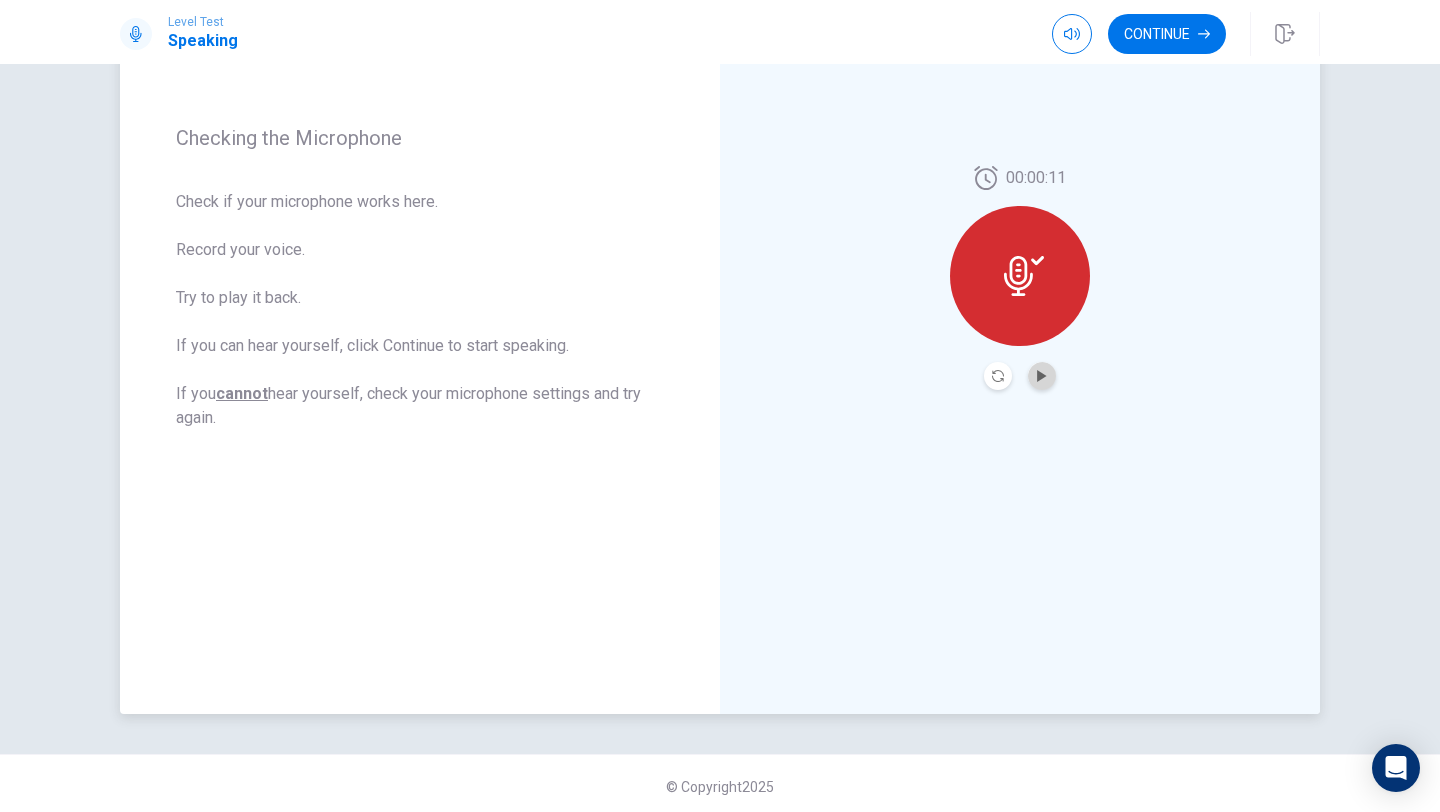 click at bounding box center [1042, 376] 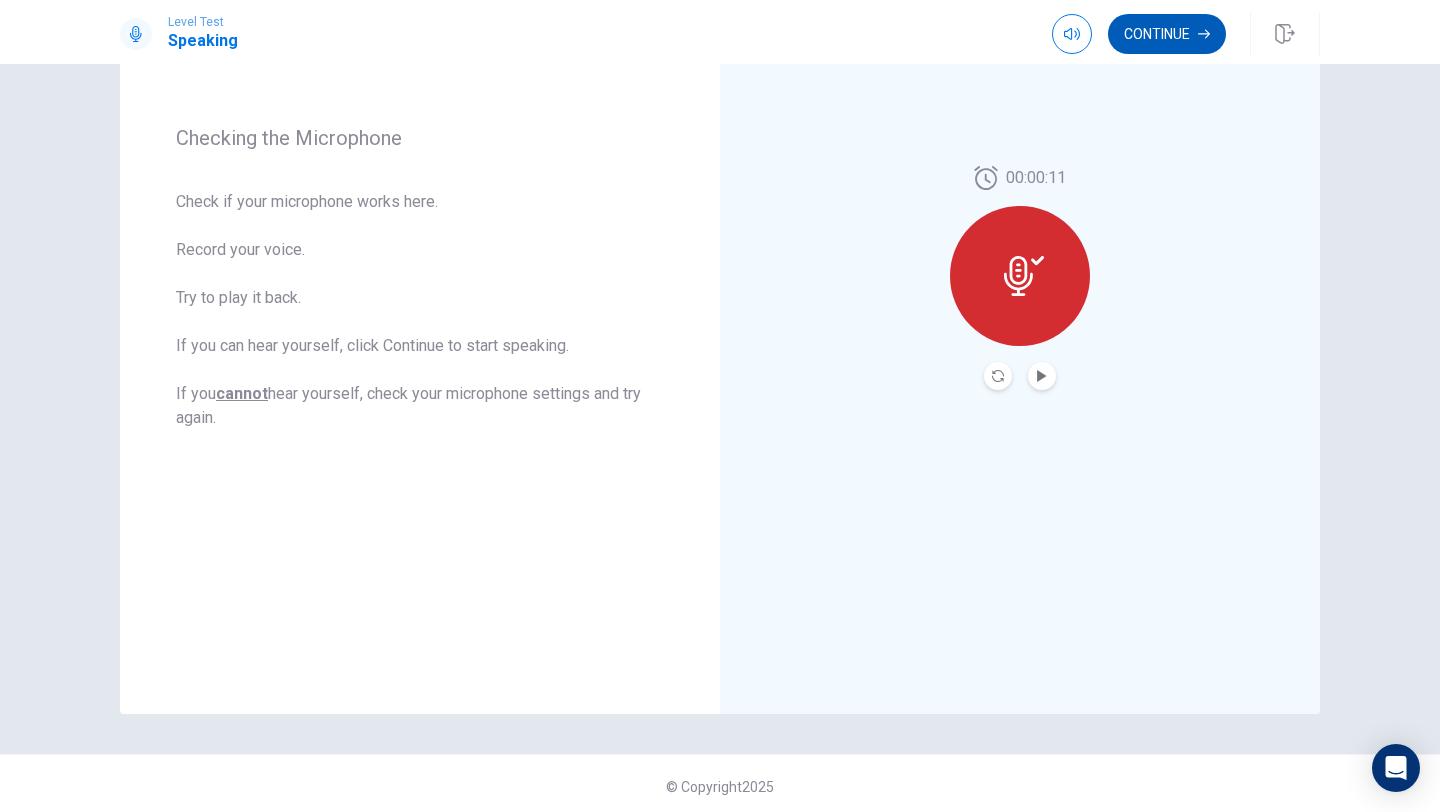click on "Continue" at bounding box center [1167, 34] 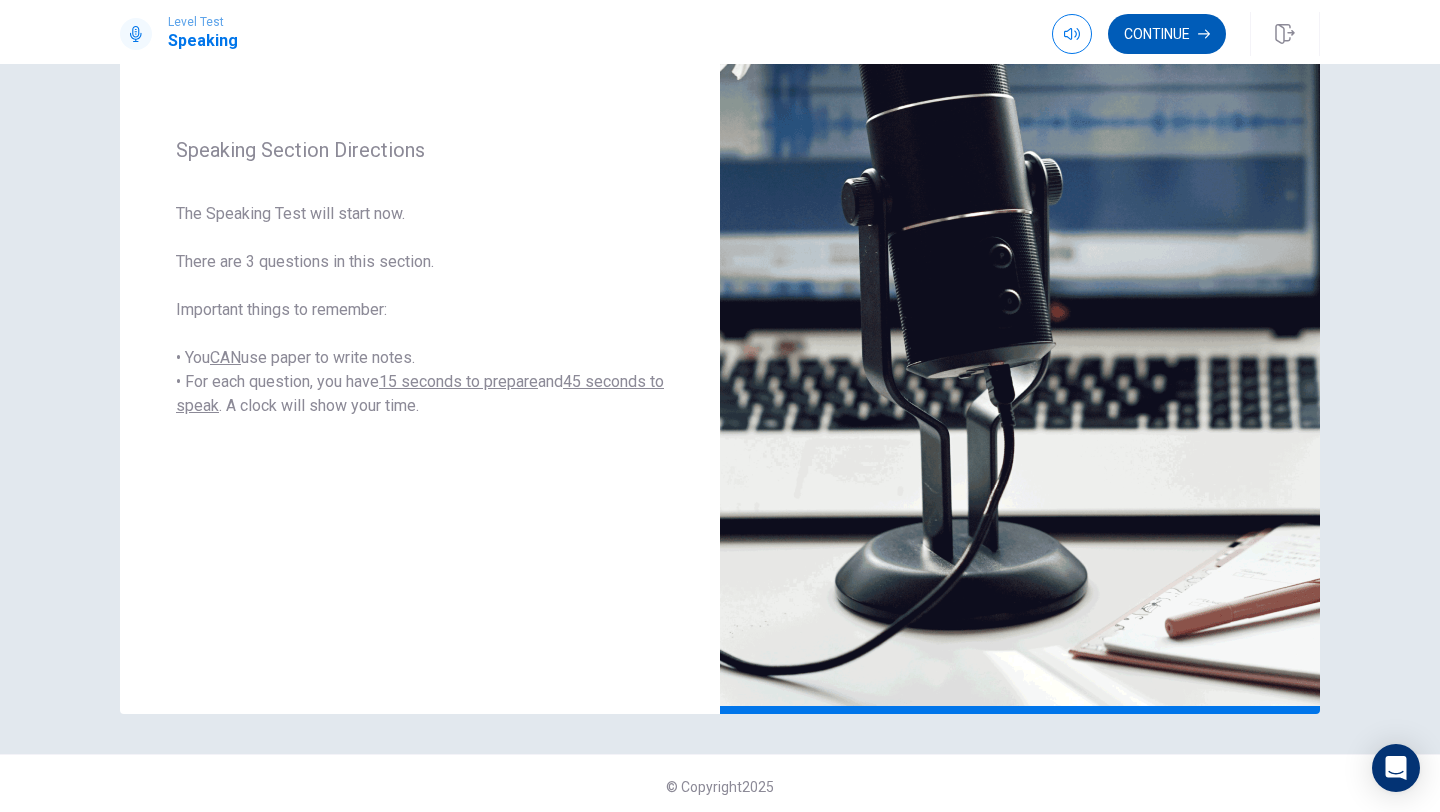 click on "Continue" at bounding box center [1167, 34] 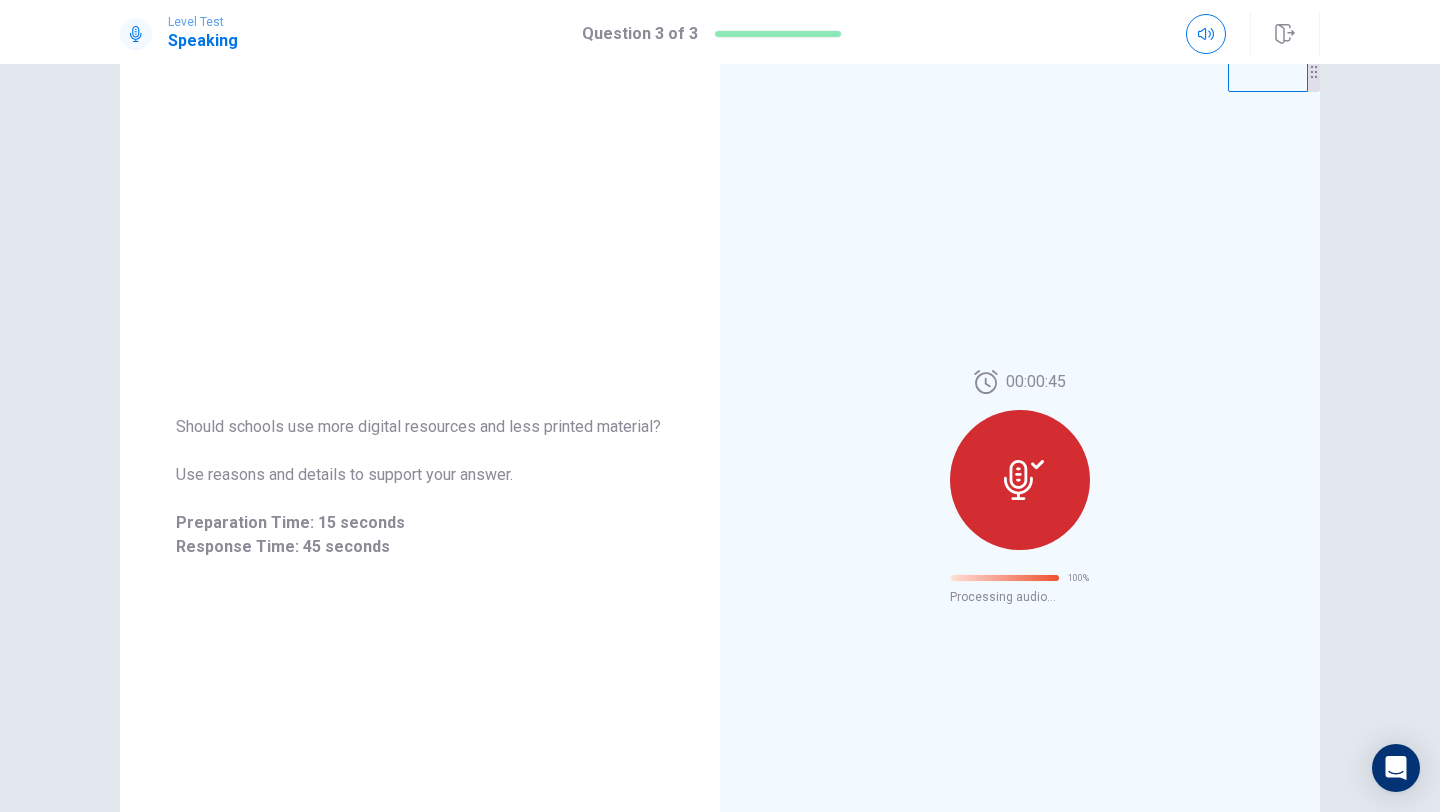 scroll, scrollTop: 0, scrollLeft: 0, axis: both 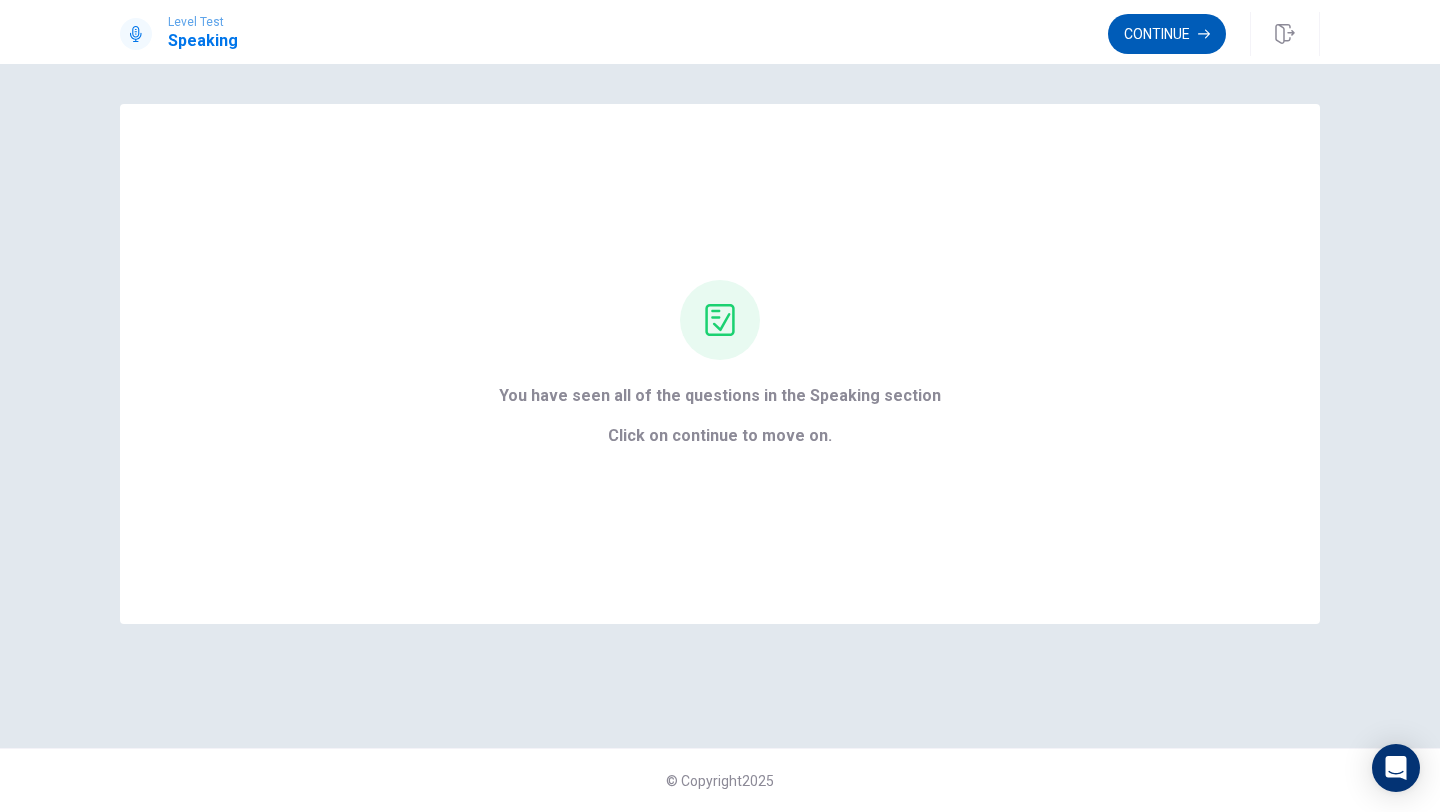 click on "Continue" at bounding box center [1167, 34] 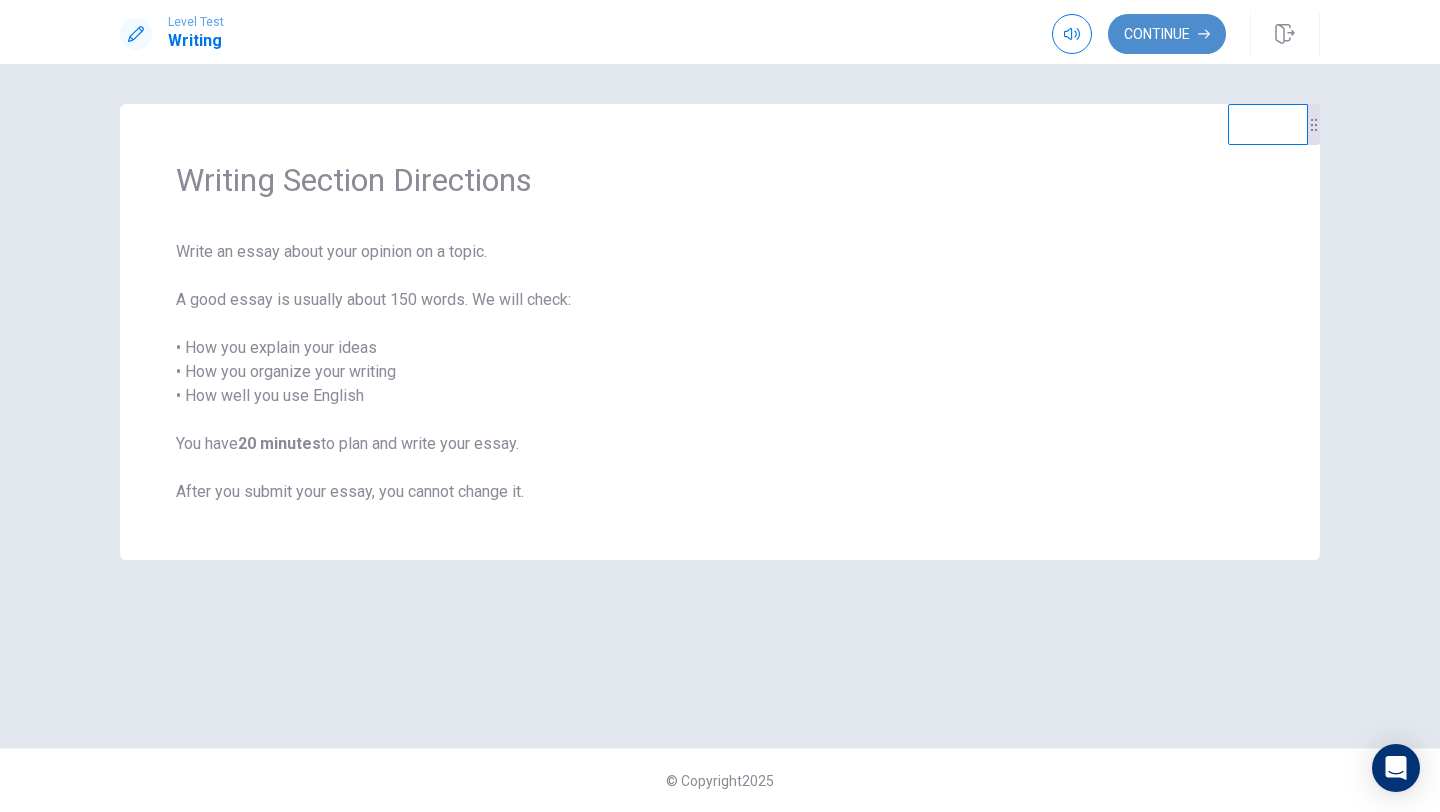 click on "Continue" at bounding box center [1167, 34] 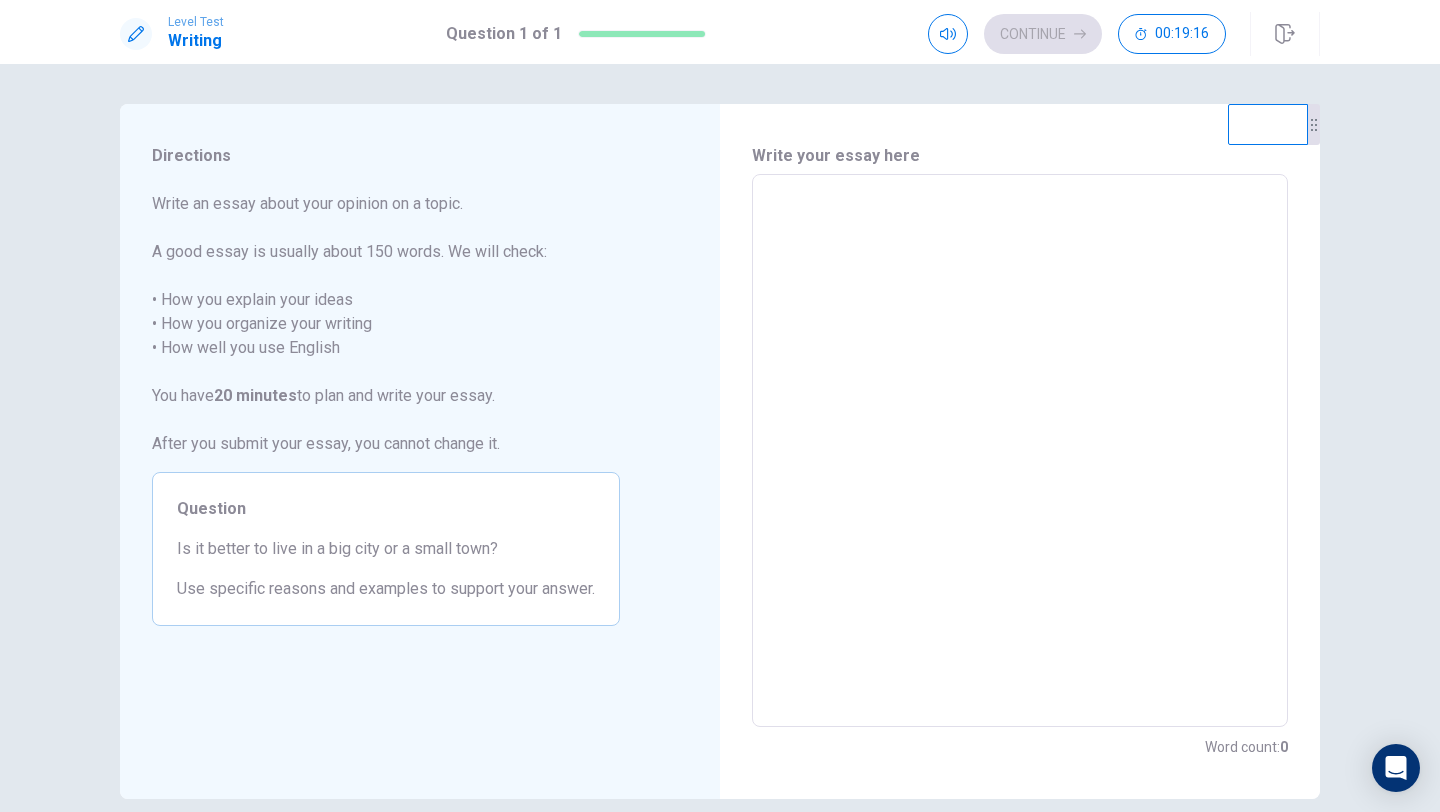 click at bounding box center (1020, 451) 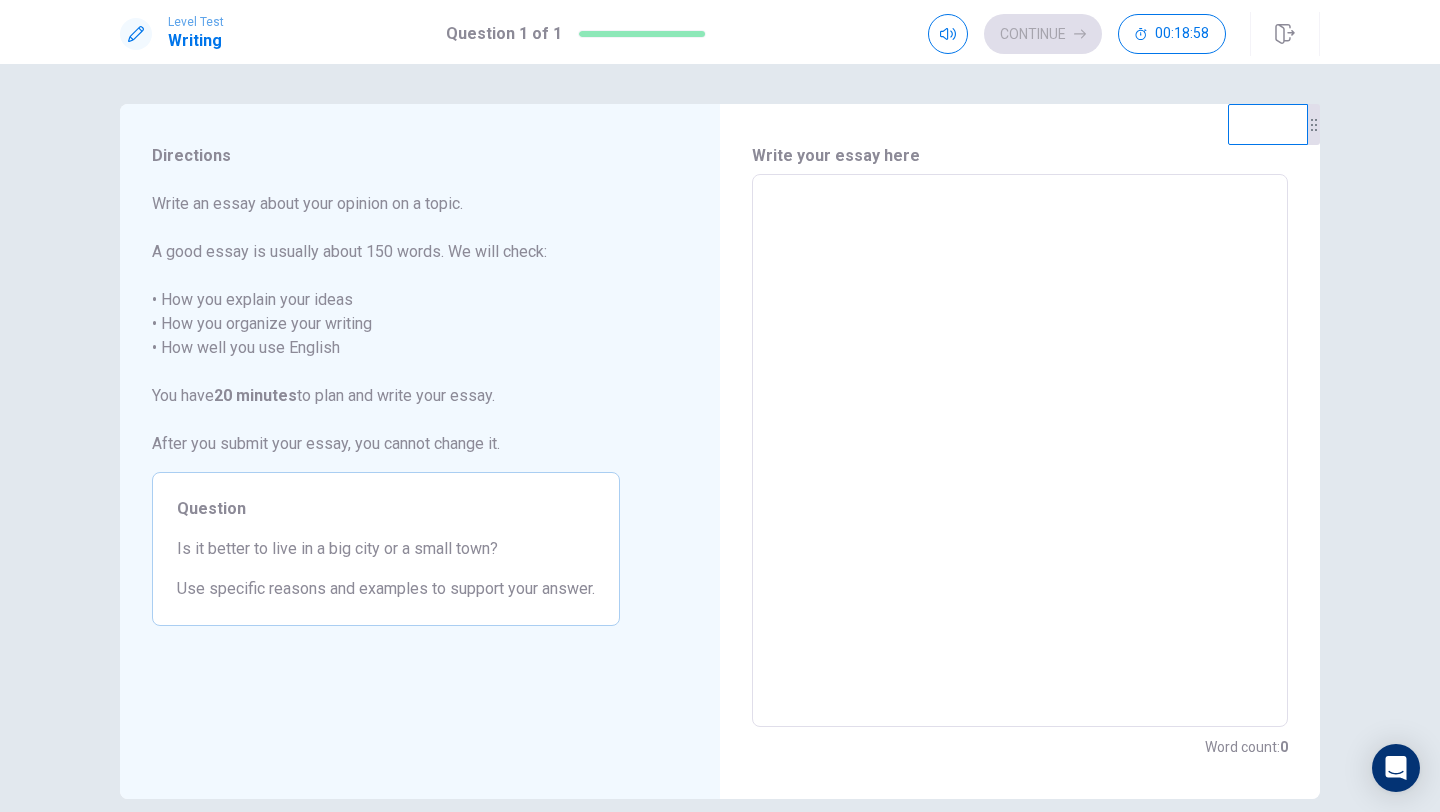click at bounding box center (1020, 451) 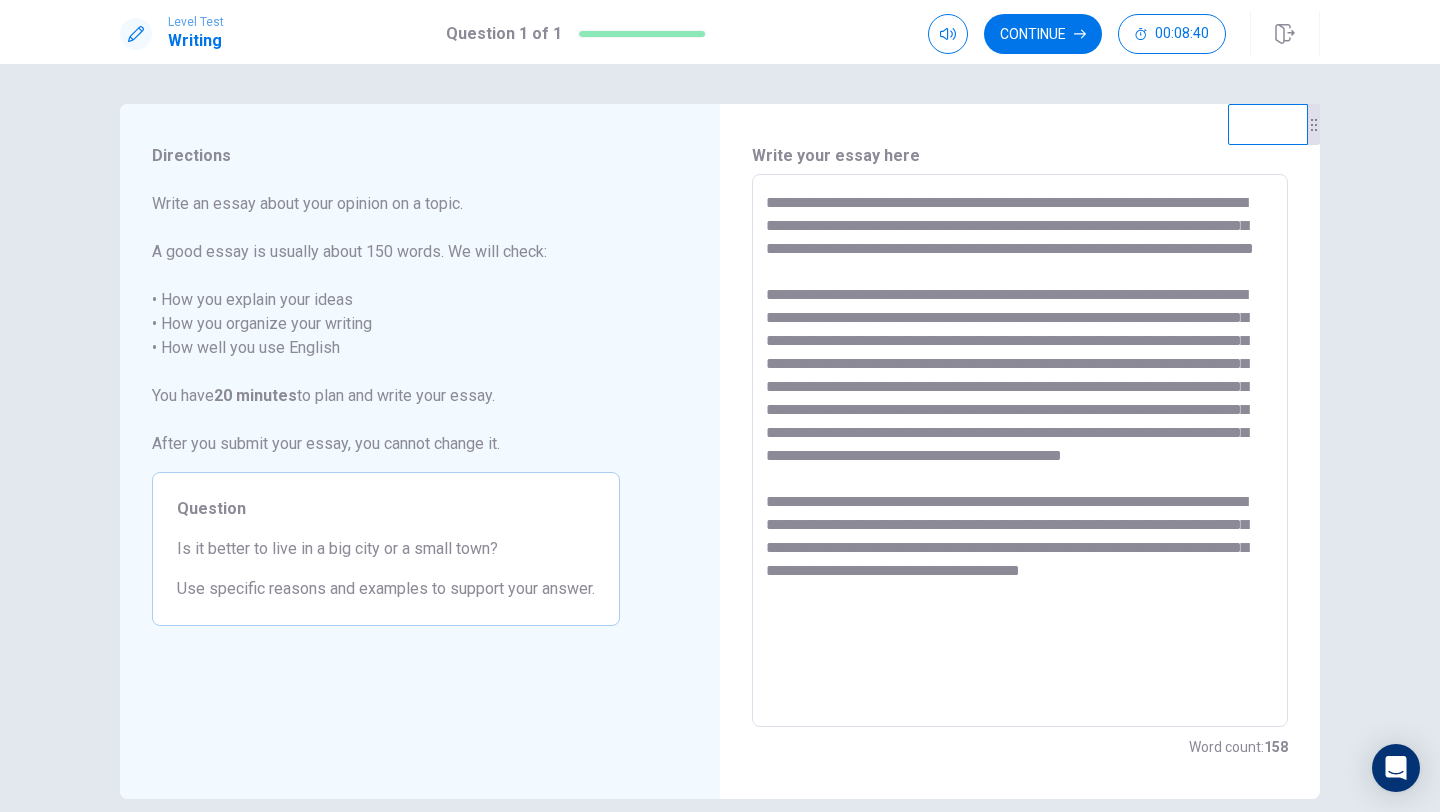 click at bounding box center (1020, 451) 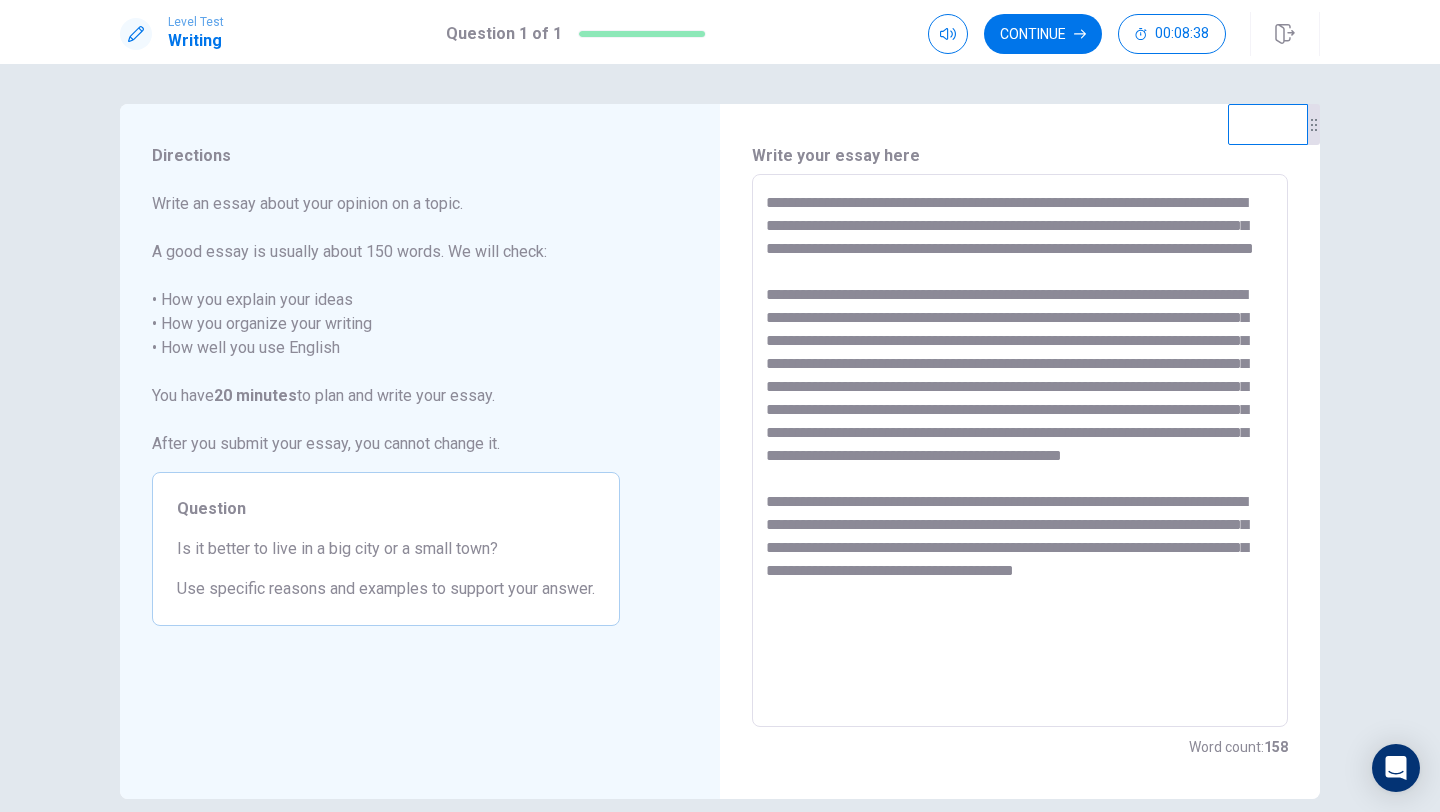 click at bounding box center (1020, 451) 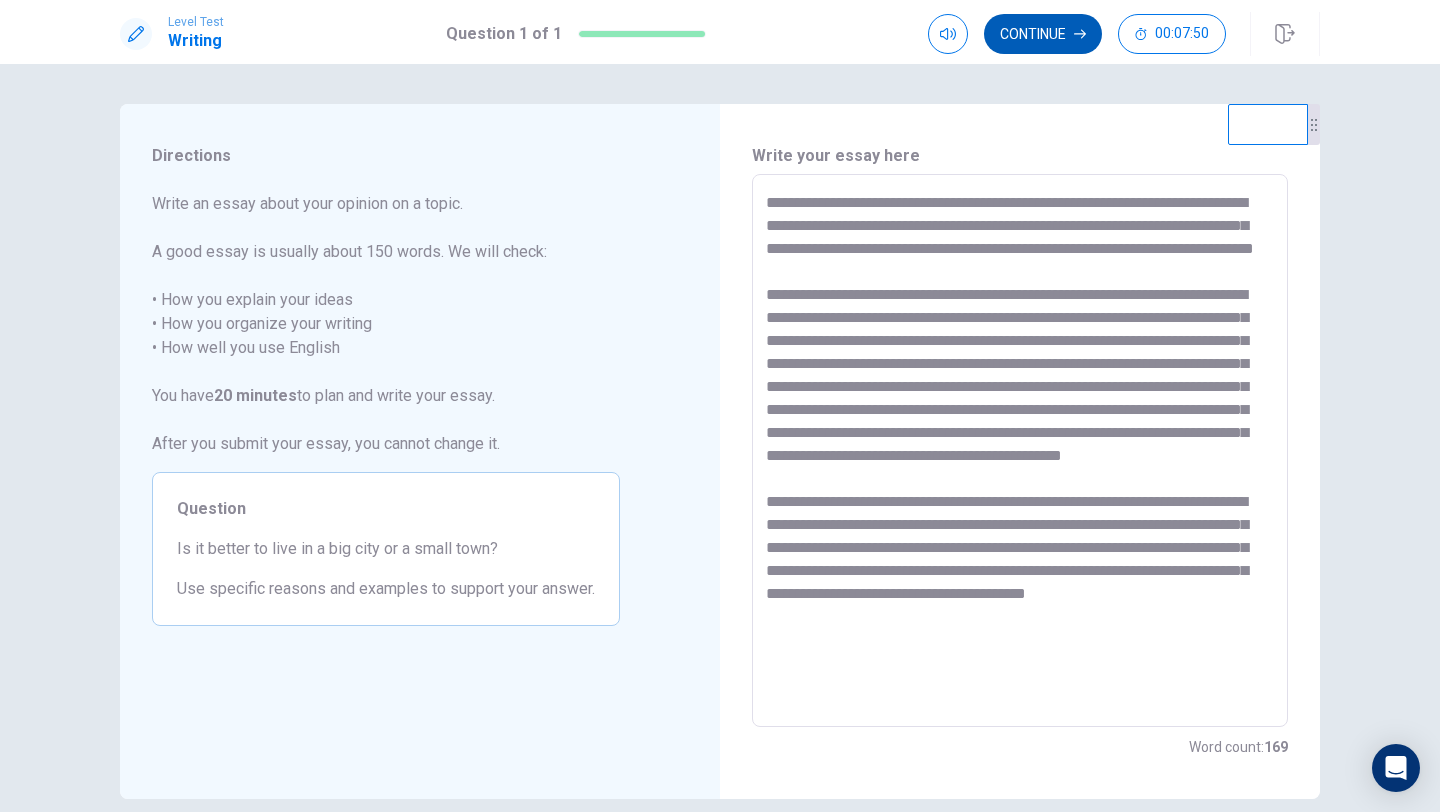 type on "**********" 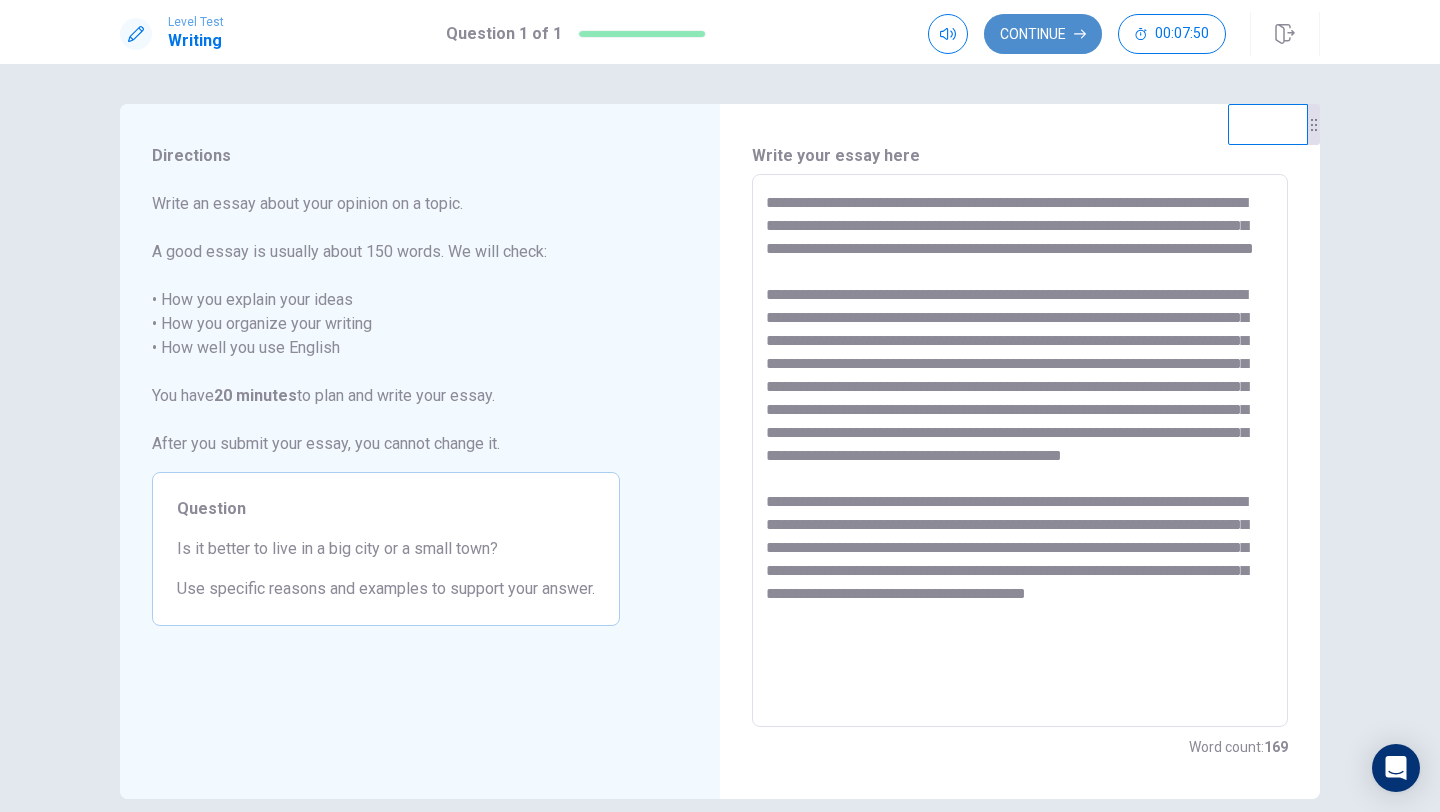 click on "Continue" at bounding box center [1043, 34] 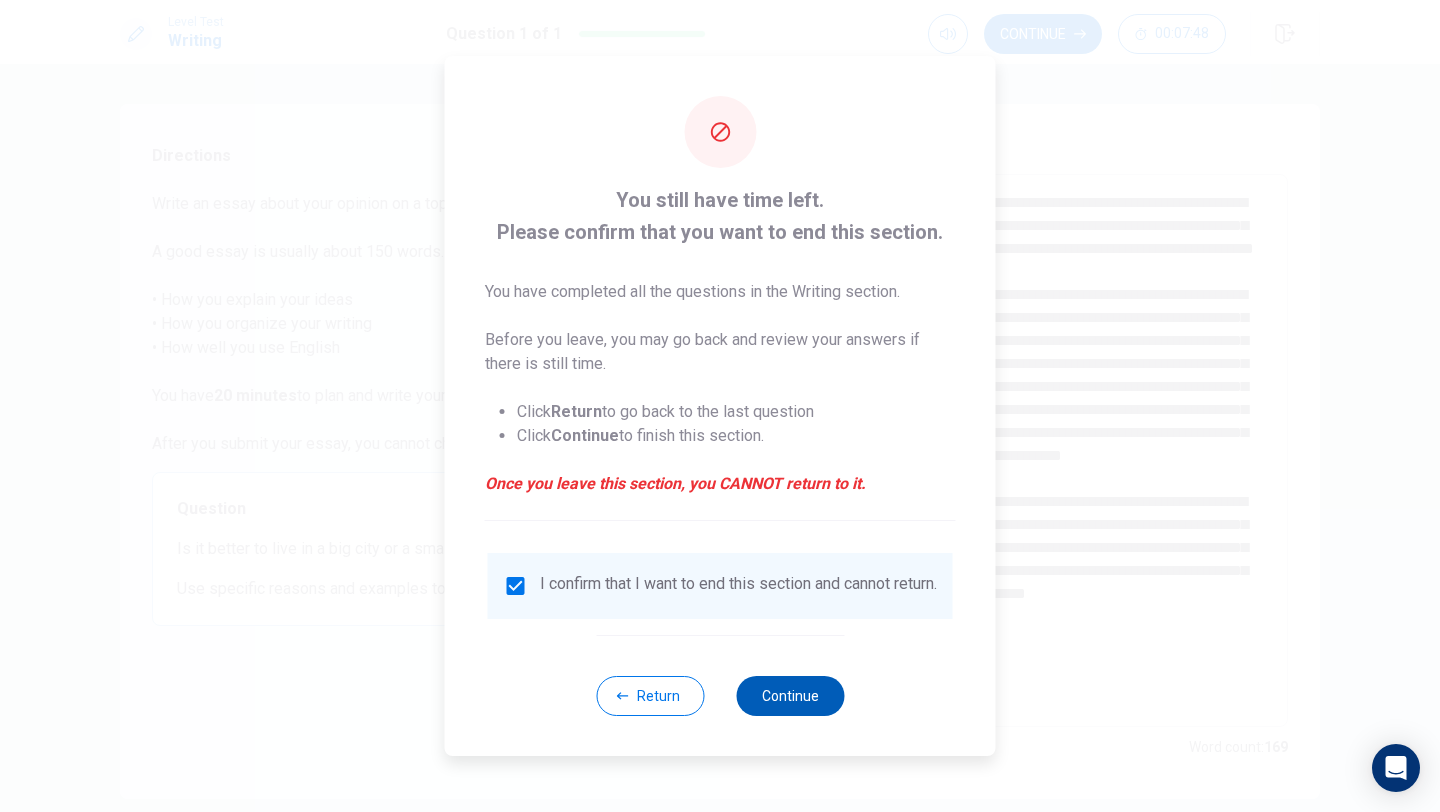 click on "Continue" at bounding box center [790, 696] 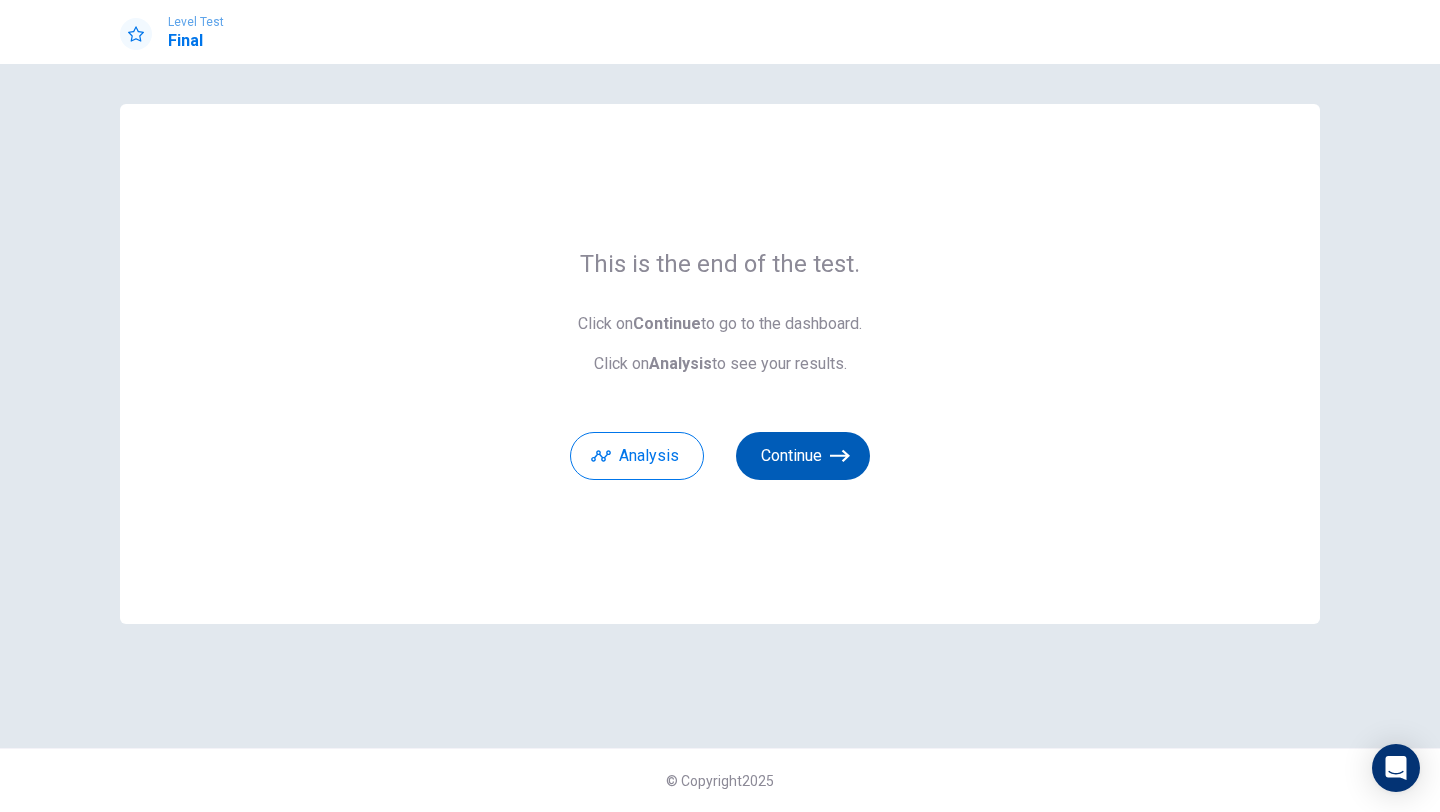 click at bounding box center (840, 456) 